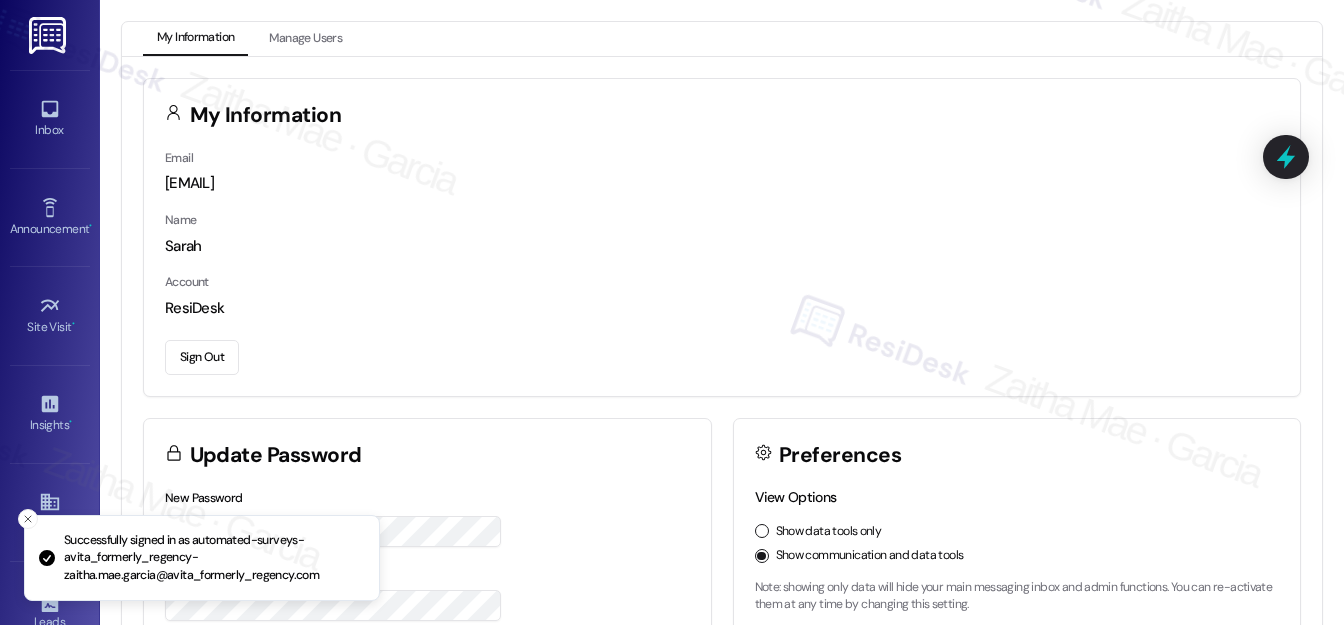 scroll, scrollTop: 0, scrollLeft: 0, axis: both 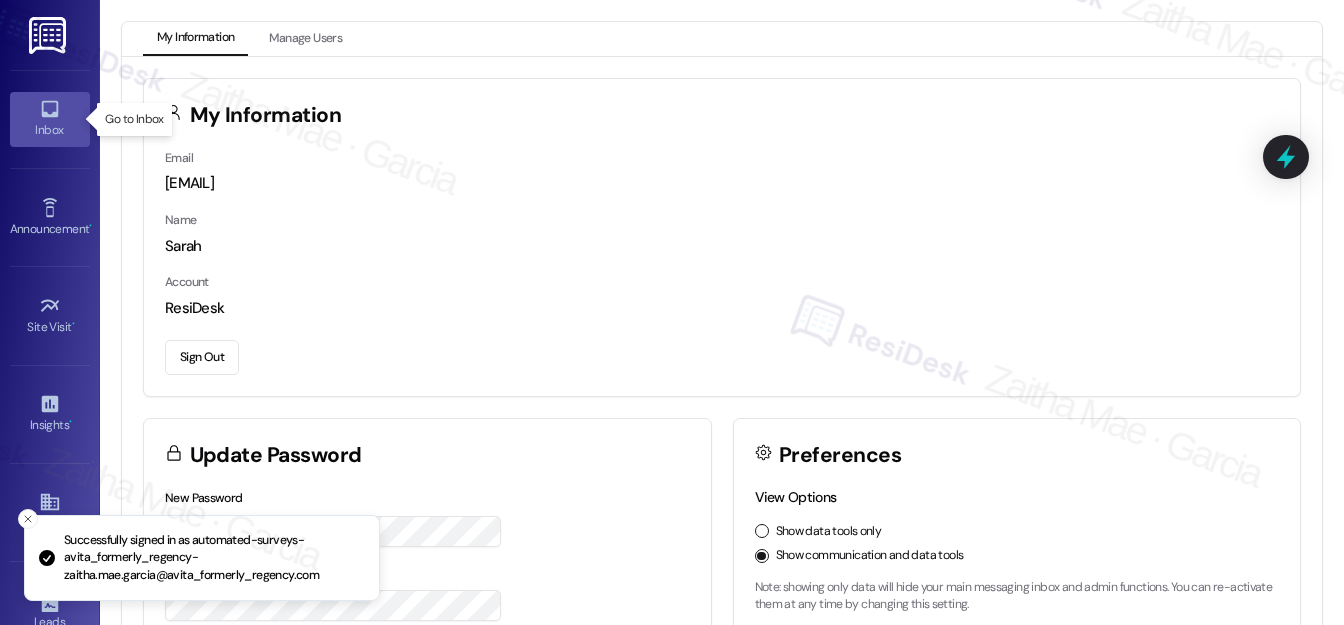 click on "Inbox" at bounding box center [50, 130] 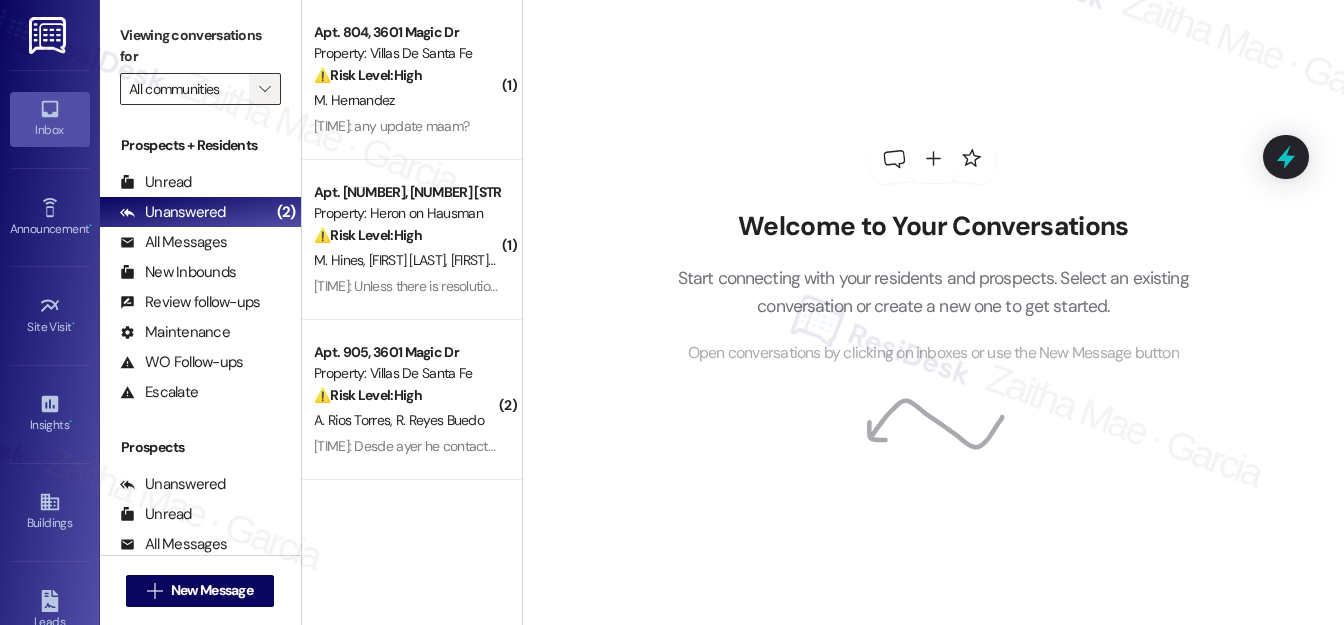 click on "" at bounding box center (265, 89) 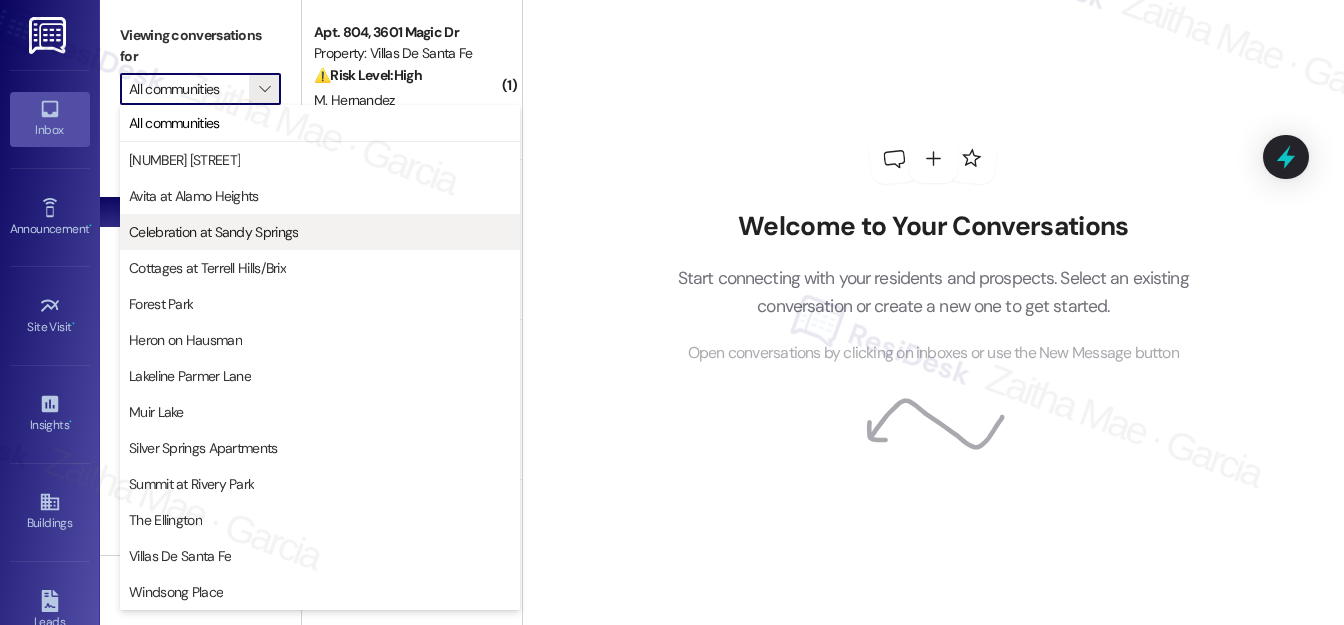 click on "Celebration at Sandy Springs" at bounding box center [213, 232] 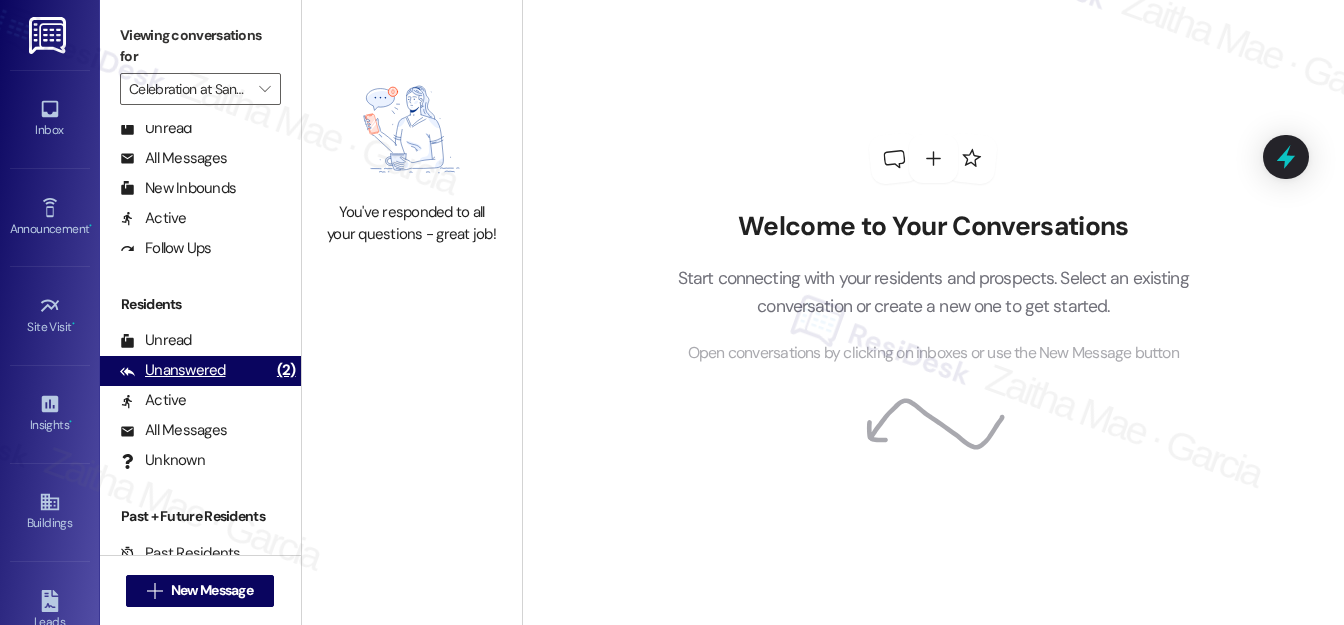scroll, scrollTop: 389, scrollLeft: 0, axis: vertical 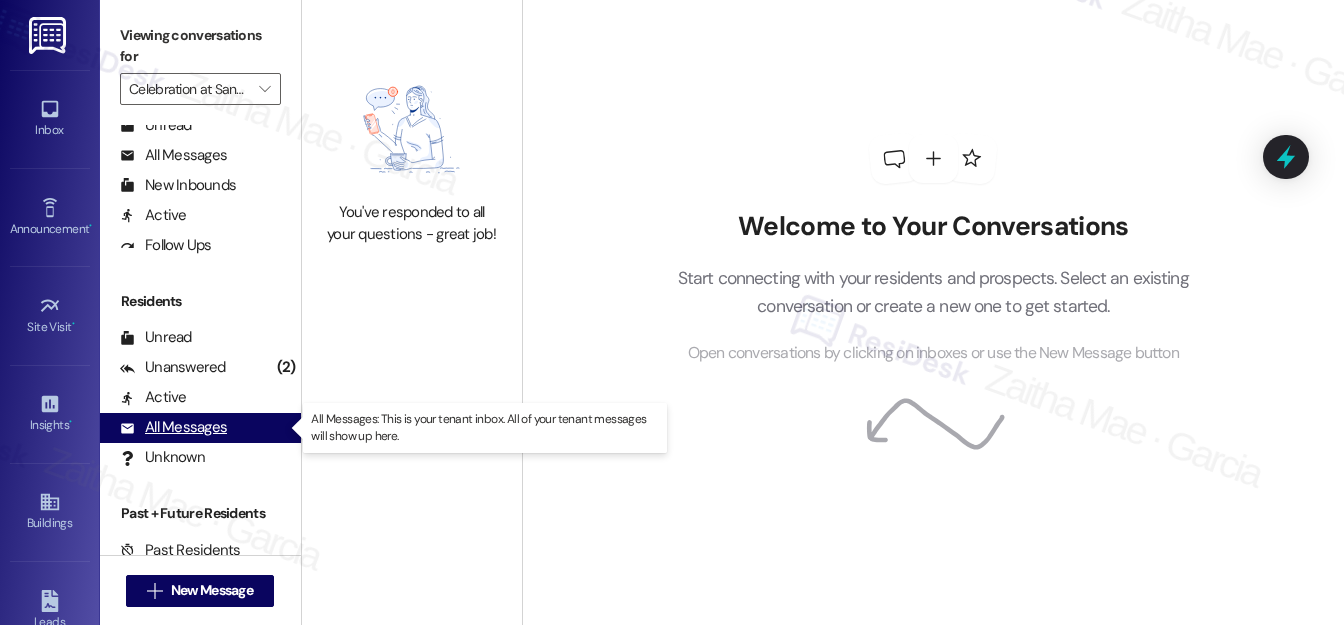 click on "All Messages" at bounding box center [173, 427] 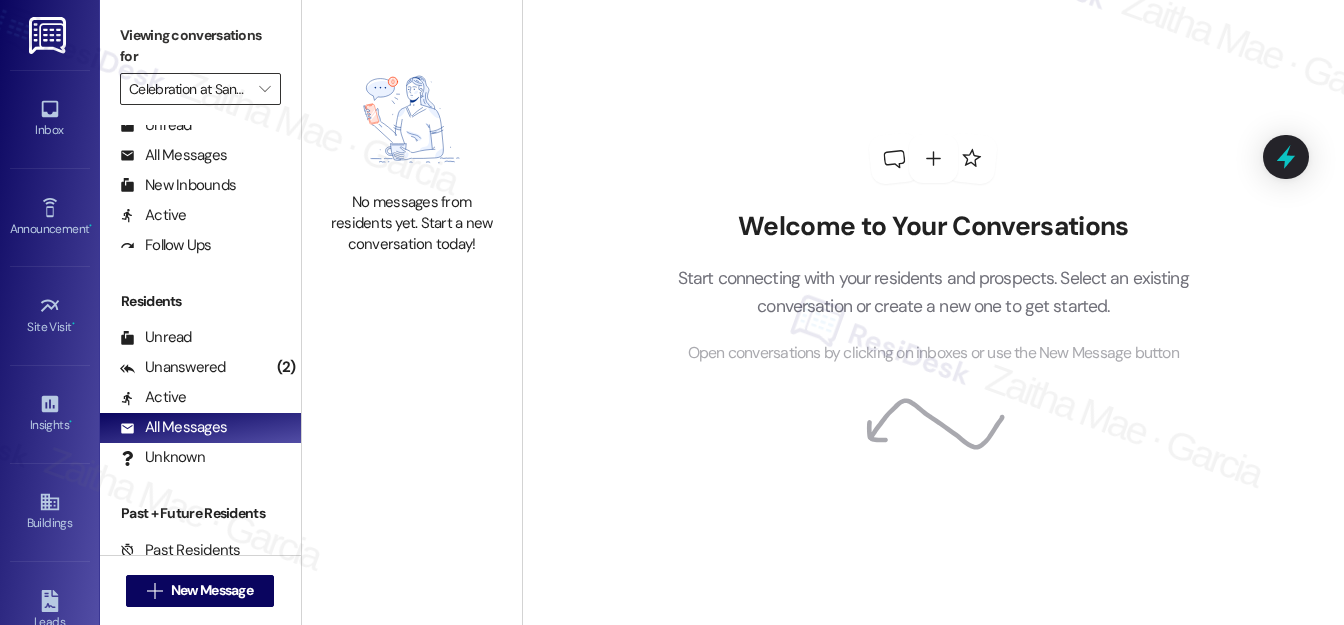 click on "Celebration at Sandy Springs" at bounding box center (189, 89) 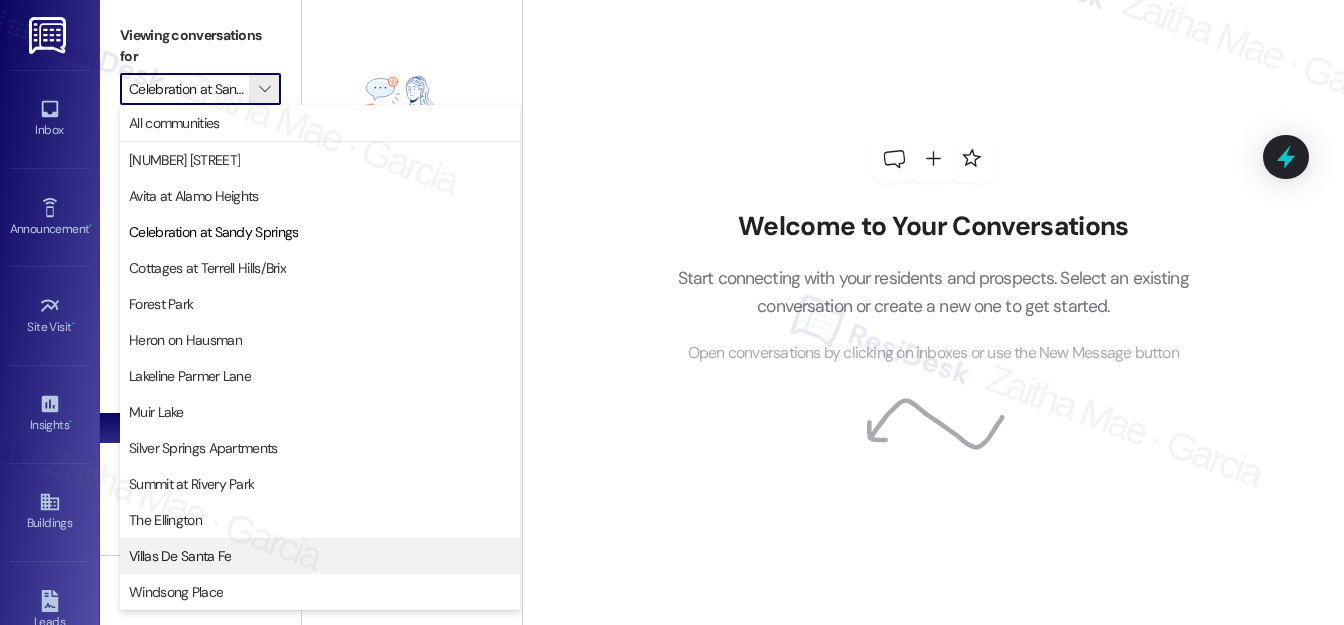 click on "Villas De Santa Fe" at bounding box center [180, 556] 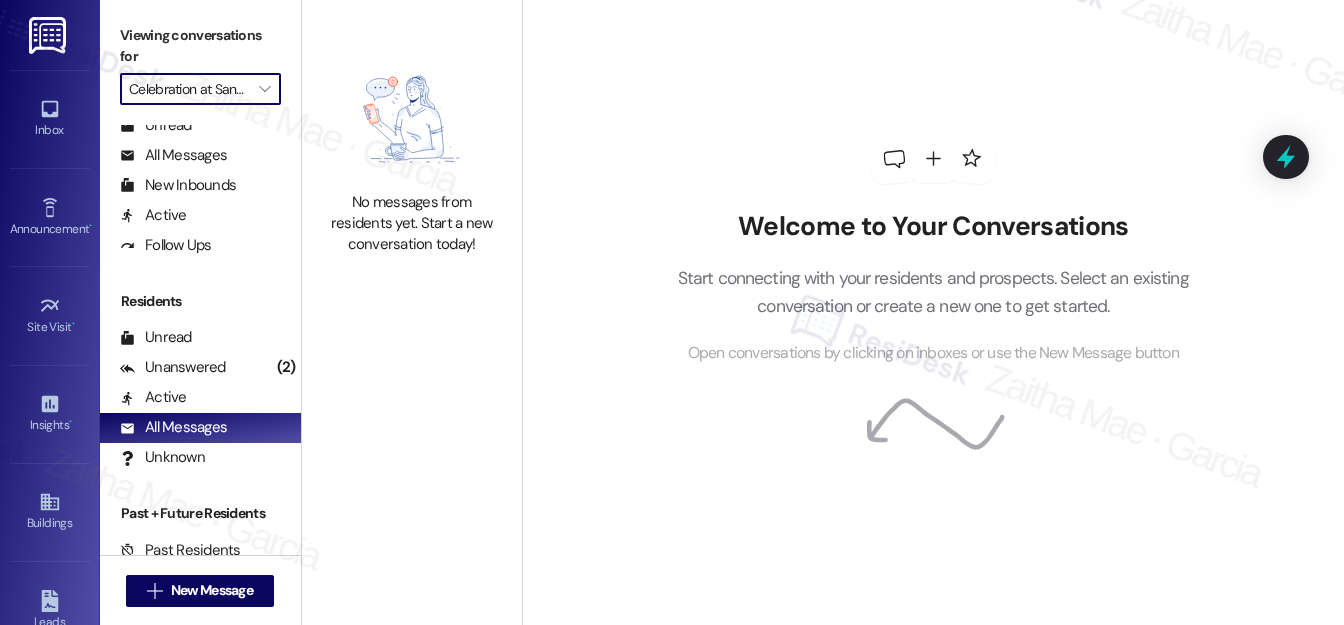 type on "Villas De Santa Fe" 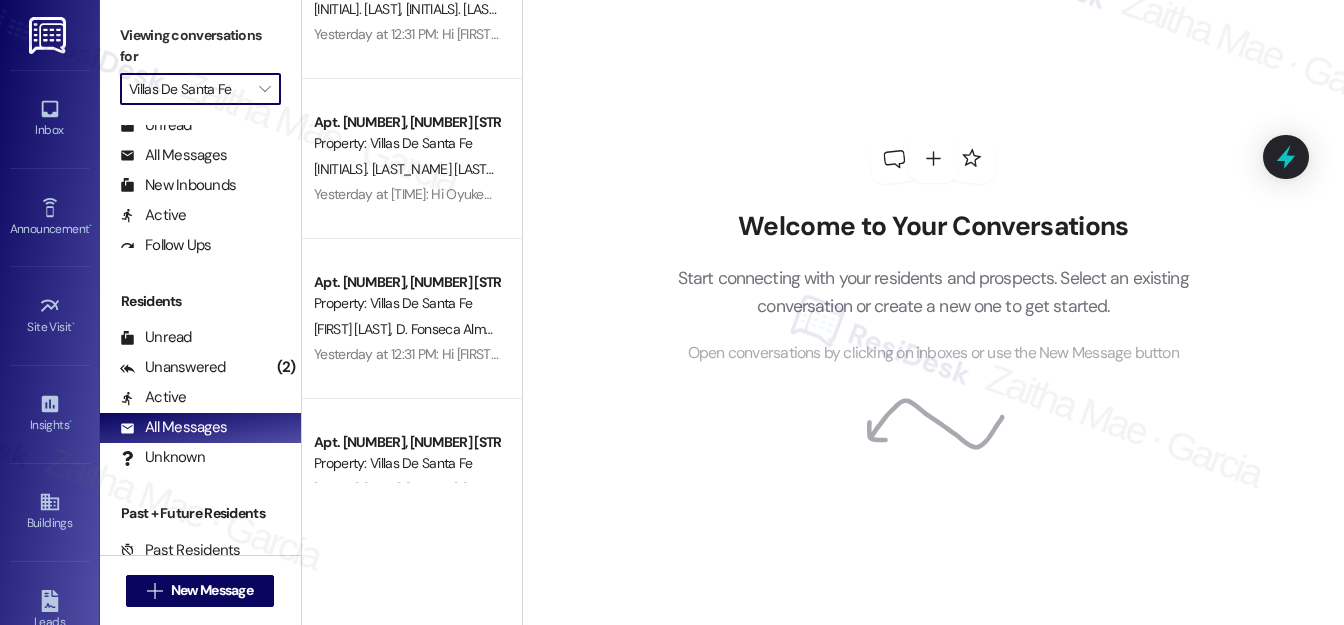 scroll, scrollTop: 6000, scrollLeft: 0, axis: vertical 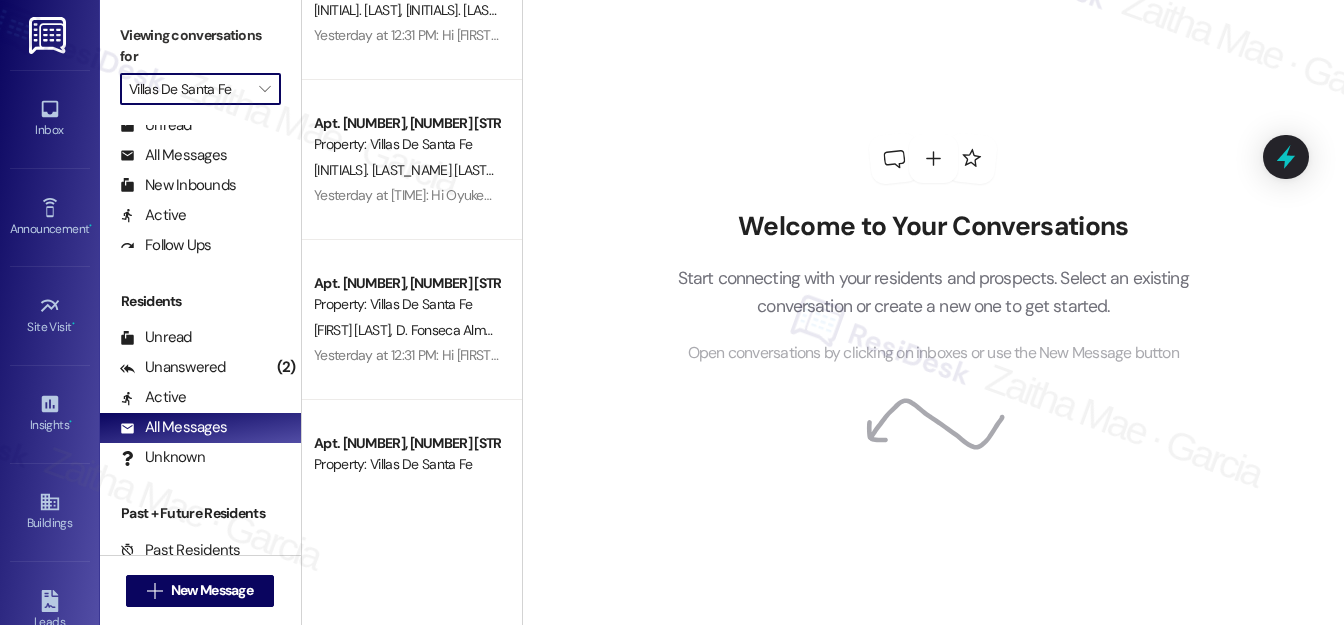 click on "Villas De Santa Fe" at bounding box center [189, 89] 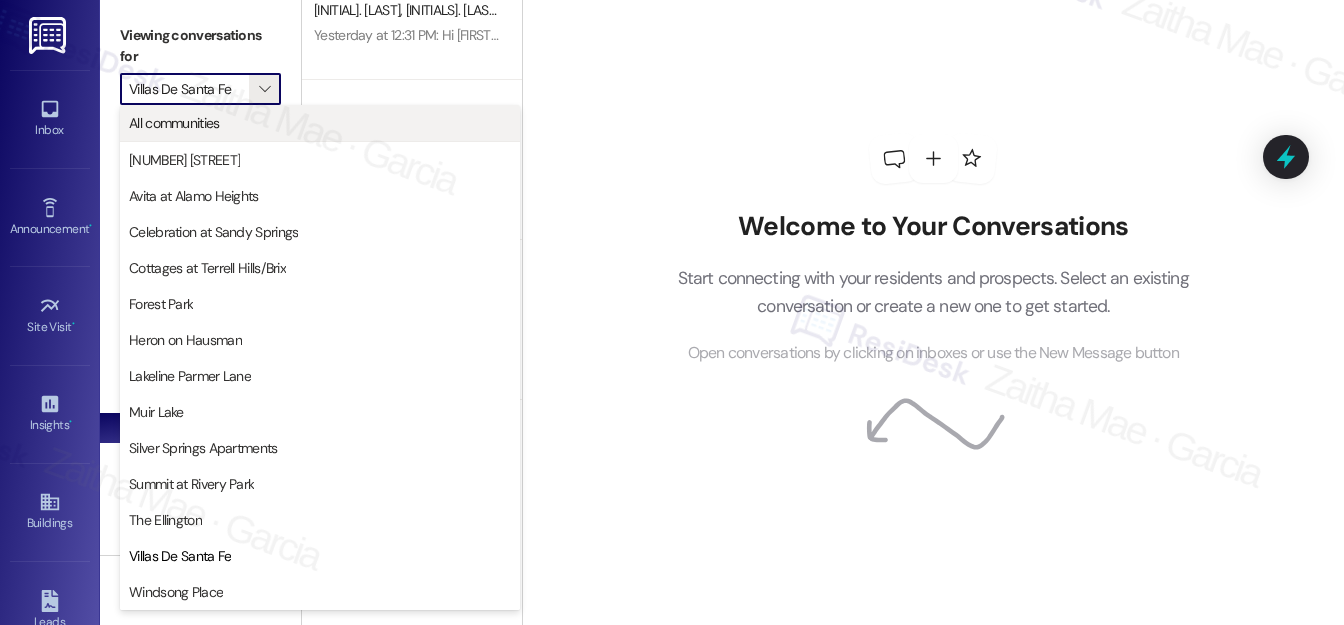 click on "All communities" at bounding box center [174, 123] 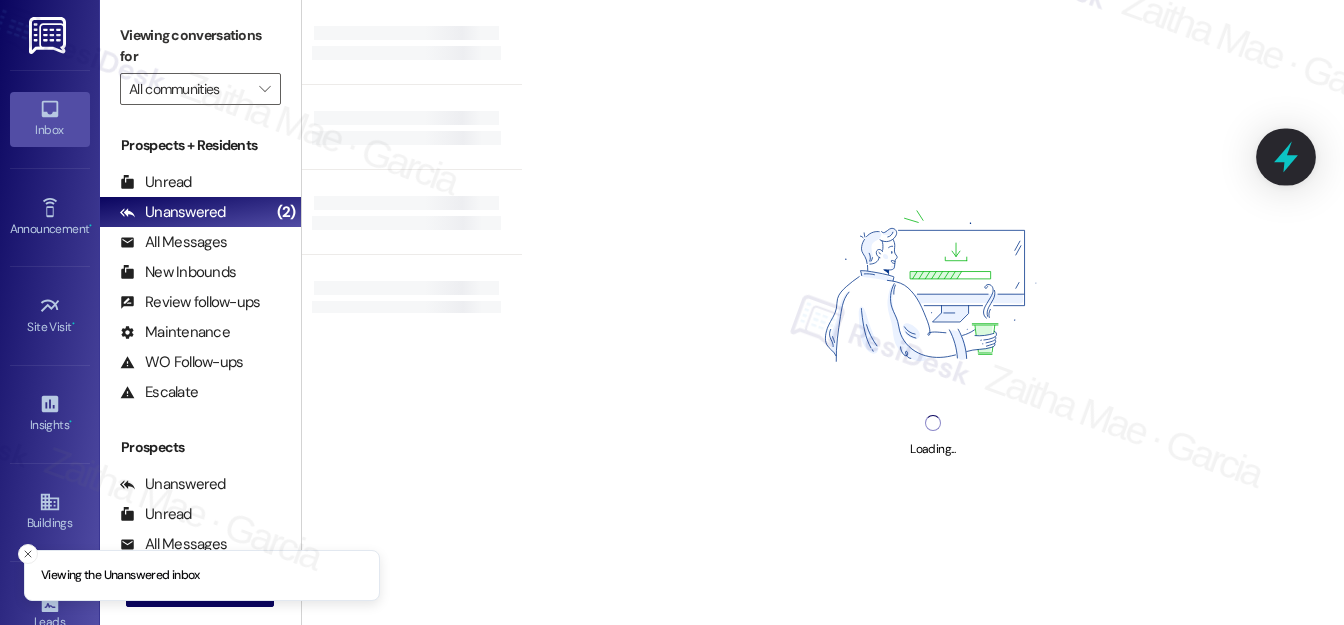 click 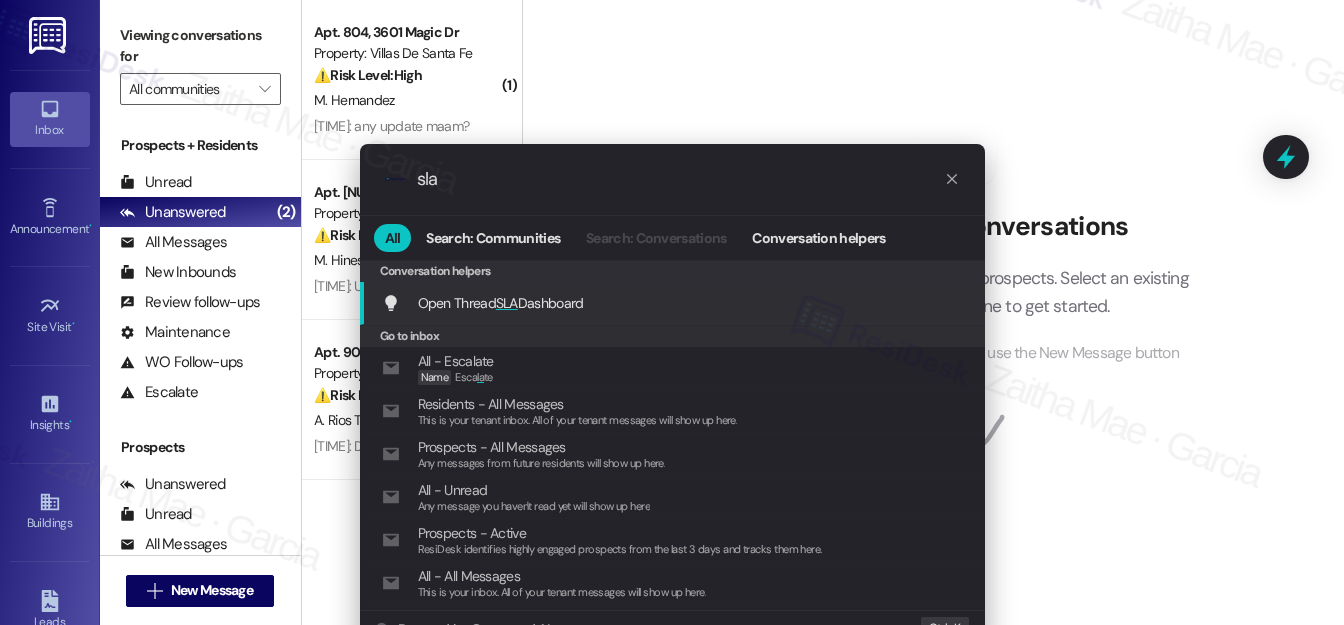 type on "sla" 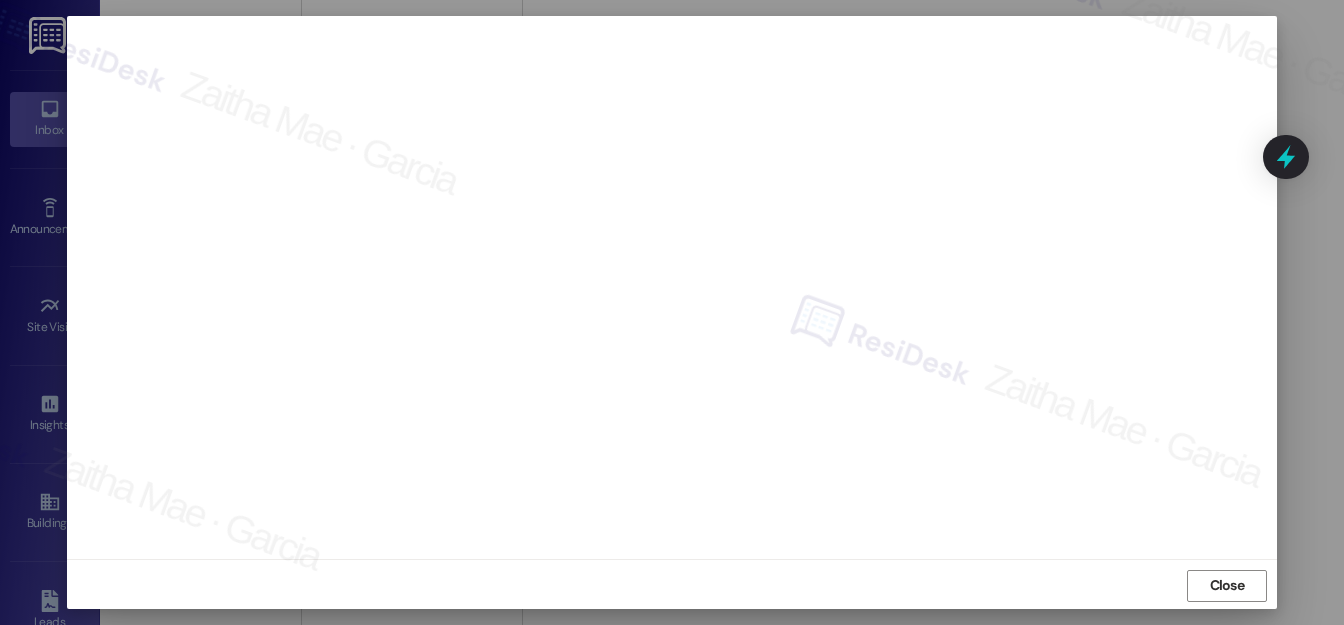 scroll, scrollTop: 22, scrollLeft: 0, axis: vertical 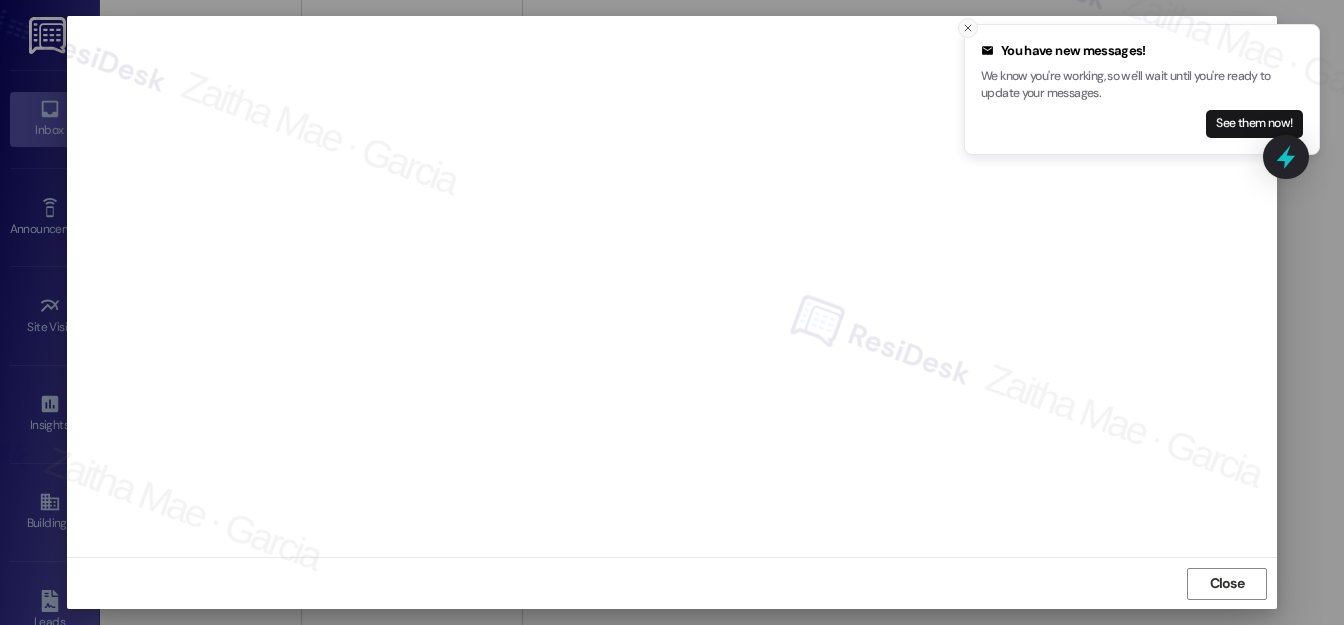 click 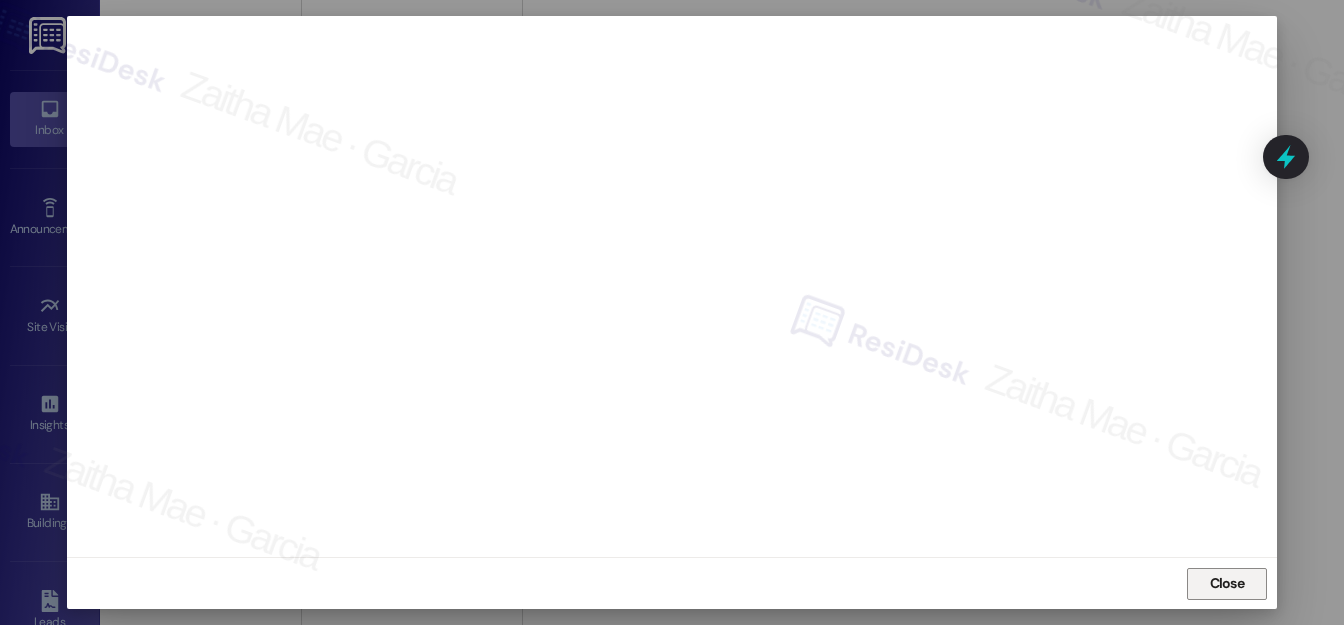 click on "Close" at bounding box center (1227, 583) 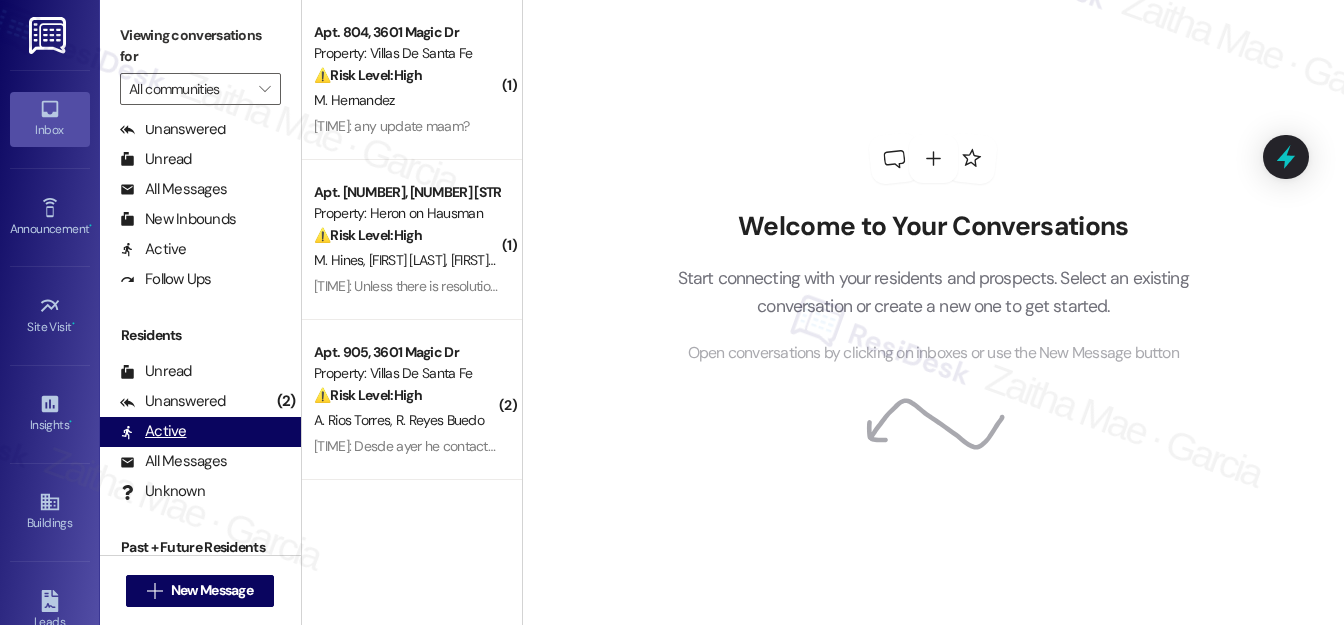 scroll, scrollTop: 389, scrollLeft: 0, axis: vertical 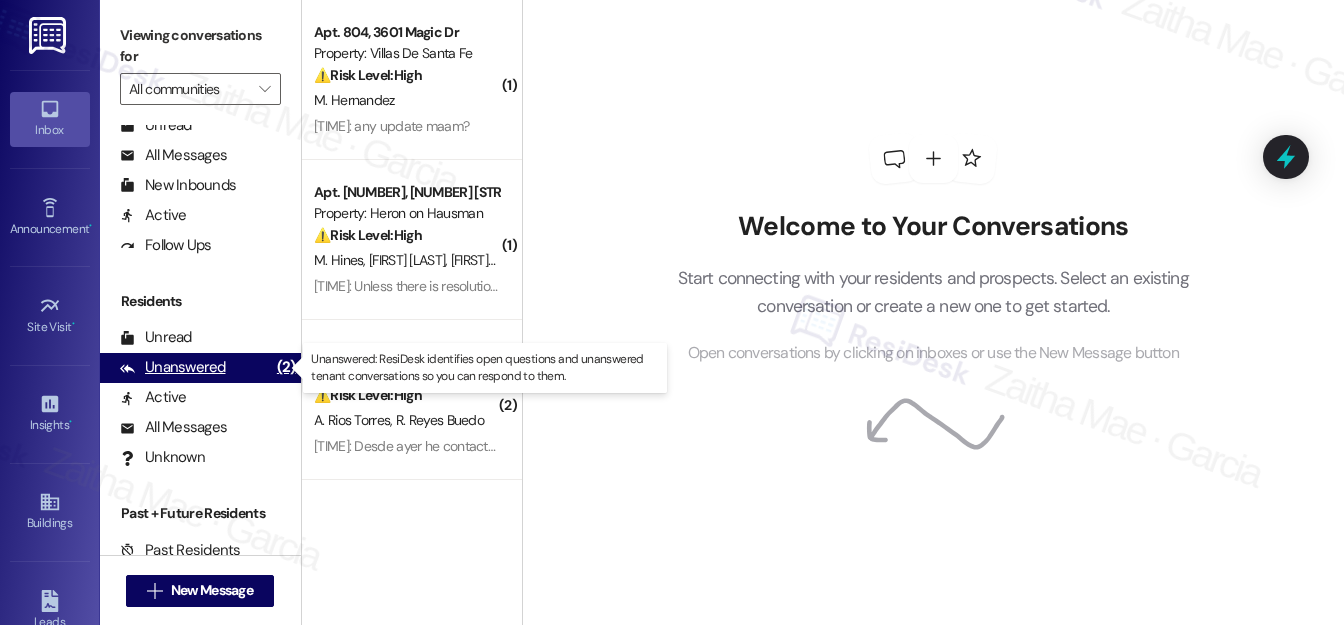 click on "Unanswered" at bounding box center (173, 367) 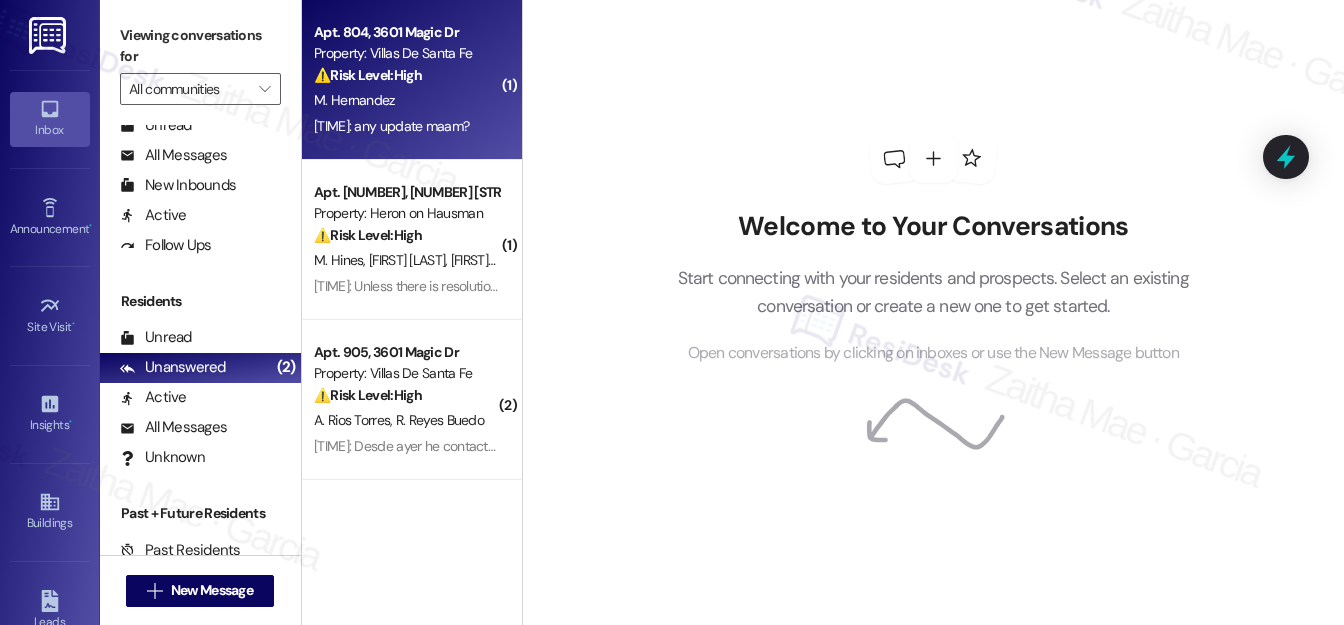 click on "M. Hernandez" at bounding box center [406, 100] 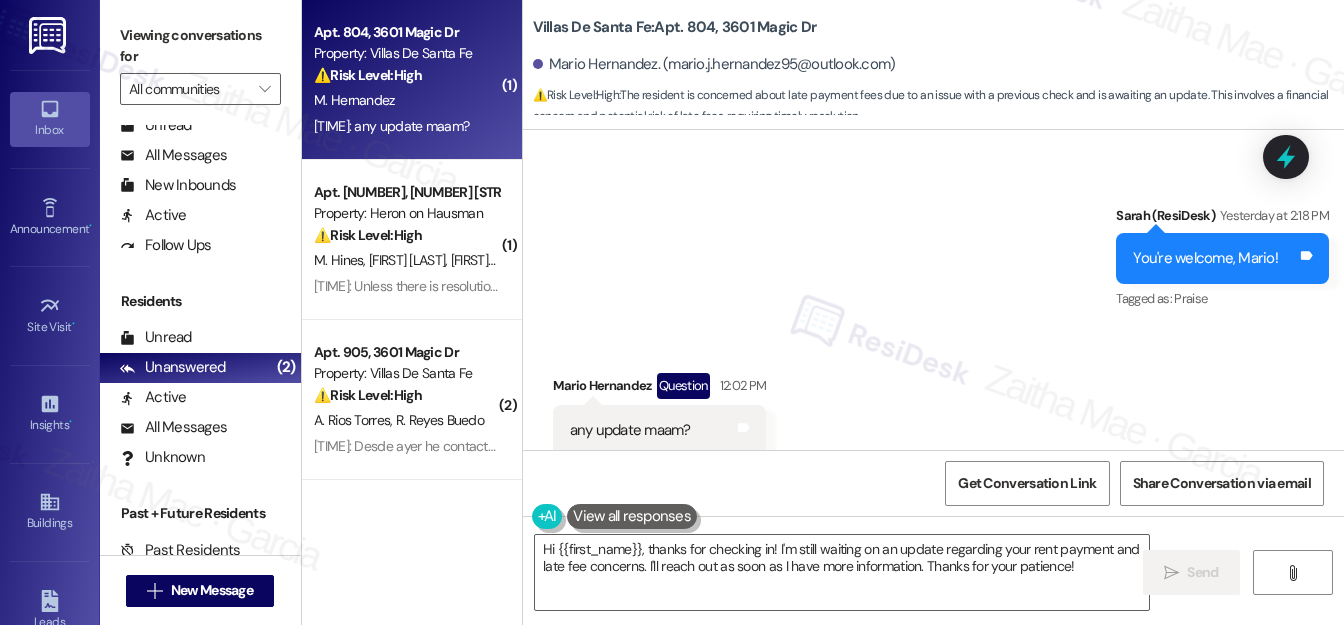 scroll, scrollTop: 3255, scrollLeft: 0, axis: vertical 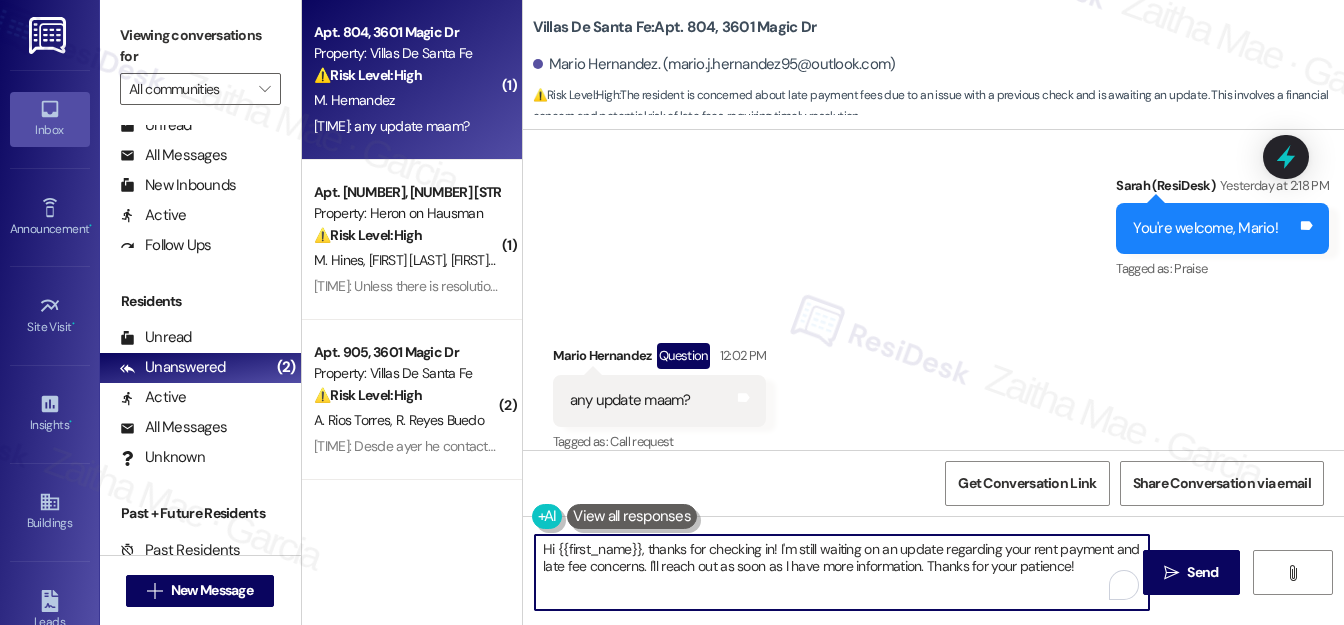drag, startPoint x: 650, startPoint y: 548, endPoint x: 532, endPoint y: 548, distance: 118 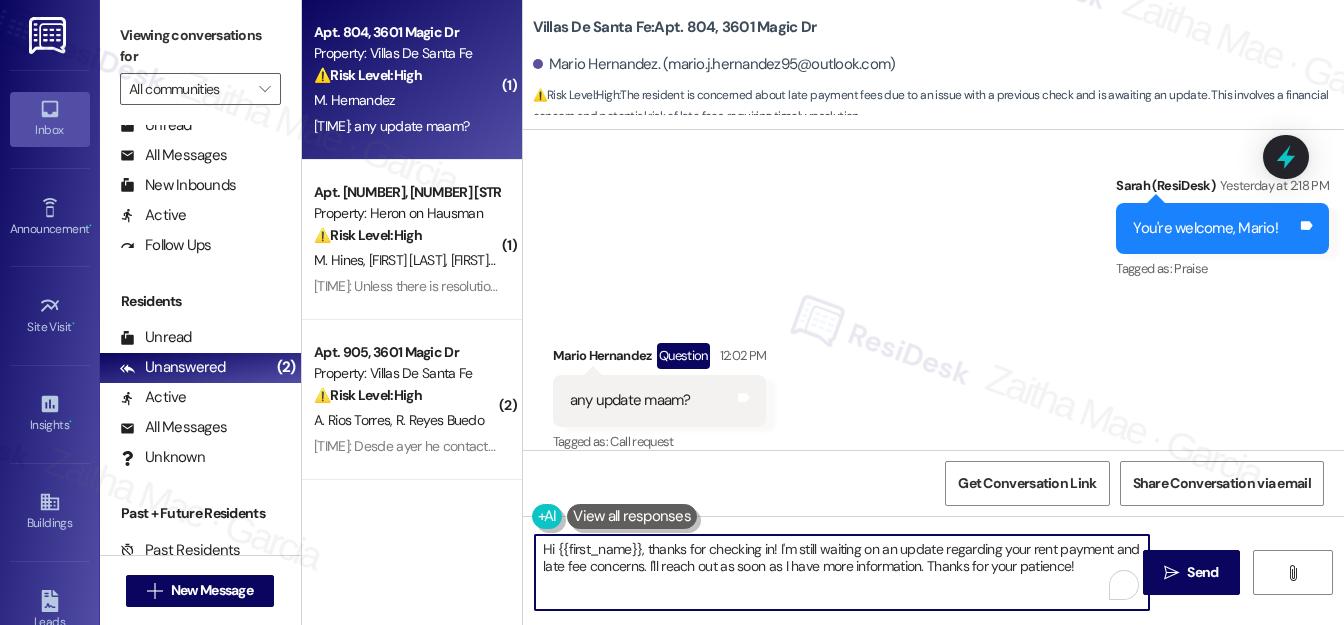 click on "Hi {{first_name}}, thanks for checking in! I'm still waiting on an update regarding your rent payment and late fee concerns. I'll reach out as soon as I have more information. Thanks for your patience!" at bounding box center [842, 572] 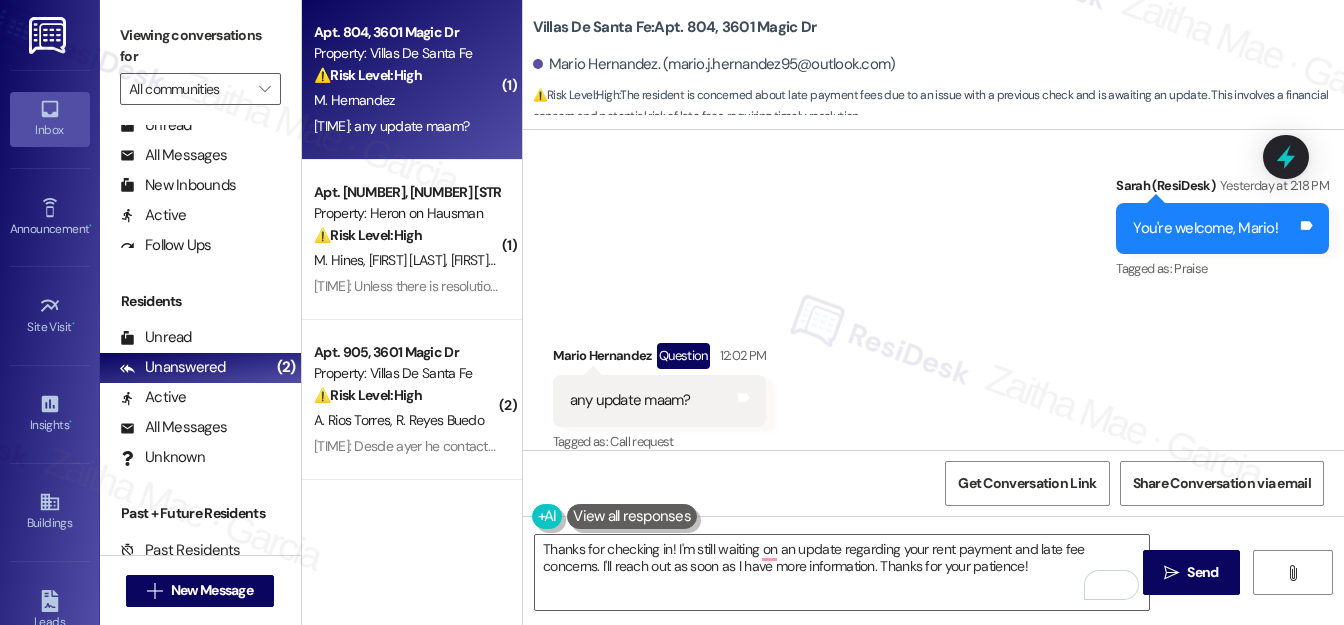 click on "Mario Hernandez Question 12:02 PM" at bounding box center [660, 359] 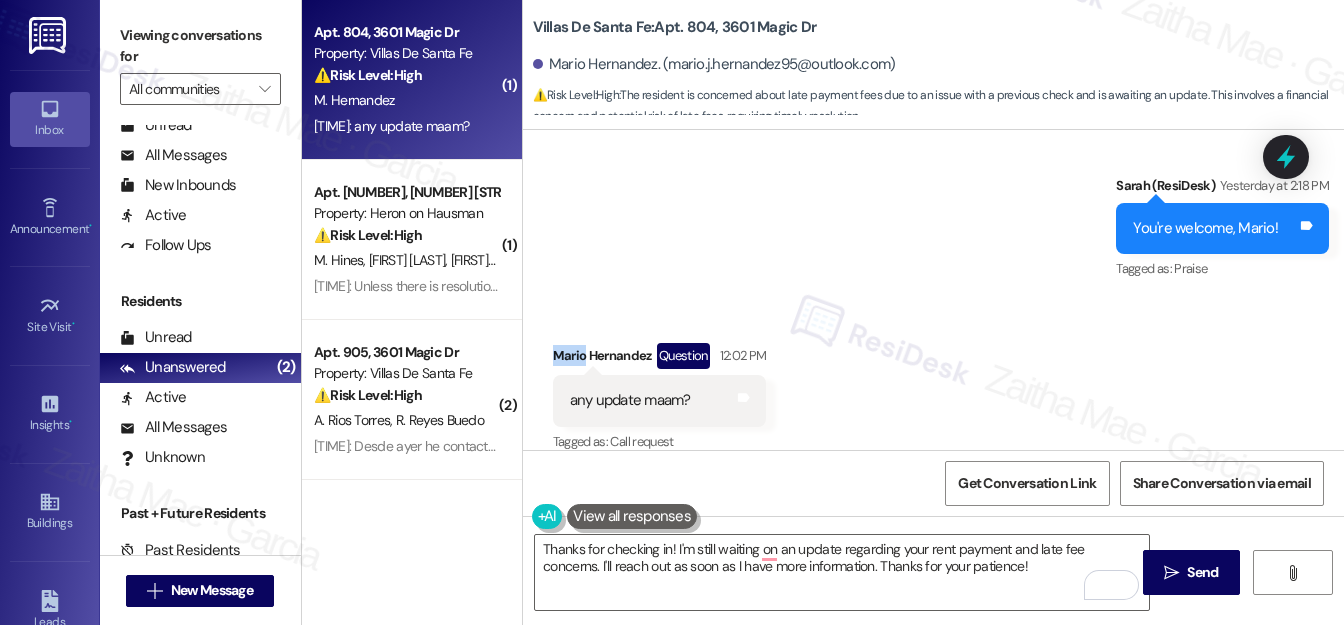 click on "Mario Hernandez Question 12:02 PM" at bounding box center [660, 359] 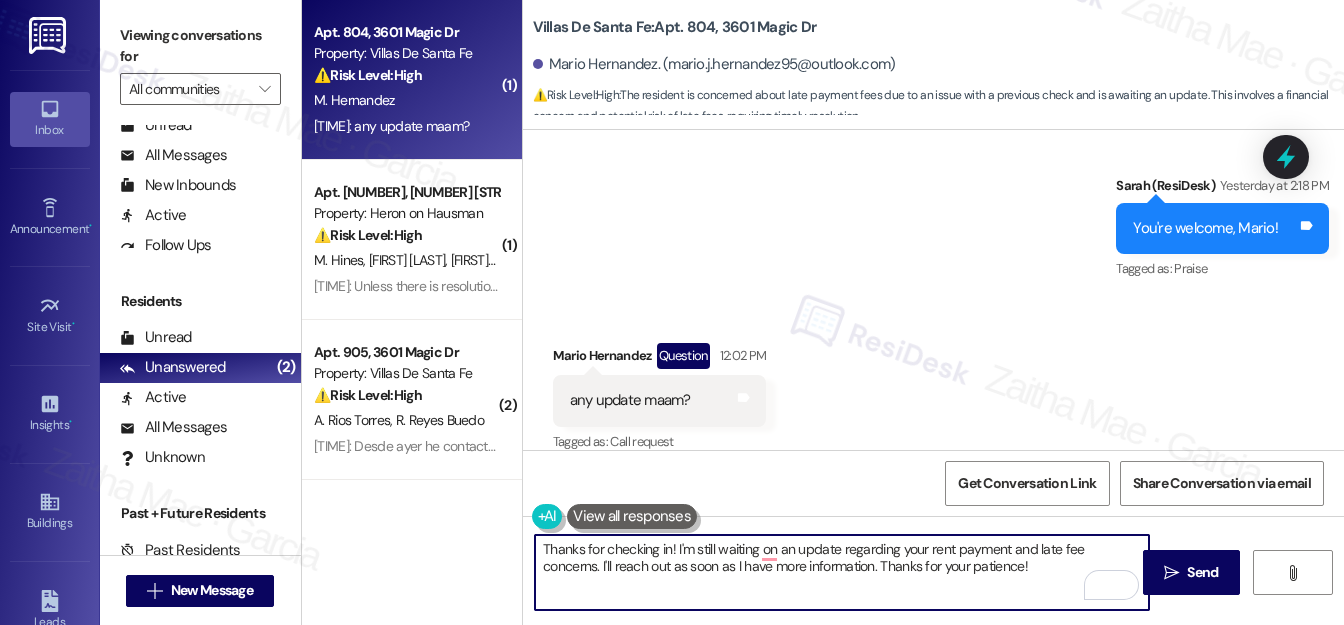 click on "Thanks for checking in! I'm still waiting on an update regarding your rent payment and late fee concerns. I'll reach out as soon as I have more information. Thanks for your patience!" at bounding box center (842, 572) 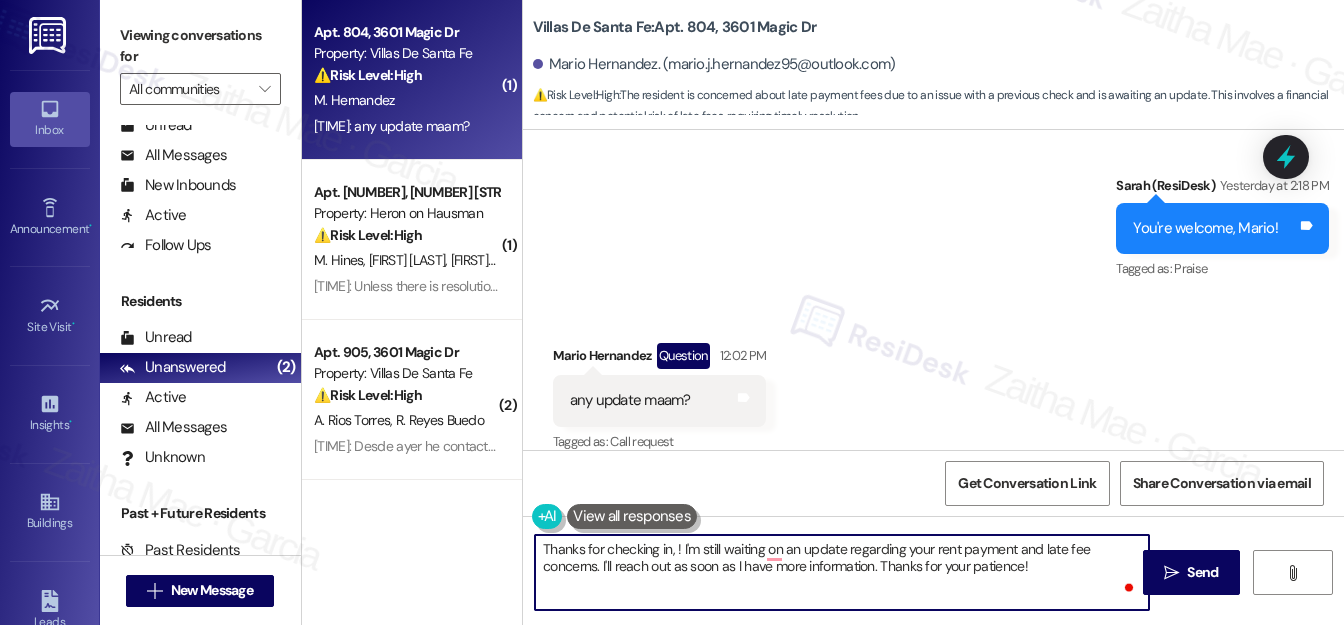 paste on "Mario" 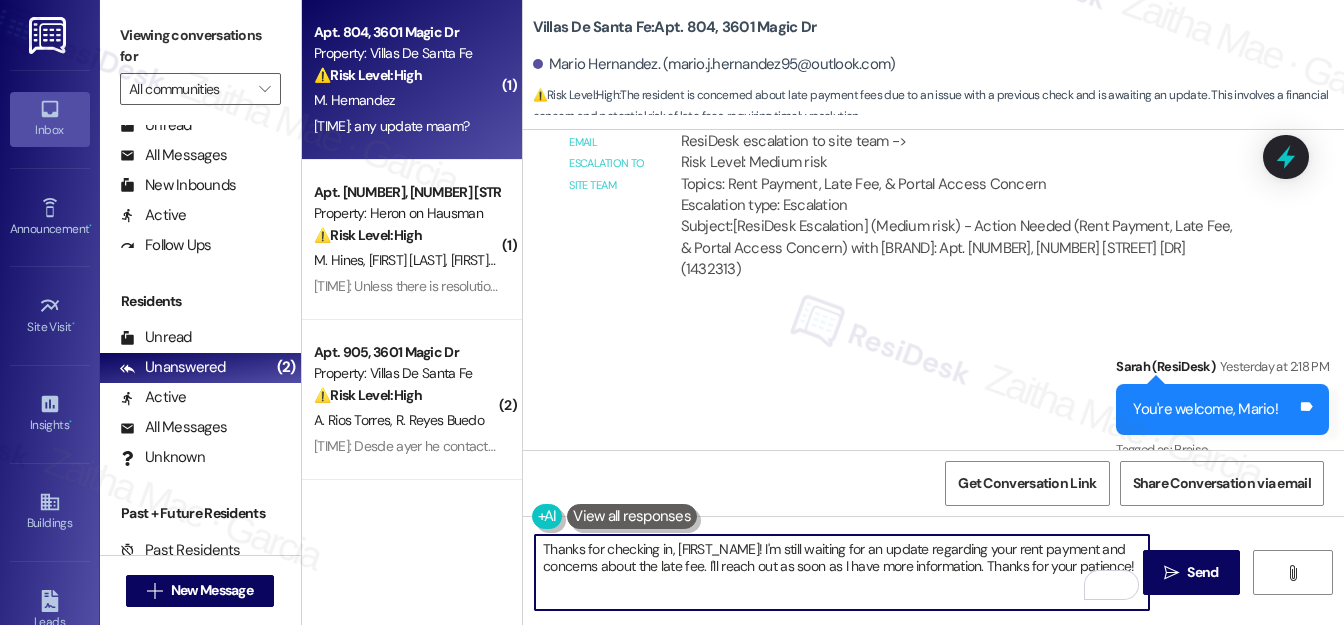 scroll, scrollTop: 3255, scrollLeft: 0, axis: vertical 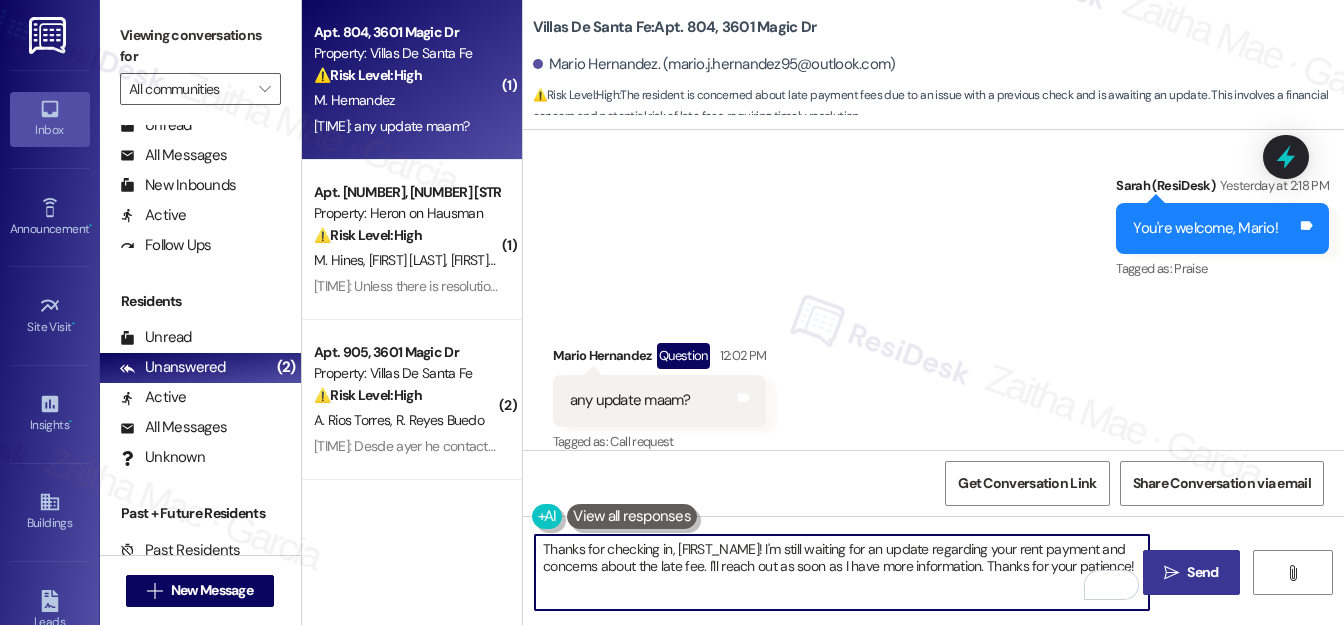 type on "Thanks for checking in, [FIRST]! I'm still waiting for an update regarding your rent payment and concerns about the late fee. I'll reach out as soon as I have more information. Thanks for your patience!" 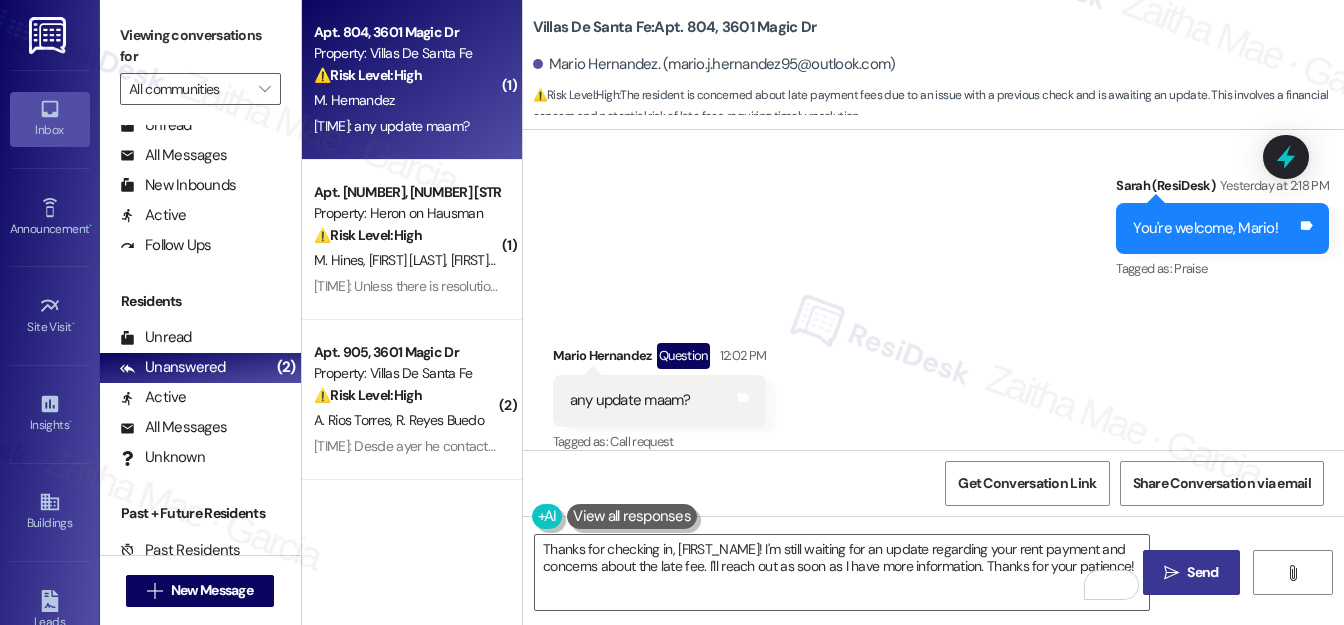 click on "Send" at bounding box center [1202, 572] 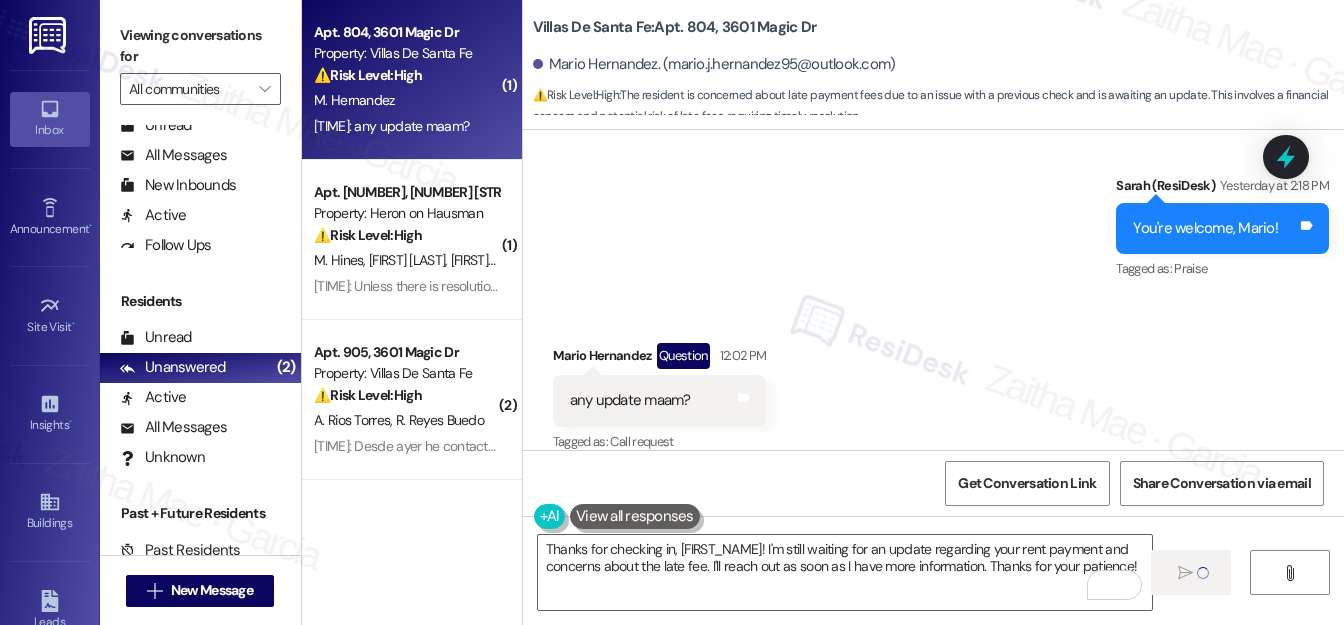 type 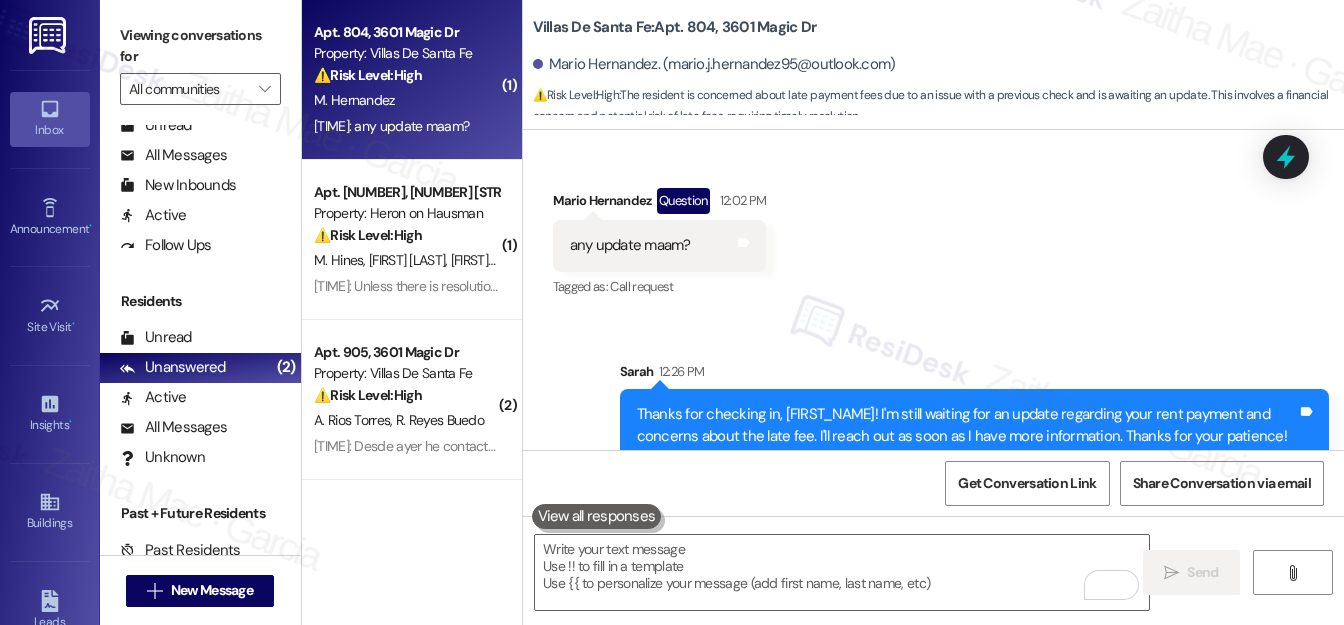 scroll, scrollTop: 3416, scrollLeft: 0, axis: vertical 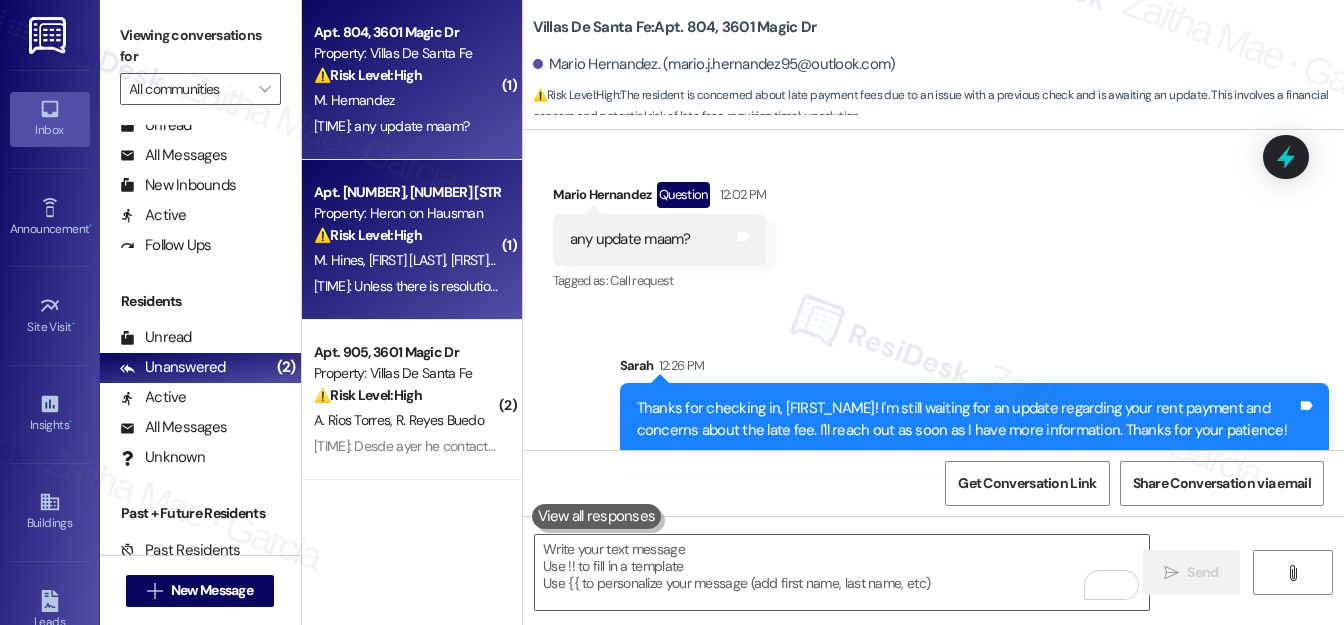 click on "⚠️  Risk Level:  High The resident is reporting an ongoing, unresolved A/C issue that has persisted for nearly a month. The A/C is not functioning correctly, and the resident is requesting a resolution and a conference call to discuss remedies. The continued lack of resolution and the resident's explicit dissatisfaction elevate this to Tier 2." at bounding box center [406, 235] 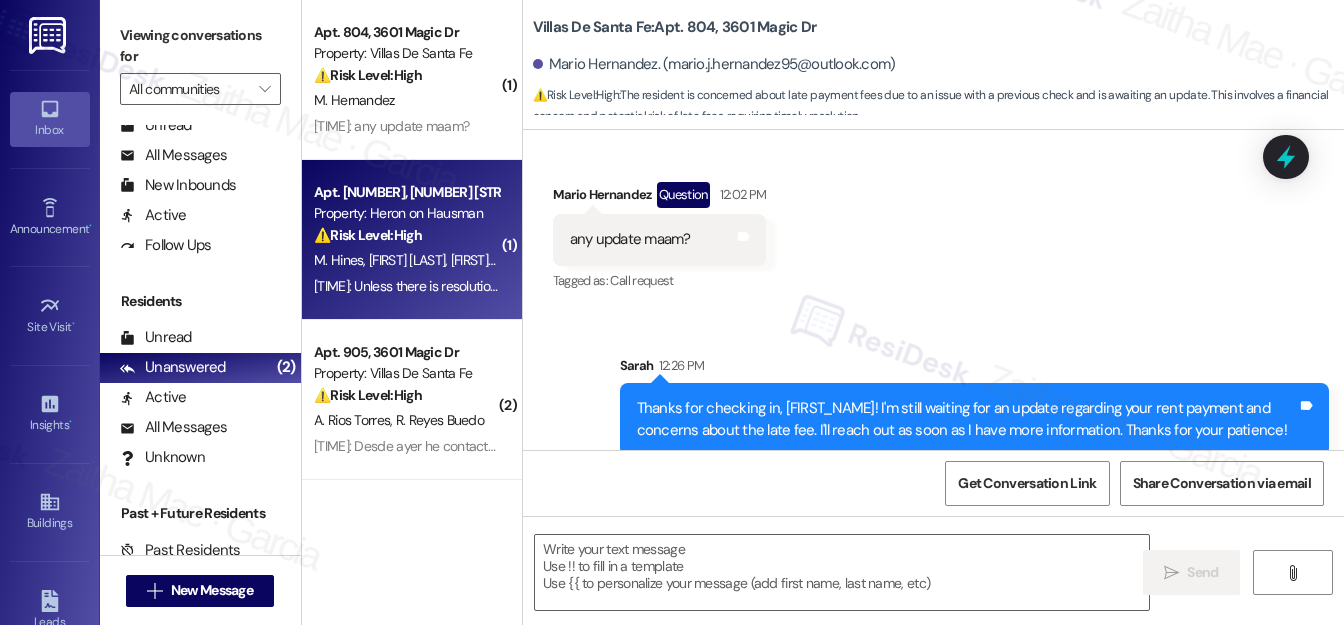 type on "Fetching suggested responses. Please feel free to read through the conversation in the meantime." 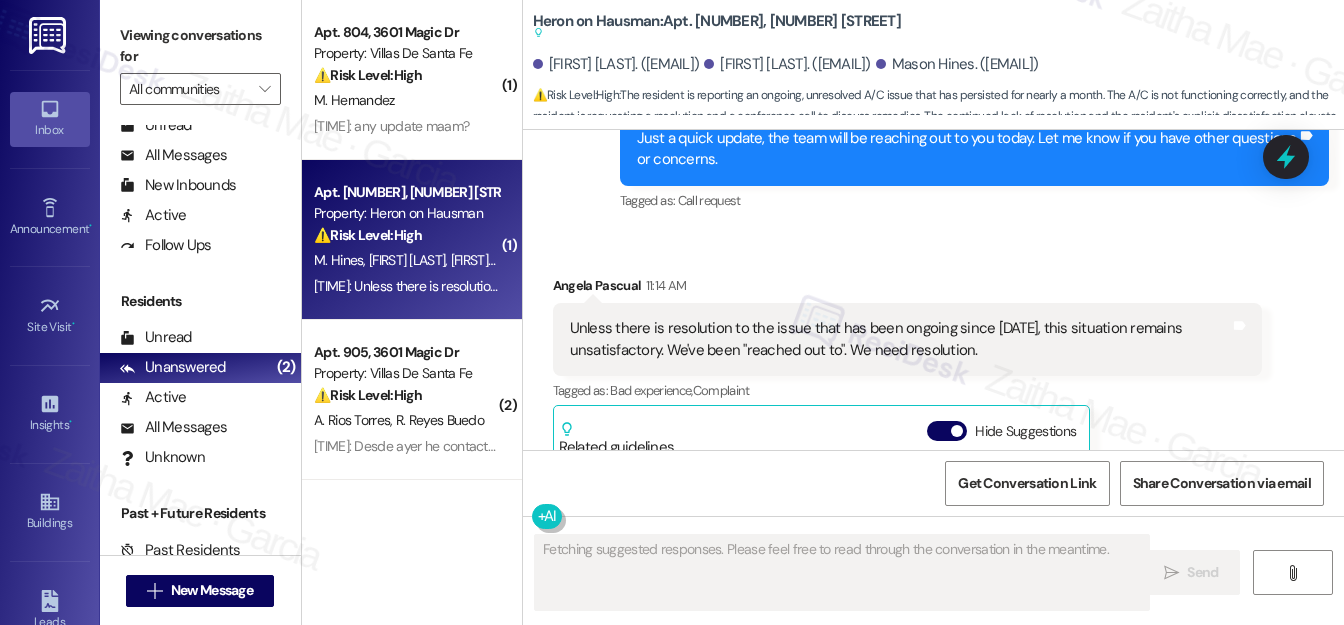 scroll, scrollTop: 7579, scrollLeft: 0, axis: vertical 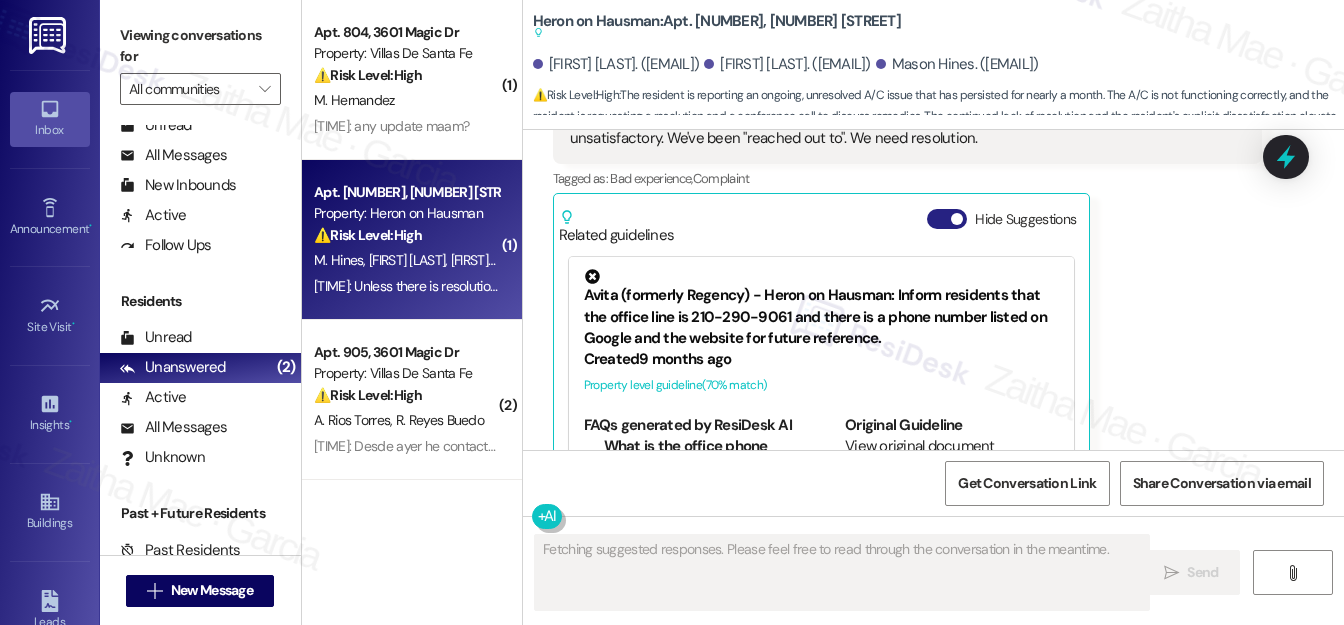 click on "Hide Suggestions" at bounding box center (947, 219) 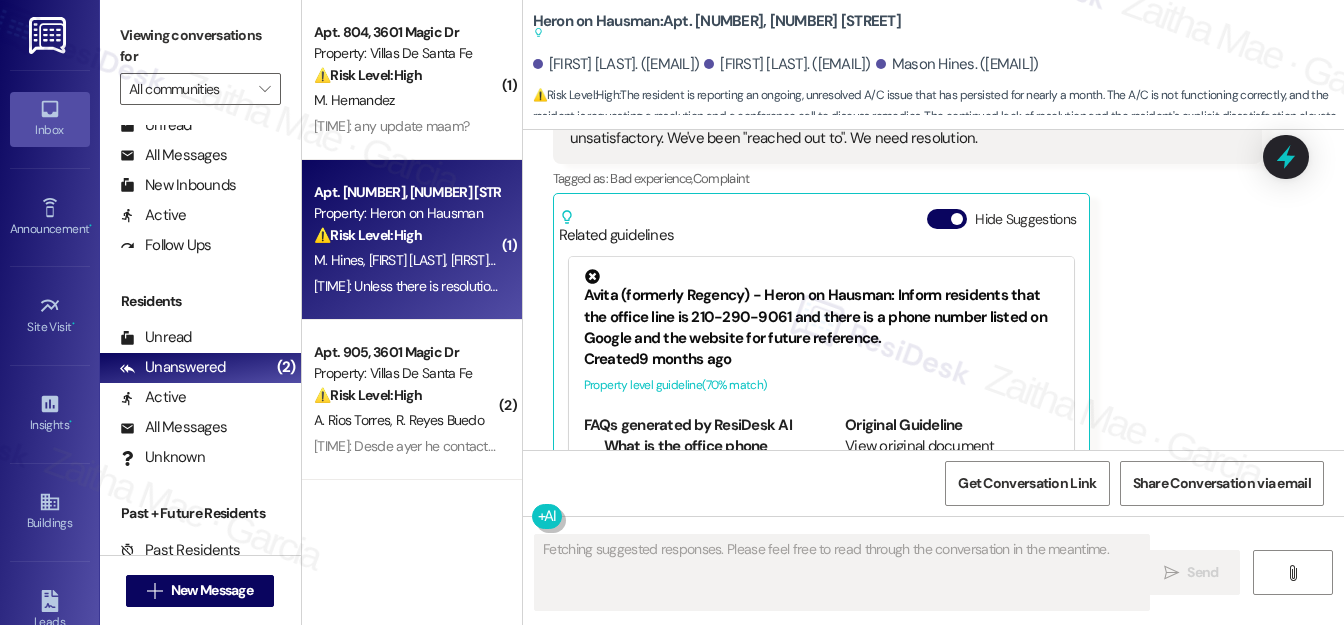 scroll, scrollTop: 7330, scrollLeft: 0, axis: vertical 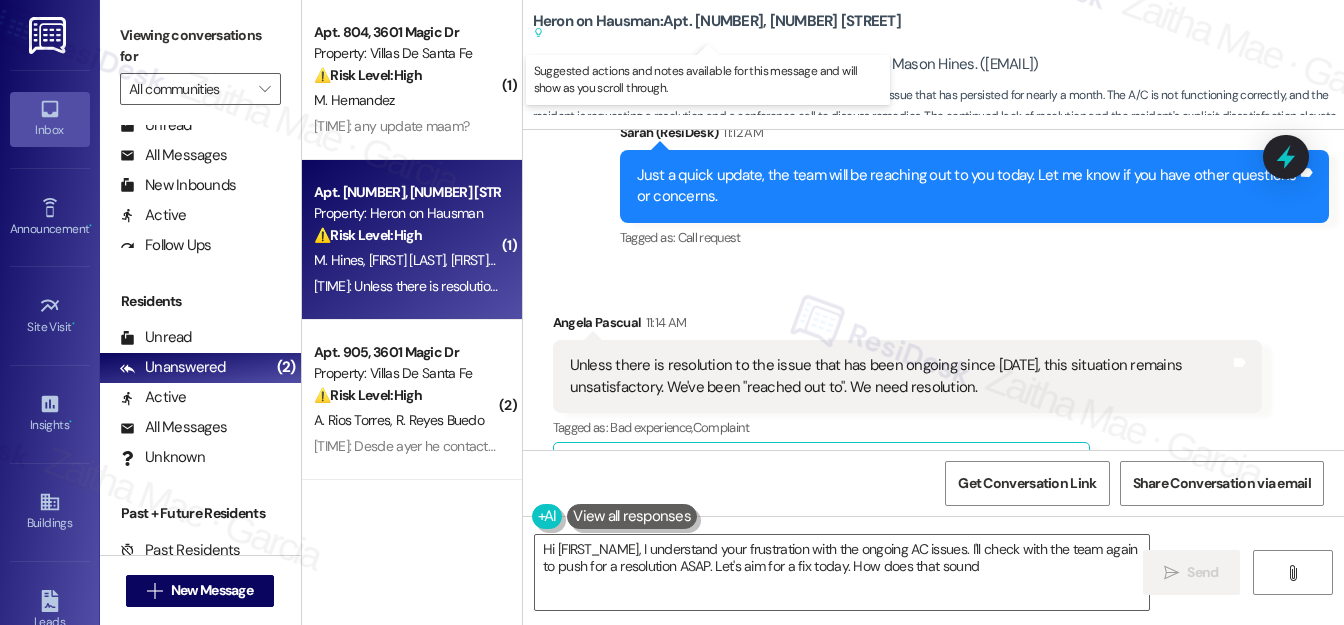 type on "Hi {{first_name}}, I understand your frustration with the ongoing AC issues. I'll check with the team again to push for a resolution ASAP. Let's aim for a fix today. How does that sound?" 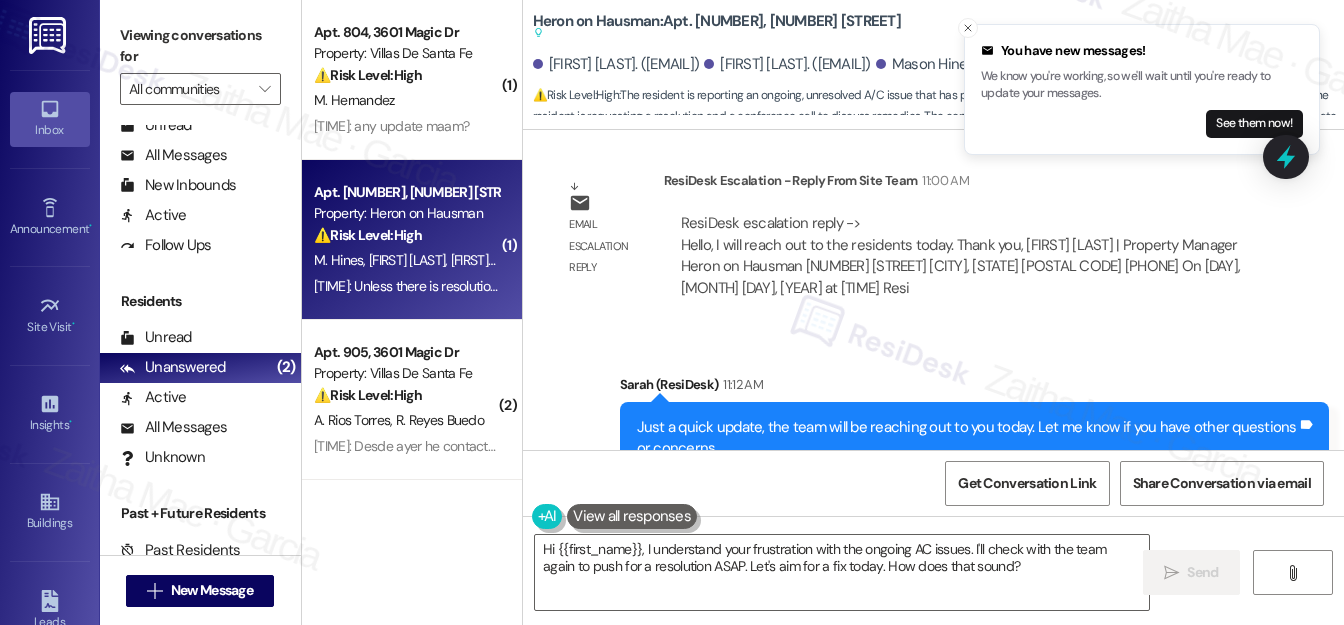 scroll, scrollTop: 6967, scrollLeft: 0, axis: vertical 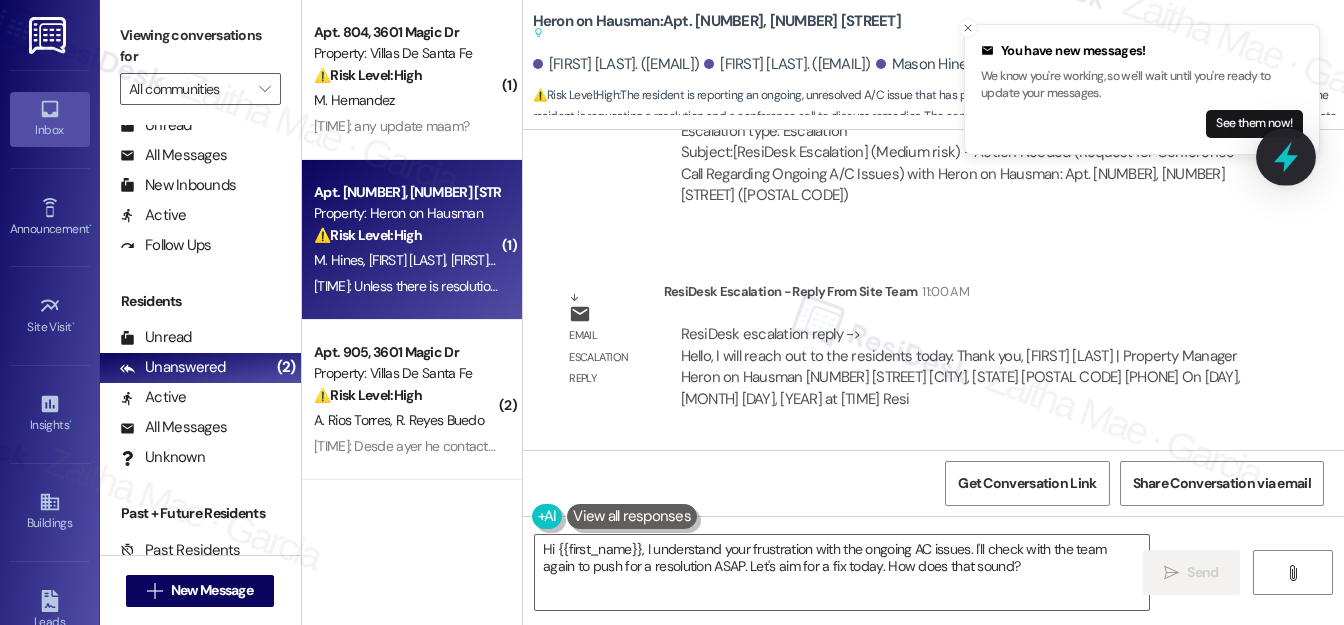 click 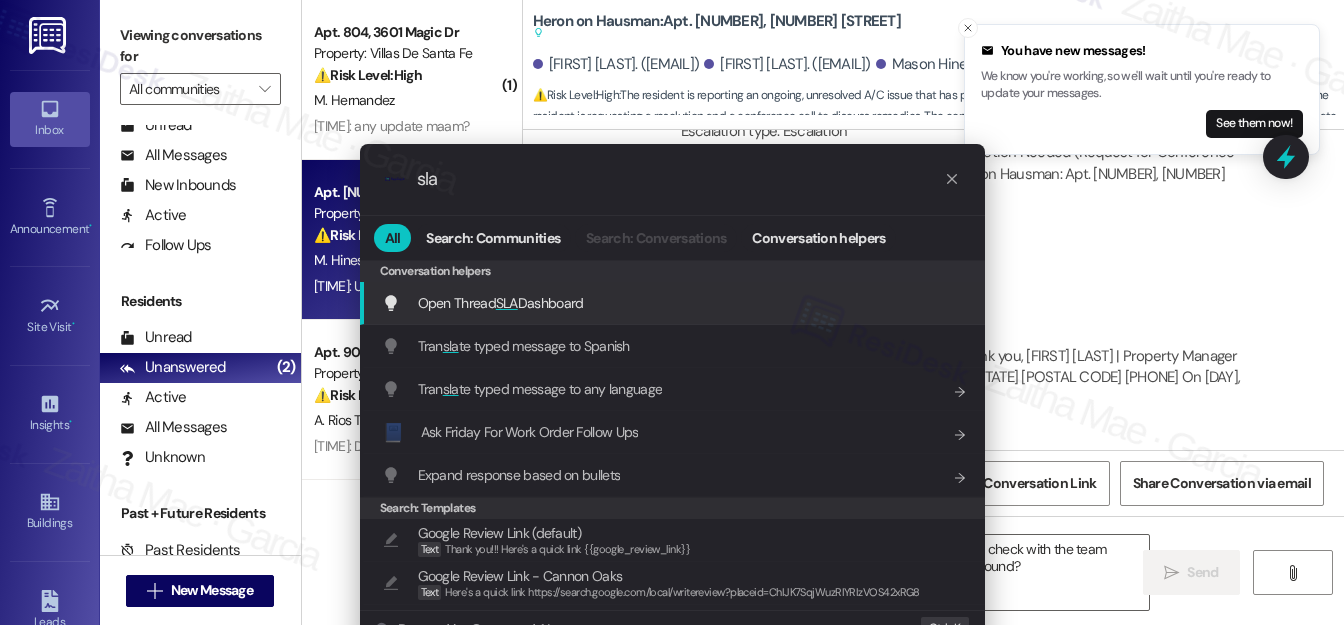type on "sla" 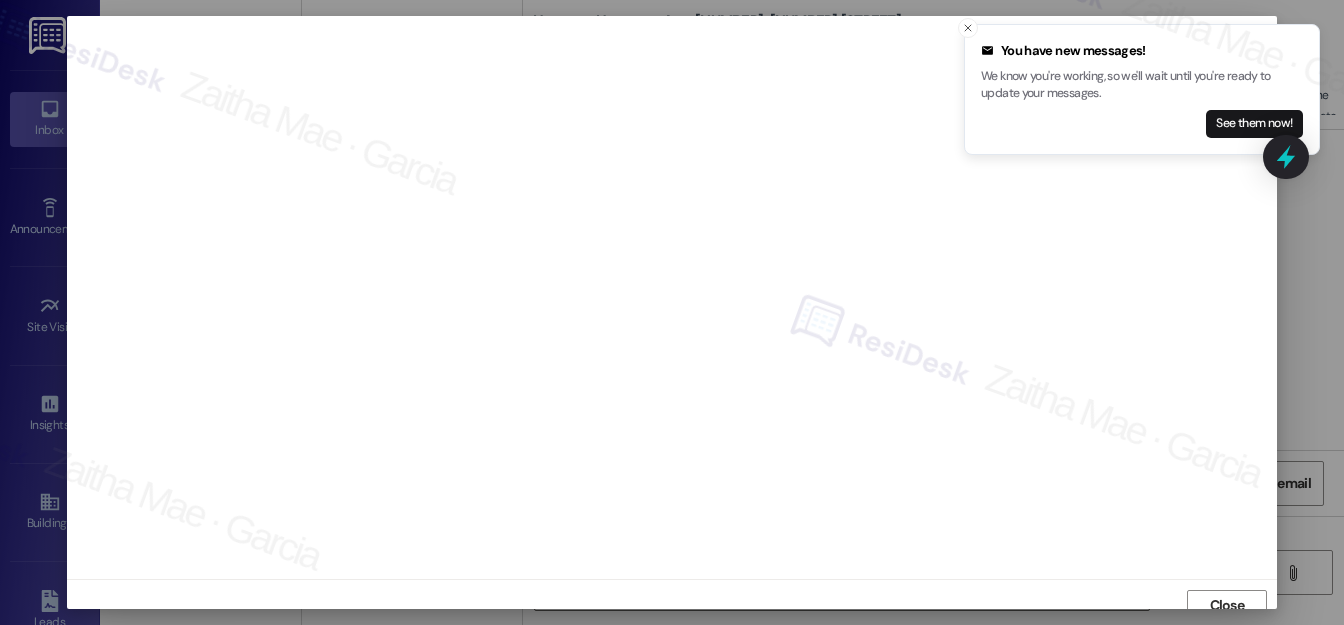 scroll, scrollTop: 12, scrollLeft: 0, axis: vertical 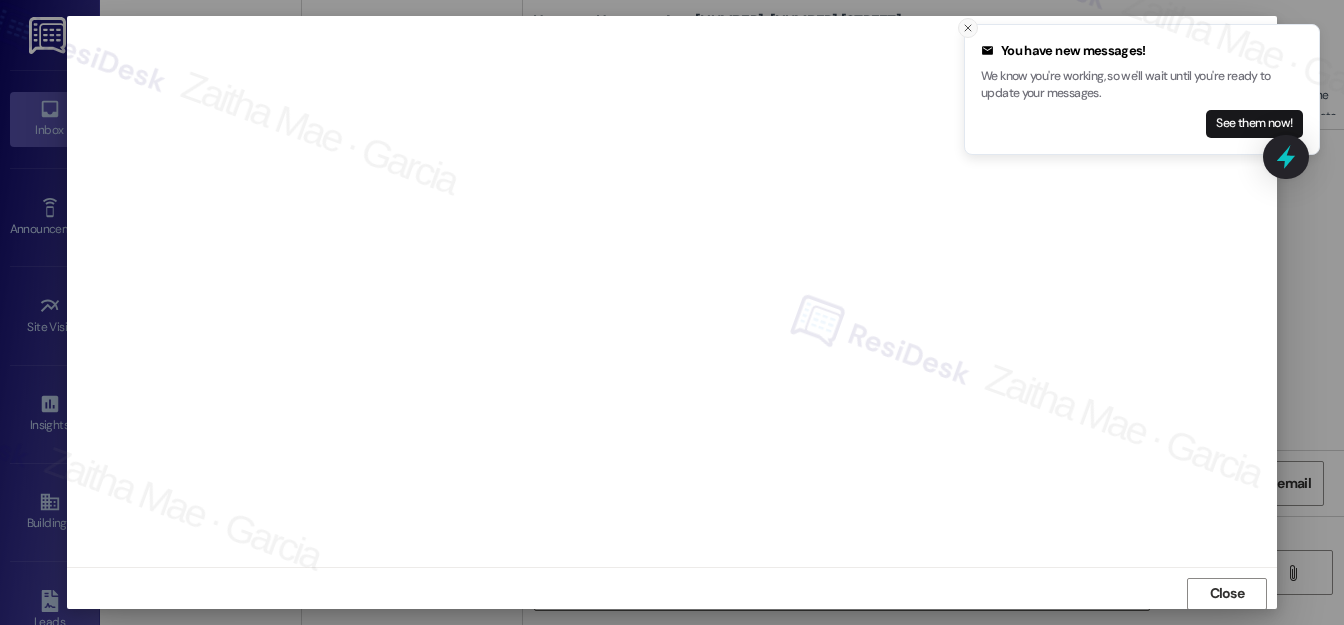 click 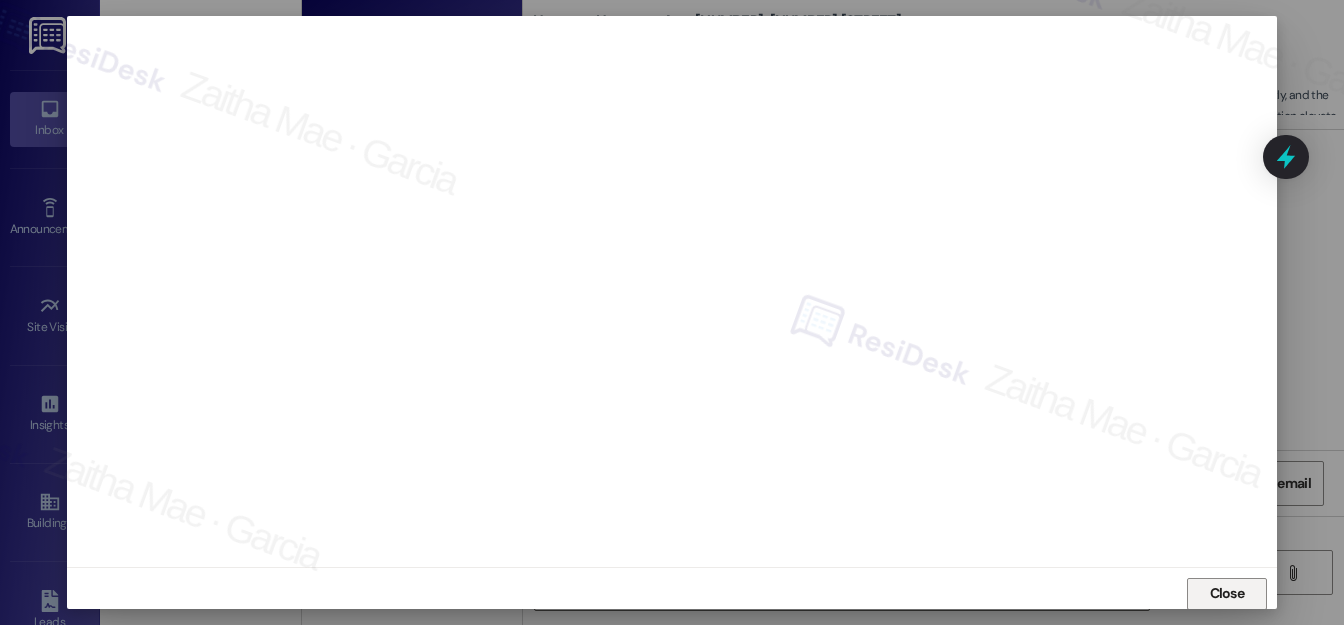 click on "Close" at bounding box center (1227, 593) 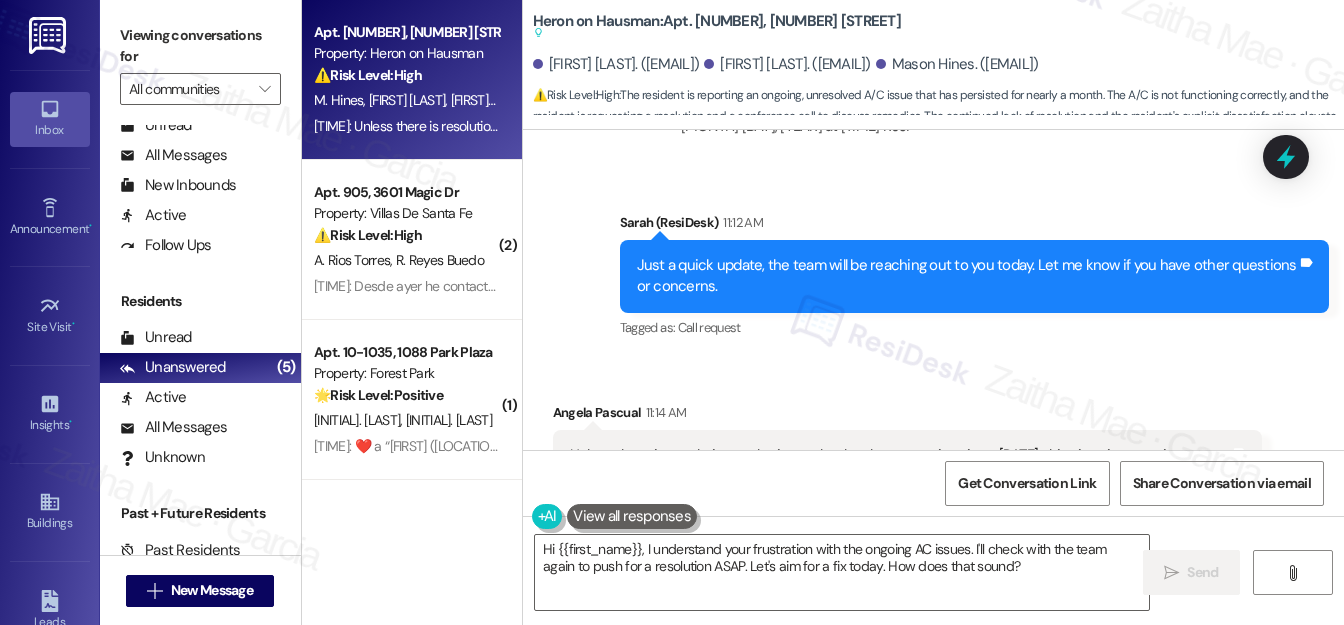 scroll, scrollTop: 7330, scrollLeft: 0, axis: vertical 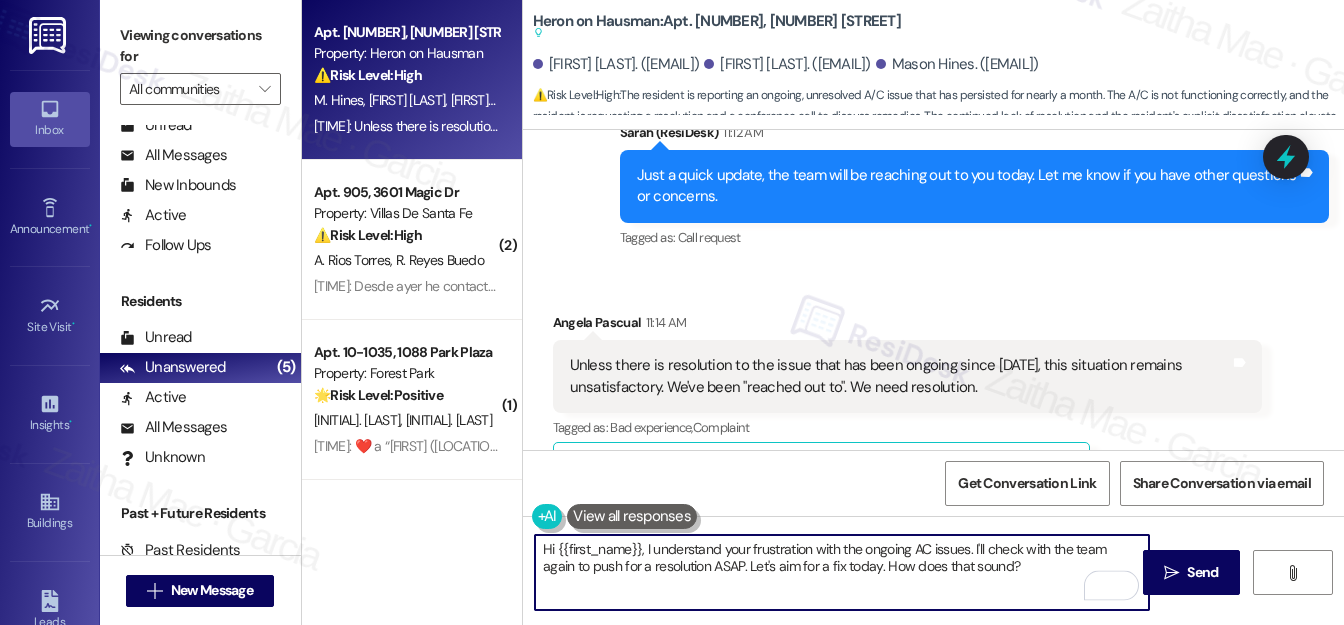 drag, startPoint x: 541, startPoint y: 551, endPoint x: 986, endPoint y: 570, distance: 445.40543 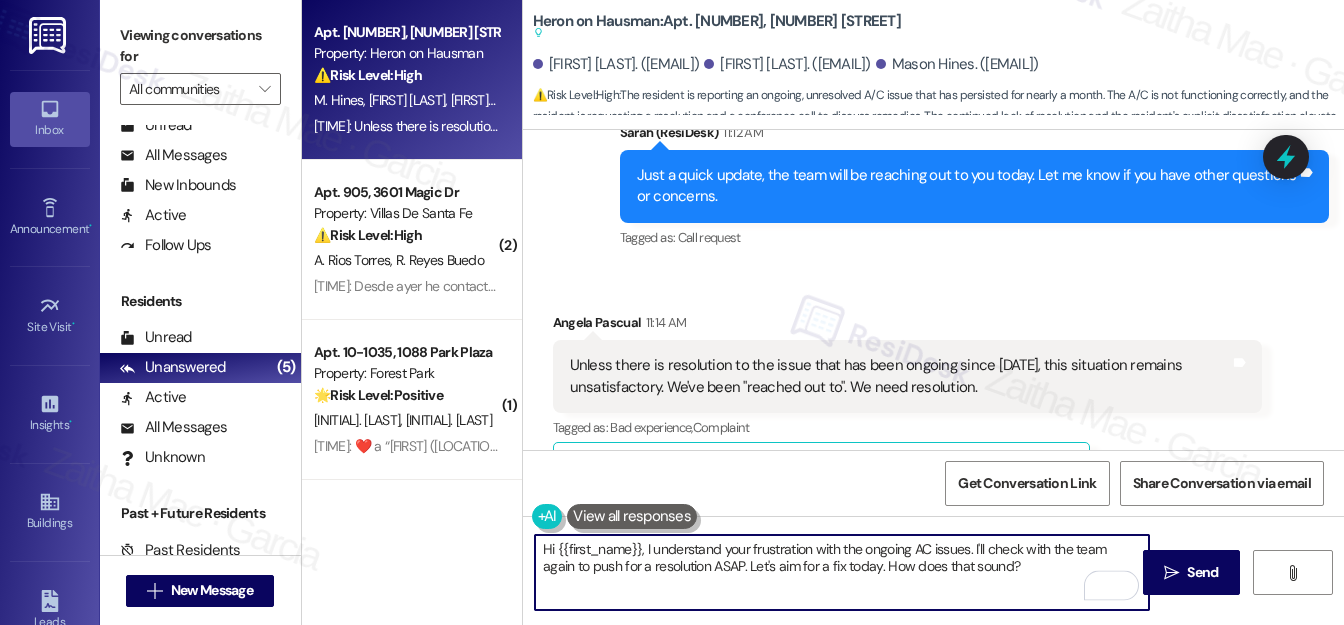click on "Hi {{first_name}}, I understand your frustration with the ongoing AC issues. I'll check with the team again to push for a resolution ASAP. Let's aim for a fix today. How does that sound?" at bounding box center [842, 572] 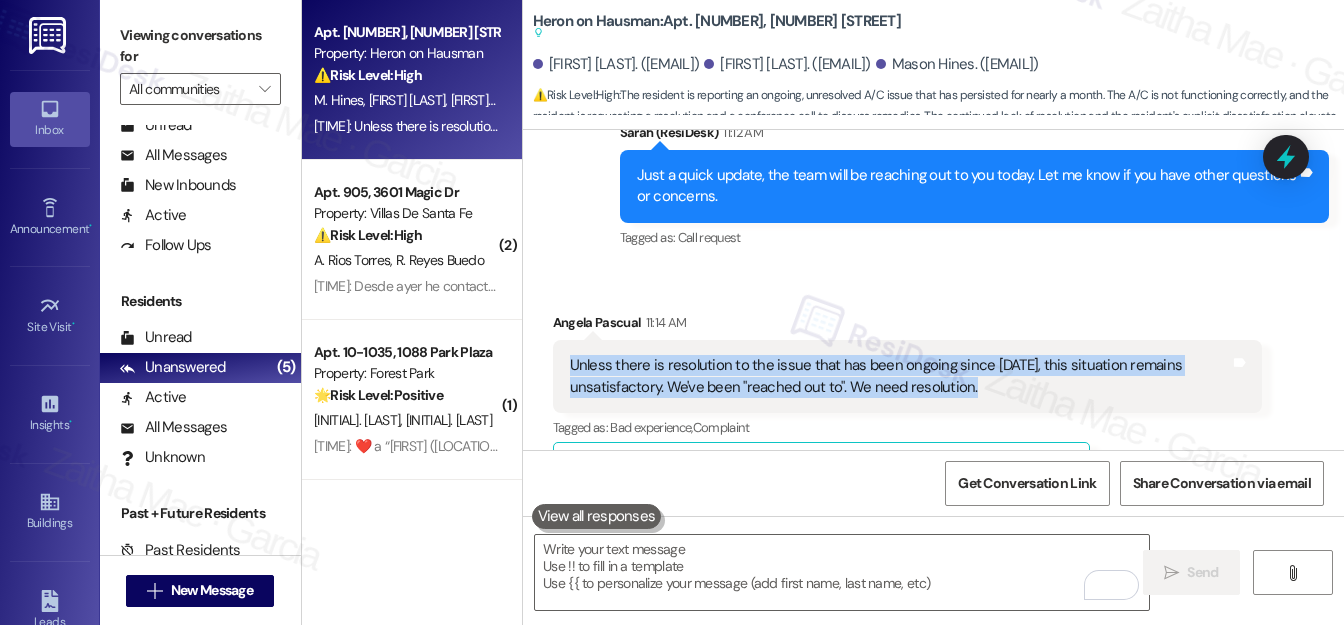 drag, startPoint x: 562, startPoint y: 298, endPoint x: 982, endPoint y: 314, distance: 420.30466 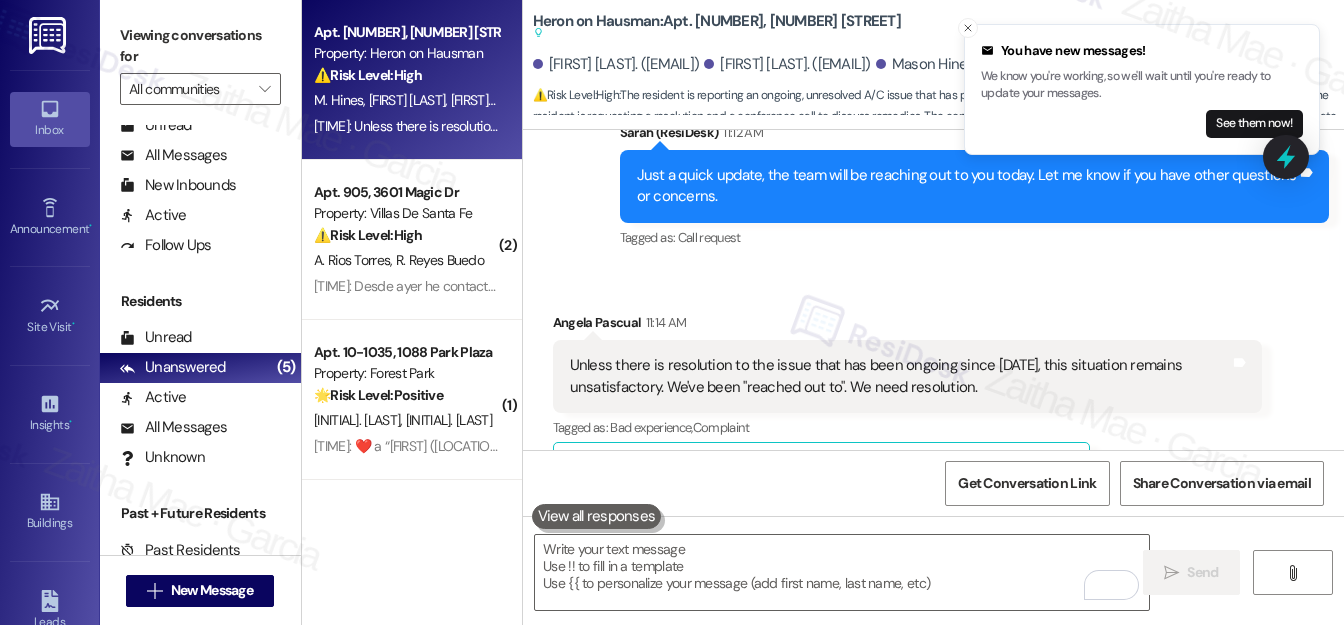 click on "Received via SMS Angela Pascual 11:14 AM Unless there is resolution to the issue that has been ongoing since 7/8/25, this situation remains unsatisfactory. We've been "reached out to". We need resolution. Tags and notes Tagged as:   Bad experience ,  Click to highlight conversations about Bad experience Complaint Click to highlight conversations about Complaint  Related guidelines Show suggestions" at bounding box center [933, 392] 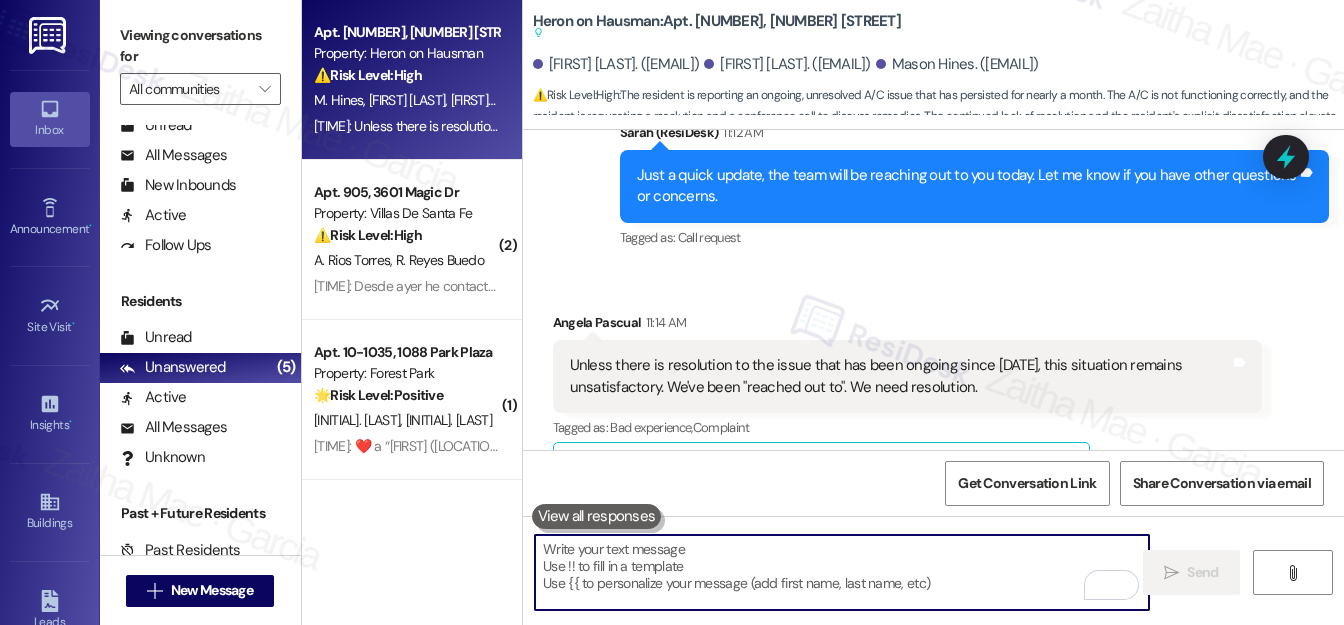 click at bounding box center [842, 572] 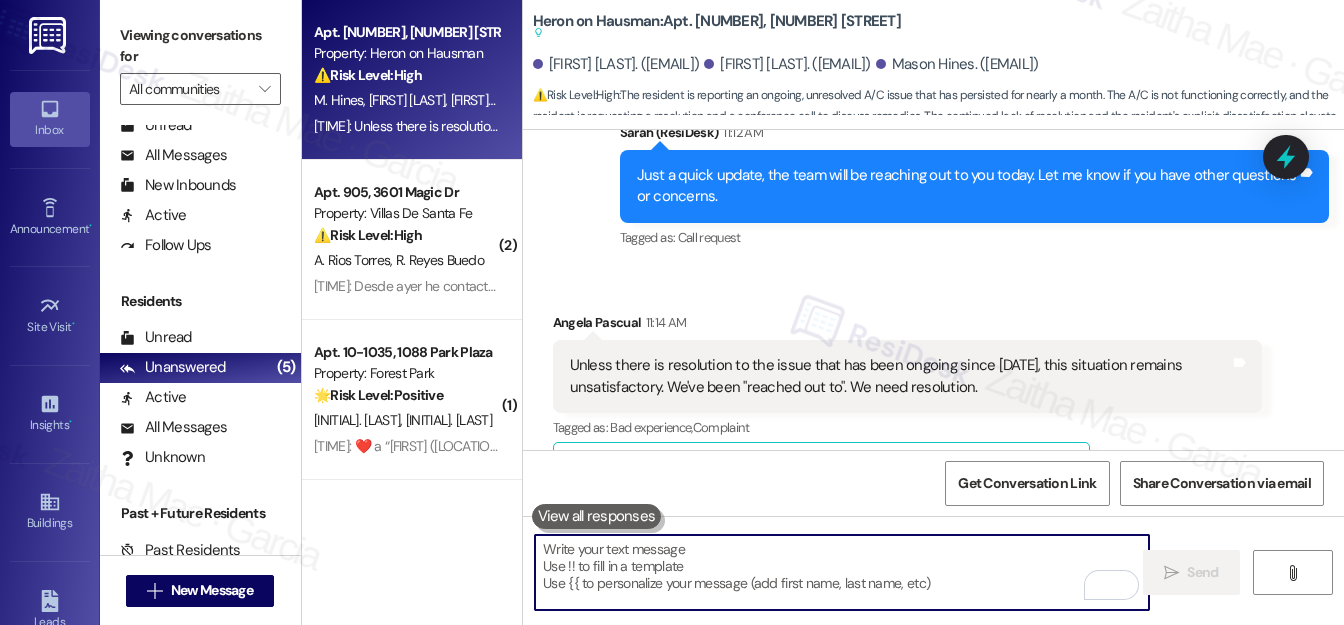 paste on "I understand that this ongoing issue has been frustrating, and I appreciate you sharing your concerns. I’ll be sure to relay this to the appropriate team for continued review." 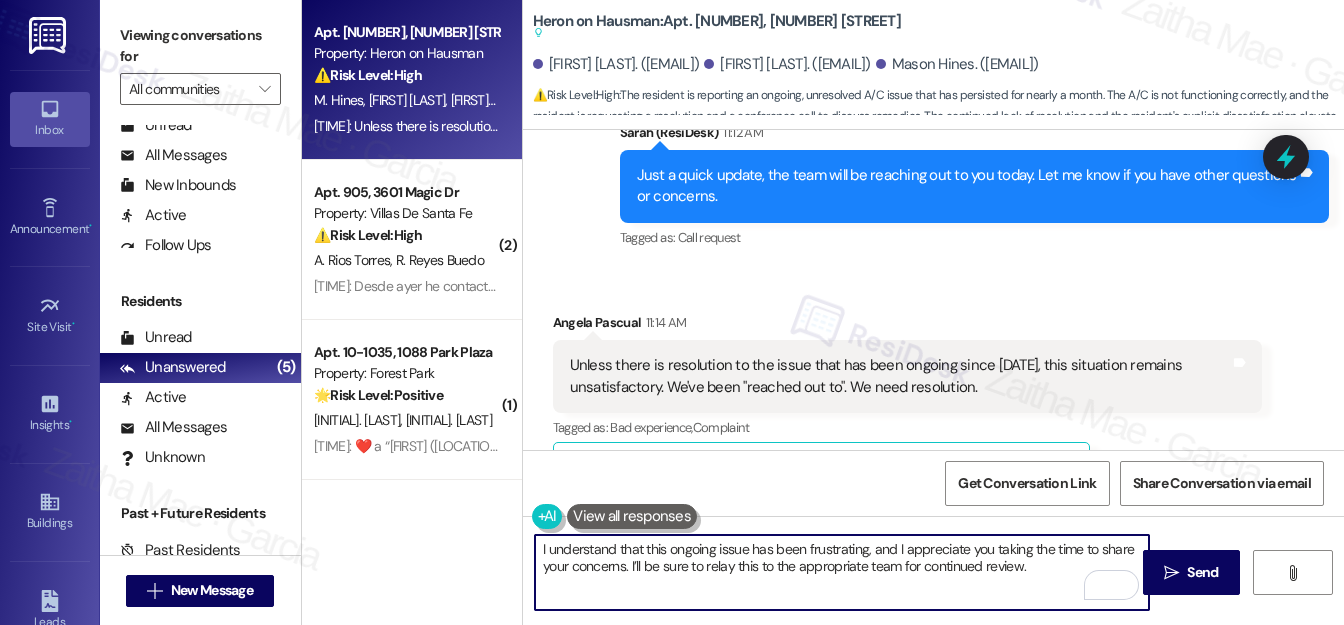 type on "I understand that this ongoing issue has been frustrating, and I appreciate you taking the time to share your concerns. I’ll be sure to relay this to the appropriate team for continued review." 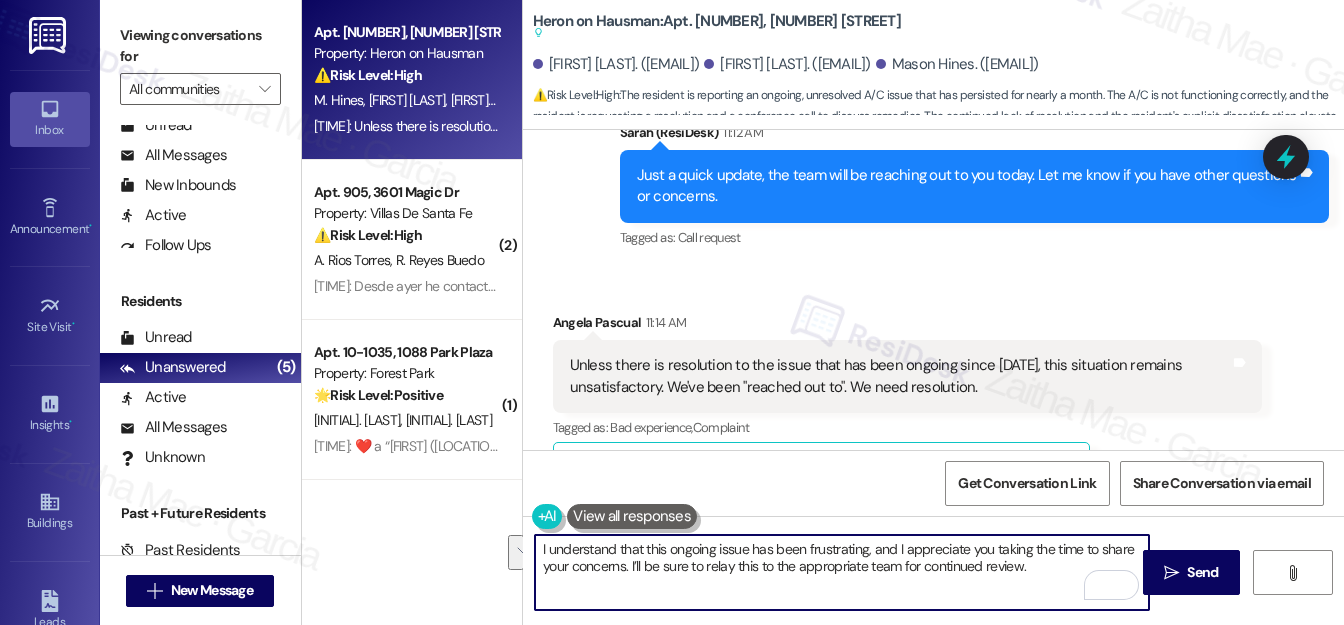 drag, startPoint x: 544, startPoint y: 545, endPoint x: 1035, endPoint y: 573, distance: 491.79773 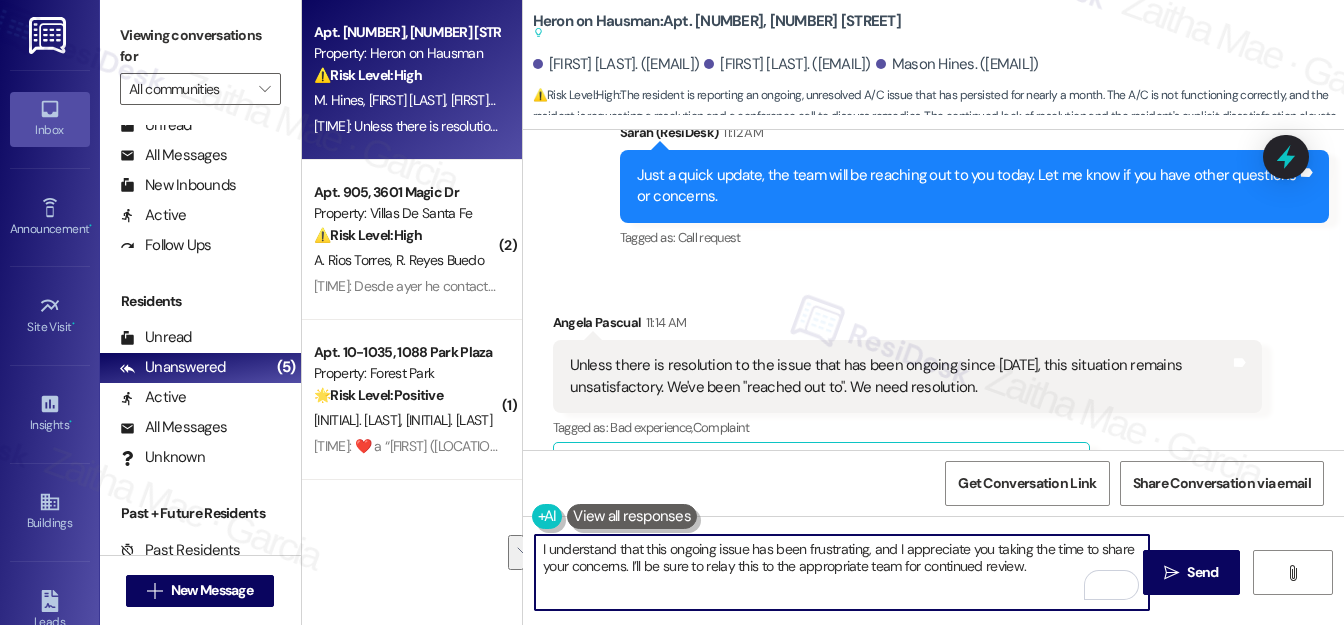 click on "I understand that this ongoing issue has been frustrating, and I appreciate you taking the time to share your concerns. I’ll be sure to relay this to the appropriate team for continued review." at bounding box center [842, 572] 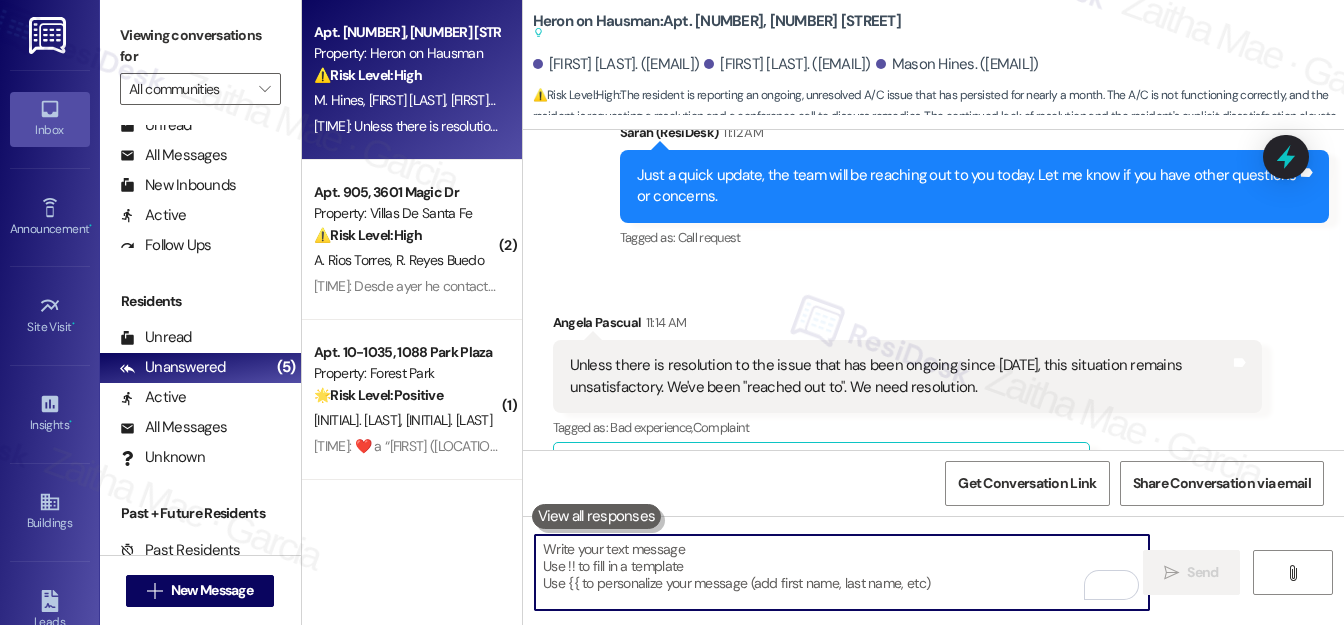 paste on "I understand this has been an ongoing and frustrating situation. Your concerns are noted, and I appreciate you taking the time to share them." 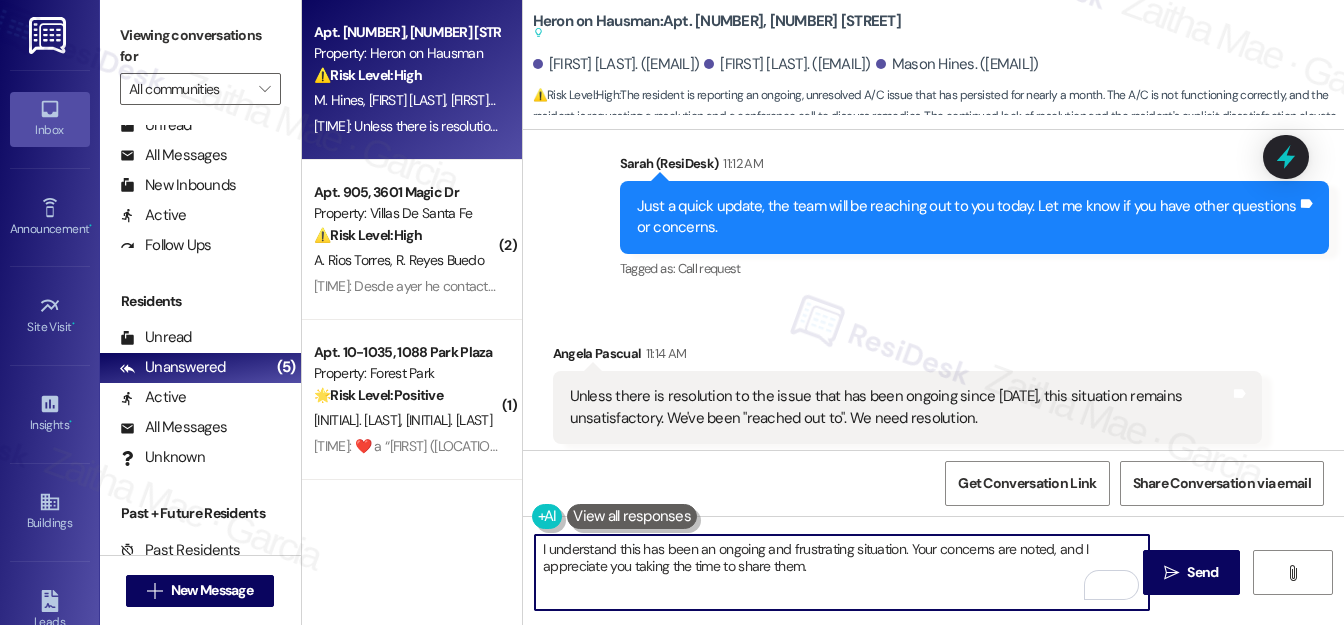 scroll, scrollTop: 7330, scrollLeft: 0, axis: vertical 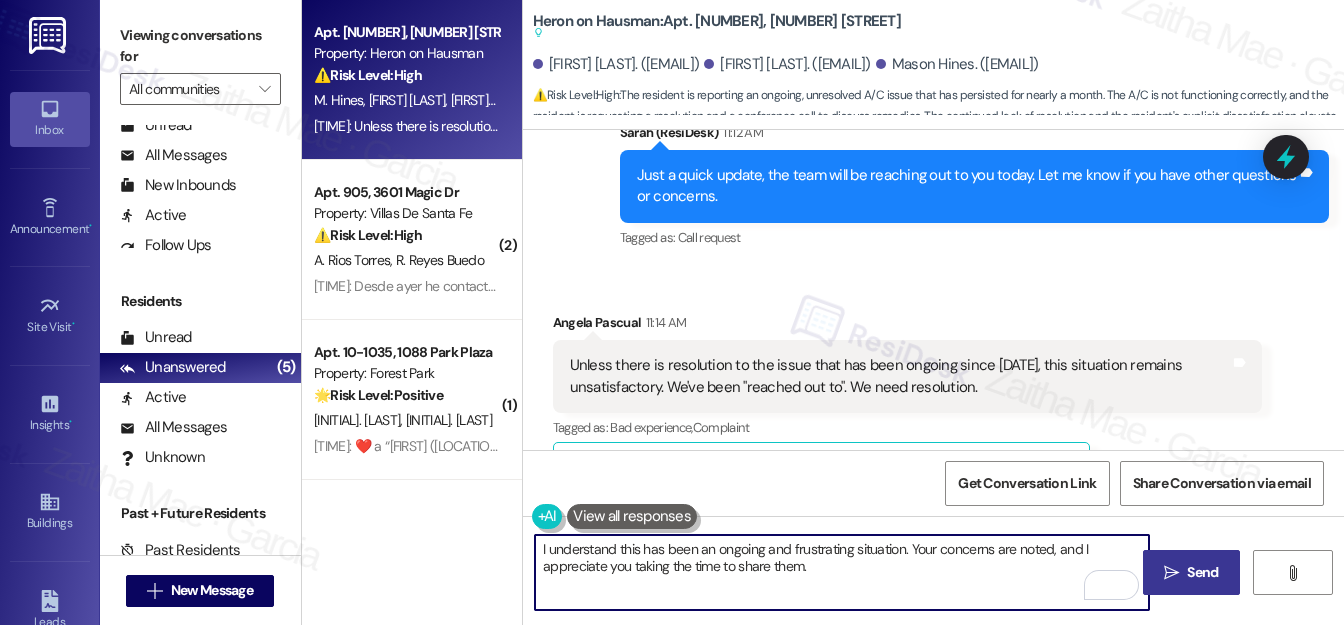type on "I understand this has been an ongoing and frustrating situation. Your concerns are noted, and I appreciate you taking the time to share them." 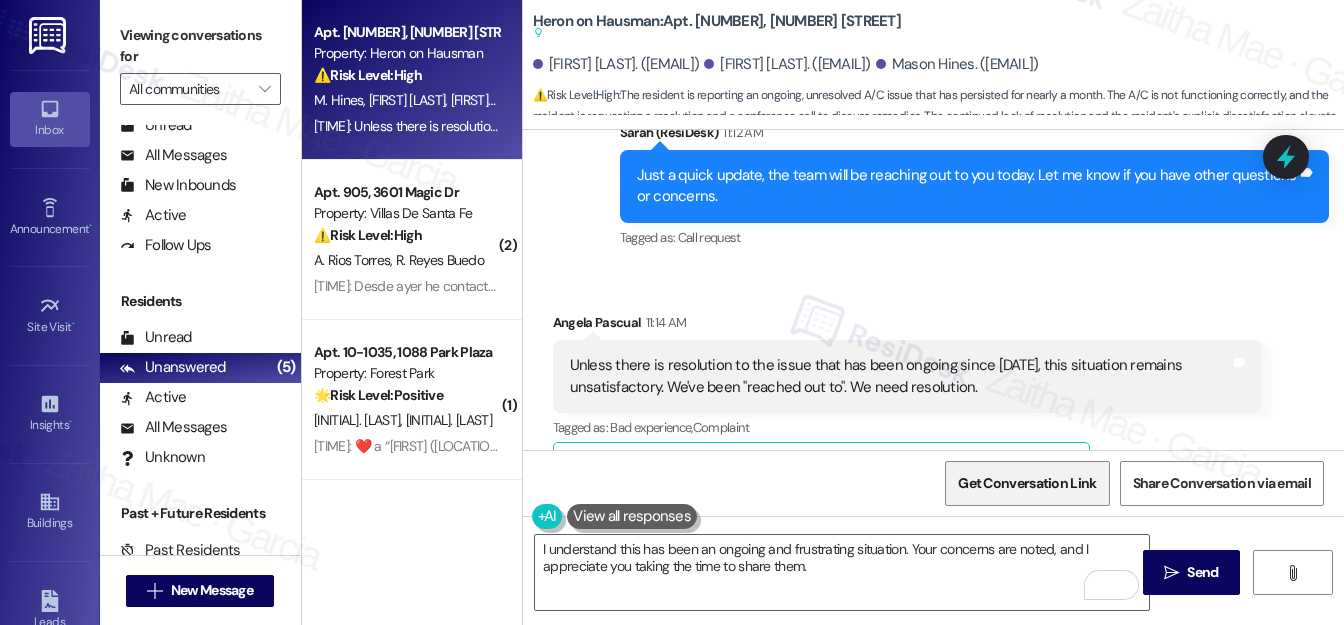 drag, startPoint x: 1213, startPoint y: 570, endPoint x: 1096, endPoint y: 498, distance: 137.37904 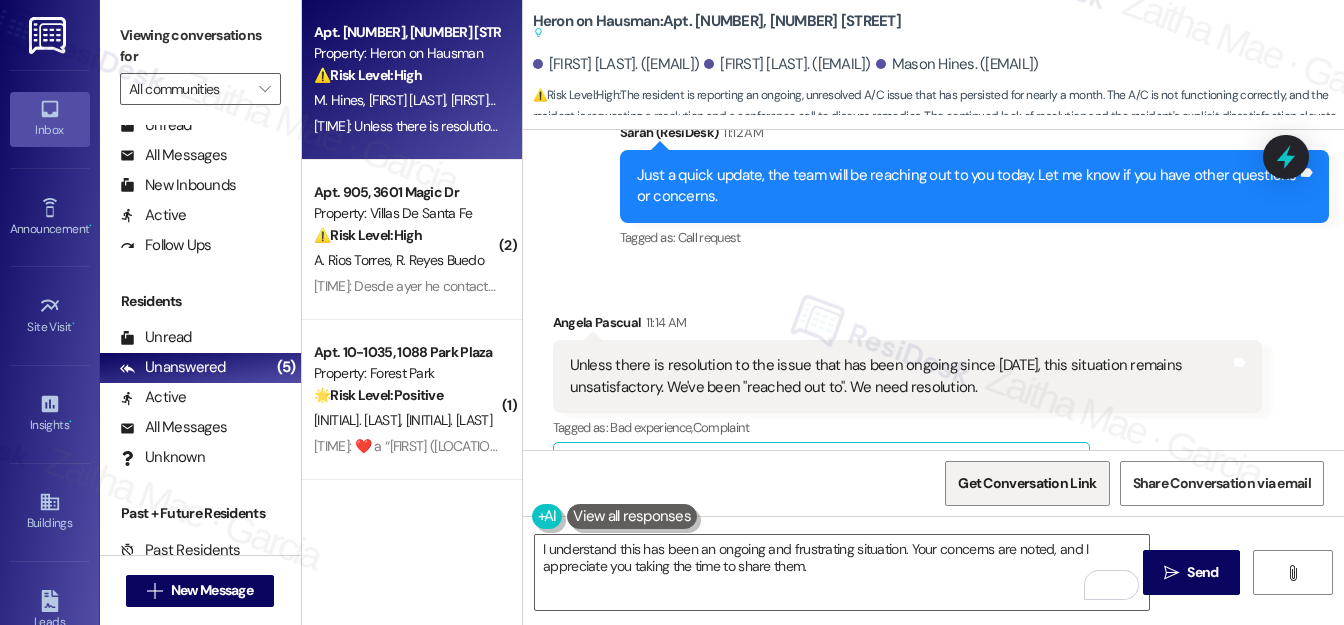 click on "Send" at bounding box center [1202, 572] 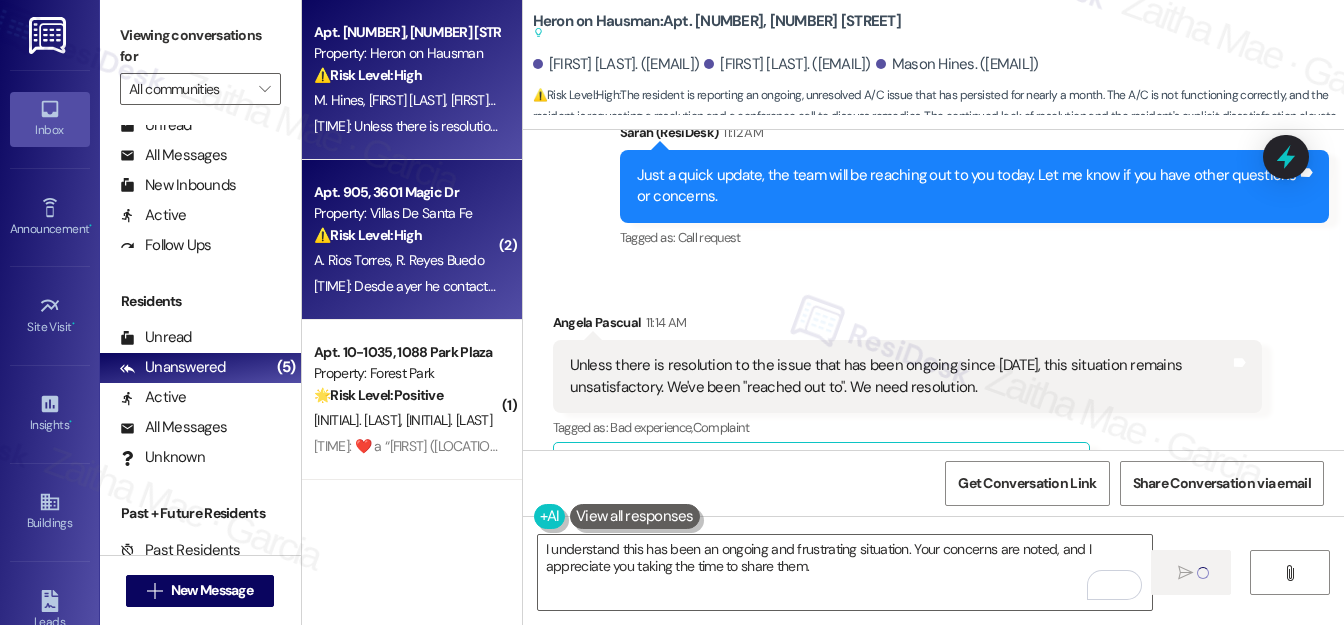 type 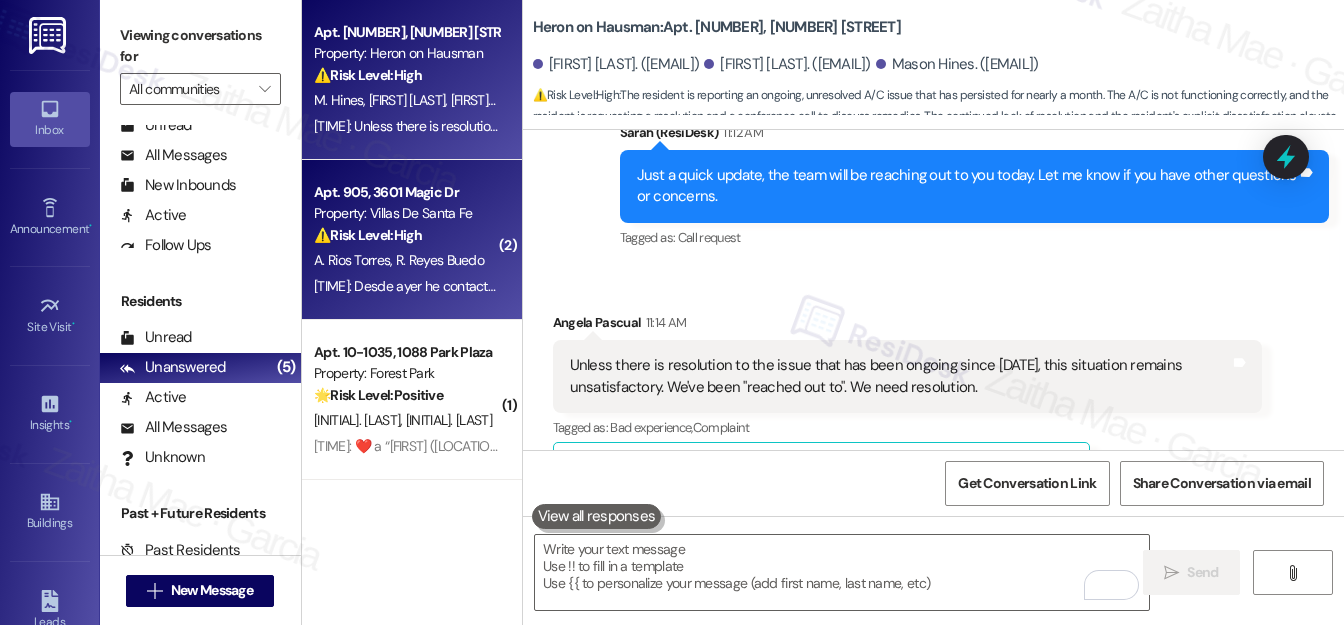 scroll, scrollTop: 7329, scrollLeft: 0, axis: vertical 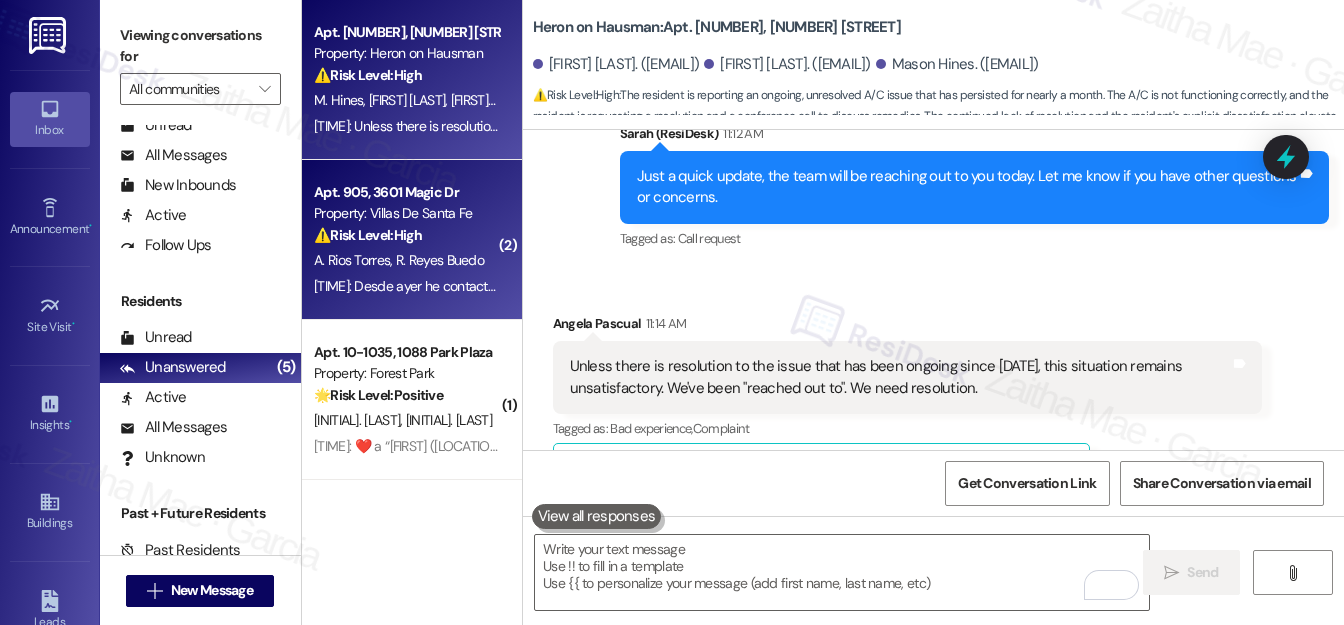 click on "Property: Villas De Santa Fe" at bounding box center (406, 213) 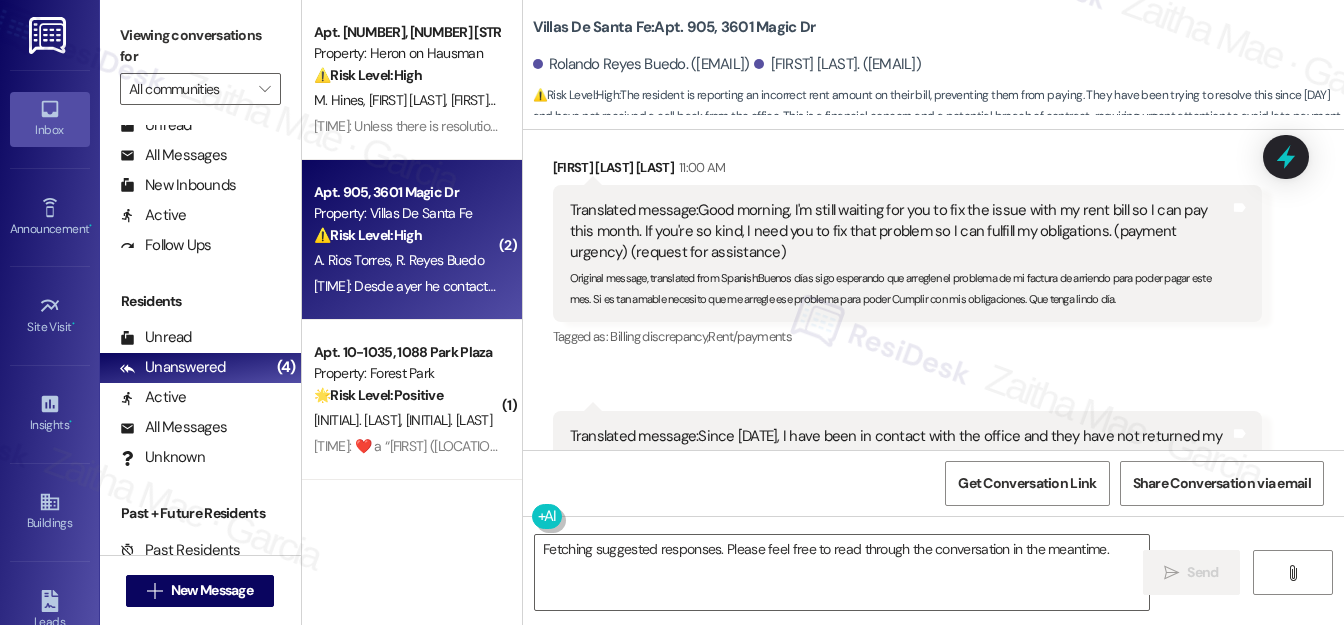 scroll, scrollTop: 1412, scrollLeft: 0, axis: vertical 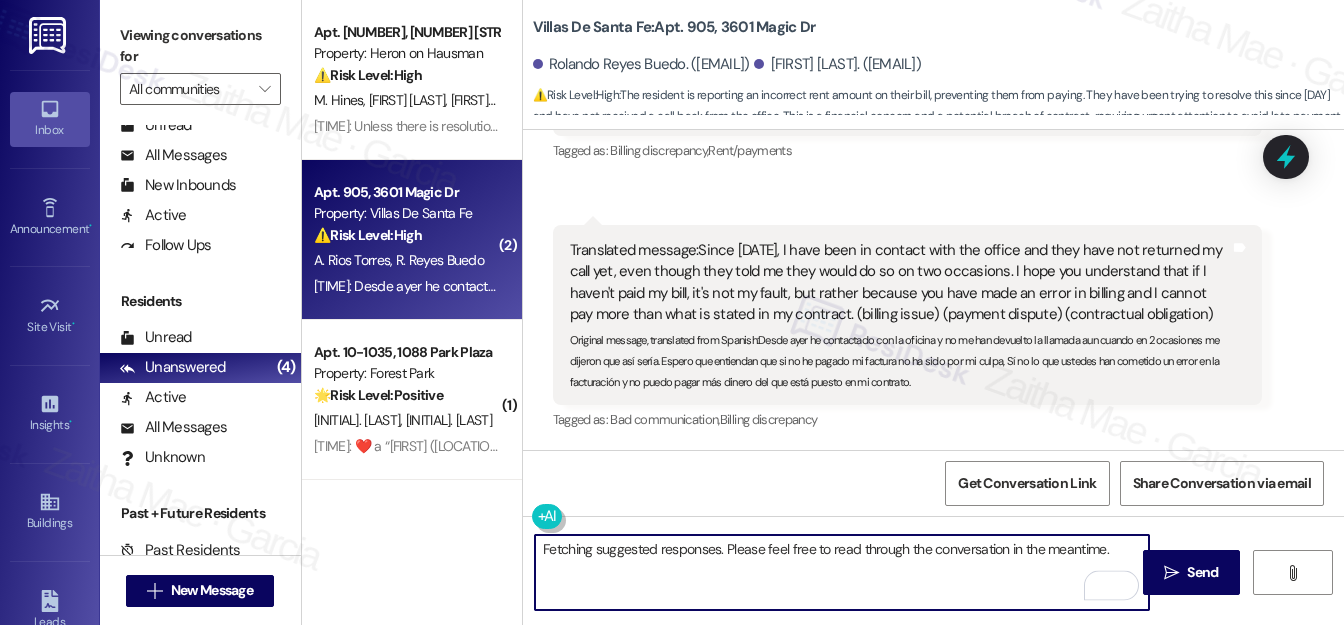 drag, startPoint x: 544, startPoint y: 548, endPoint x: 1111, endPoint y: 564, distance: 567.2257 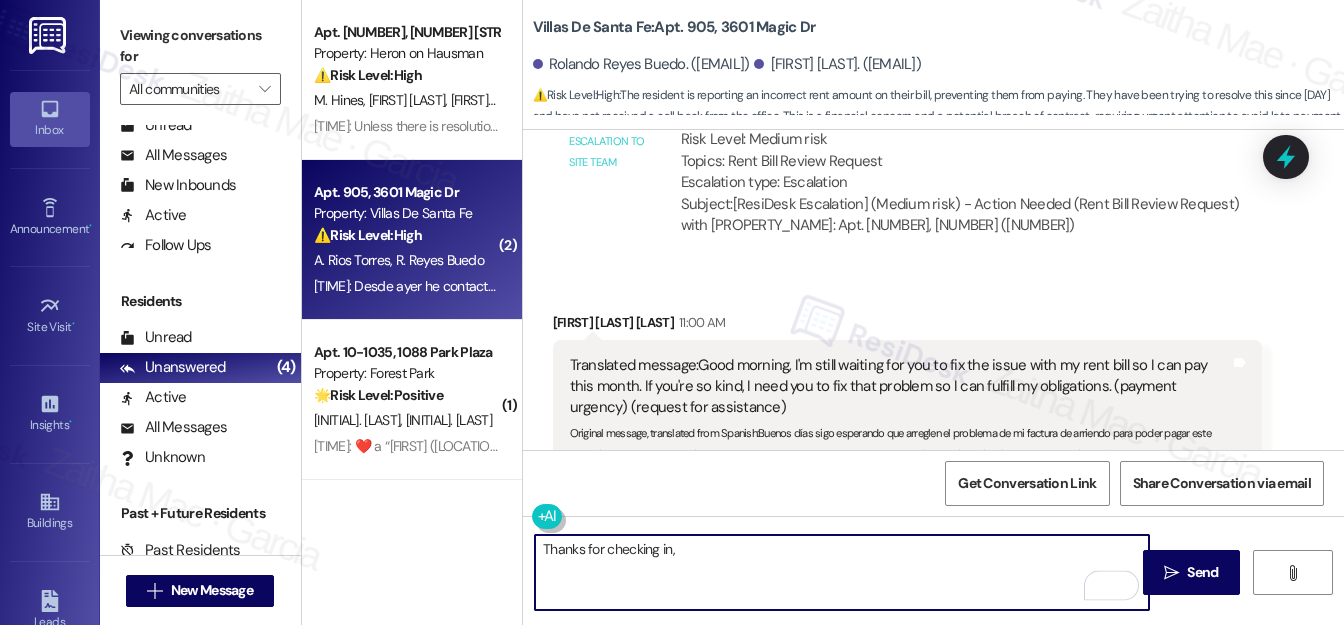 scroll, scrollTop: 1048, scrollLeft: 0, axis: vertical 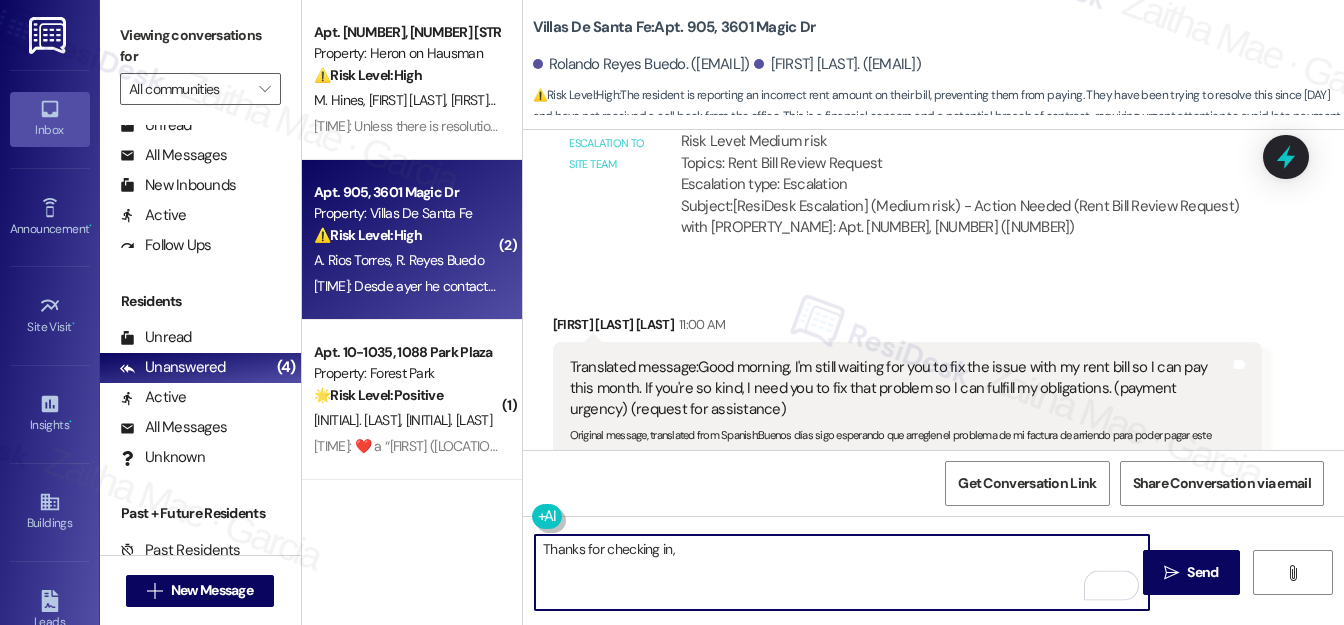 click on "[FIRST] [LAST] [TIME]" at bounding box center (907, 328) 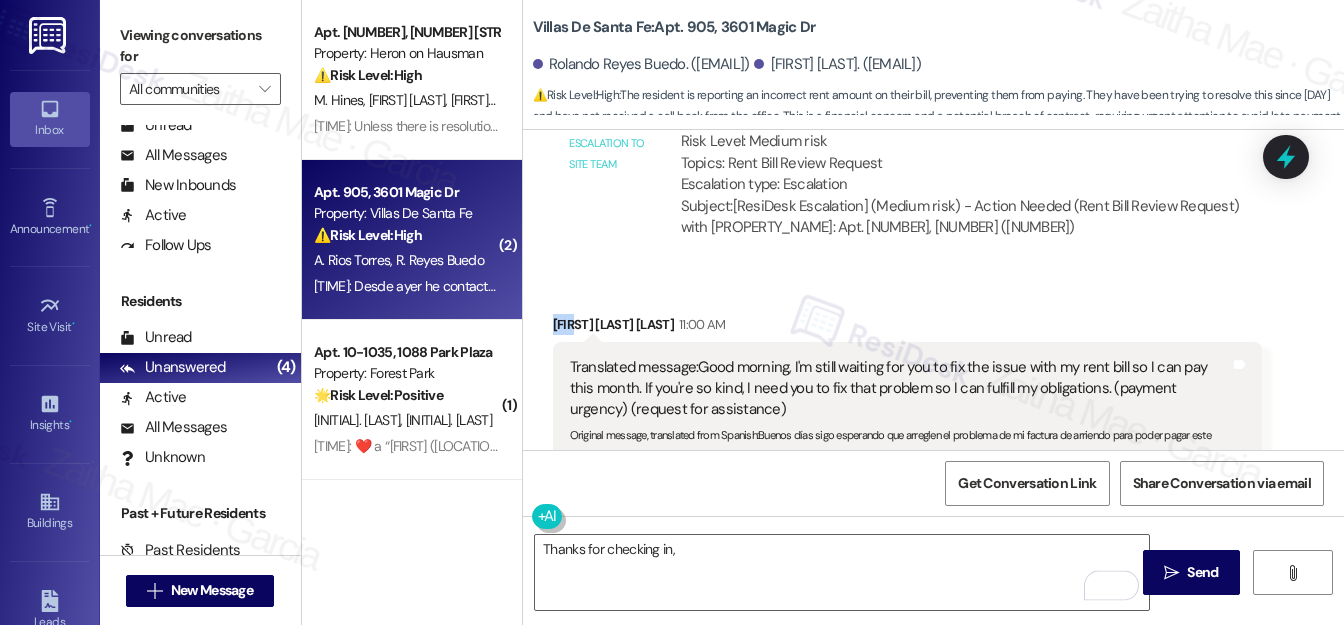 click on "[FIRST] [LAST] [TIME]" at bounding box center (907, 328) 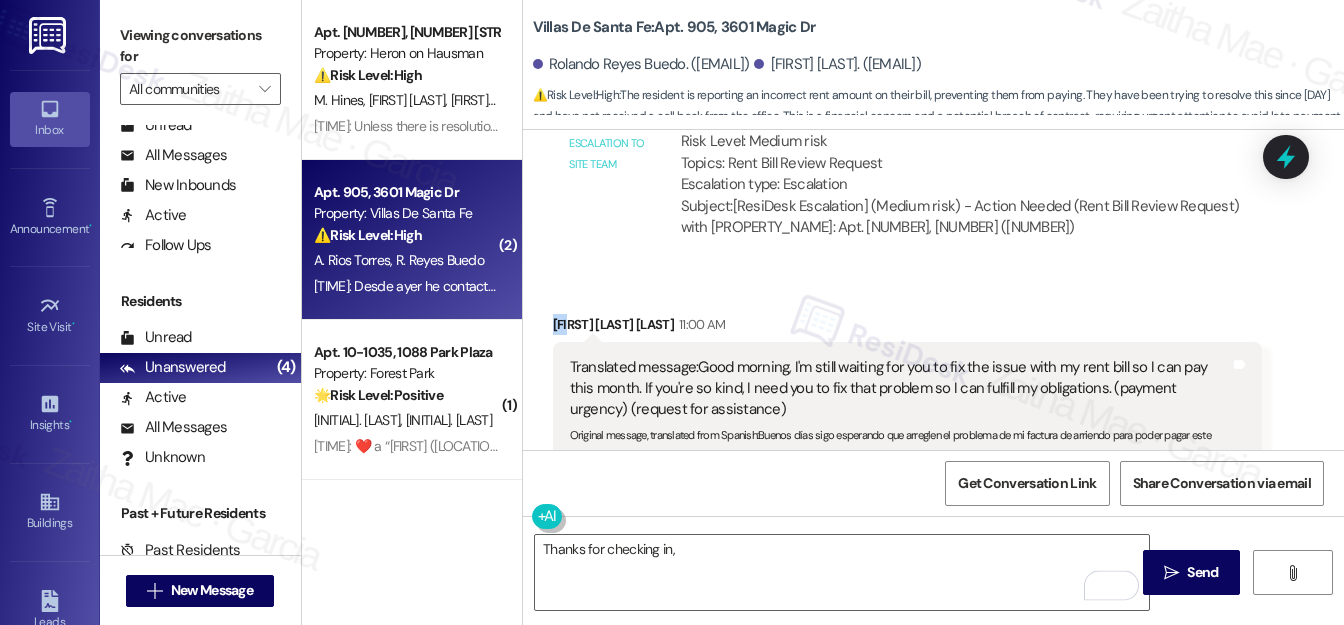copy on "[FIRST]" 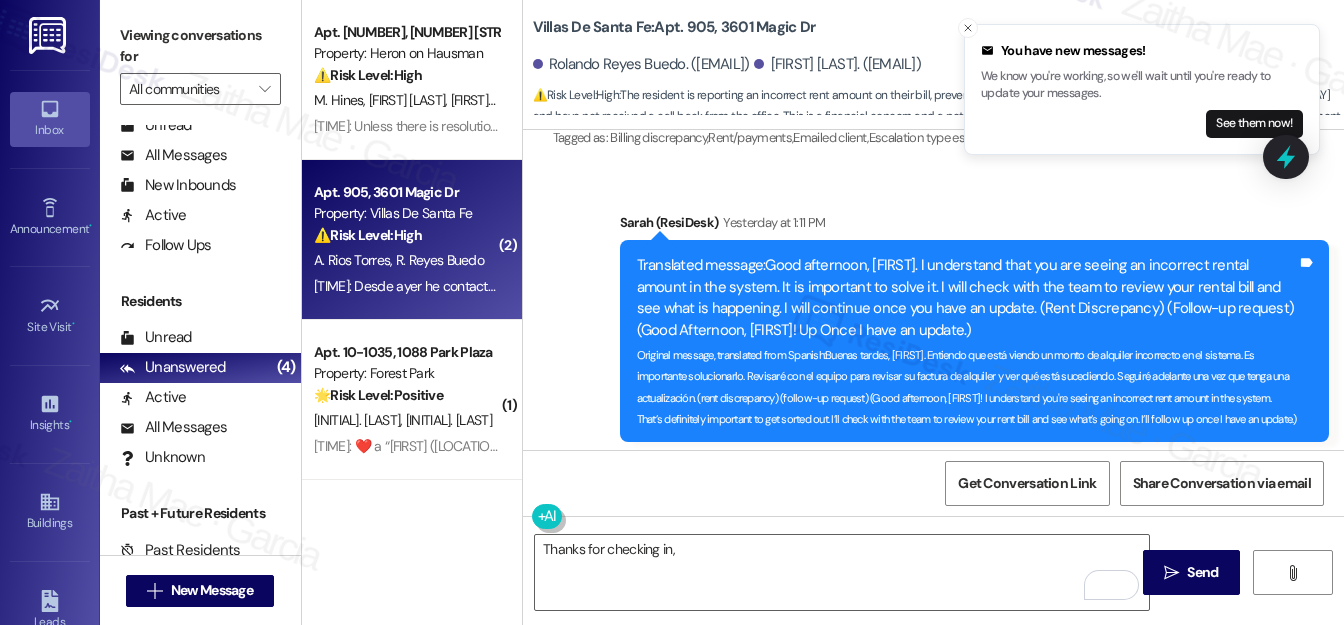 scroll, scrollTop: 594, scrollLeft: 0, axis: vertical 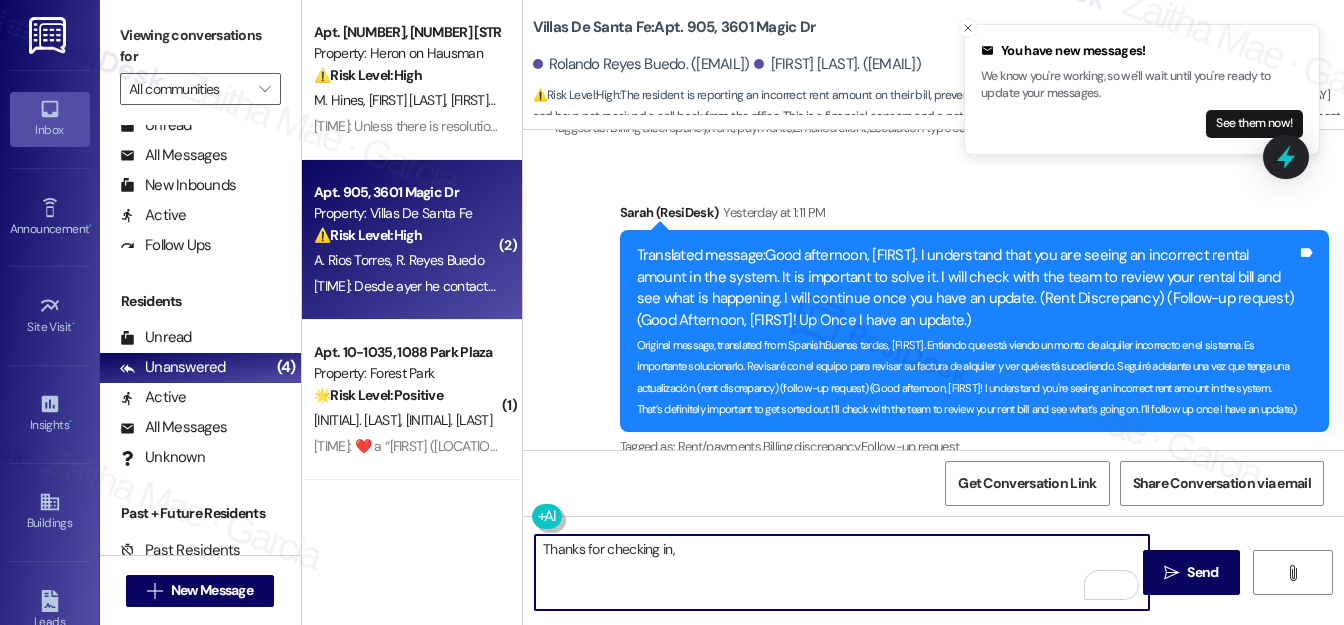 click on "Thanks for checking in," at bounding box center (842, 572) 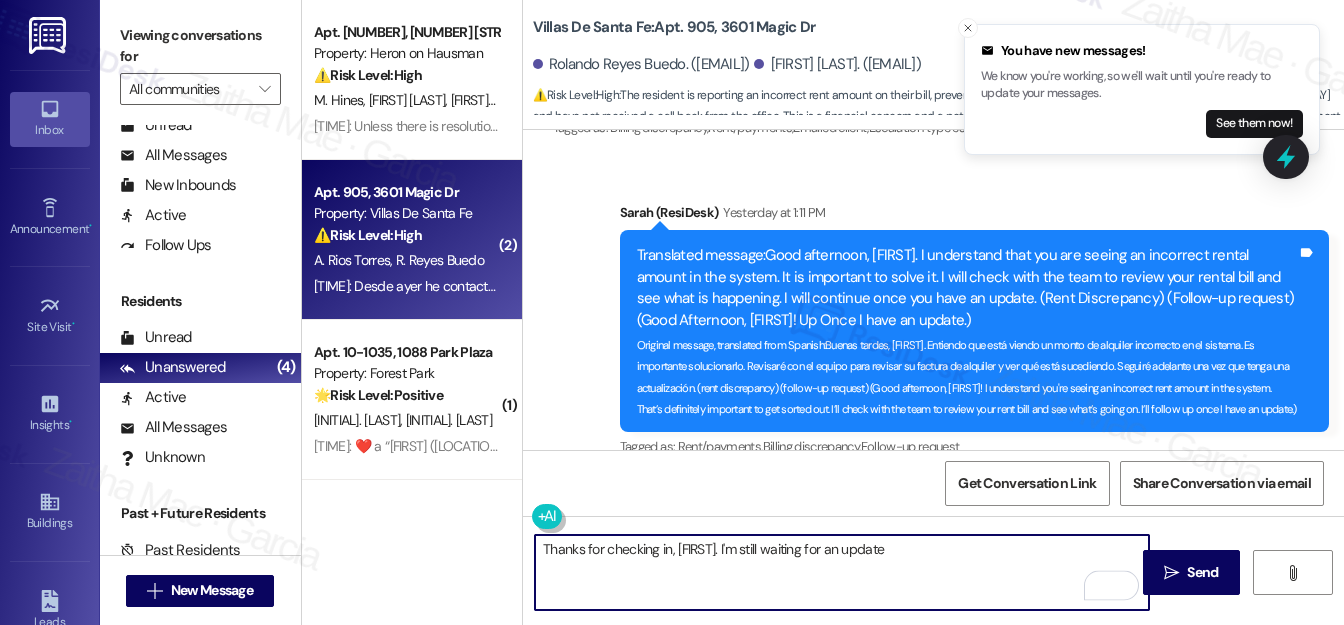 type on "Thanks for checking in, Ana. I'm still waiting for an update" 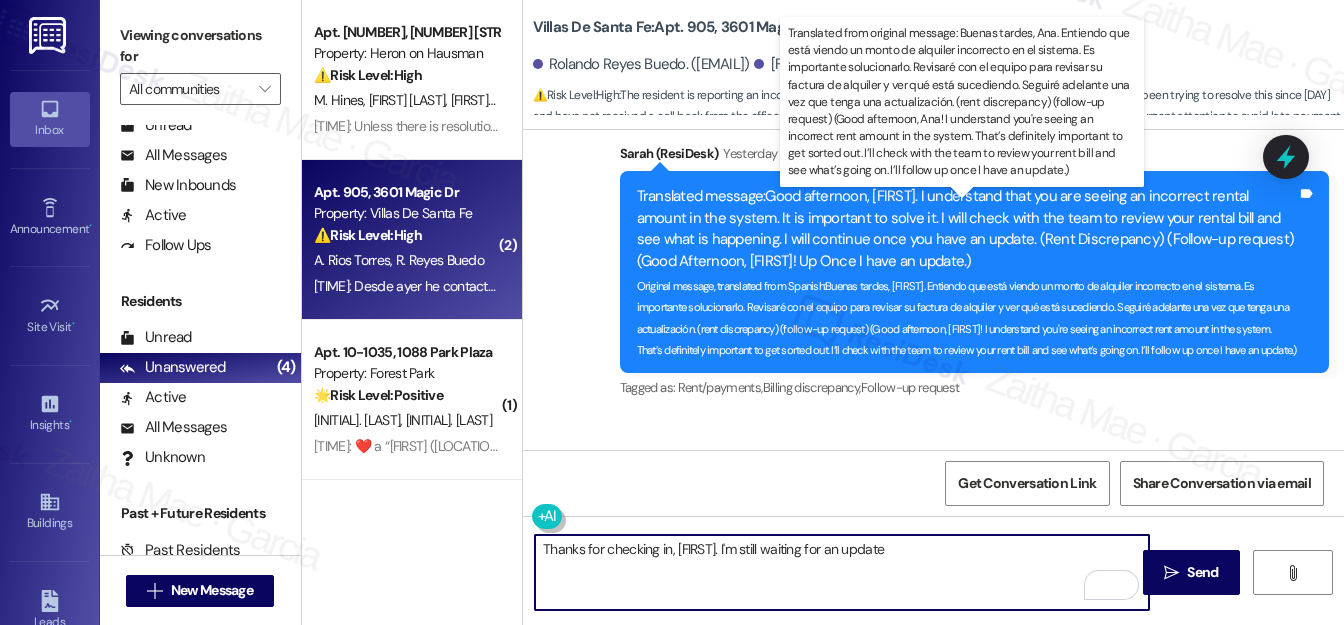 scroll, scrollTop: 685, scrollLeft: 0, axis: vertical 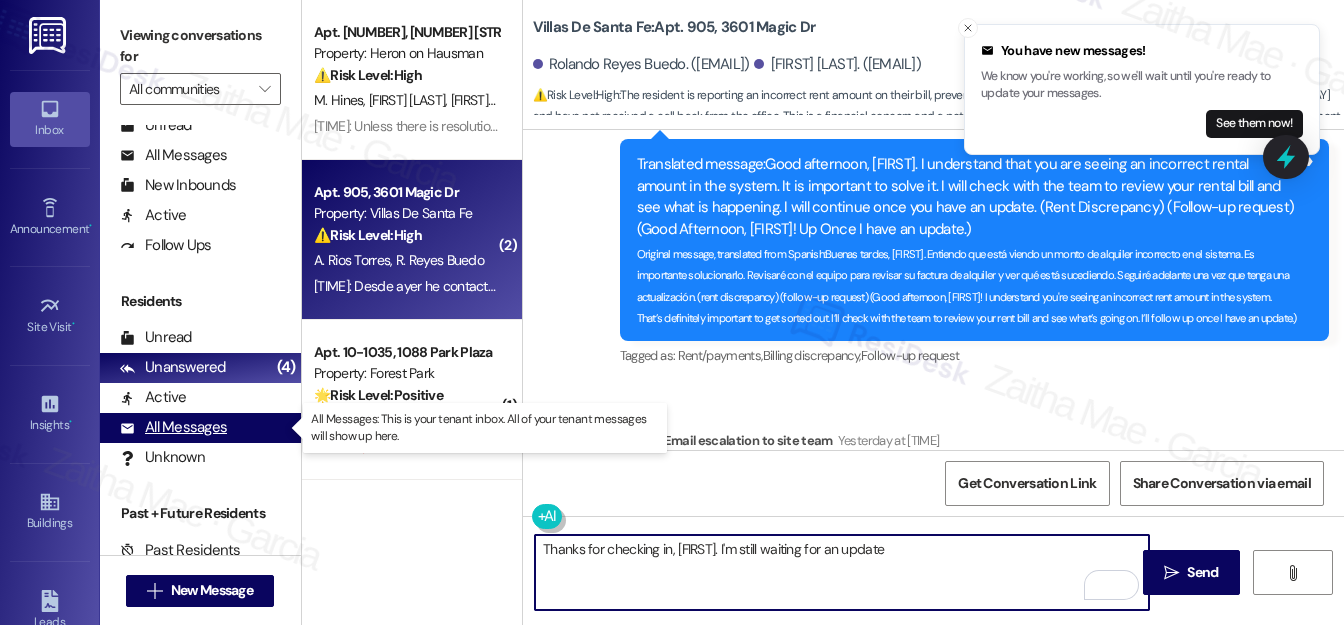 click on "All Messages" at bounding box center (173, 427) 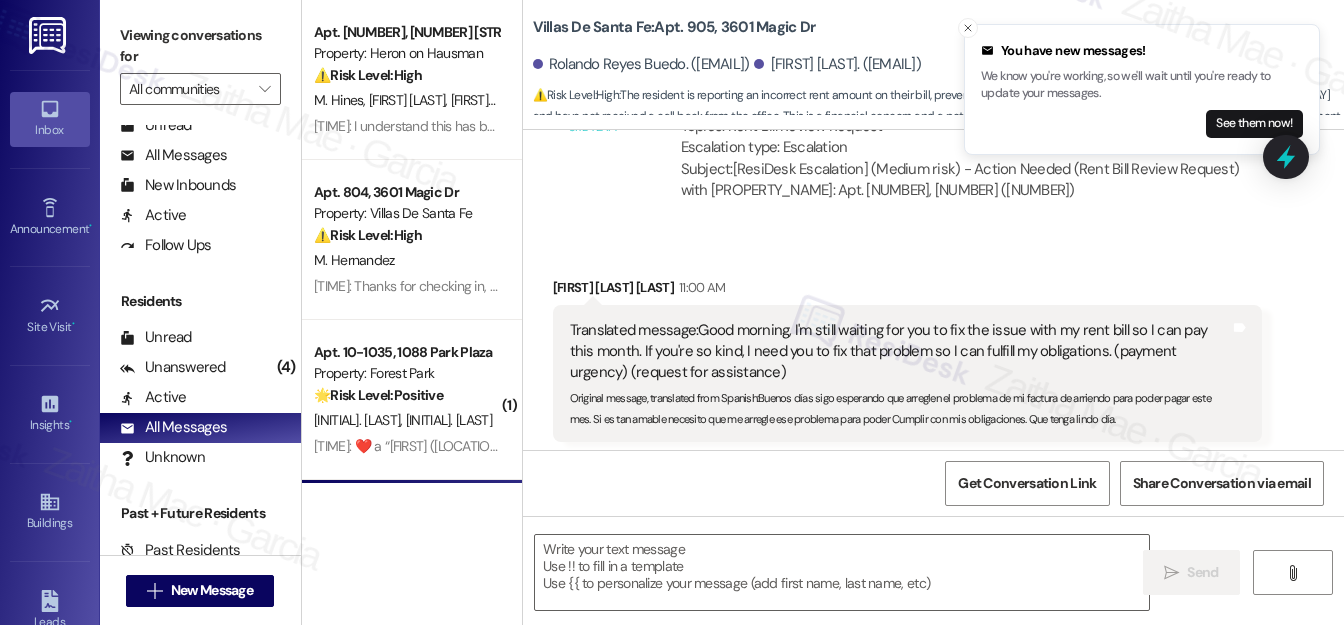 type on "Fetching suggested responses. Please feel free to read through the conversation in the meantime." 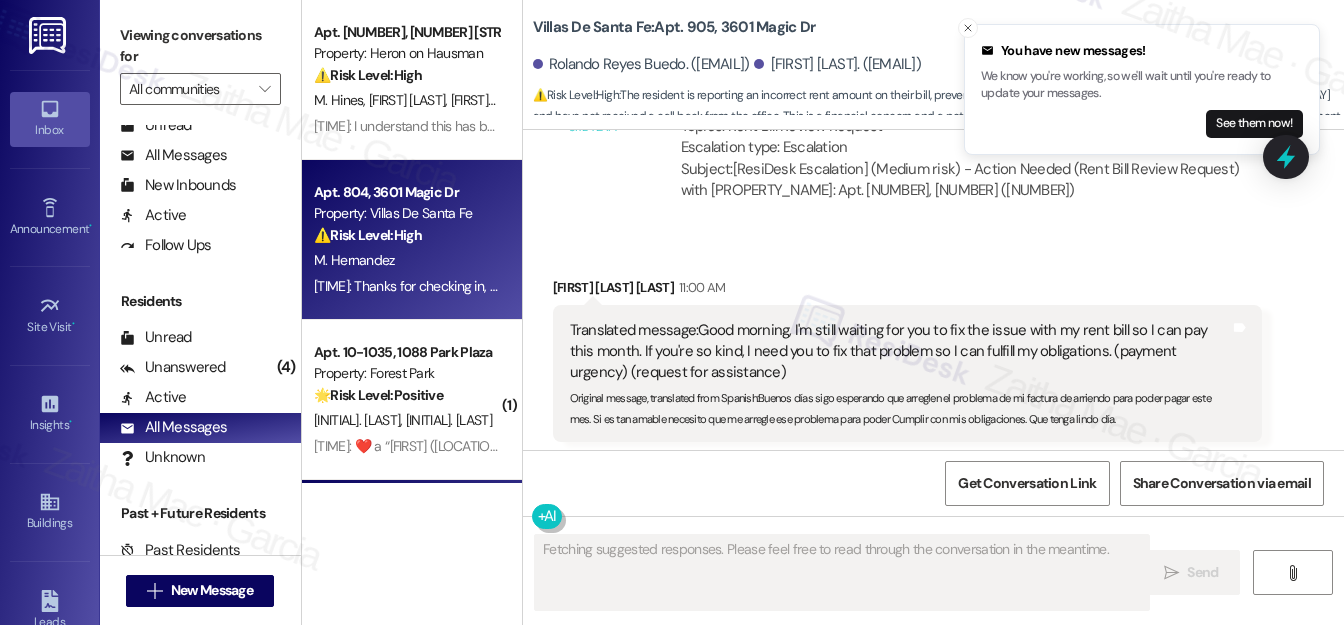 scroll, scrollTop: 1411, scrollLeft: 0, axis: vertical 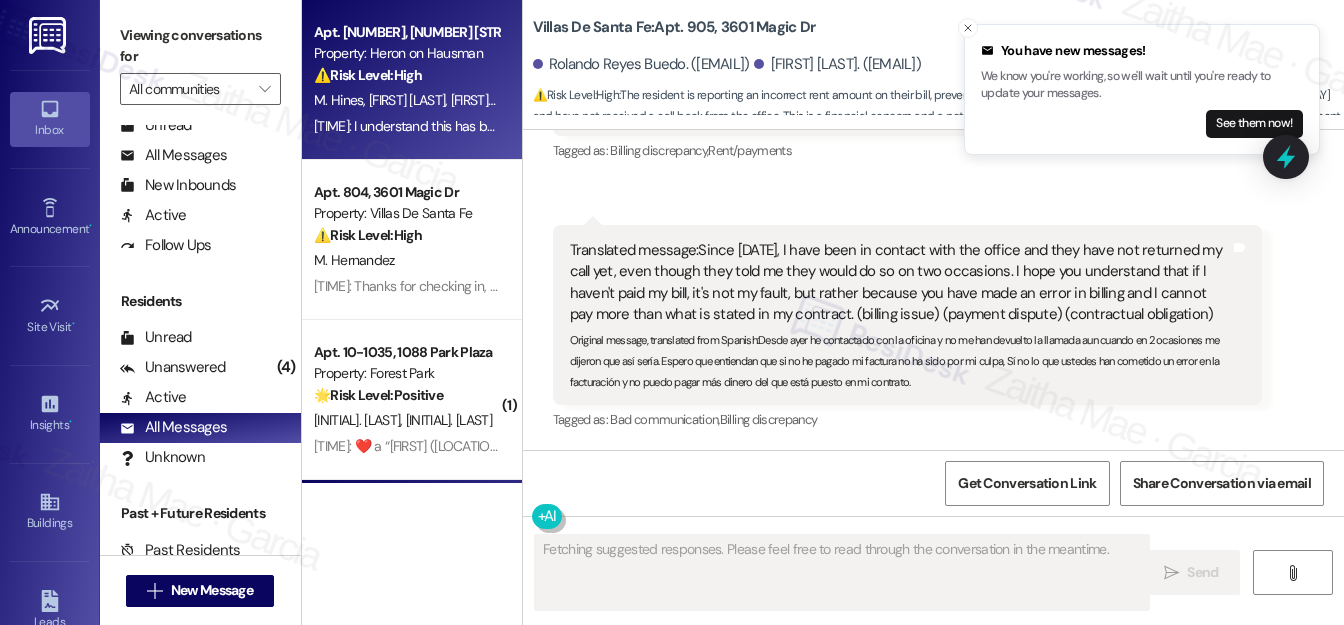click on "Apt. 3802, 6515 W Hausman Road Property: Heron on Hausman ⚠️  Risk Level:  High The resident is reporting an ongoing, unresolved A/C issue that has persisted for nearly a month. The A/C is not functioning correctly, and the resident is requesting a resolution and a conference call to discuss remedies. The continued lack of resolution and the resident's explicit dissatisfaction elevate this to Tier 2." at bounding box center (406, 54) 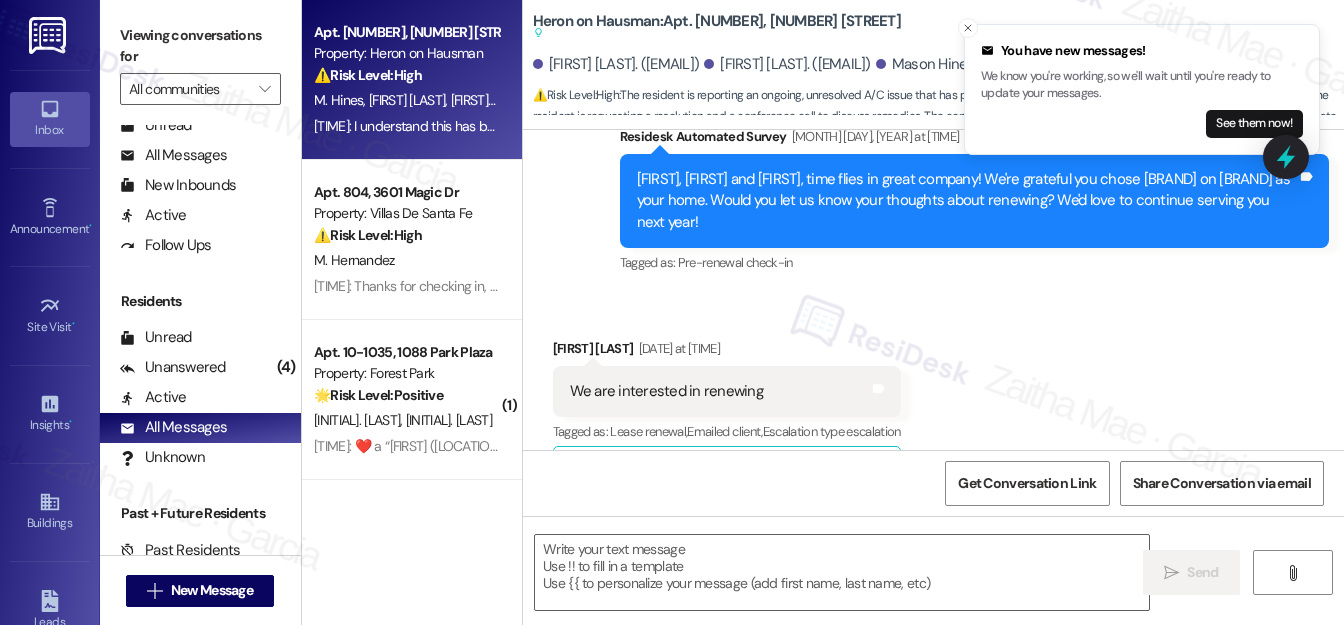 type on "Fetching suggested responses. Please feel free to read through the conversation in the meantime." 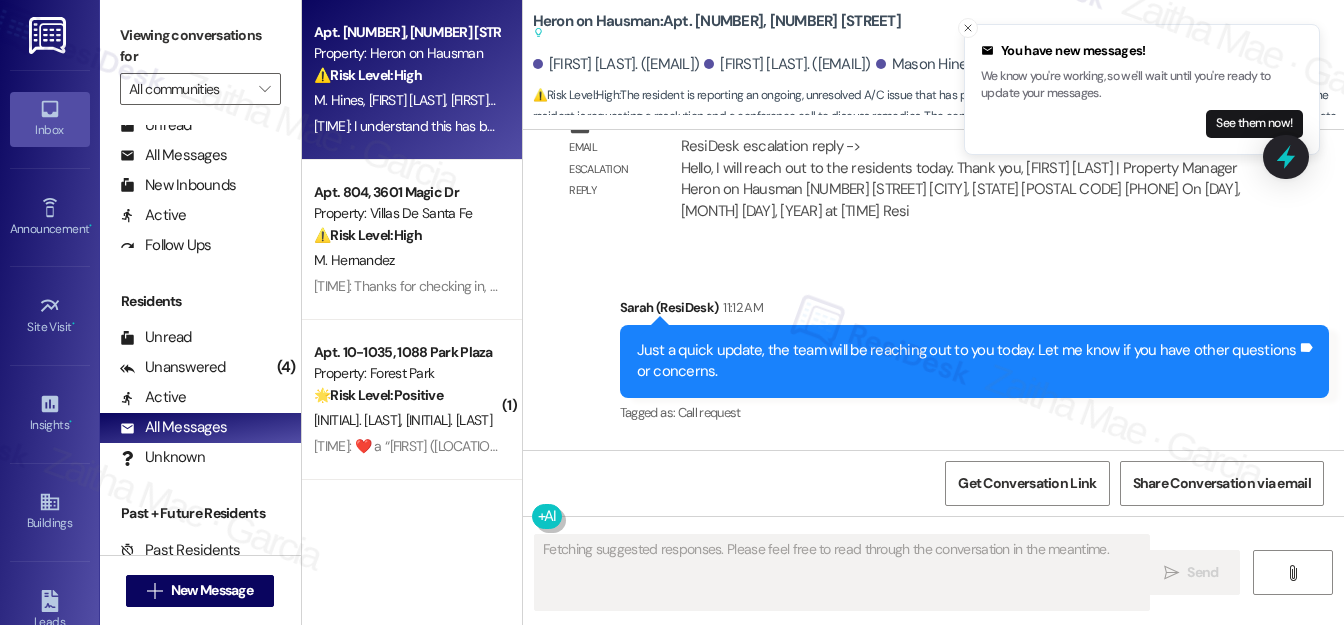 scroll, scrollTop: 7579, scrollLeft: 0, axis: vertical 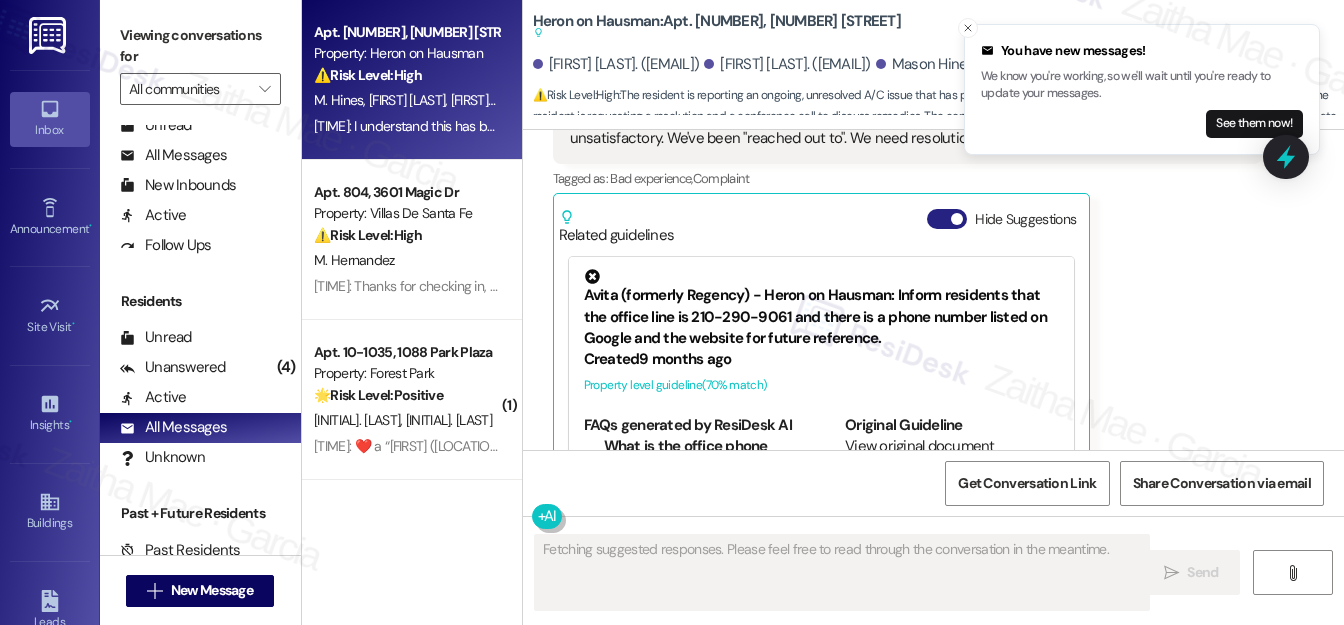 click on "Hide Suggestions" at bounding box center (947, 219) 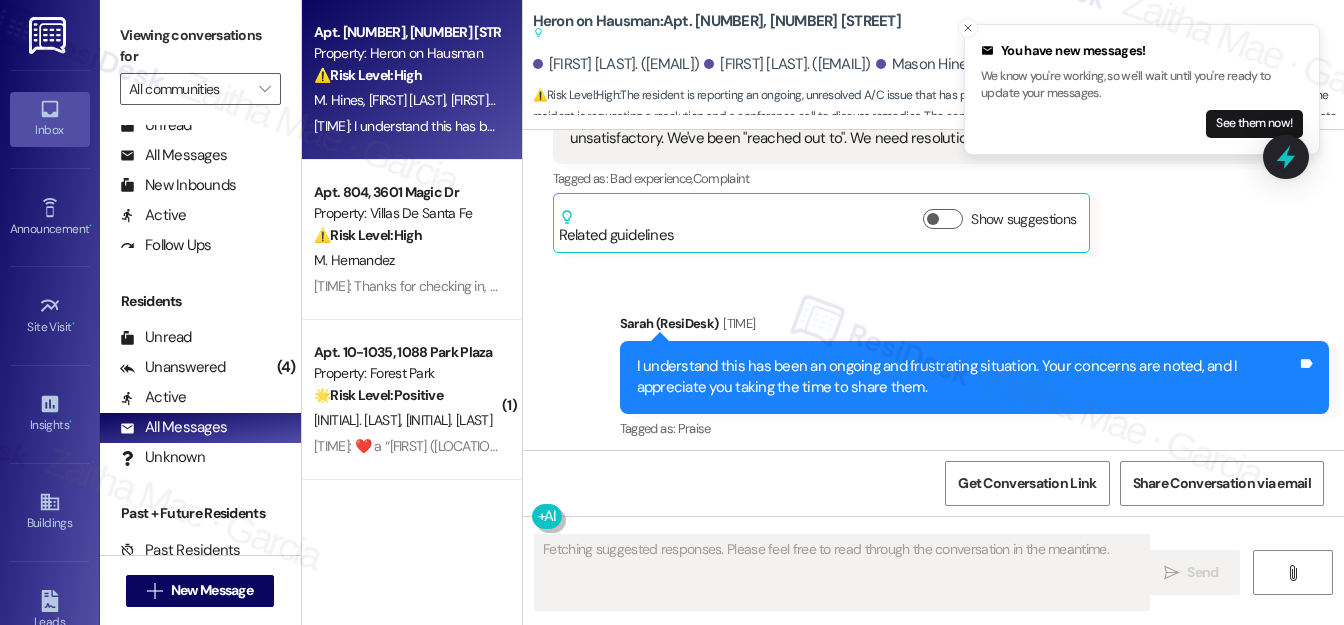 scroll, scrollTop: 7520, scrollLeft: 0, axis: vertical 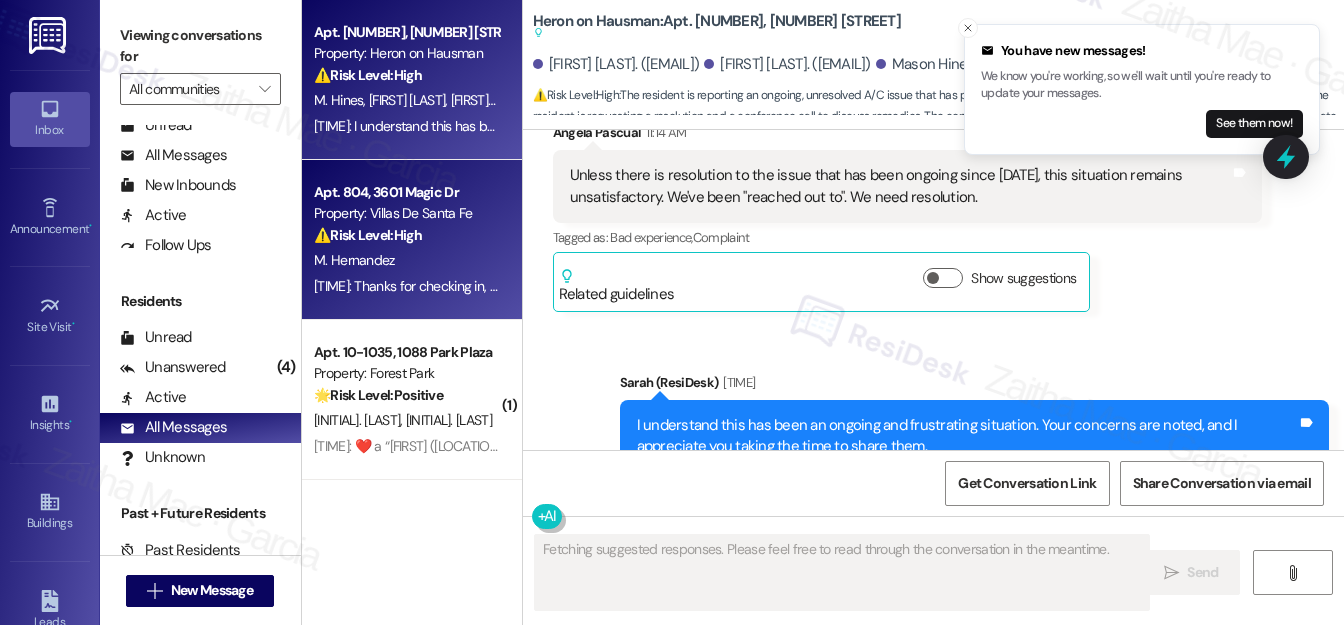 click on "M. Hernandez" at bounding box center [406, 260] 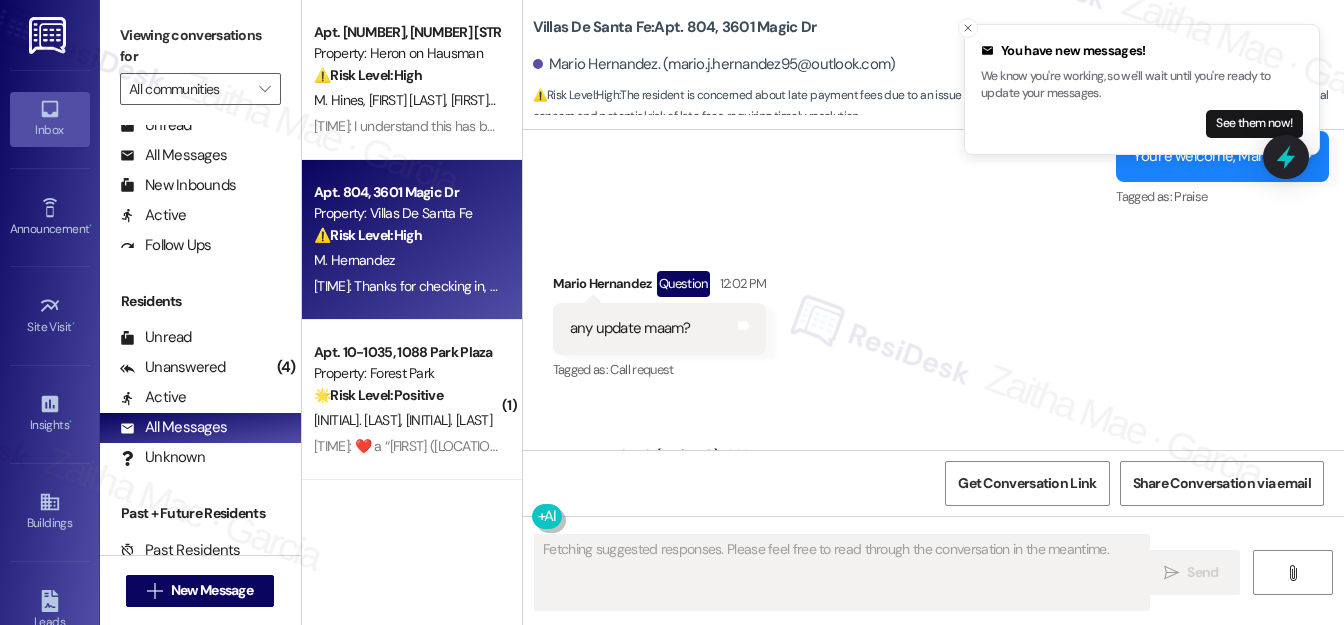 scroll, scrollTop: 3445, scrollLeft: 0, axis: vertical 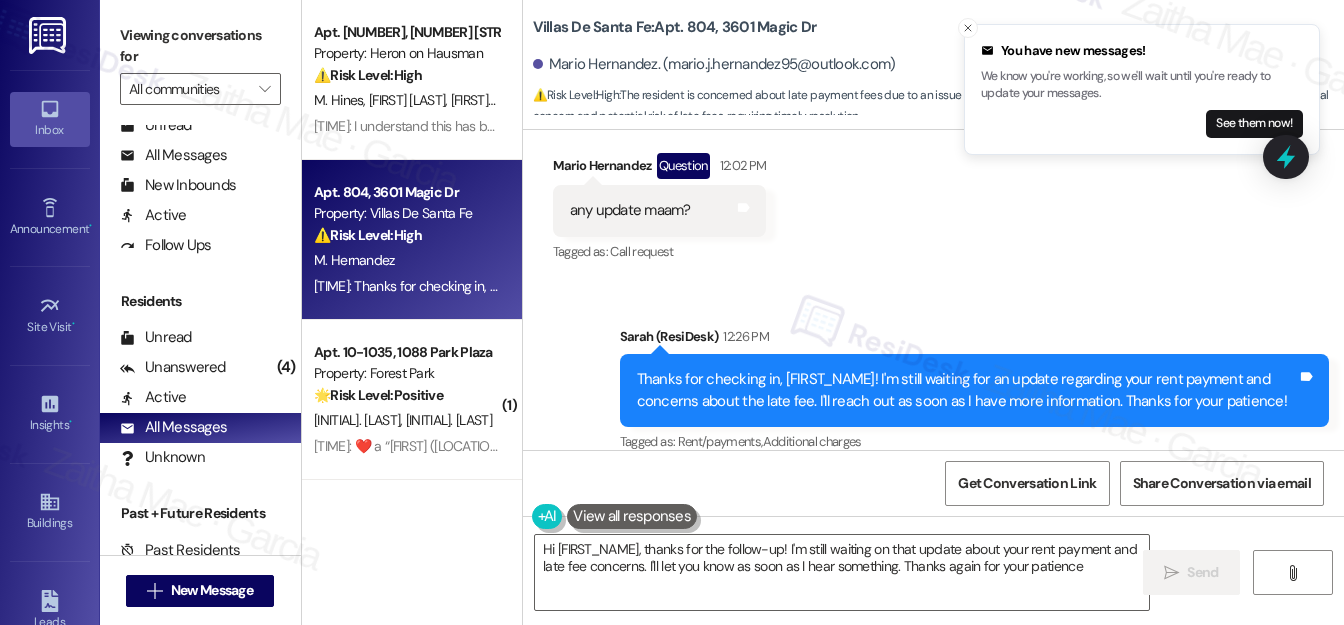 type on "Hi {{first_name}}, thanks for the follow-up! I'm still waiting on that update about your rent payment and late fee concerns. I'll let you know as soon as I hear something. Thanks again for your patience!" 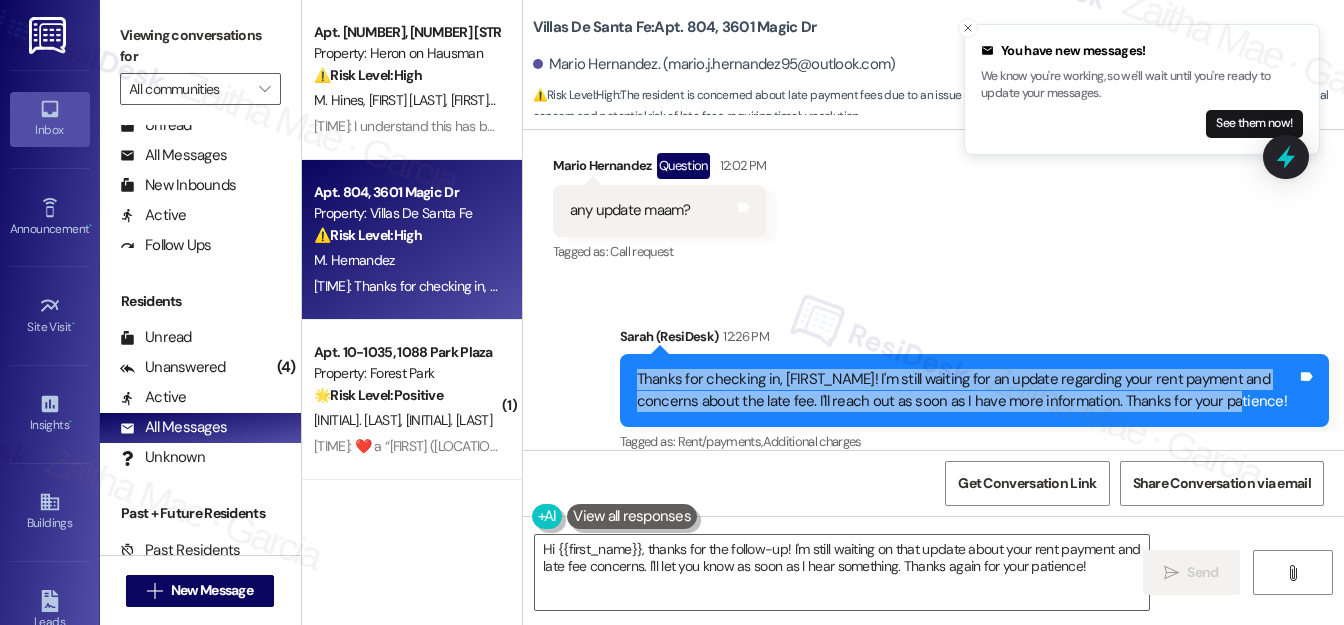 drag, startPoint x: 630, startPoint y: 351, endPoint x: 1220, endPoint y: 385, distance: 590.9788 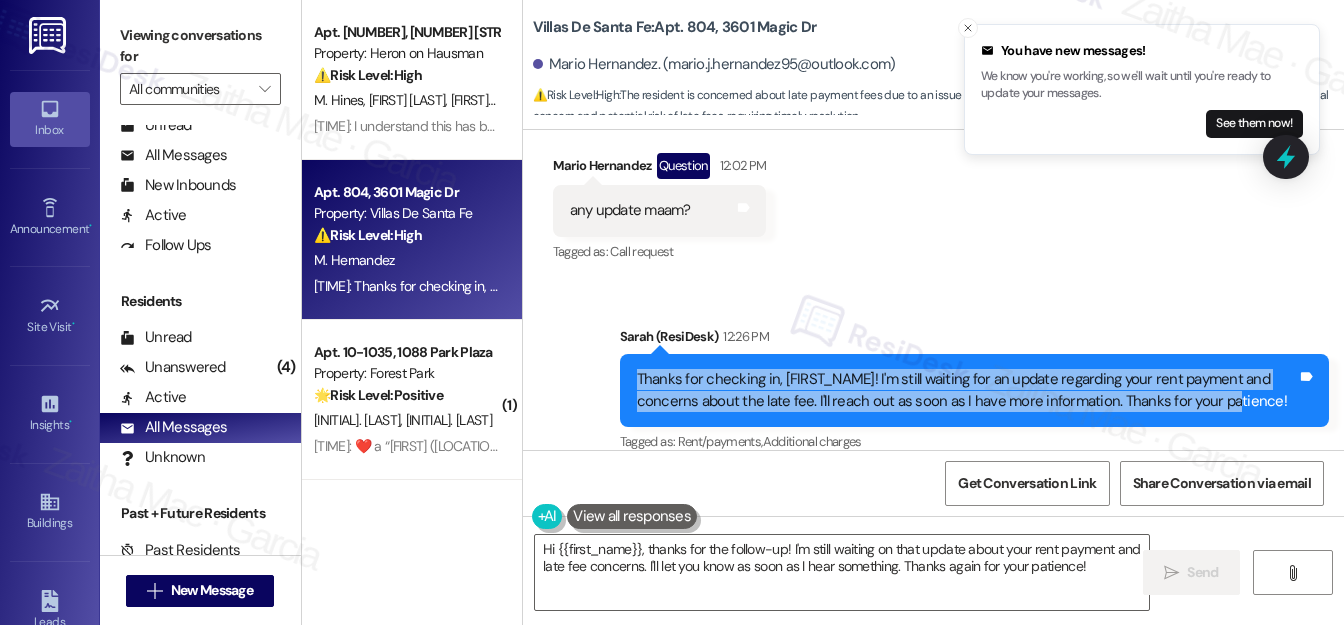 click on "Thanks for checking in, Mario! I'm still waiting for an update regarding your rent payment and concerns about the late fee. I'll reach out as soon as I have more information. Thanks for your patience! Tags and notes" at bounding box center (974, 390) 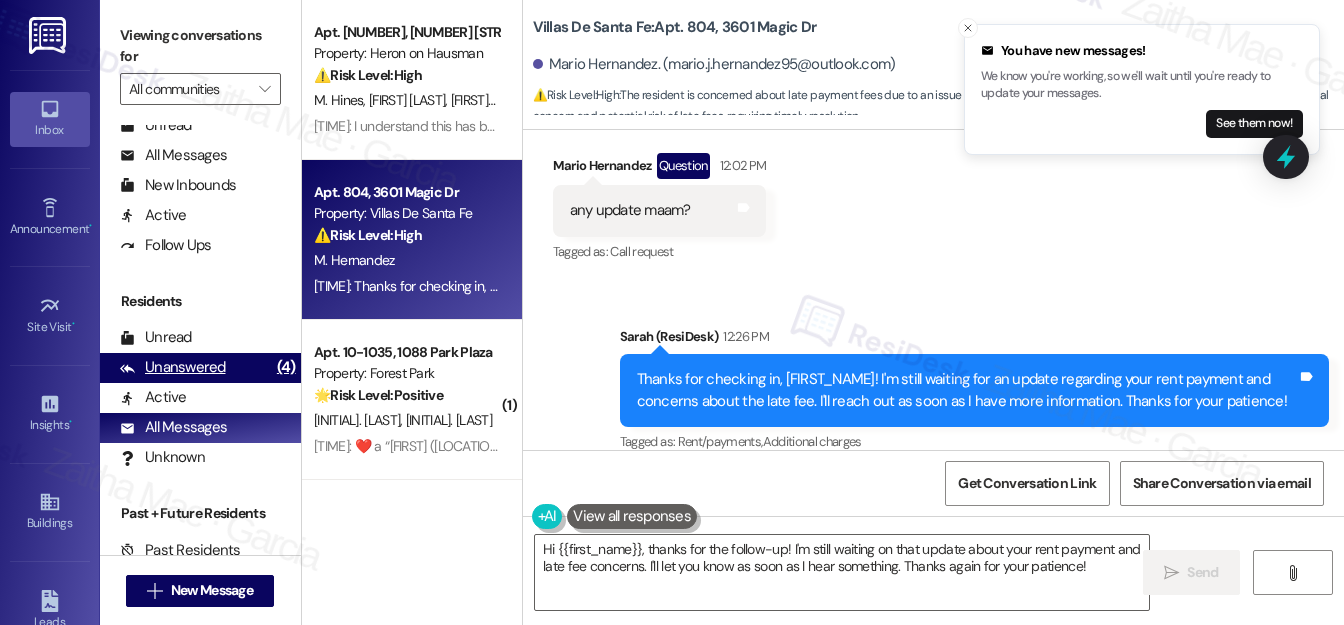 click on "Unanswered" at bounding box center [173, 367] 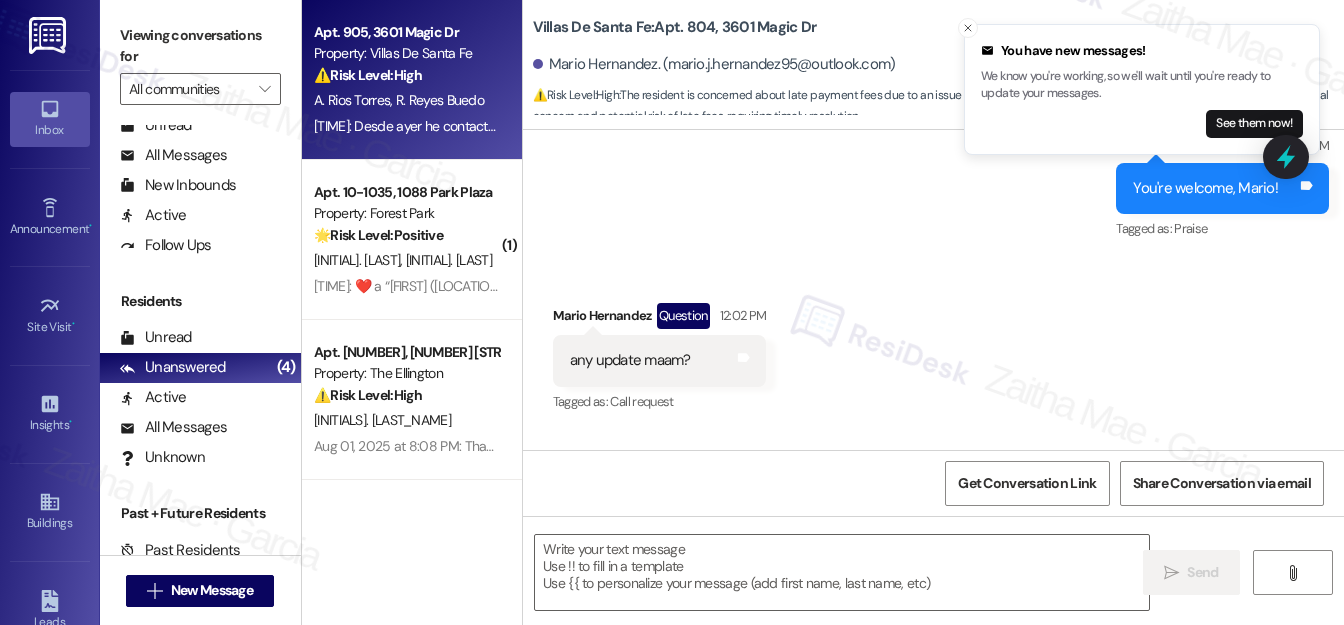 scroll, scrollTop: 3254, scrollLeft: 0, axis: vertical 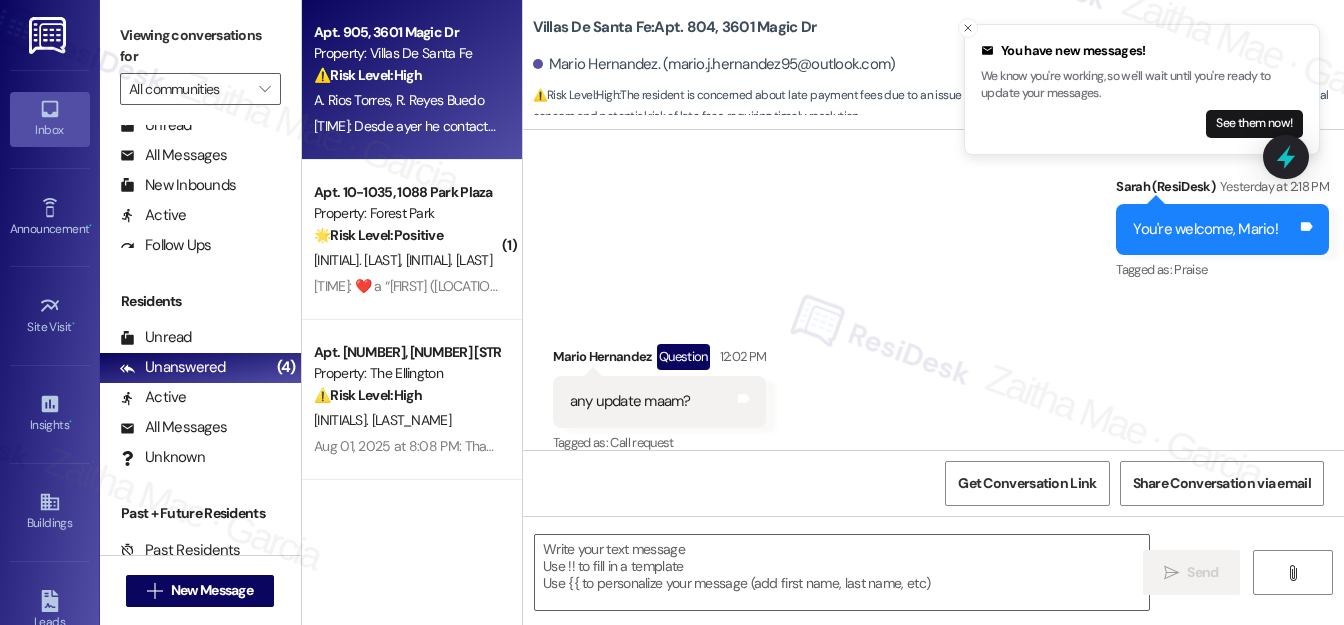 type on "Fetching suggested responses. Please feel free to read through the conversation in the meantime." 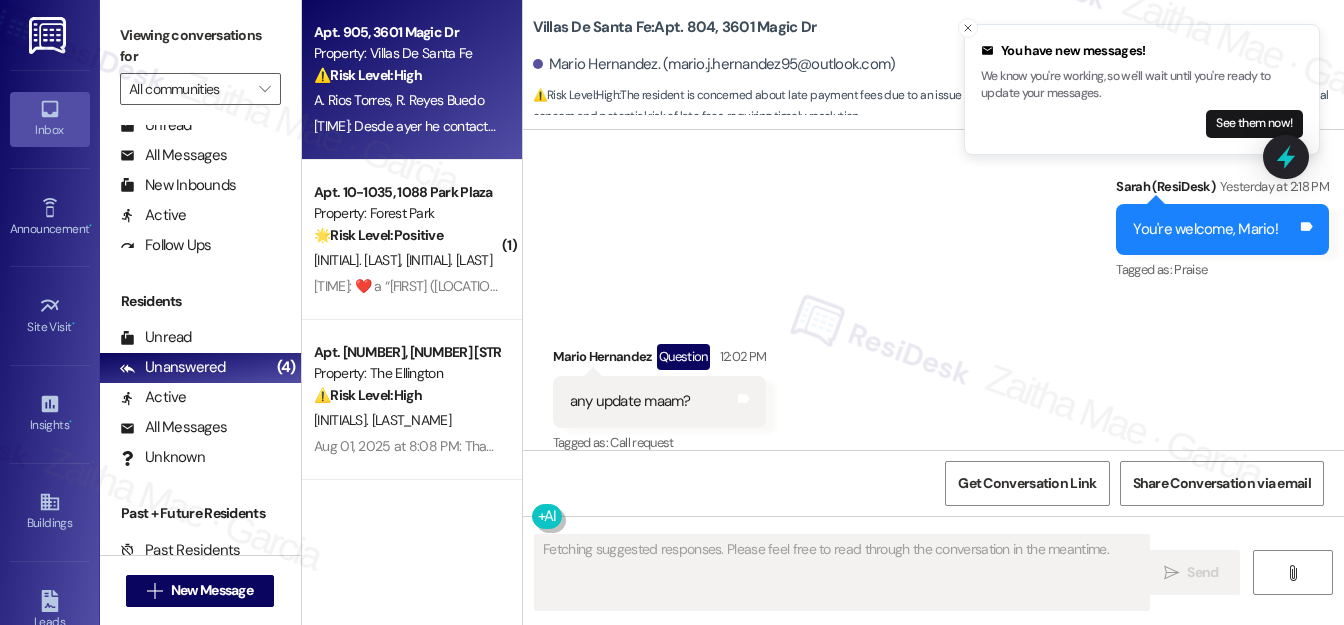 click on "⚠️  Risk Level:  High The resident is reporting an incorrect rent amount on their bill, preventing them from paying. They have been trying to resolve this since yesterday and have not received a call back from the office. This is a financial concern and a potential breach of contract, requiring urgent attention to avoid late payment issues." at bounding box center [406, 75] 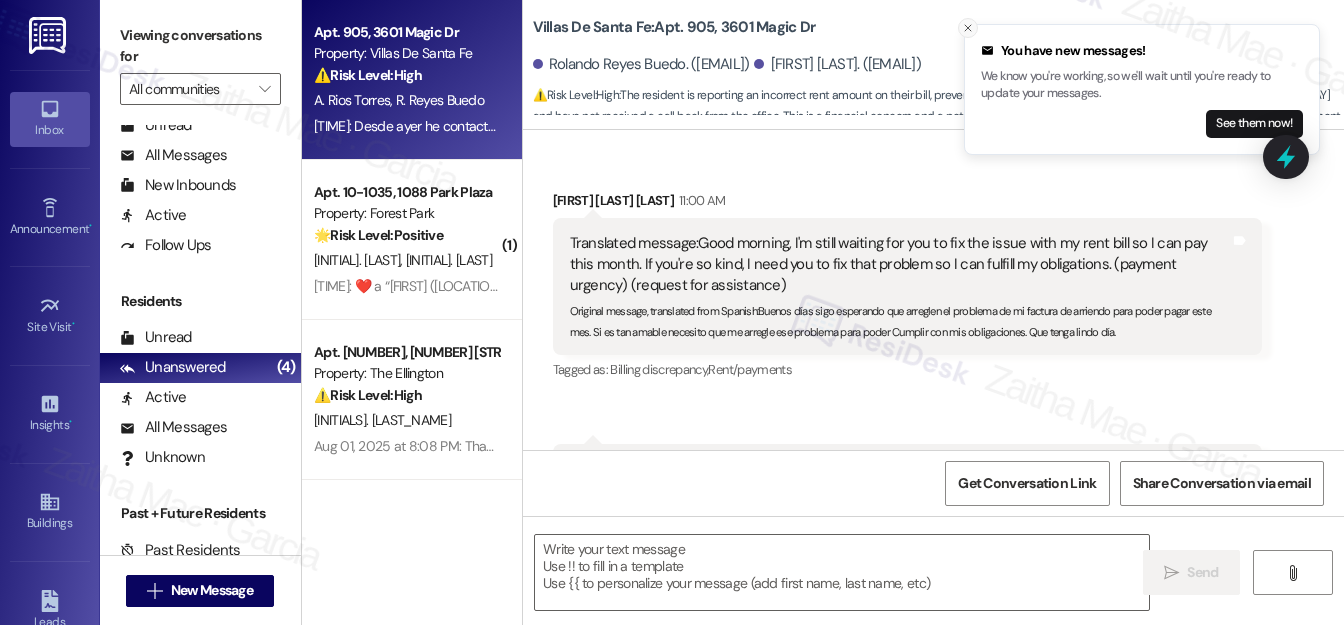 scroll, scrollTop: 1411, scrollLeft: 0, axis: vertical 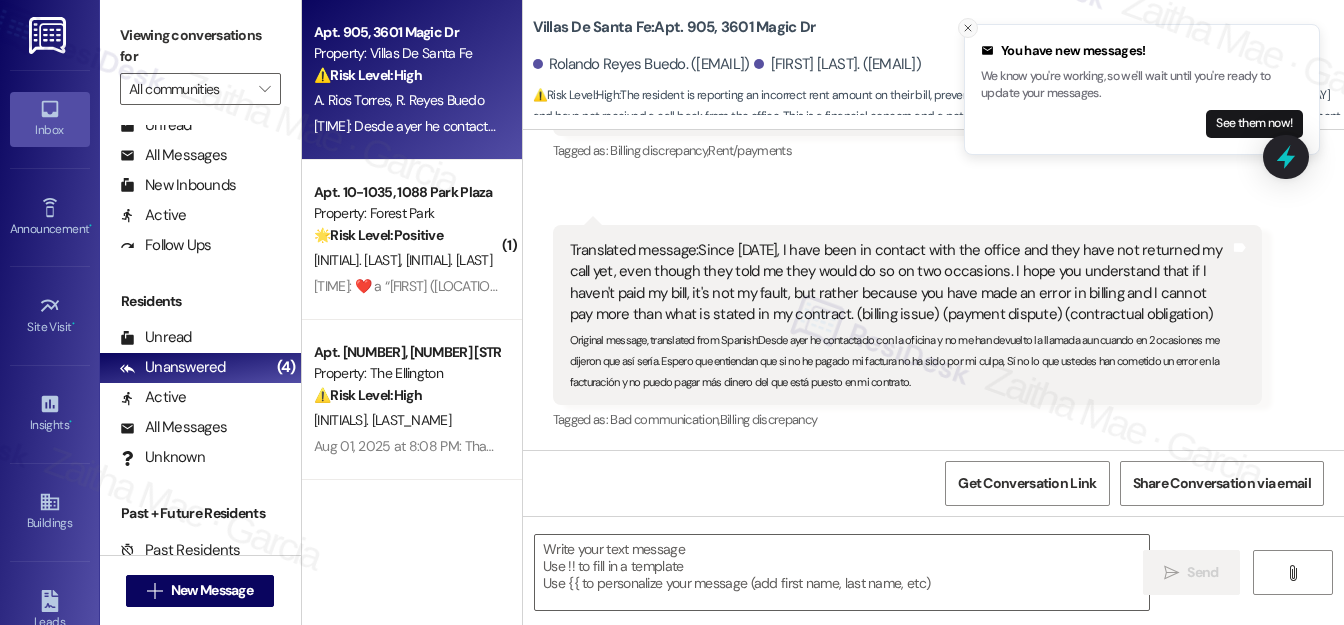 click 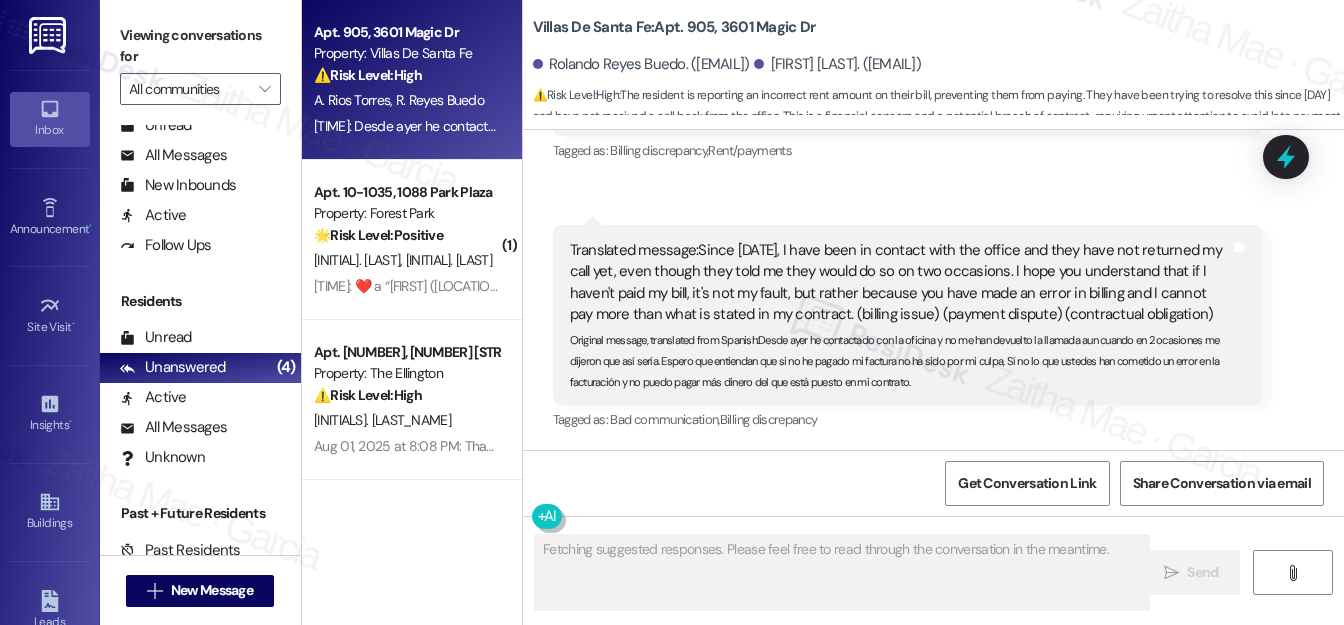 scroll, scrollTop: 1412, scrollLeft: 0, axis: vertical 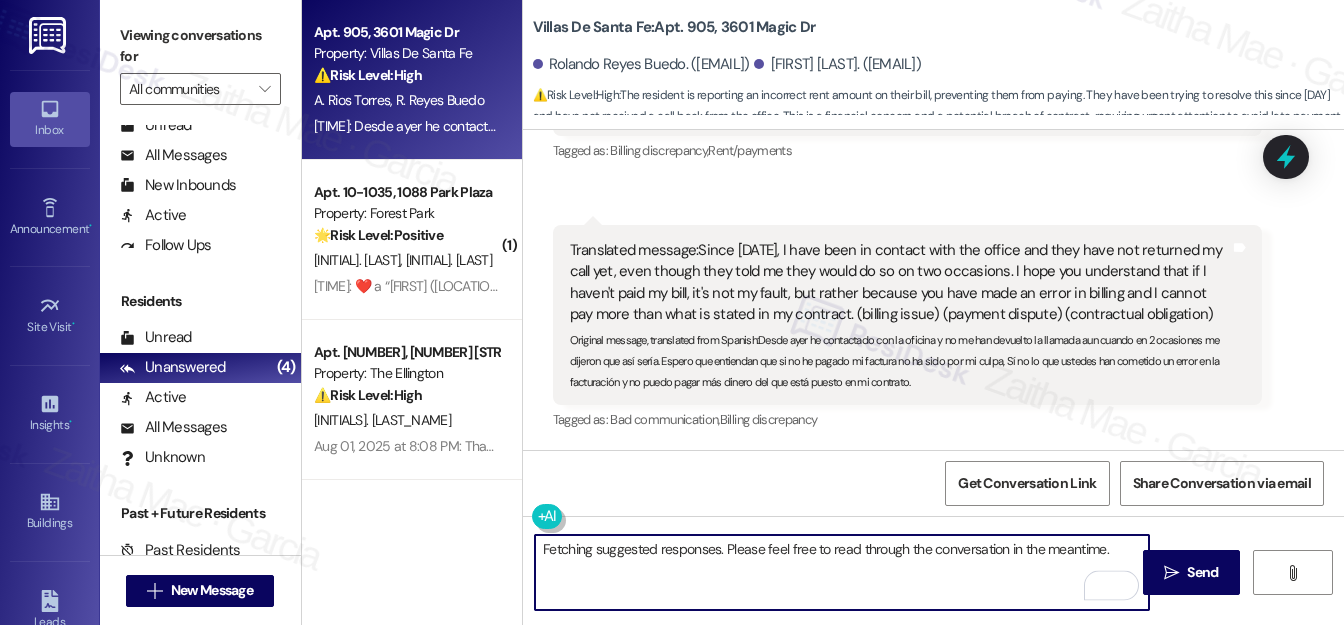 drag, startPoint x: 551, startPoint y: 549, endPoint x: 1104, endPoint y: 550, distance: 553.0009 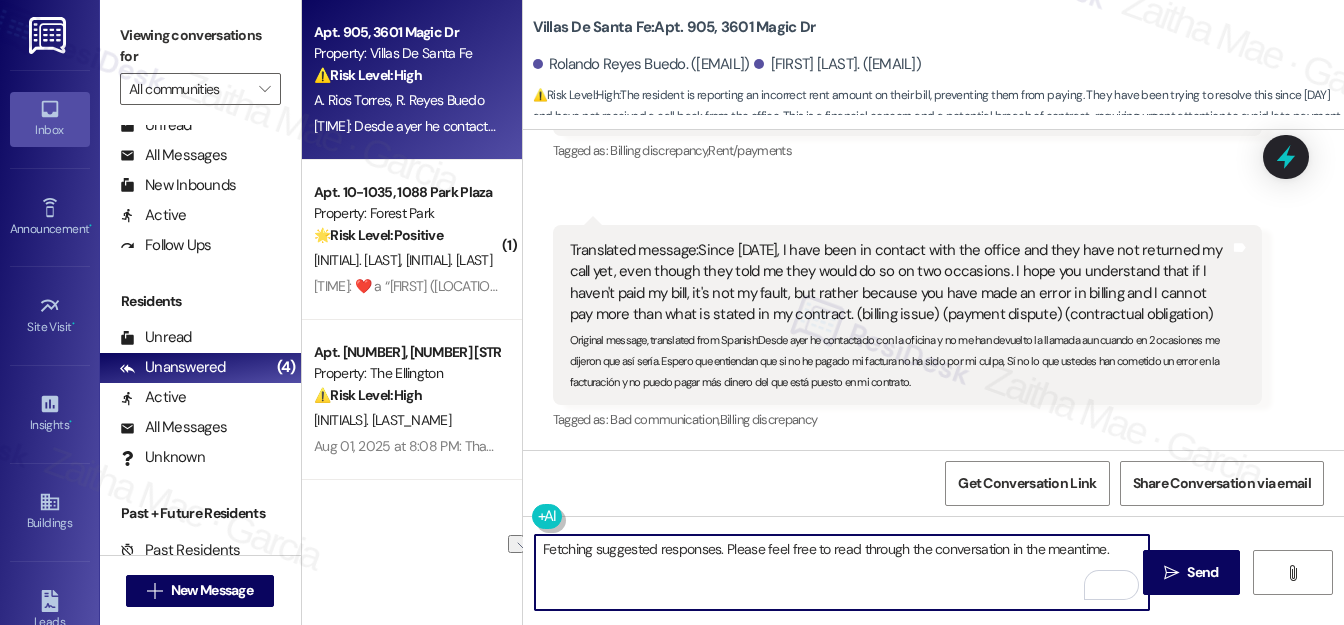 type on "." 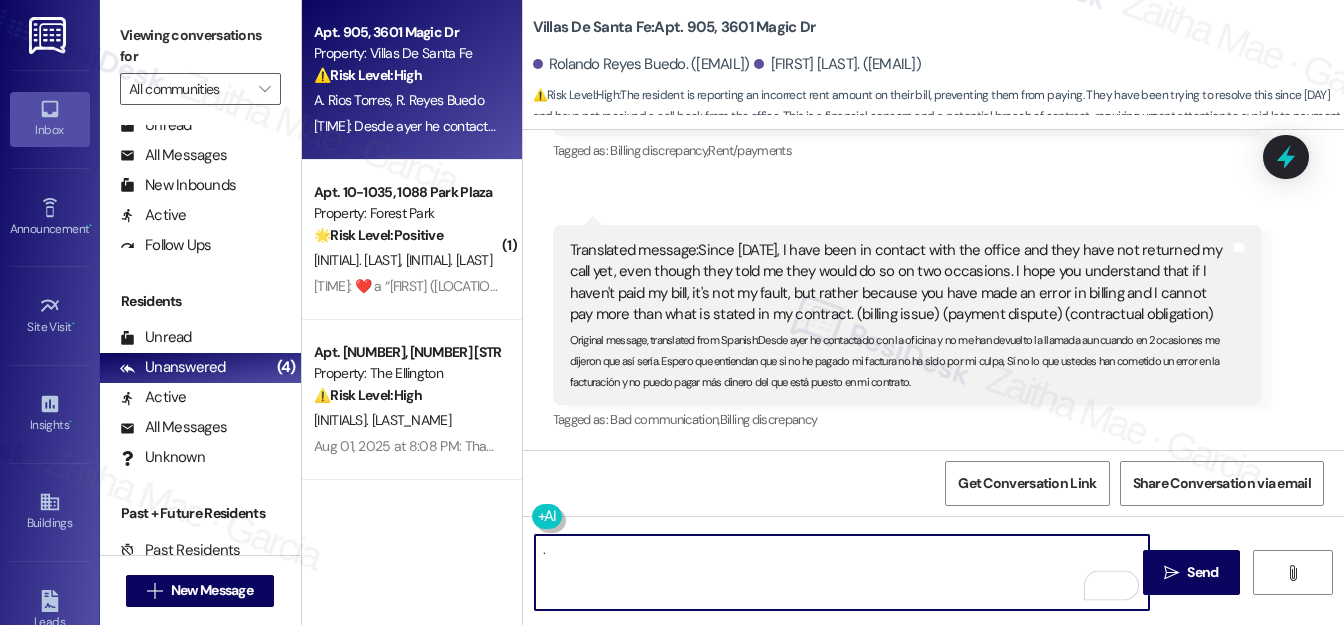 type 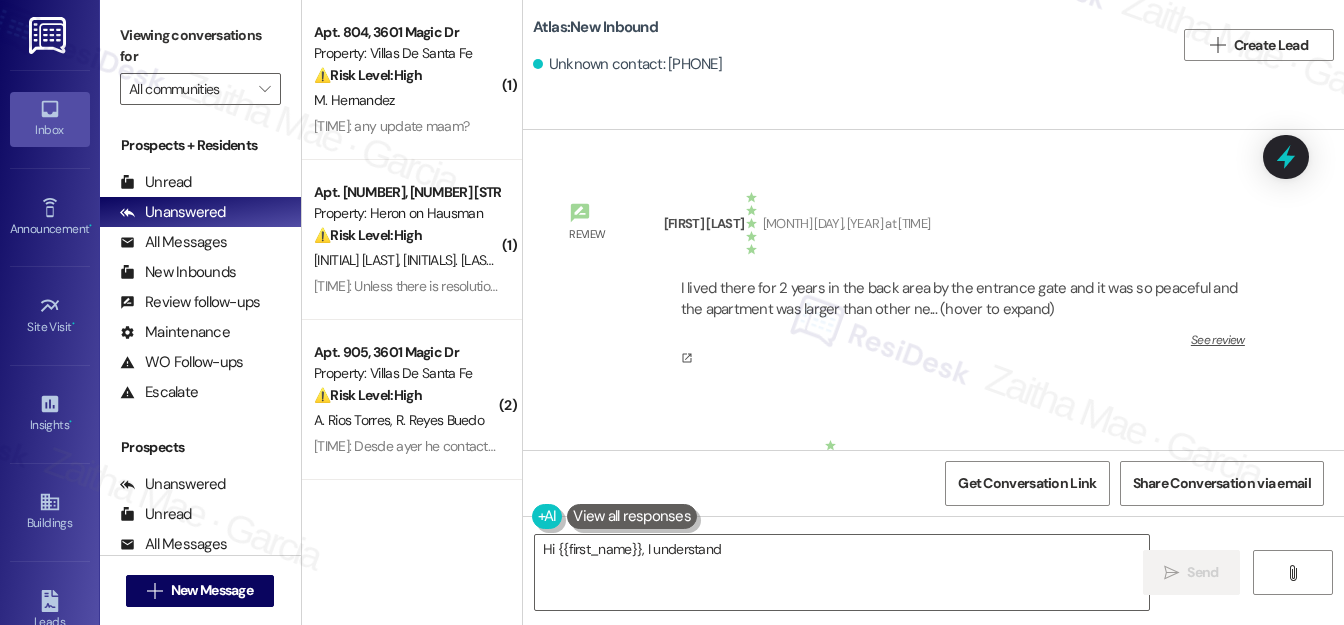 scroll, scrollTop: 0, scrollLeft: 0, axis: both 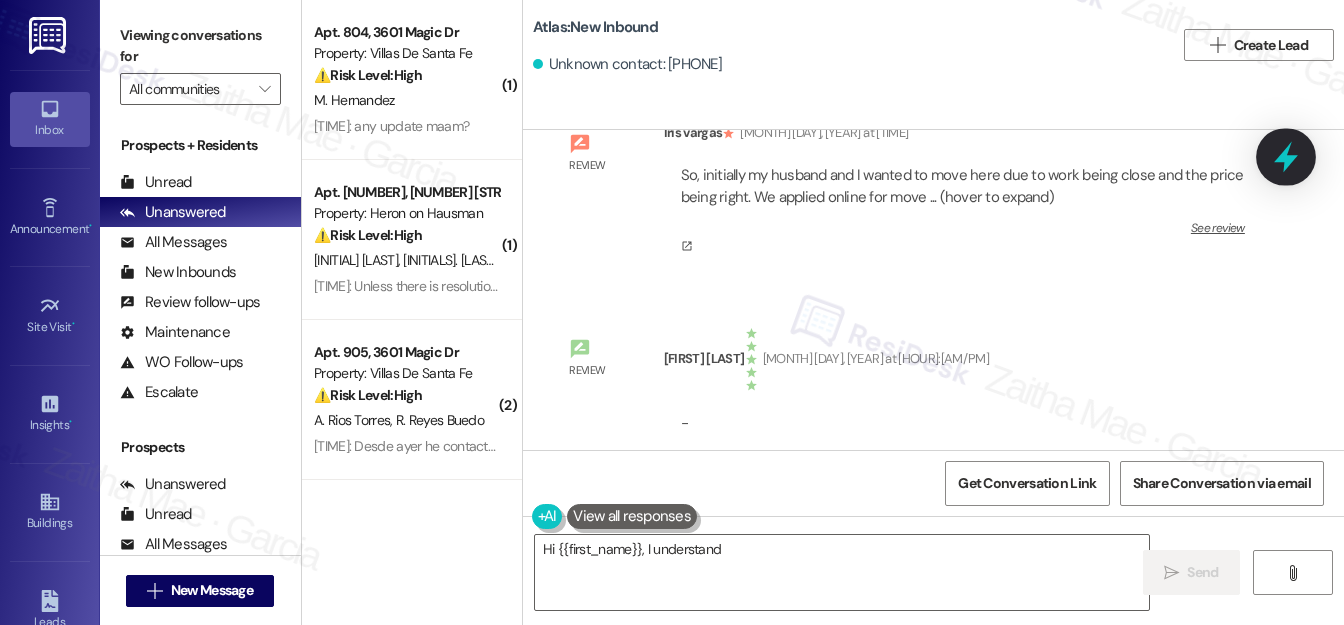 click 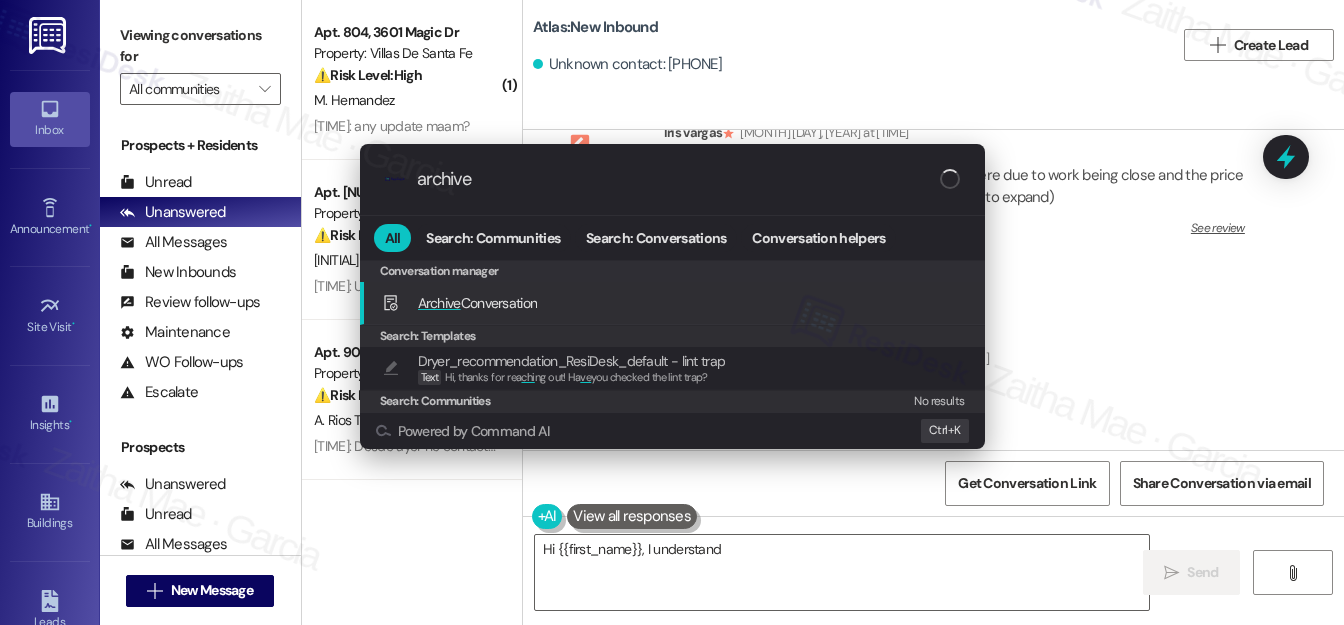 type on "archive" 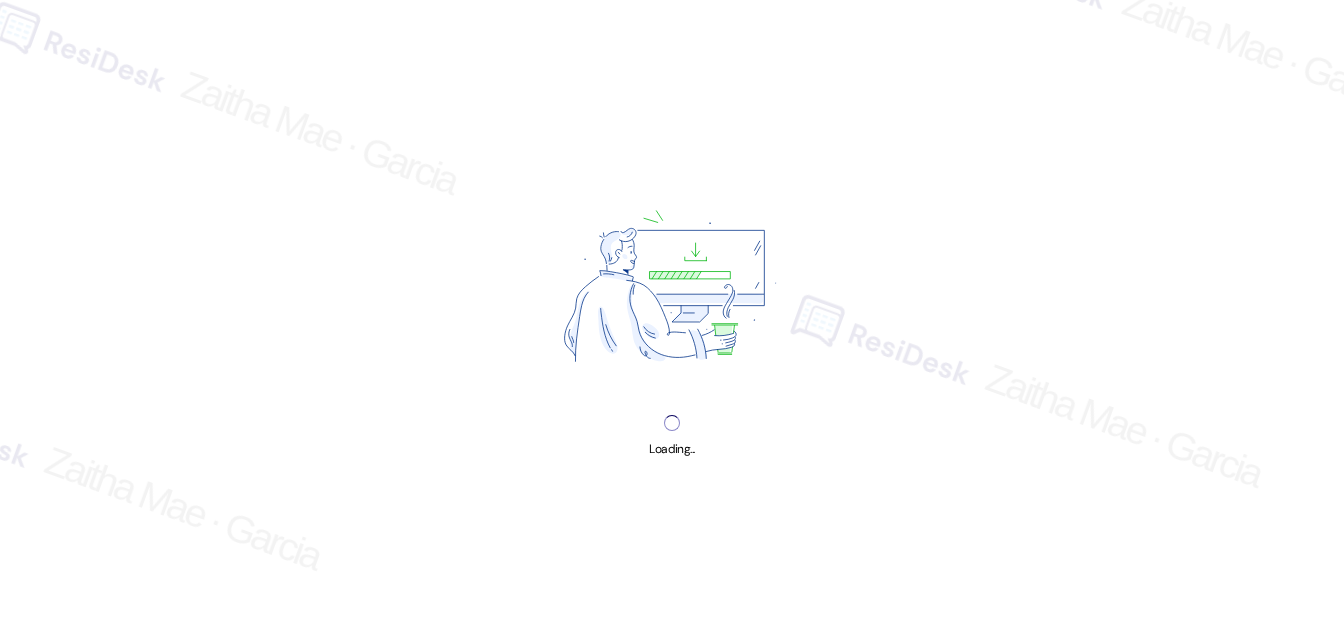 scroll, scrollTop: 0, scrollLeft: 0, axis: both 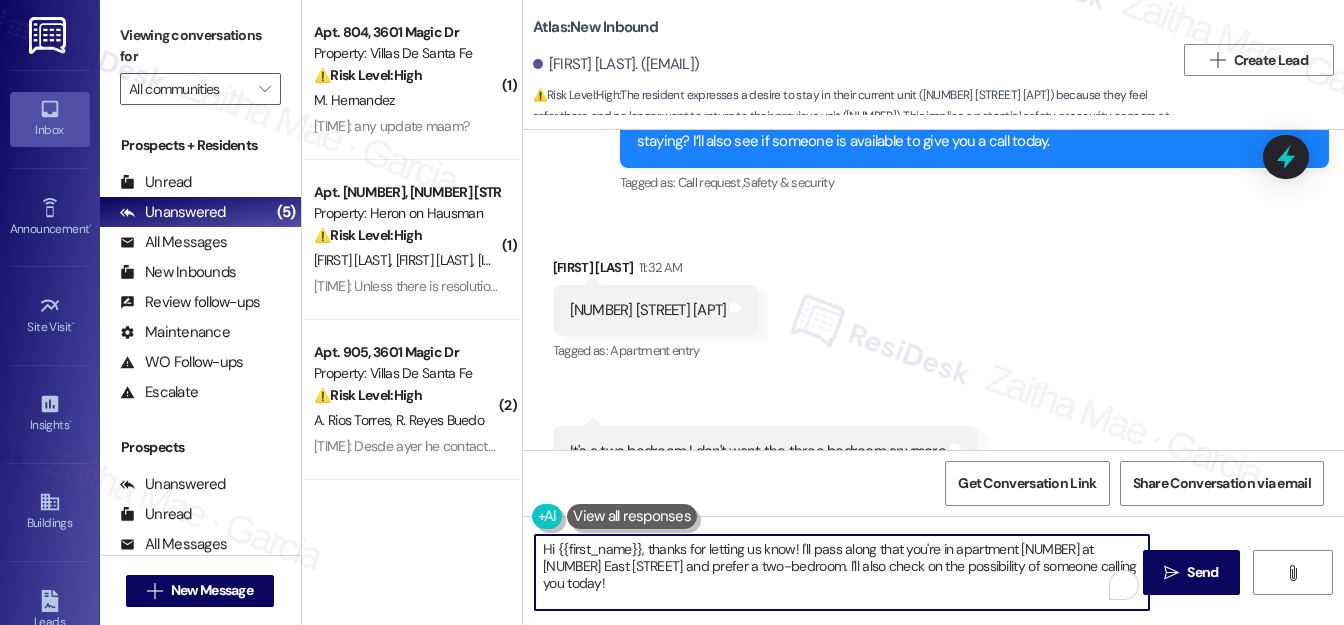 drag, startPoint x: 649, startPoint y: 548, endPoint x: 539, endPoint y: 549, distance: 110.00455 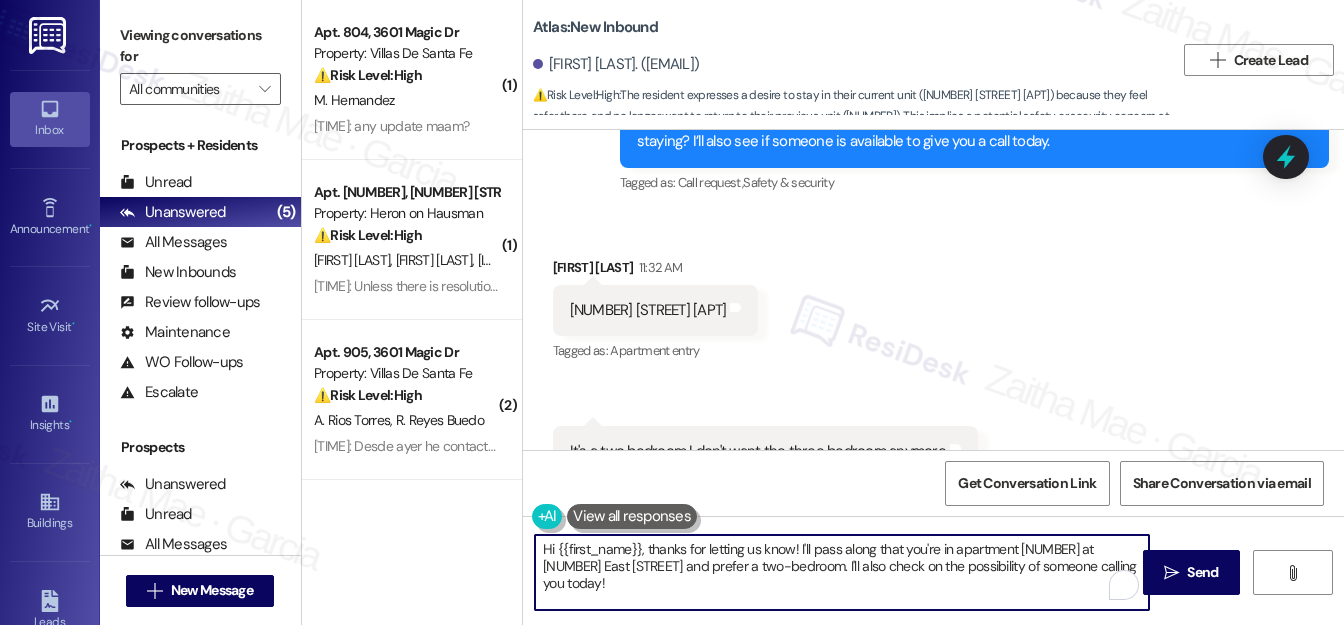 click on "Hi {{first_name}}, thanks for letting us know! I'll pass along that you're in apartment [NUMBER] at [NUMBER] East [STREET] and prefer a two-bedroom. I'll also check on the possibility of someone calling you today!" at bounding box center (842, 572) 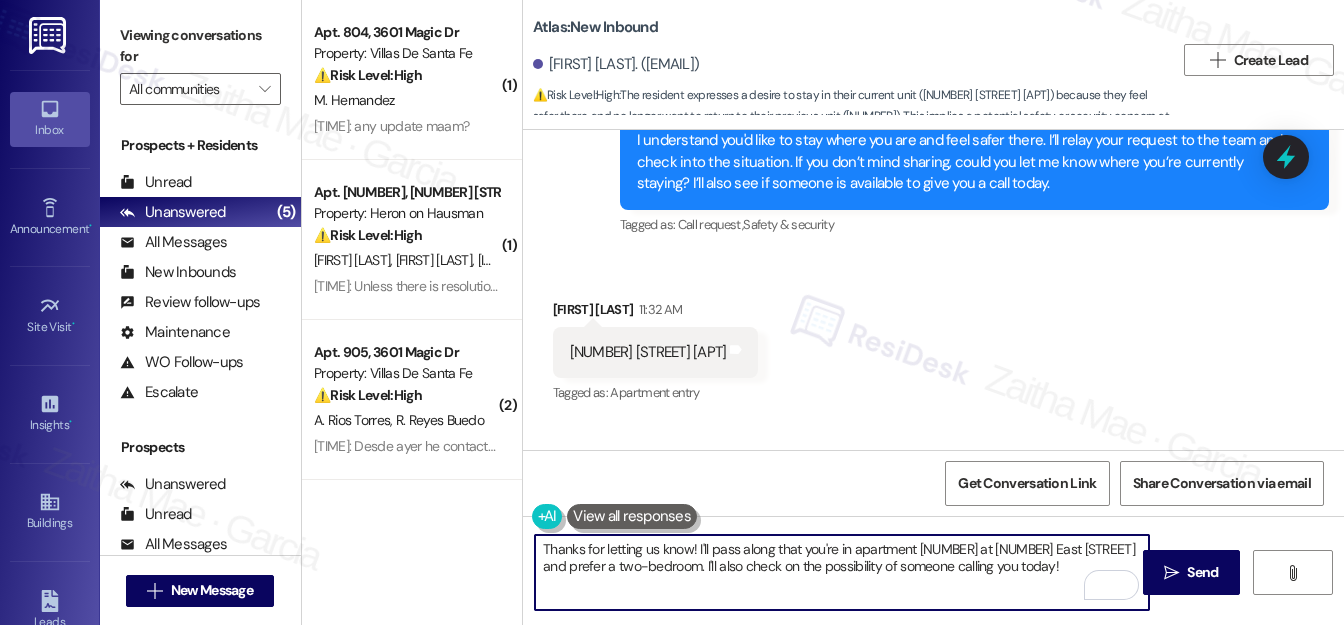 scroll, scrollTop: 28765, scrollLeft: 0, axis: vertical 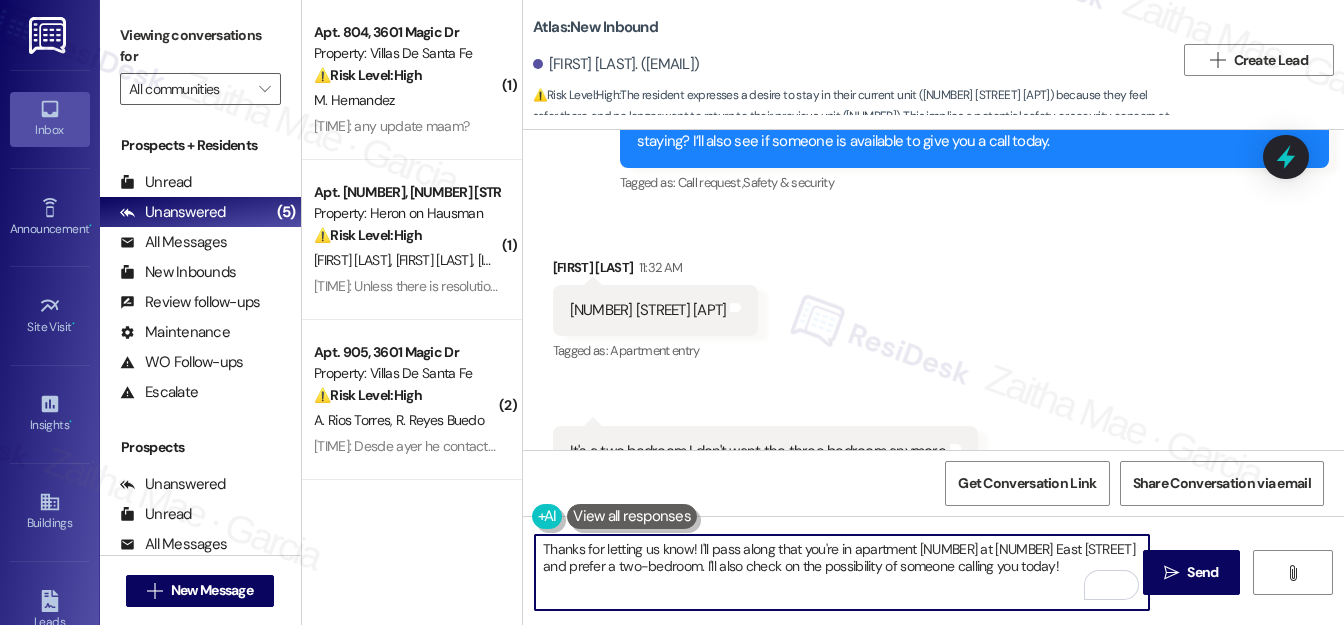 click on "Thanks for letting us know! I'll pass along that you're in apartment [NUMBER] at [NUMBER] East [STREET] and prefer a two-bedroom. I'll also check on the possibility of someone calling you today!" at bounding box center [842, 572] 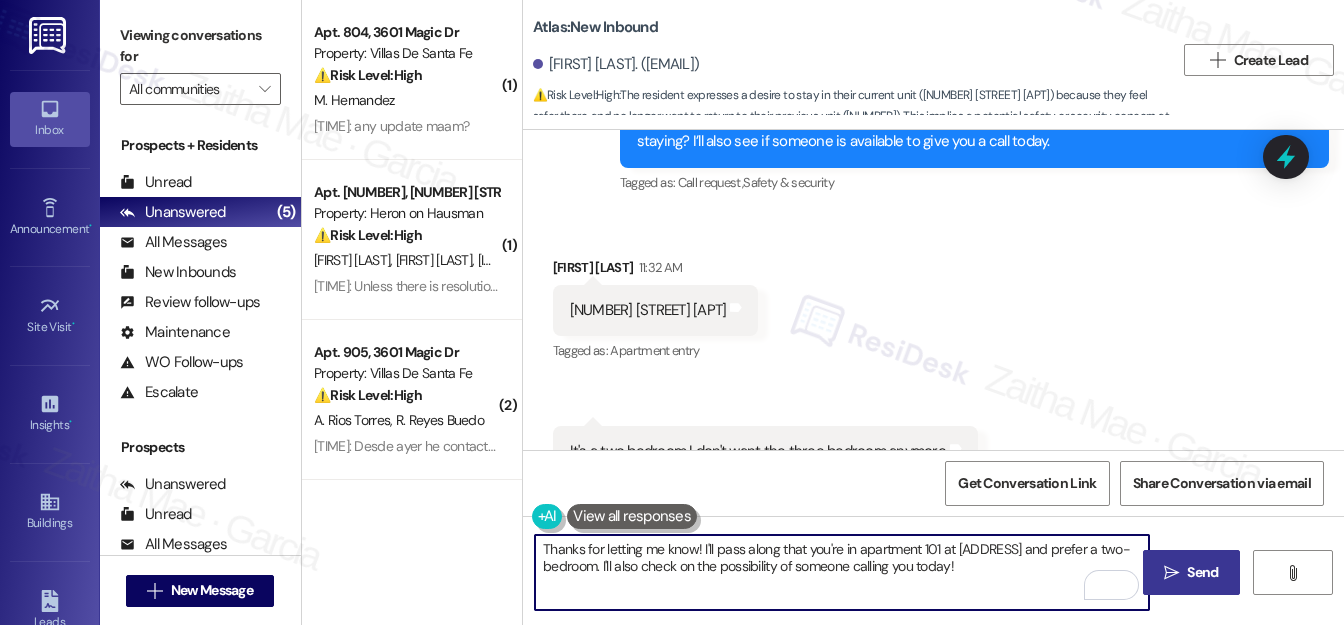 type on "Thanks for letting me know! I'll pass along that you're in apartment 101 at [ADDRESS] and prefer a two-bedroom. I'll also check on the possibility of someone calling you today!" 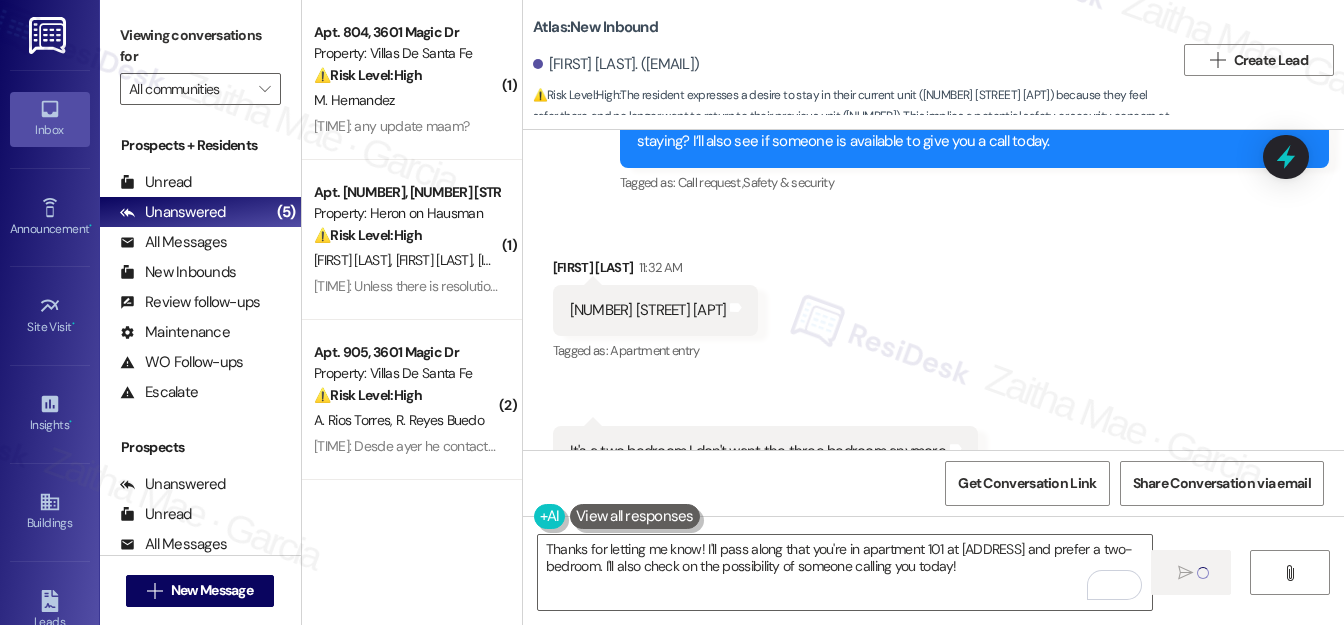 type 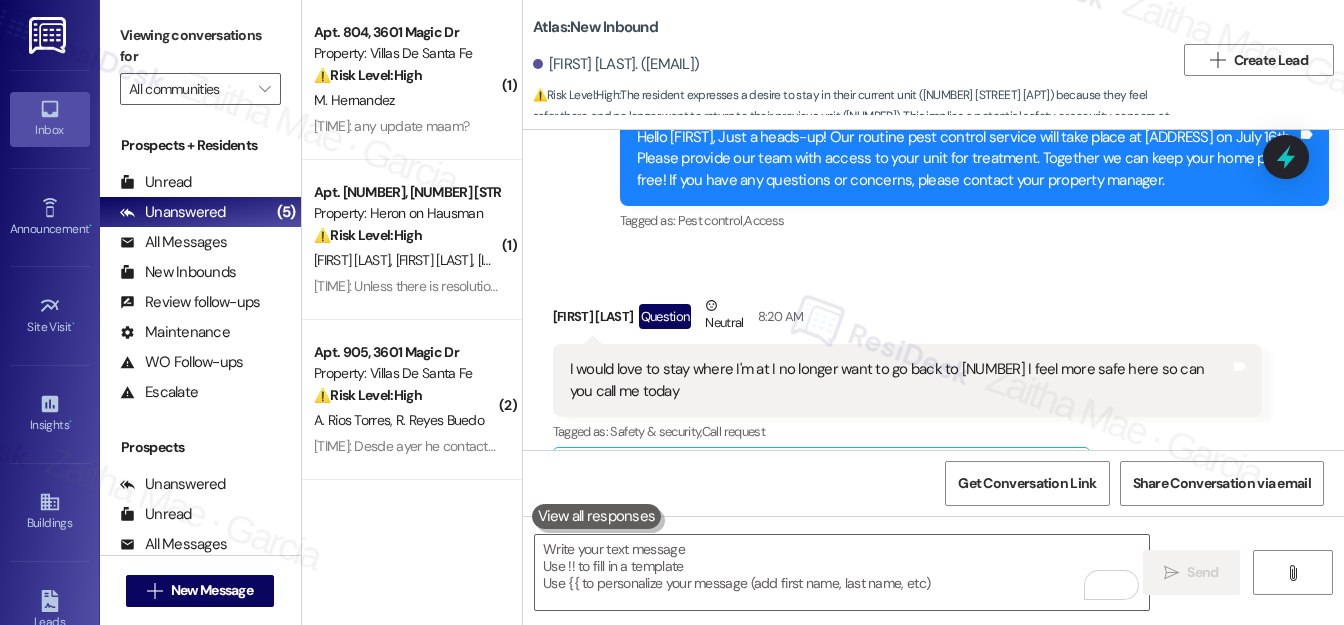 scroll, scrollTop: 27947, scrollLeft: 0, axis: vertical 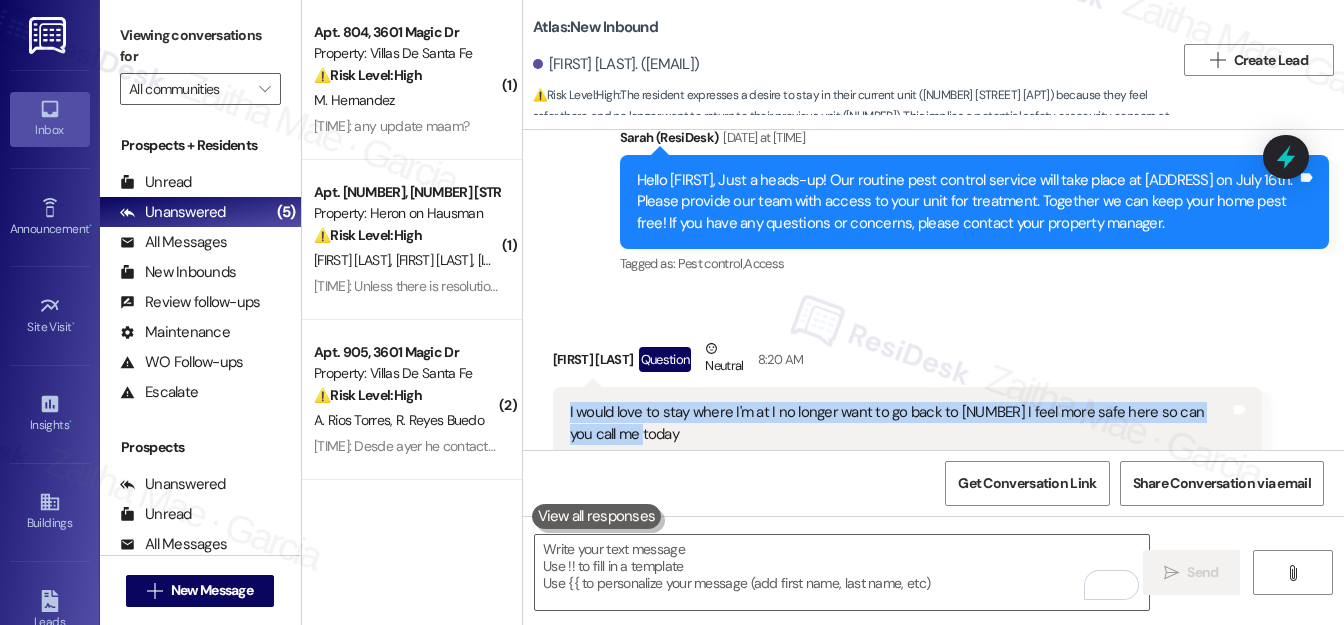 drag, startPoint x: 554, startPoint y: 277, endPoint x: 648, endPoint y: 300, distance: 96.77293 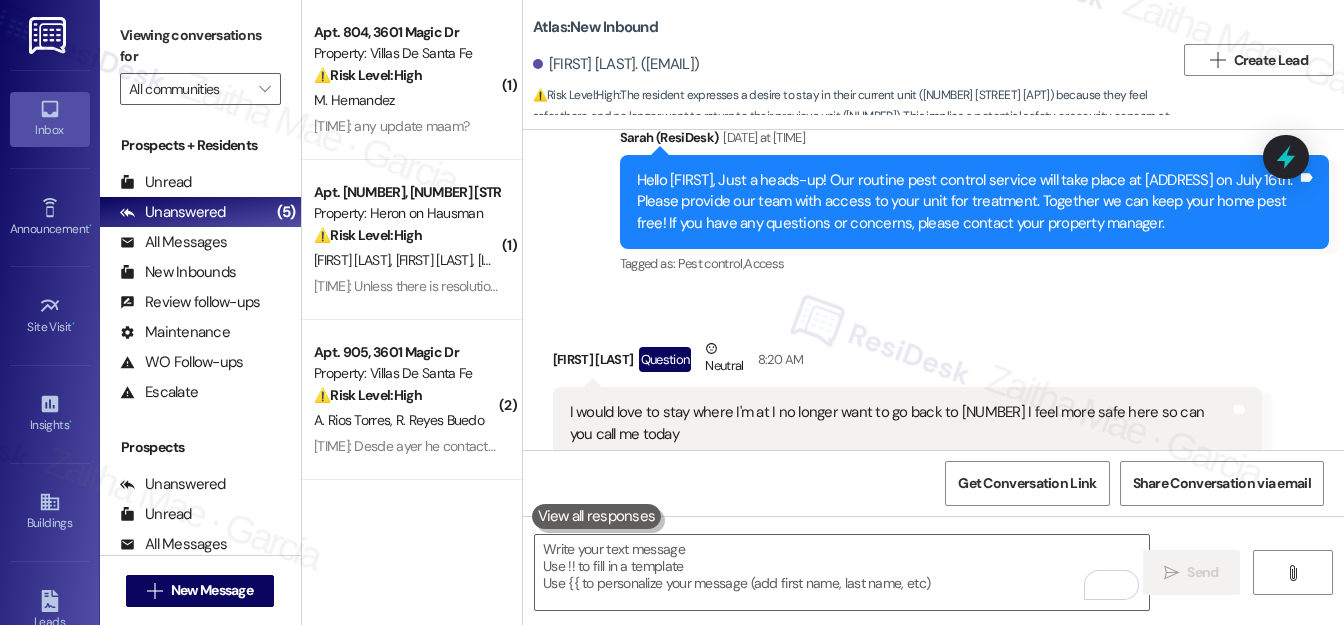click on "Received via SMS Timika Glover Question   Neutral 8:20 AM I would love to stay where I'm at I no longer want to go back to 823 I feel more safe here so can you call me today Tags and notes Tagged as:   Safety & security ,  Click to highlight conversations about Safety & security Call request Click to highlight conversations about Call request  Related guidelines Show suggestions" at bounding box center [907, 443] 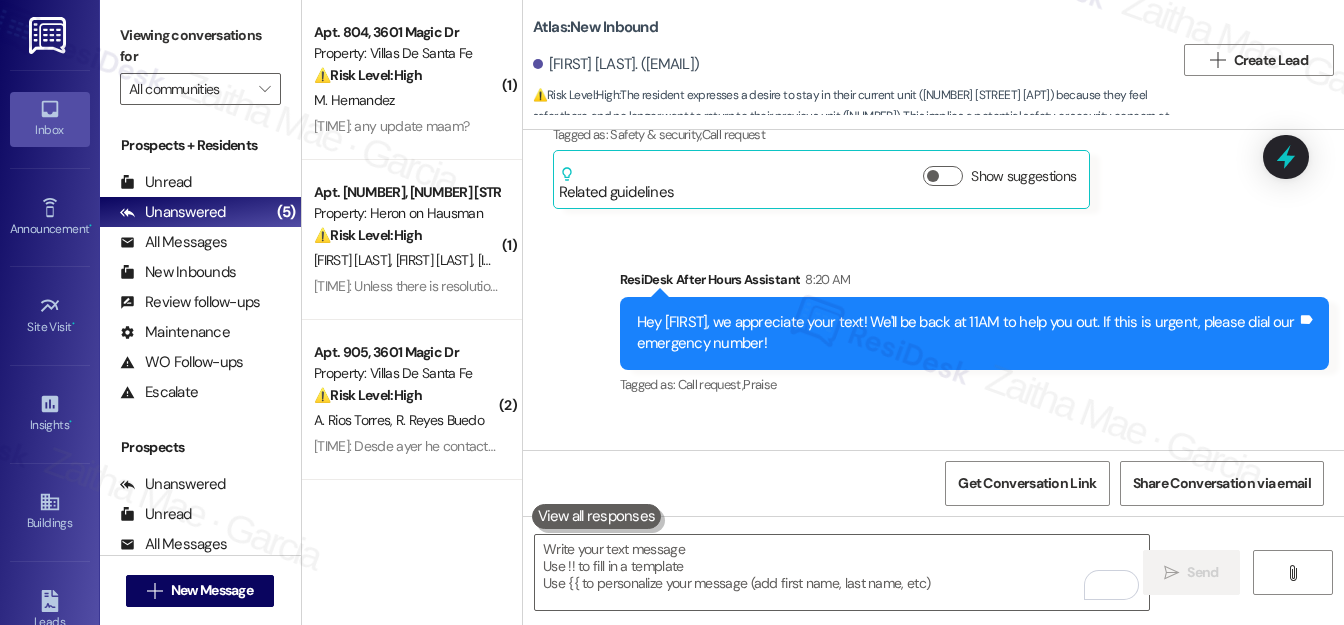 scroll, scrollTop: 28311, scrollLeft: 0, axis: vertical 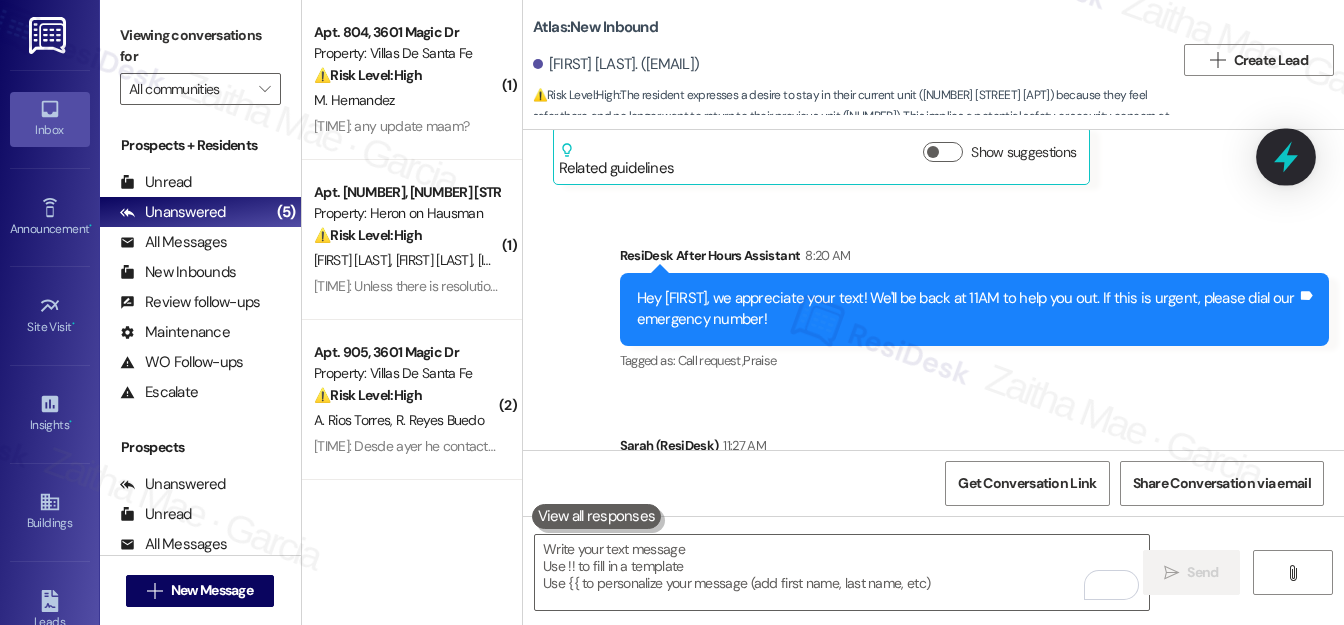 click 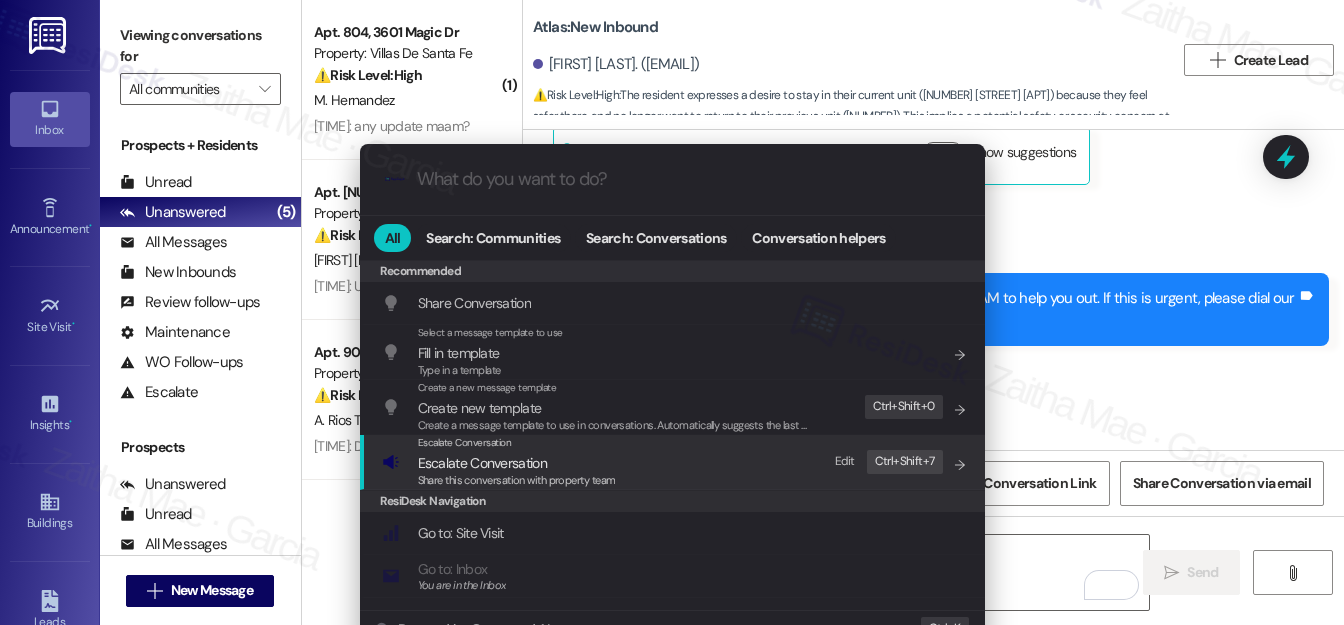 click on "Escalate Conversation" at bounding box center [482, 463] 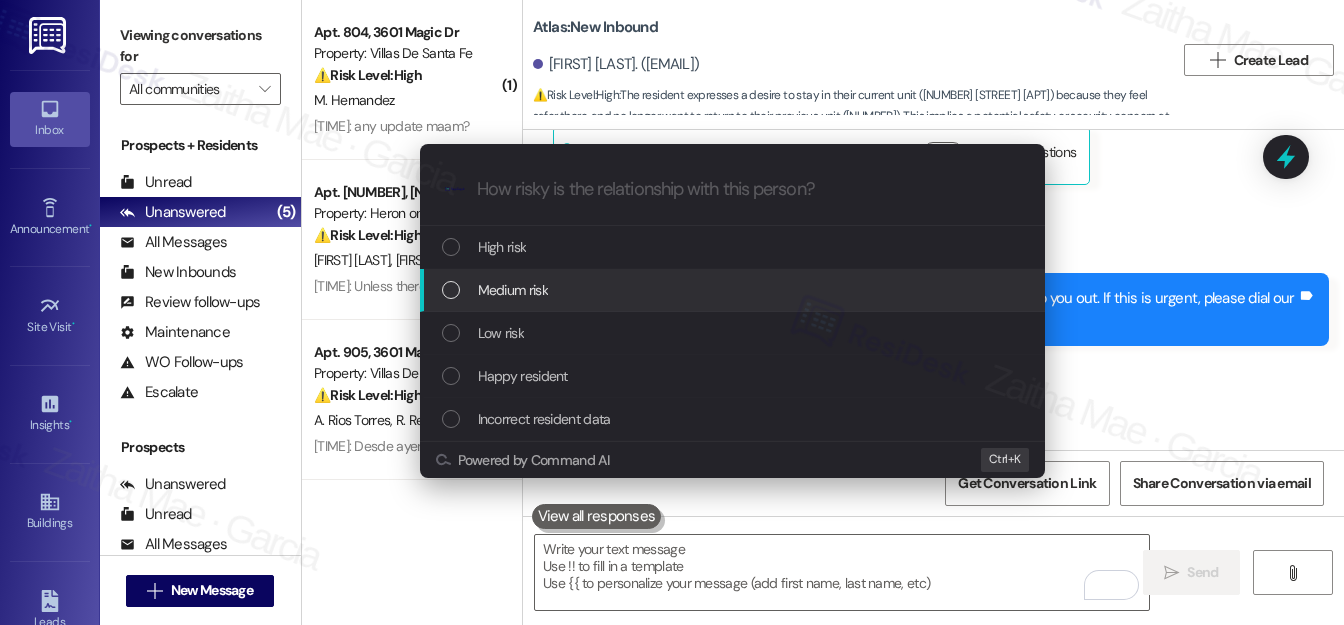 click on "Medium risk" at bounding box center (513, 290) 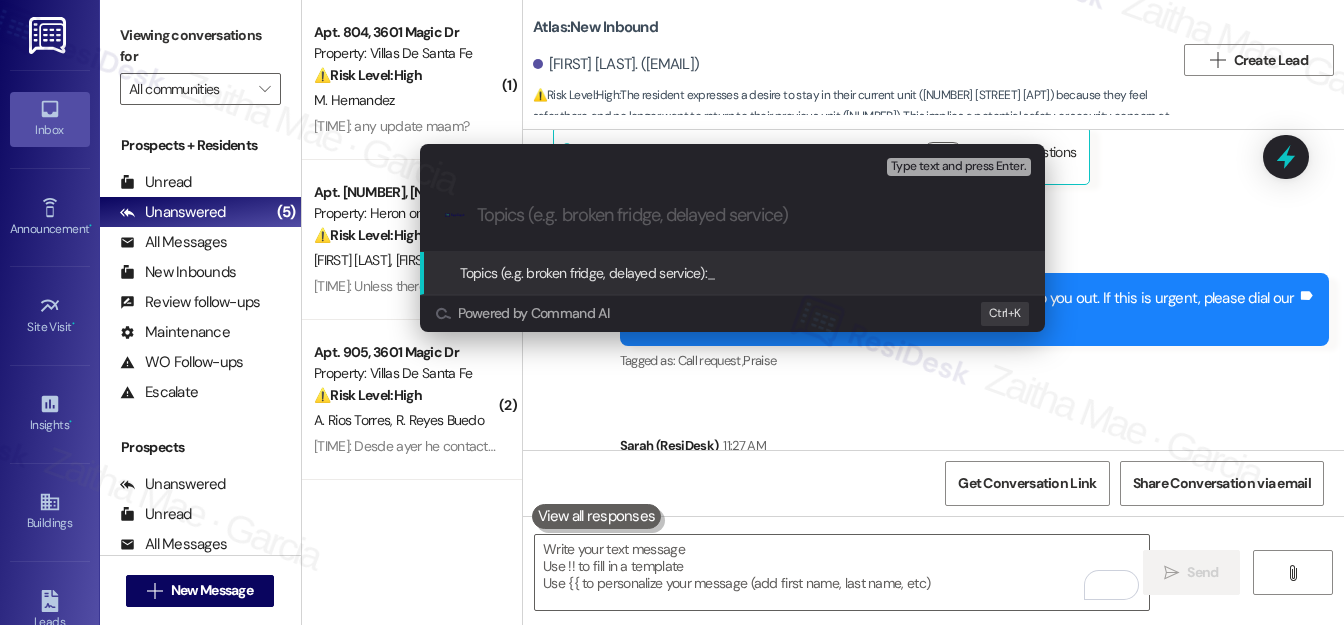 paste on "Request to Remain in Current Unit – Call Requested" 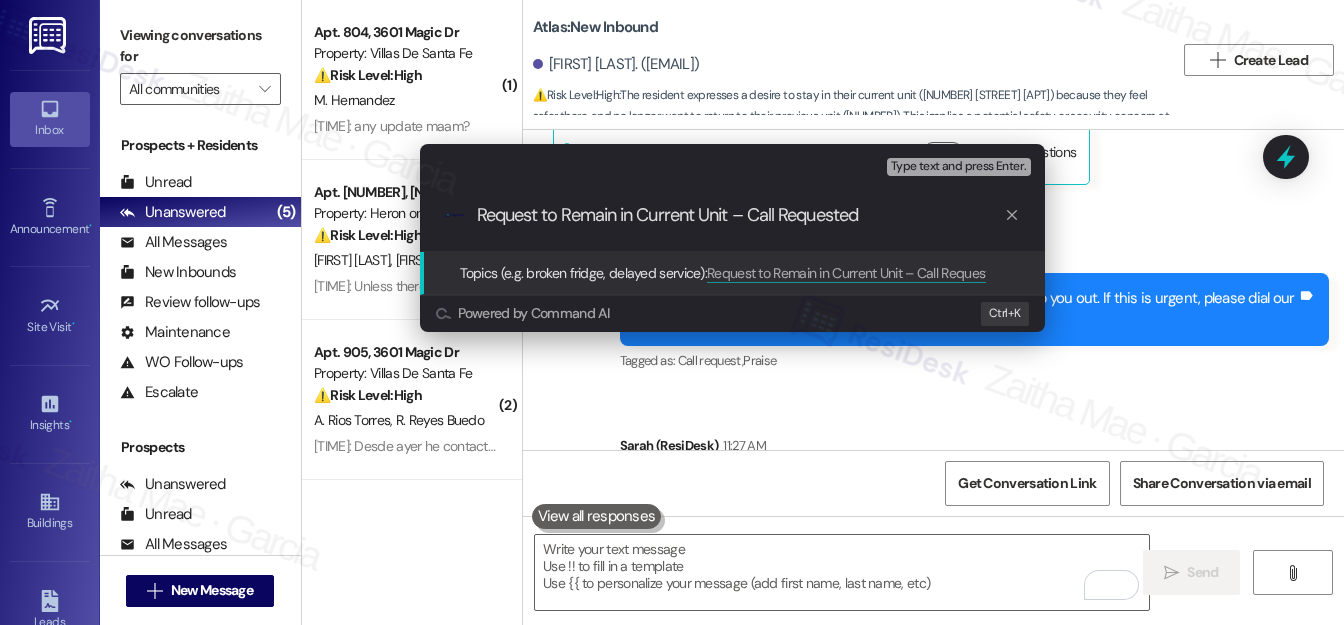 type 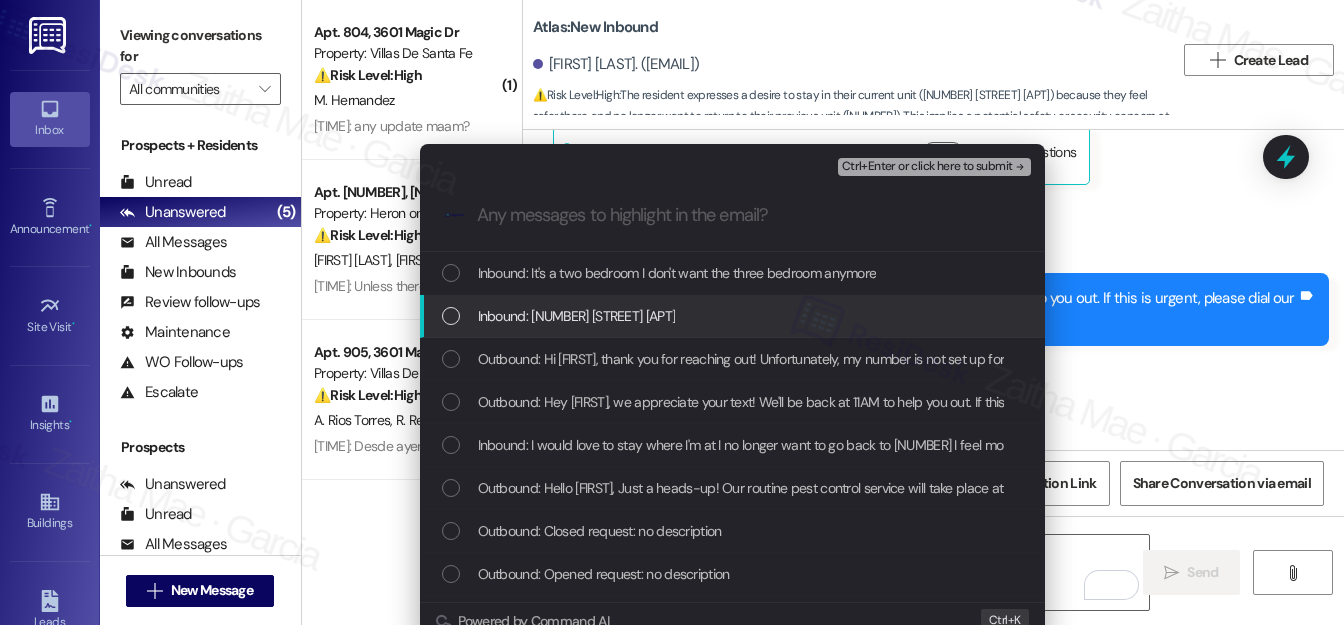 click at bounding box center [451, 316] 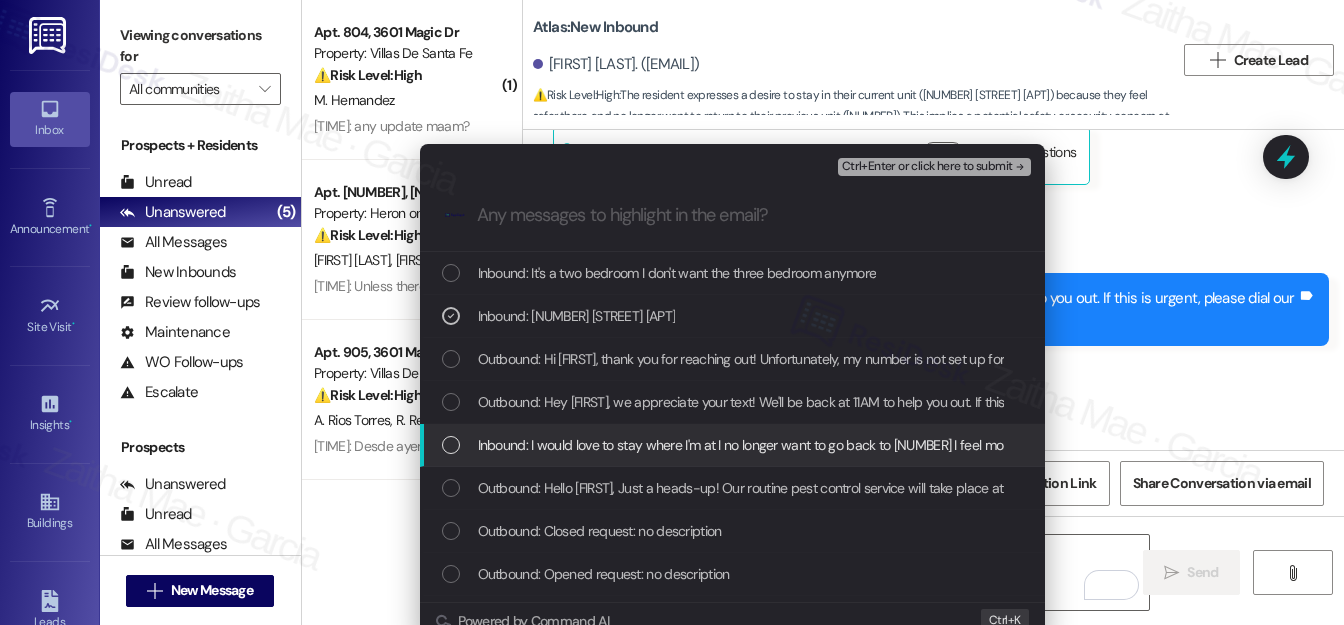 click at bounding box center (451, 445) 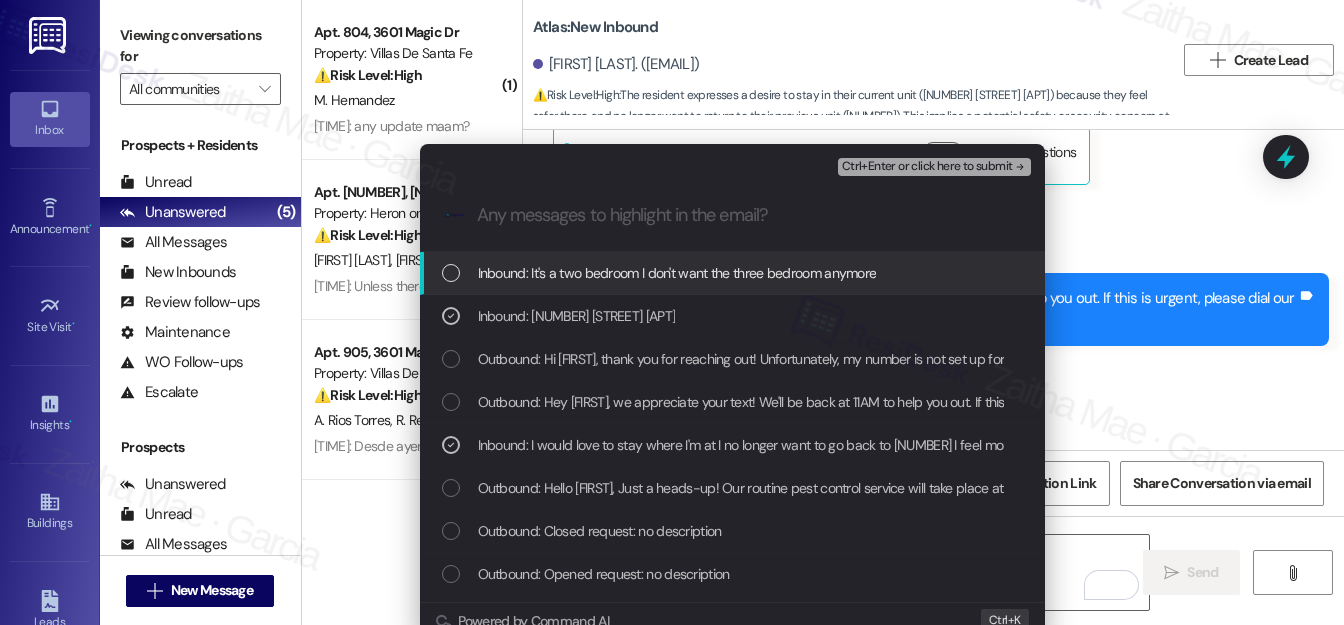 click on "Ctrl+Enter or click here to submit" at bounding box center [927, 167] 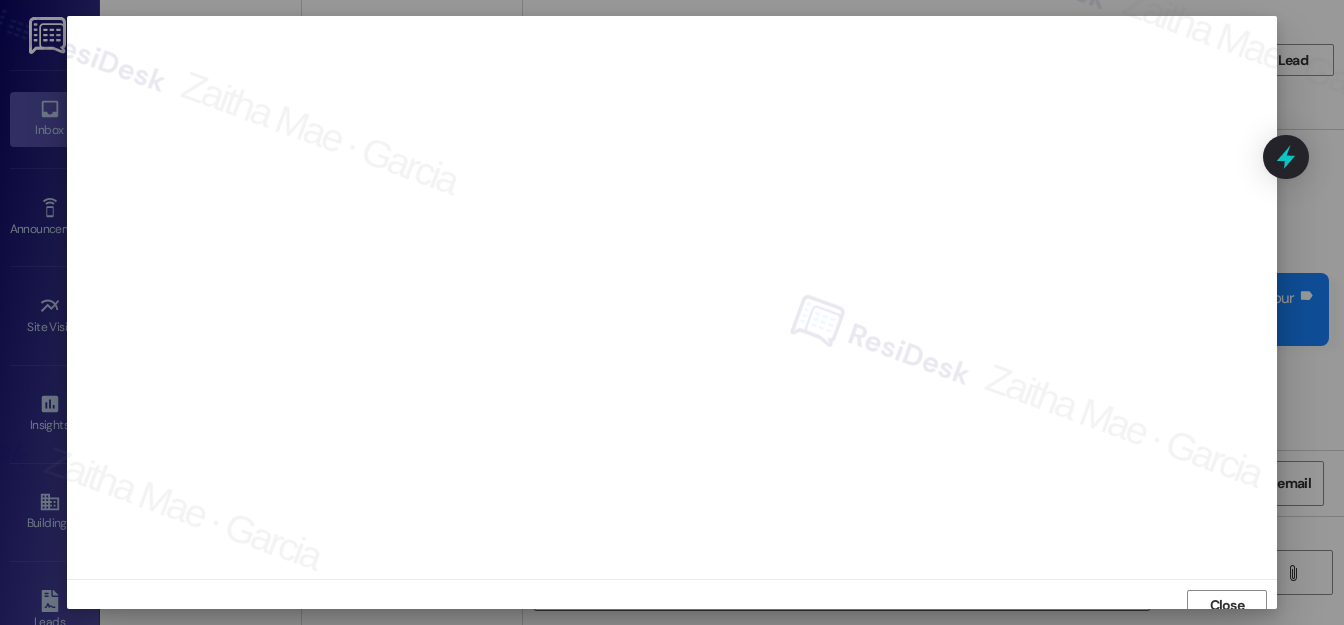 scroll, scrollTop: 12, scrollLeft: 0, axis: vertical 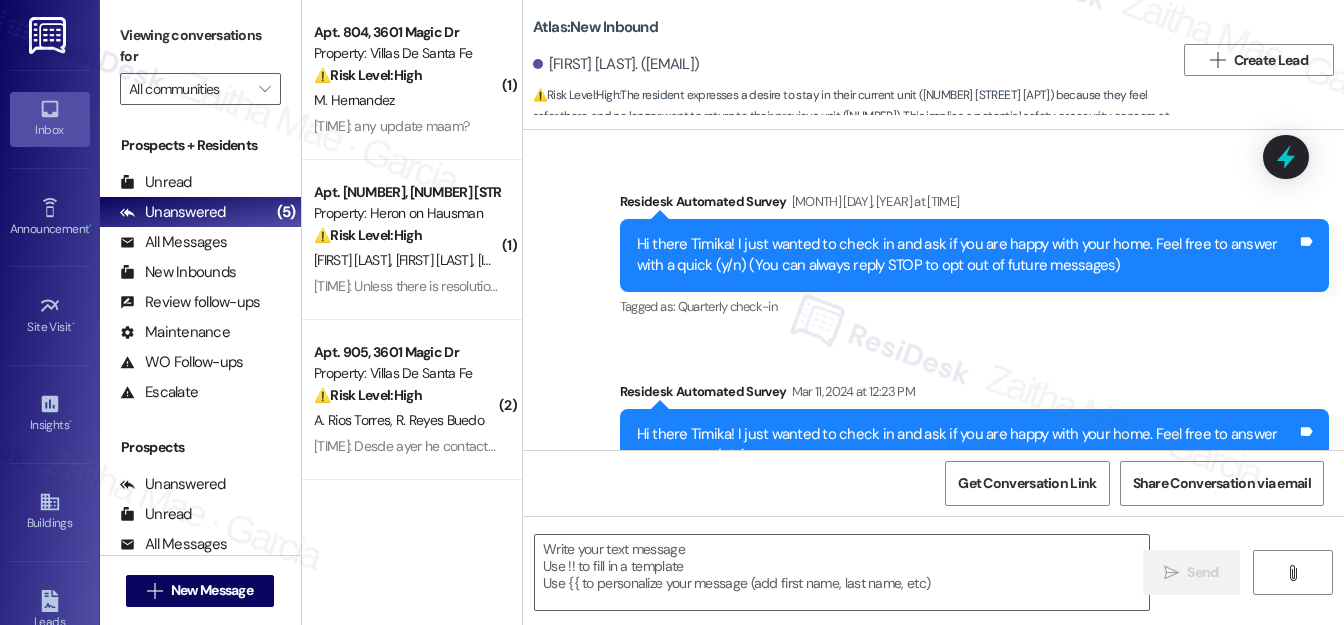 type on "Fetching suggested responses. Please feel free to read through the conversation in the meantime." 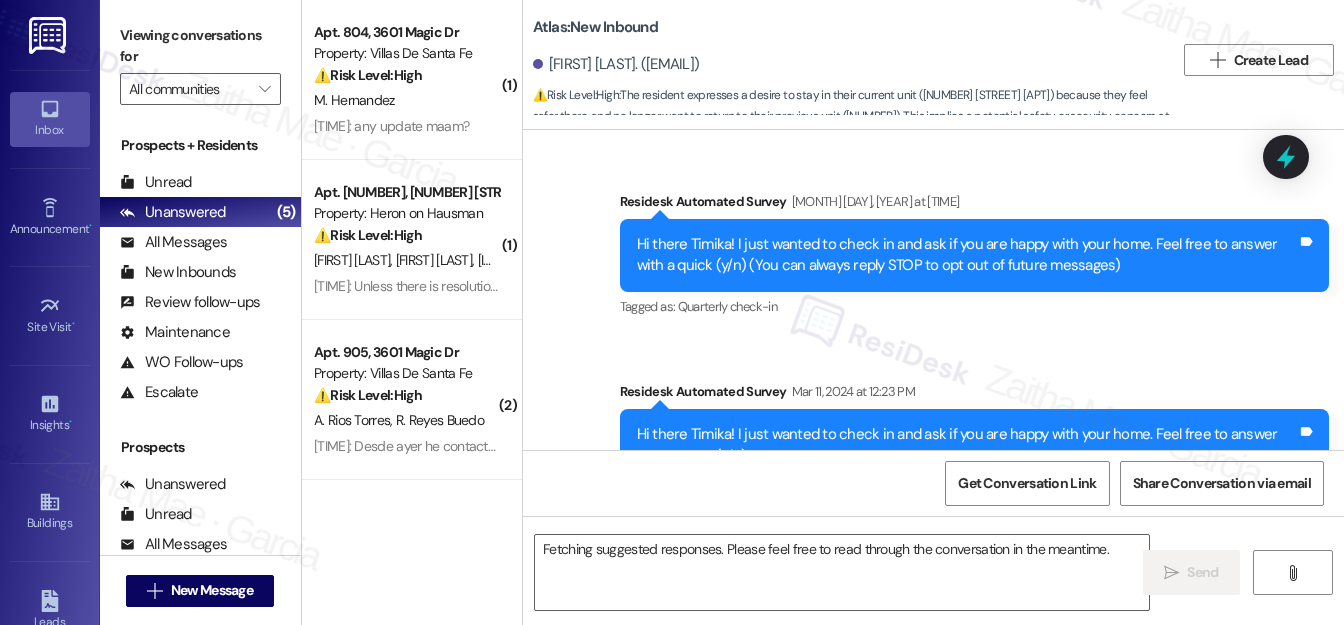scroll, scrollTop: 28765, scrollLeft: 0, axis: vertical 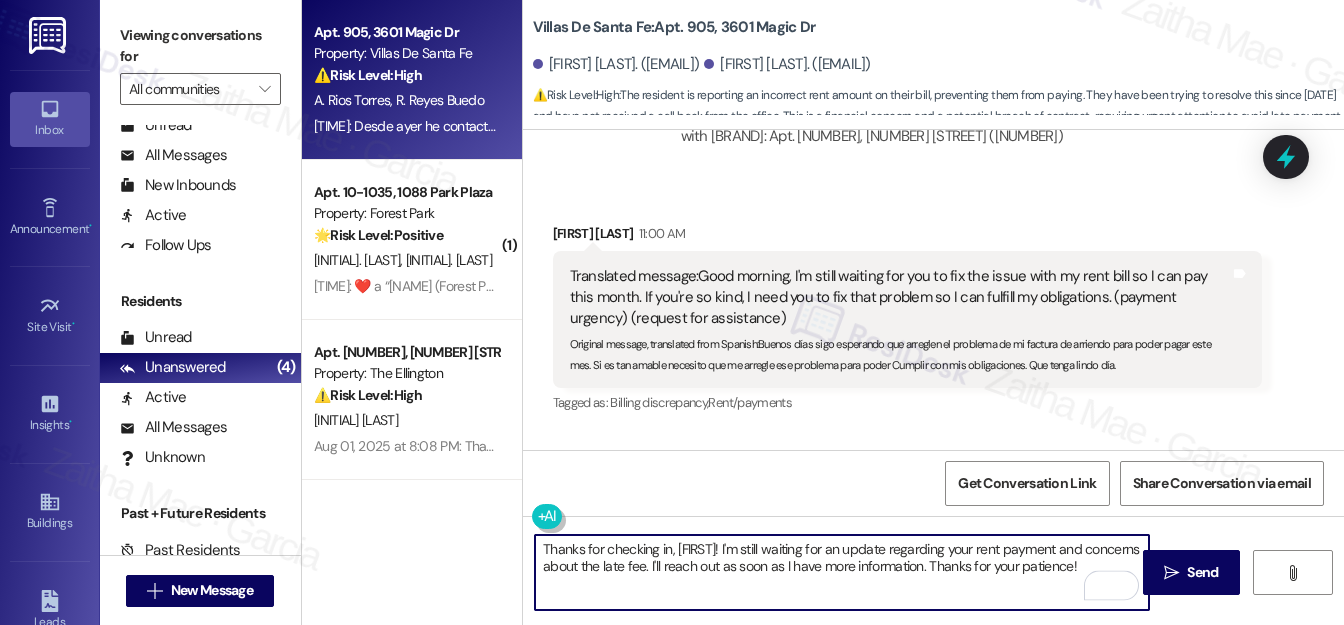 click on "[FIRST] [LAST] [TIME]" at bounding box center (907, 237) 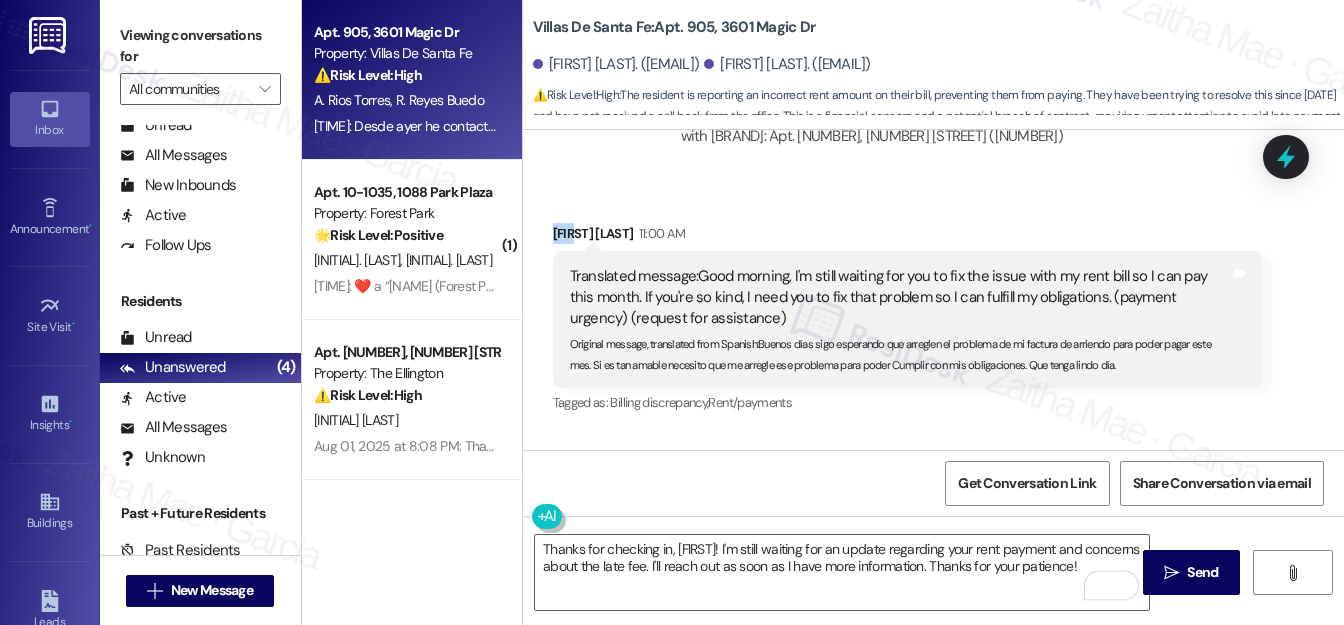 click on "[FIRST] [LAST] [TIME]" at bounding box center [907, 237] 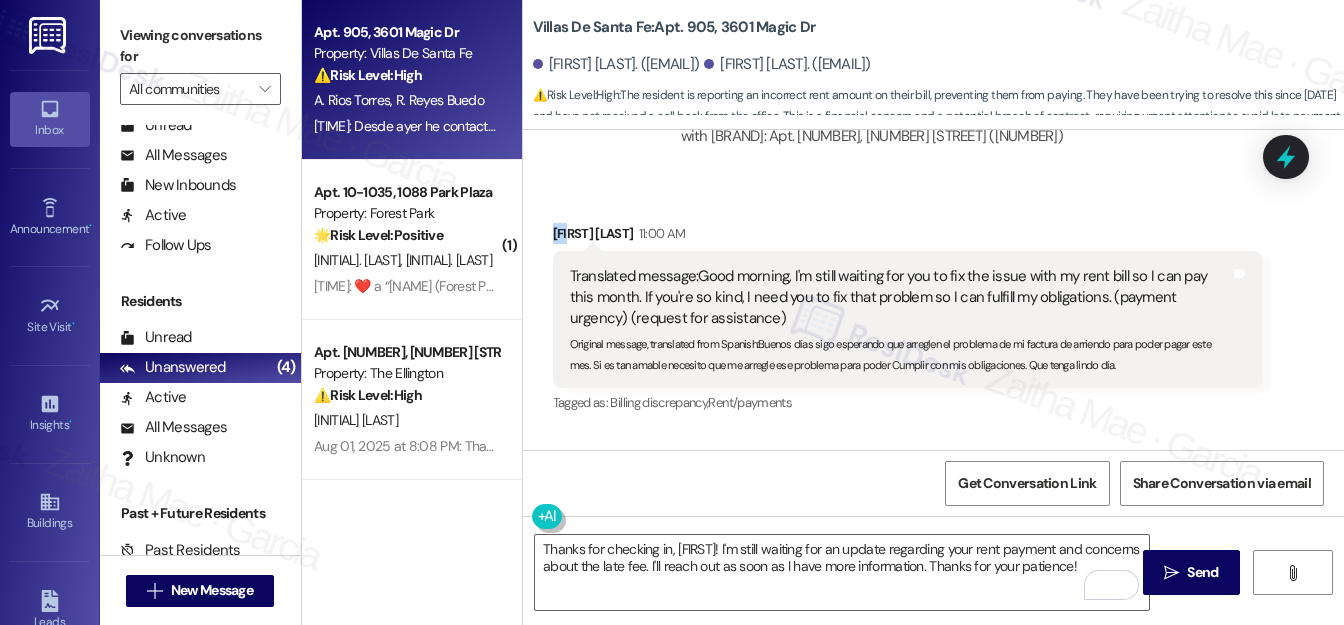 copy on "[FIRST]" 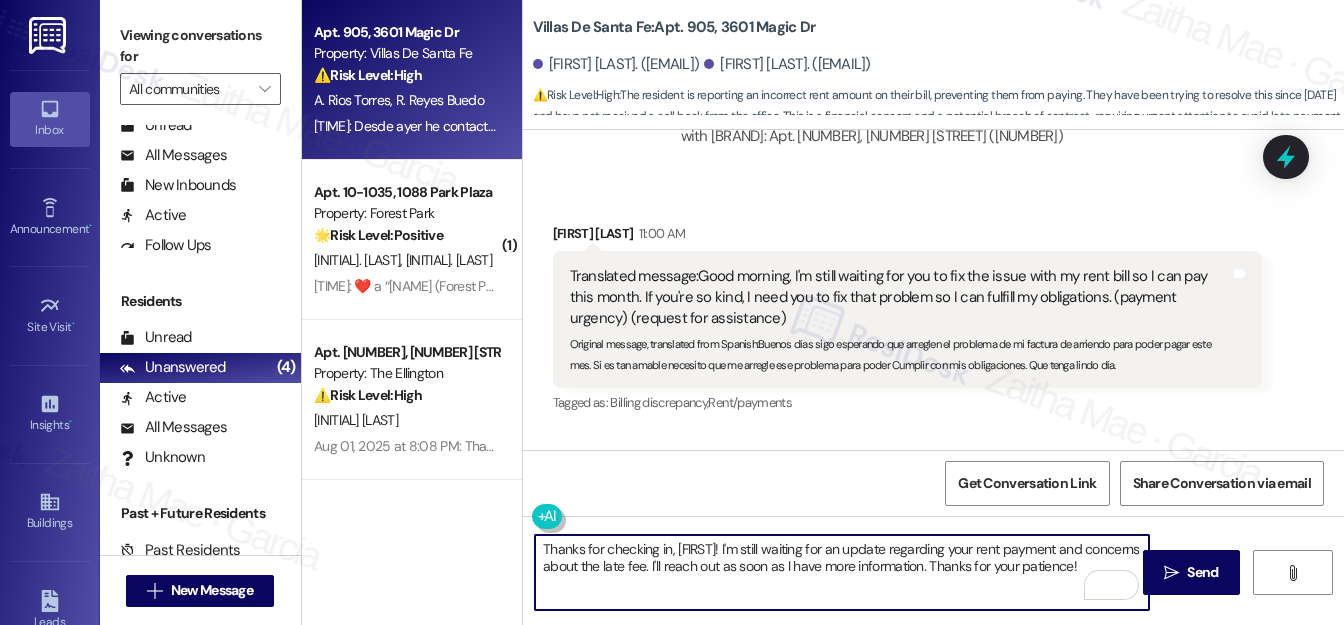 click on "Thanks for checking in, [FIRST]! I'm still waiting for an update regarding your rent payment and concerns about the late fee. I'll reach out as soon as I have more information. Thanks for your patience!" at bounding box center [842, 572] 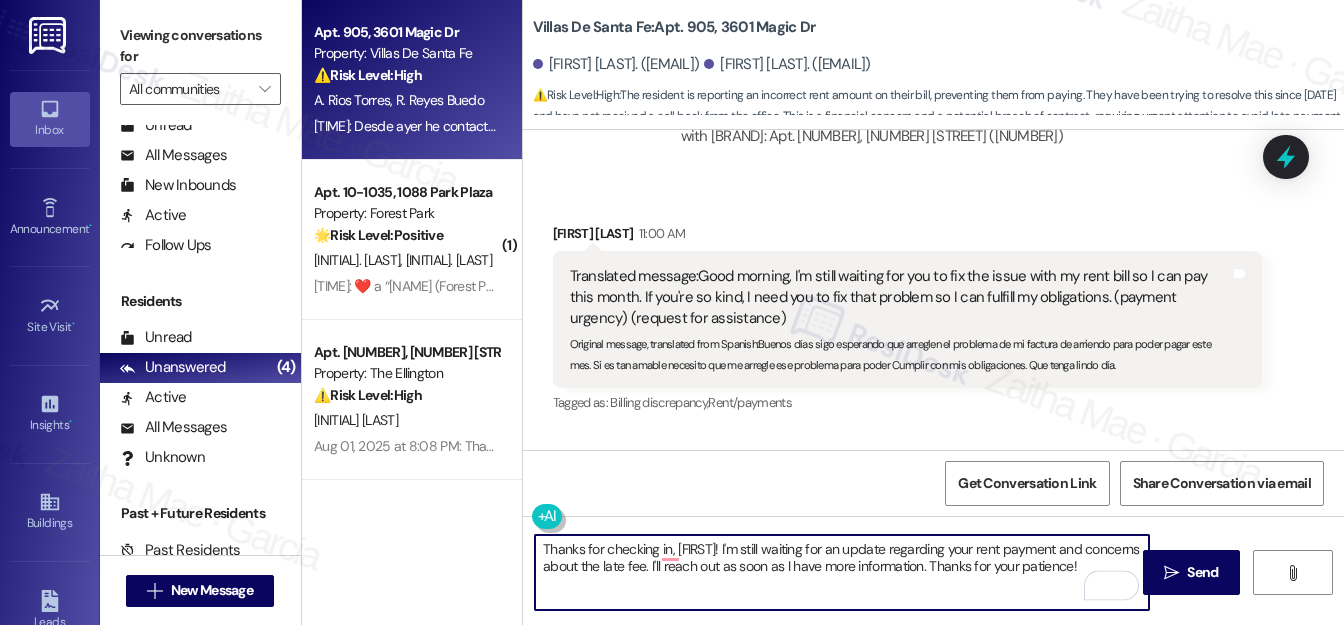 paste on "[FIRST]" 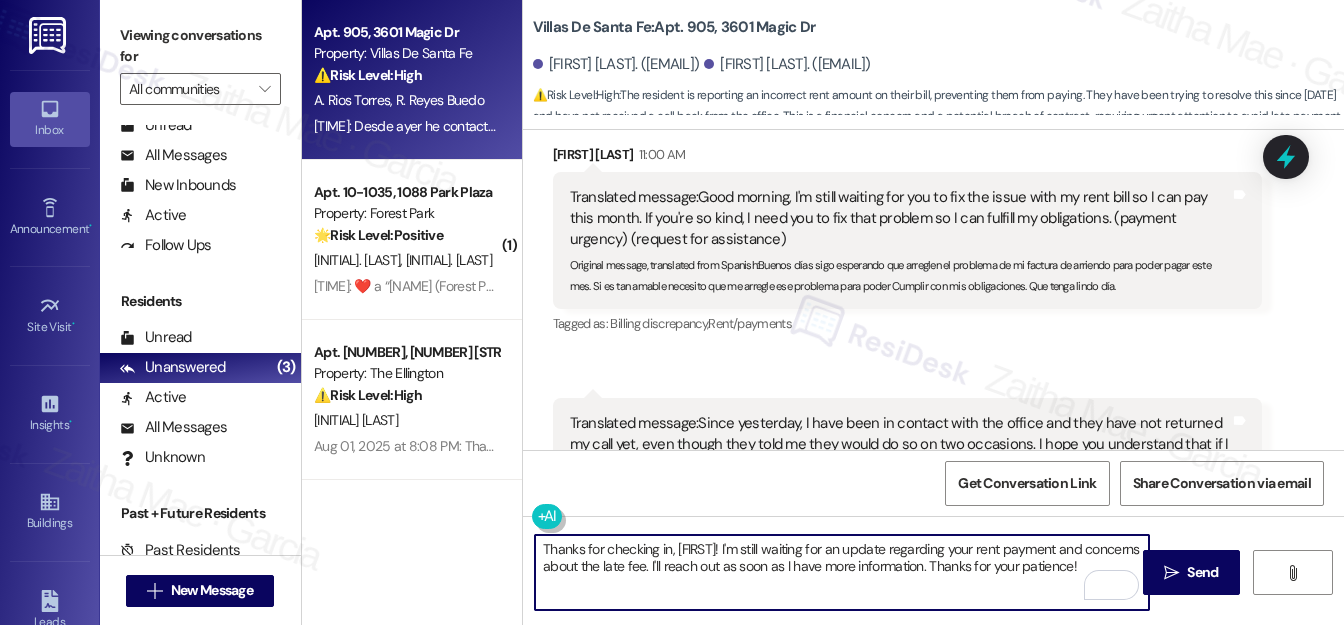 scroll, scrollTop: 1230, scrollLeft: 0, axis: vertical 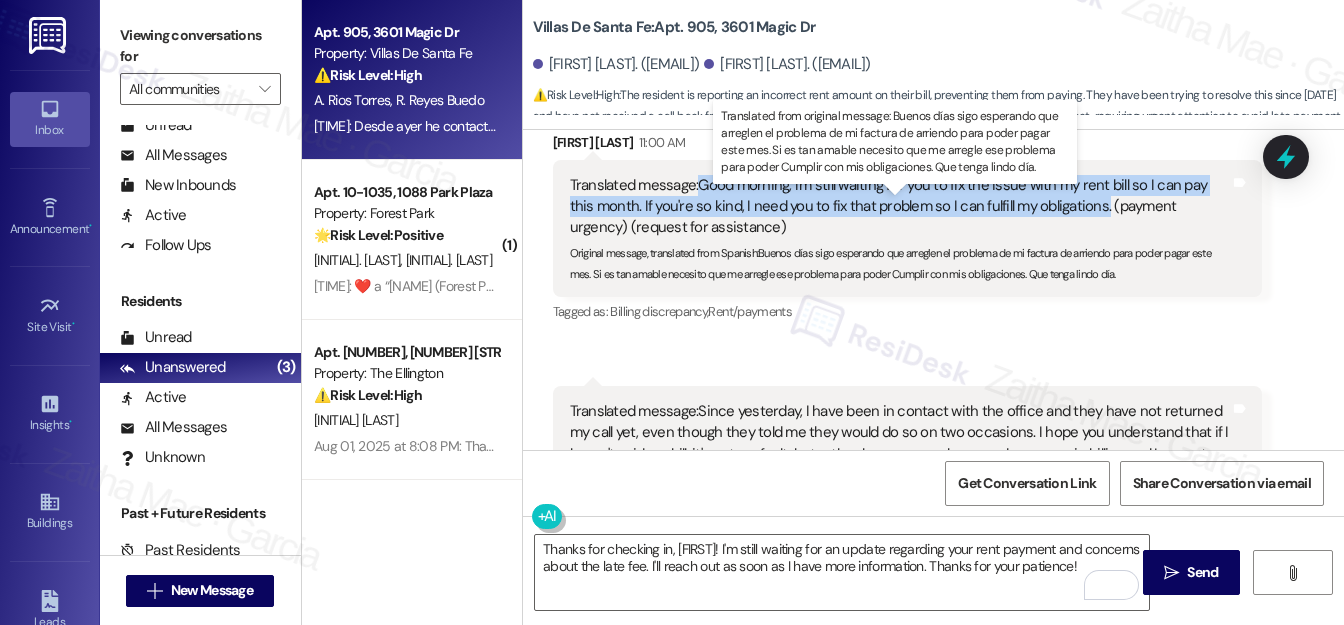 drag, startPoint x: 697, startPoint y: 204, endPoint x: 1099, endPoint y: 223, distance: 402.44876 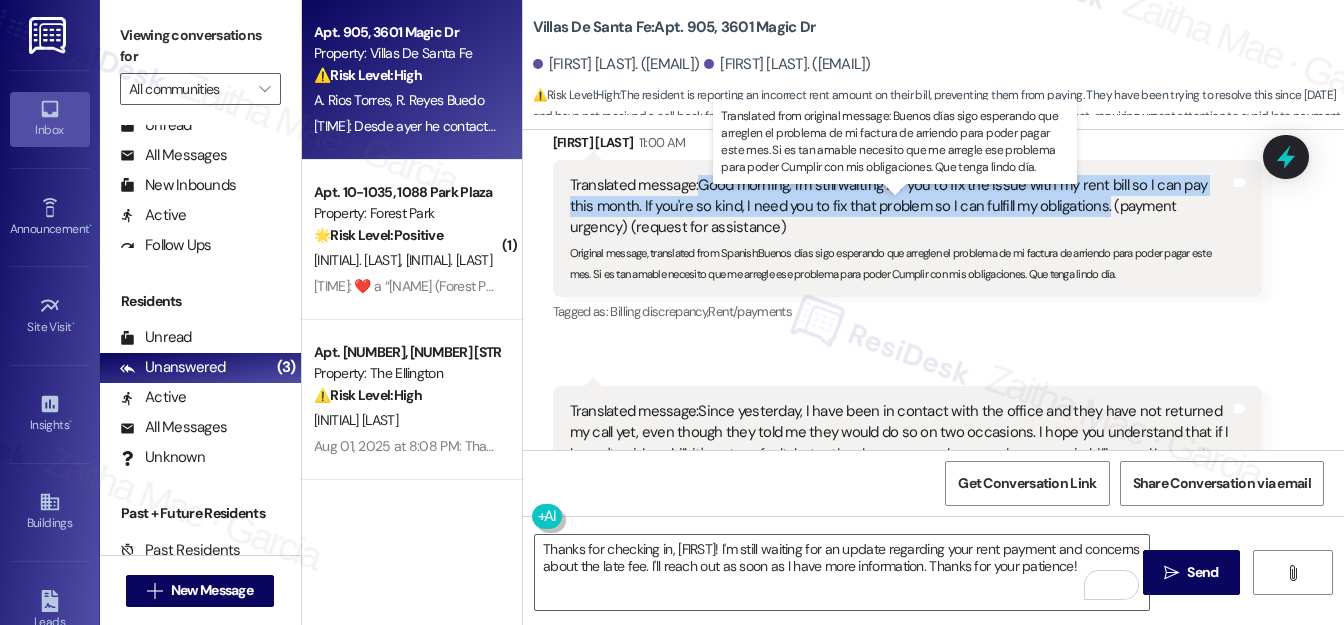 click on "Translated message:  Good morning, I'm still waiting for you to fix the issue with my rent bill so I can pay this month. If you're so kind, I need you to fix that problem so I can fulfill my obligations. (payment urgency) (request for assistance)" at bounding box center (900, 207) 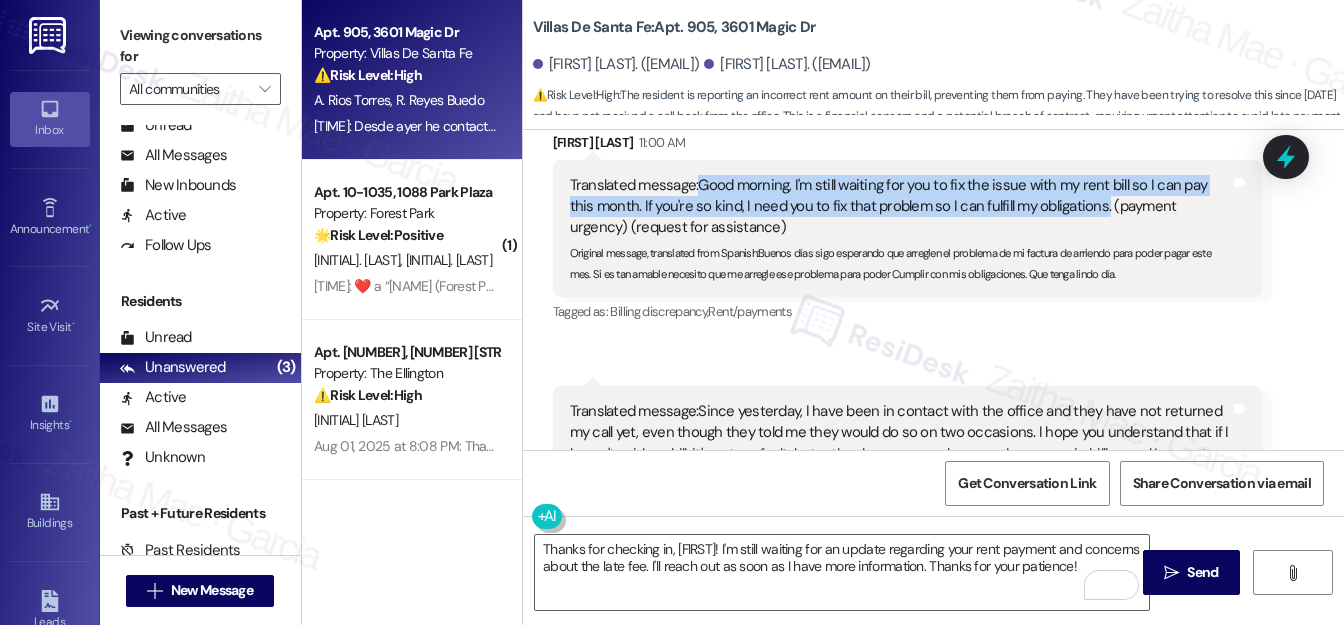 copy on "Good morning, I'm still waiting for you to fix the issue with my rent bill so I can pay this month. If you're so kind, I need you to fix that problem so I can fulfill my obligations." 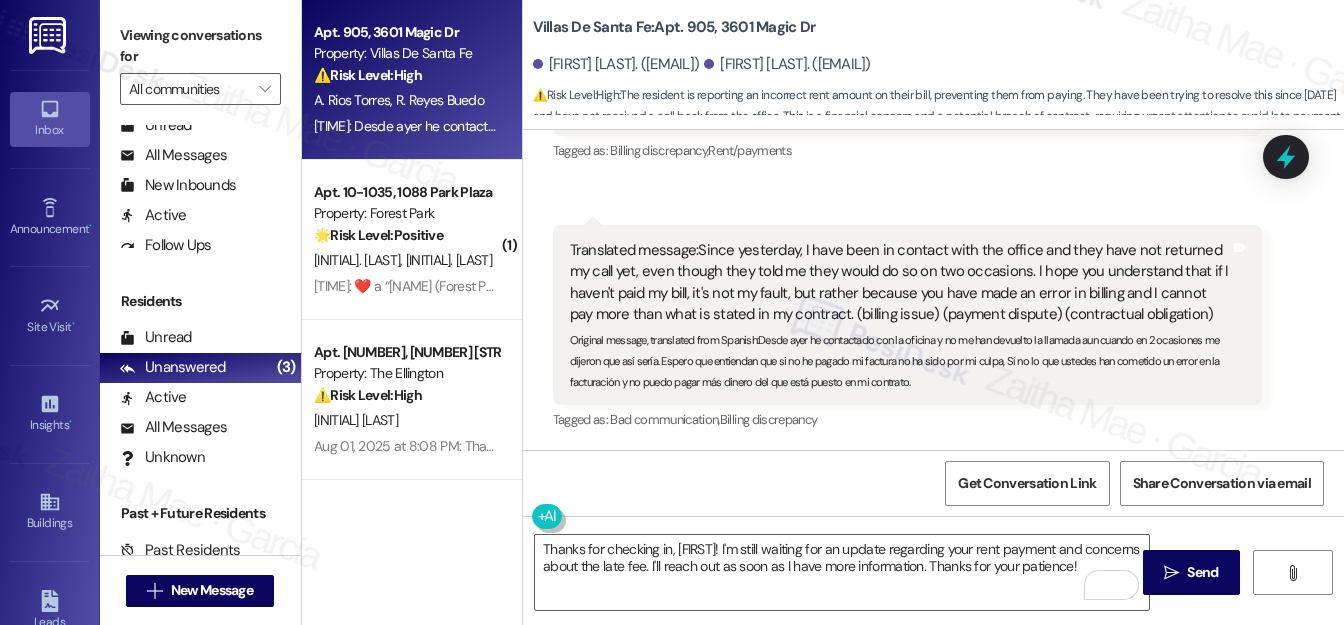 scroll, scrollTop: 1412, scrollLeft: 0, axis: vertical 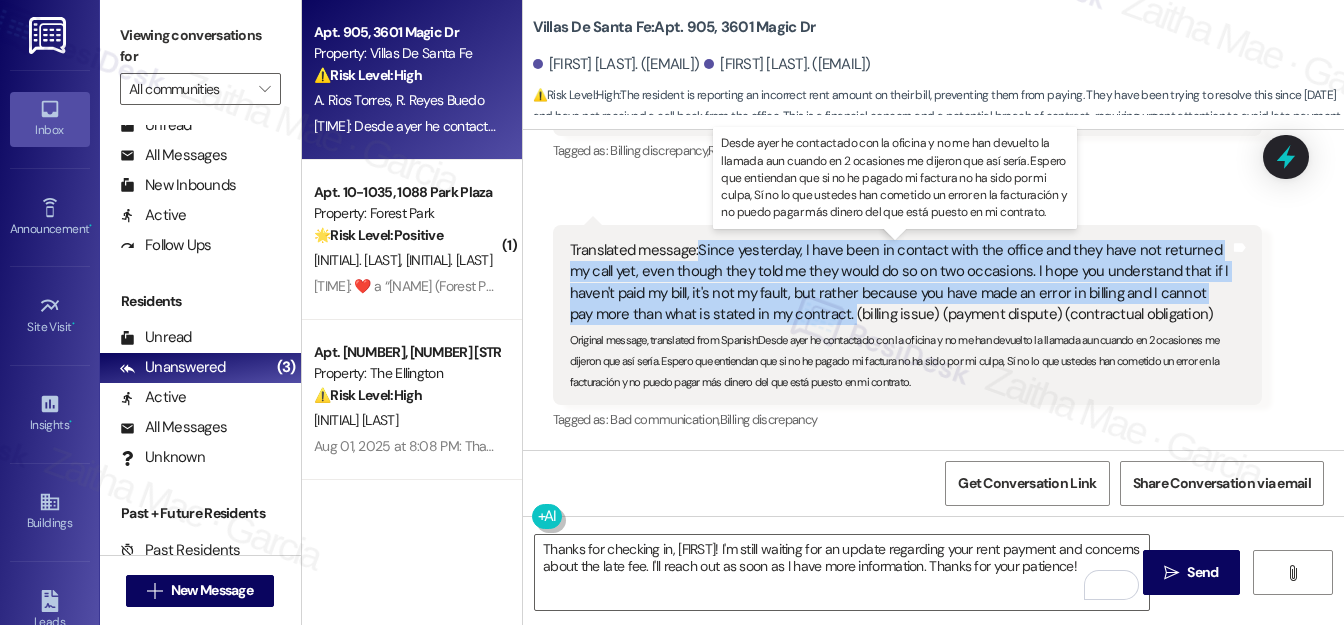 drag, startPoint x: 696, startPoint y: 243, endPoint x: 824, endPoint y: 306, distance: 142.66394 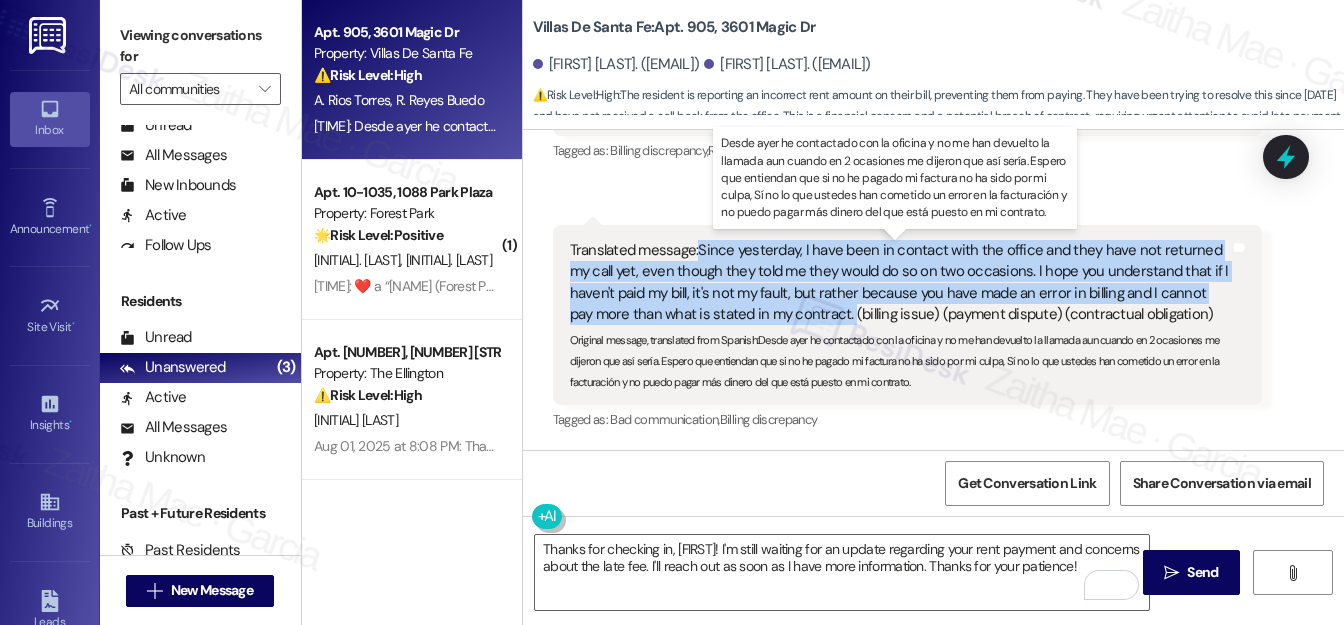 click on "Translated message: Since yesterday, I have been in contact with the office and they have not returned my call yet, even though they told me they would do so on two occasions. I hope you understand that if I haven't paid my bill, it's not my fault, but rather because you have made an error in billing and I cannot pay more than what is stated in my contract. (billing issue) (payment dispute) (contractual obligation)" at bounding box center (900, 283) 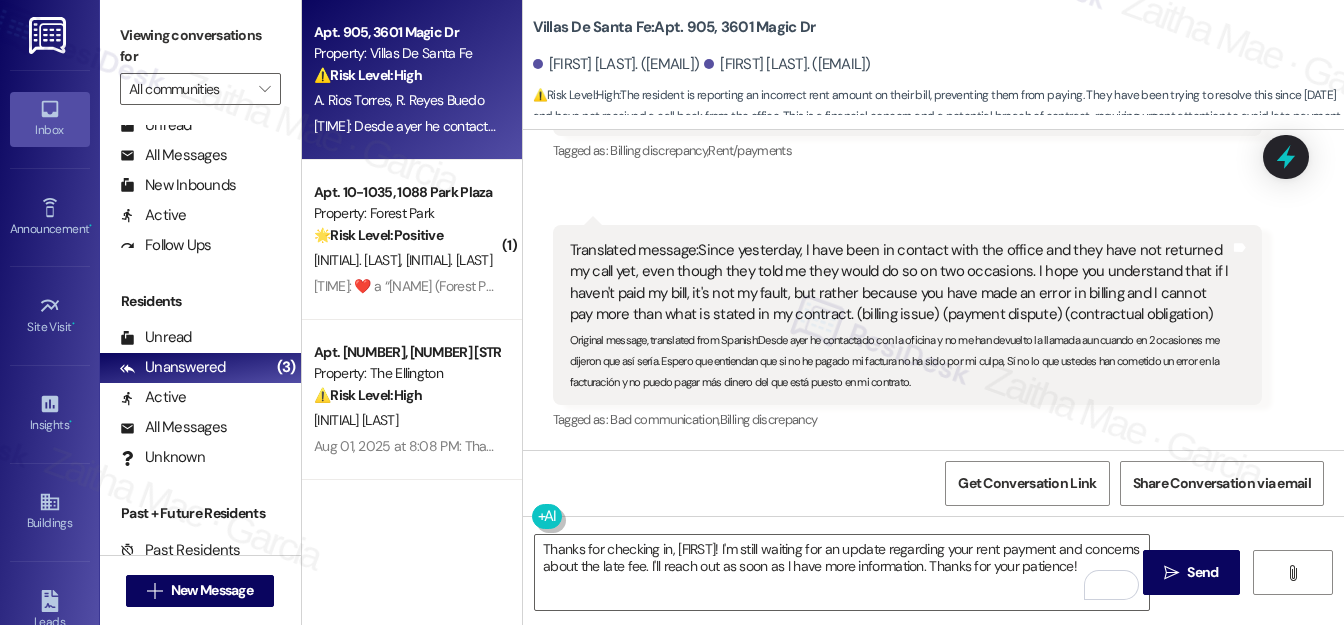 click on "Received via SMS [NAME] [LAST] [TIME] Translated message:  Good morning, I'm still waiting for you to fix the issue with my rent bill so I can pay this month. If you're so kind, I need you to fix that problem so I can fulfill my obligations. (payment urgency) (request for assistance) Original message, translated from   Spanish :  Buenos días sigo esperando que arreglen el problema de mi factura de arriendo para poder pagar este mes. Si es tan amable necesito que me arregle ese problema para poder Cumplir con mis obligaciones. Que tenga lindo día.  Translated from original message: Buenos días sigo esperando que arreglen el problema de mi factura de arriendo para poder pagar este mes. Si es tan amable necesito que me arregle ese problema para poder Cumplir con mis obligaciones. Que tenga lindo día.  Tags and notes Tagged as:   Billing discrepancy ,  Click to highlight conversations about Billing discrepancy Rent/payments Click to highlight conversations about Rent/payments Received via SMS [TIME]" at bounding box center (933, 188) 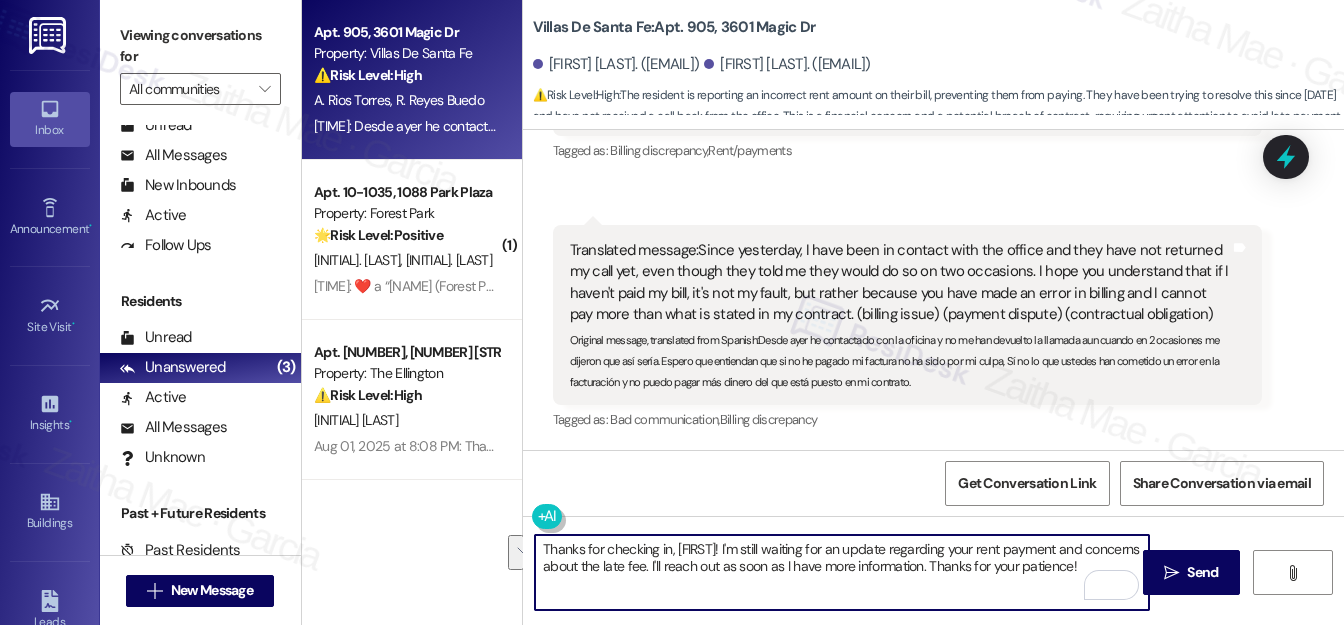 drag, startPoint x: 701, startPoint y: 550, endPoint x: 1078, endPoint y: 583, distance: 378.44153 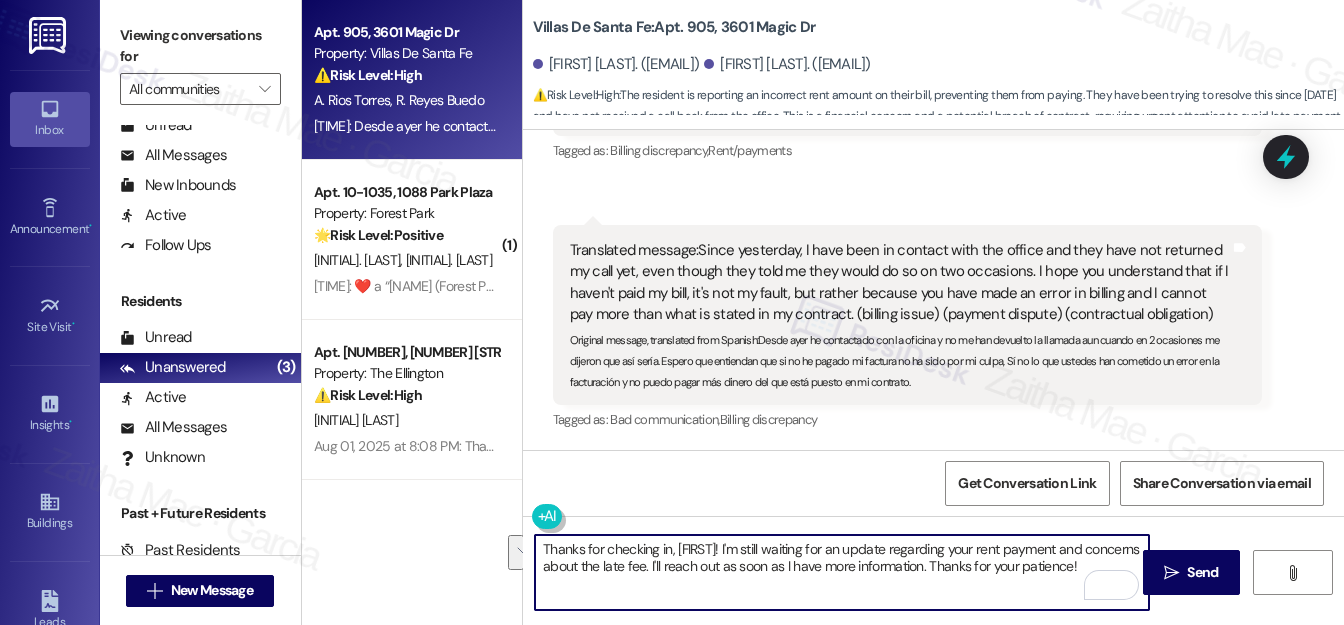 click on "Thanks for checking in, [FIRST]! I'm still waiting for an update regarding your rent payment and concerns about the late fee. I'll reach out as soon as I have more information. Thanks for your patience!" at bounding box center (842, 572) 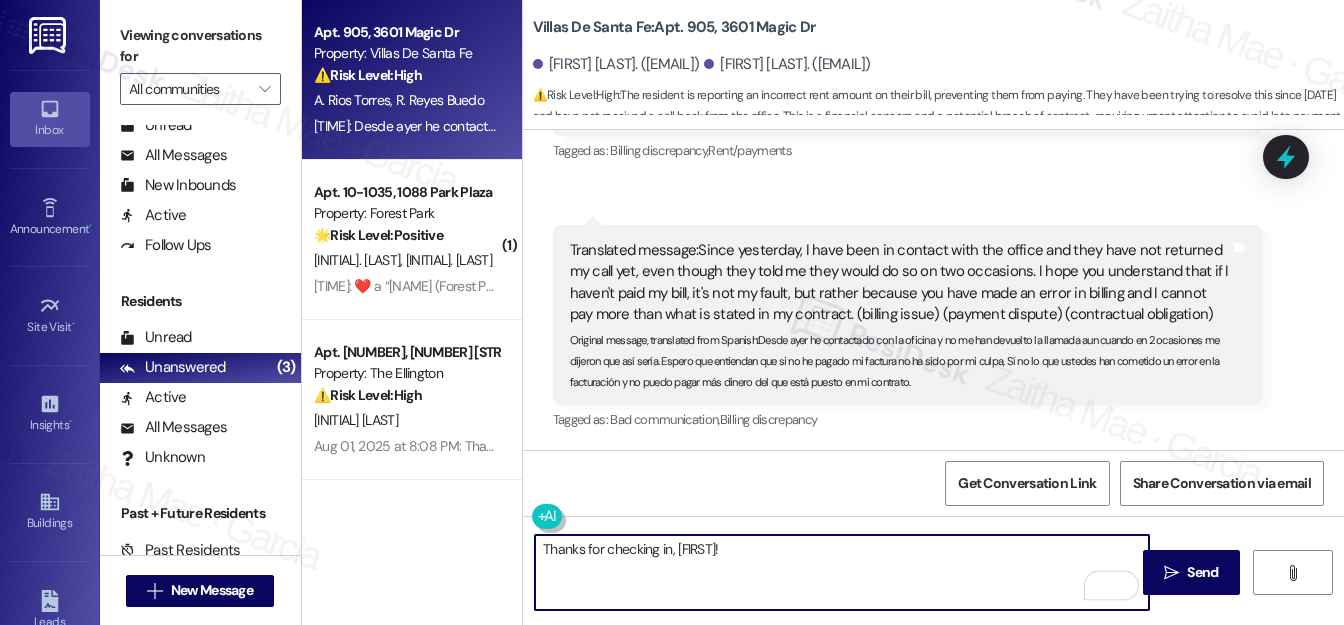 paste on "I understand your concern and the urgency of resolving the billing issue so you can make your payment. I’m still waiting on an update from the team and truly appreciate your patience in the meantime. I’ll continue to monitor the situation and will follow up as soon as I have more information." 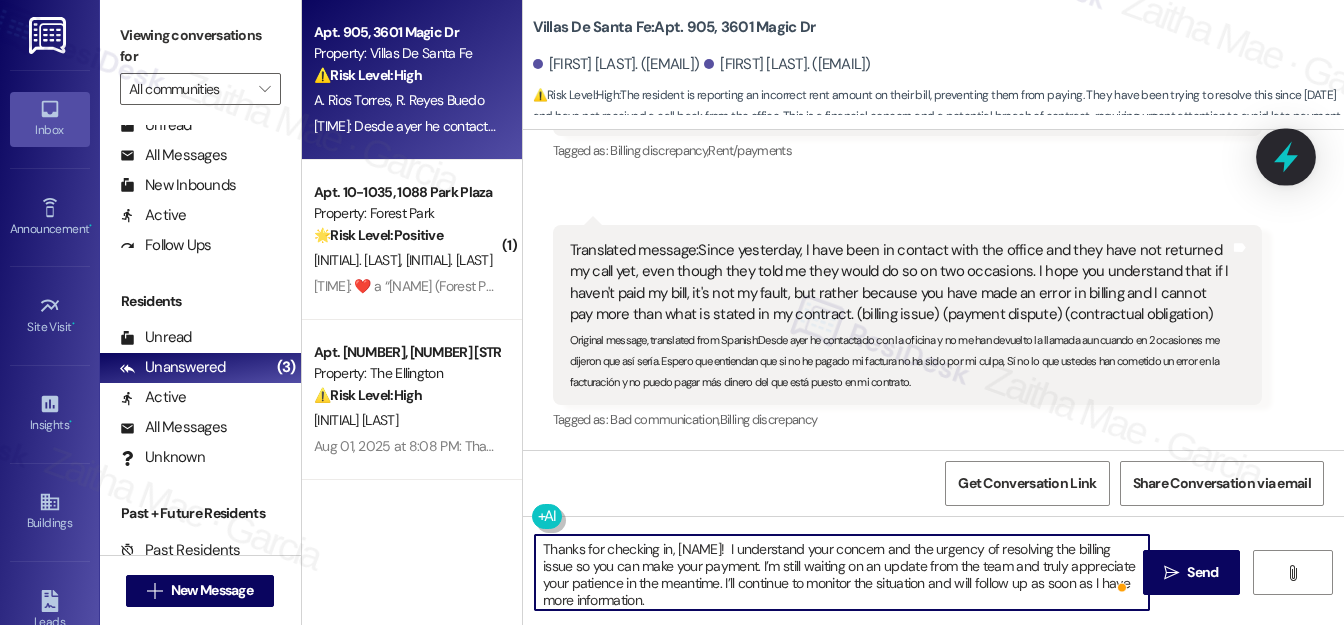 type on "Thanks for checking in, [NAME]!  I understand your concern and the urgency of resolving the billing issue so you can make your payment. I’m still waiting on an update from the team and truly appreciate your patience in the meantime. I’ll continue to monitor the situation and will follow up as soon as I have more information." 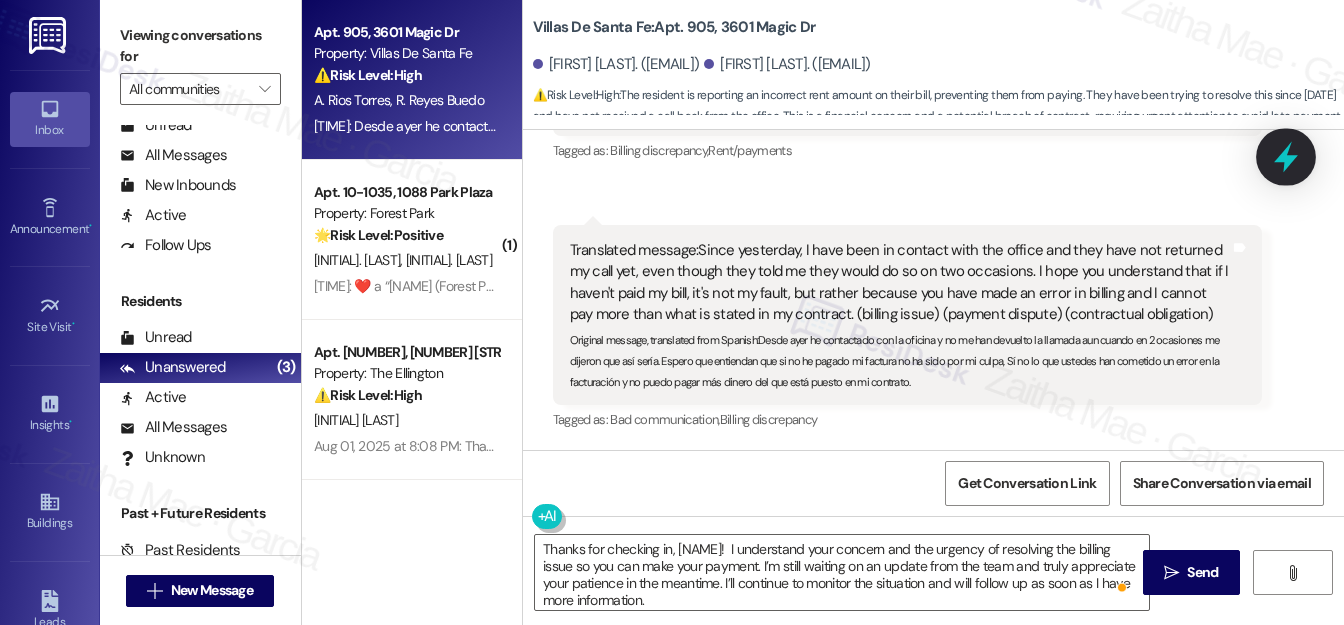click 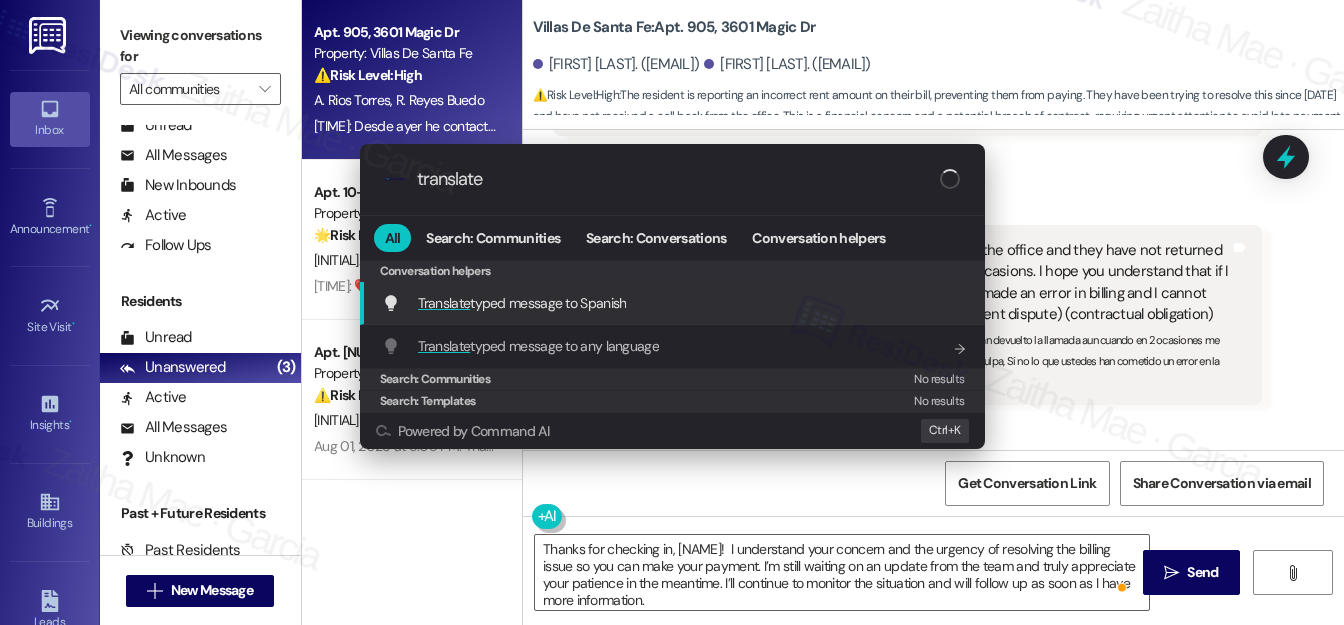 type on "translate" 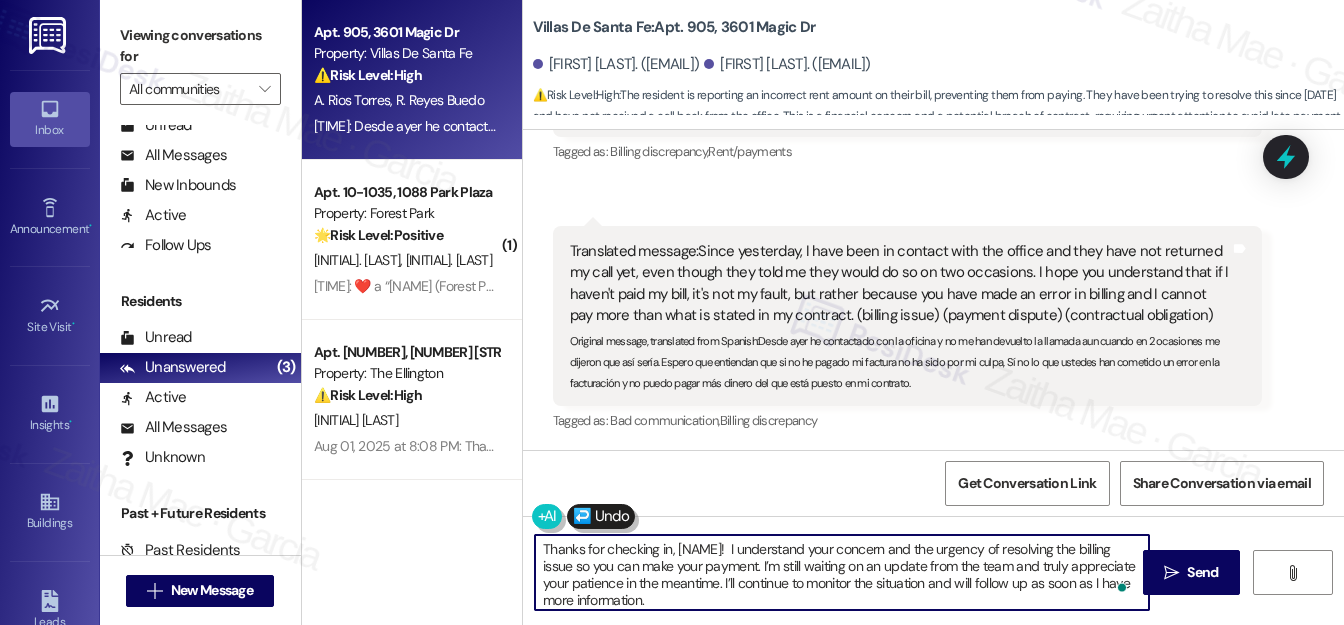 scroll, scrollTop: 1412, scrollLeft: 0, axis: vertical 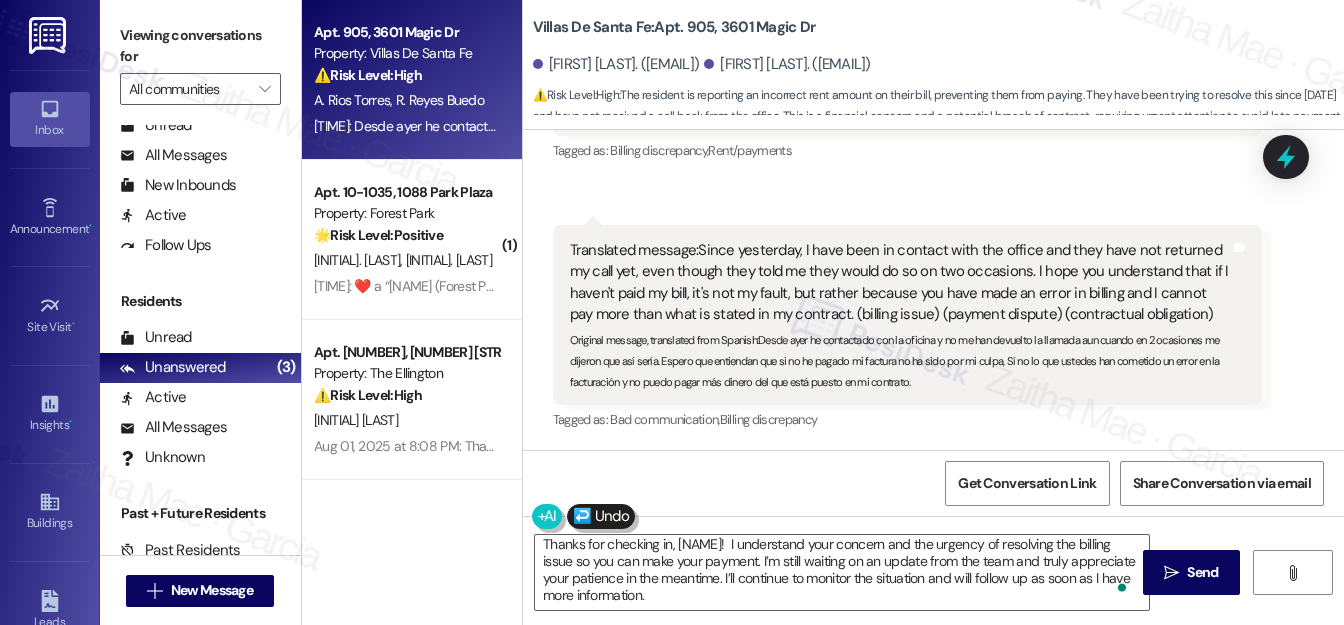 drag, startPoint x: 1180, startPoint y: 565, endPoint x: 1130, endPoint y: 508, distance: 75.82216 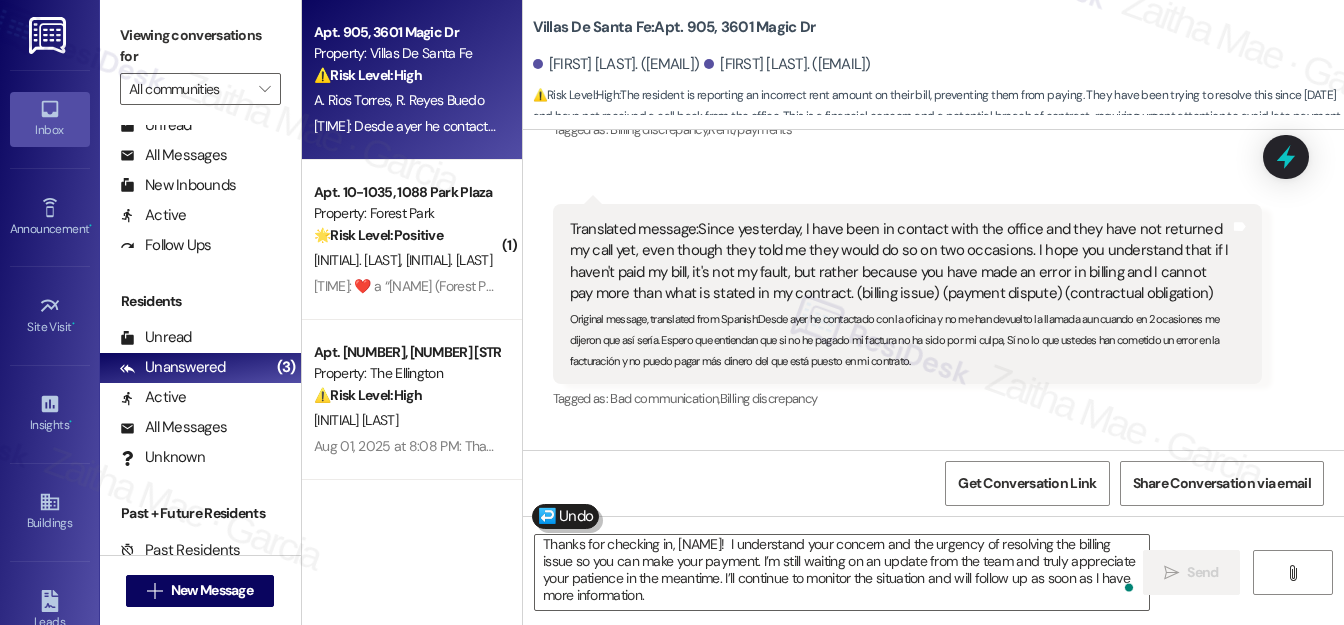 scroll, scrollTop: 0, scrollLeft: 0, axis: both 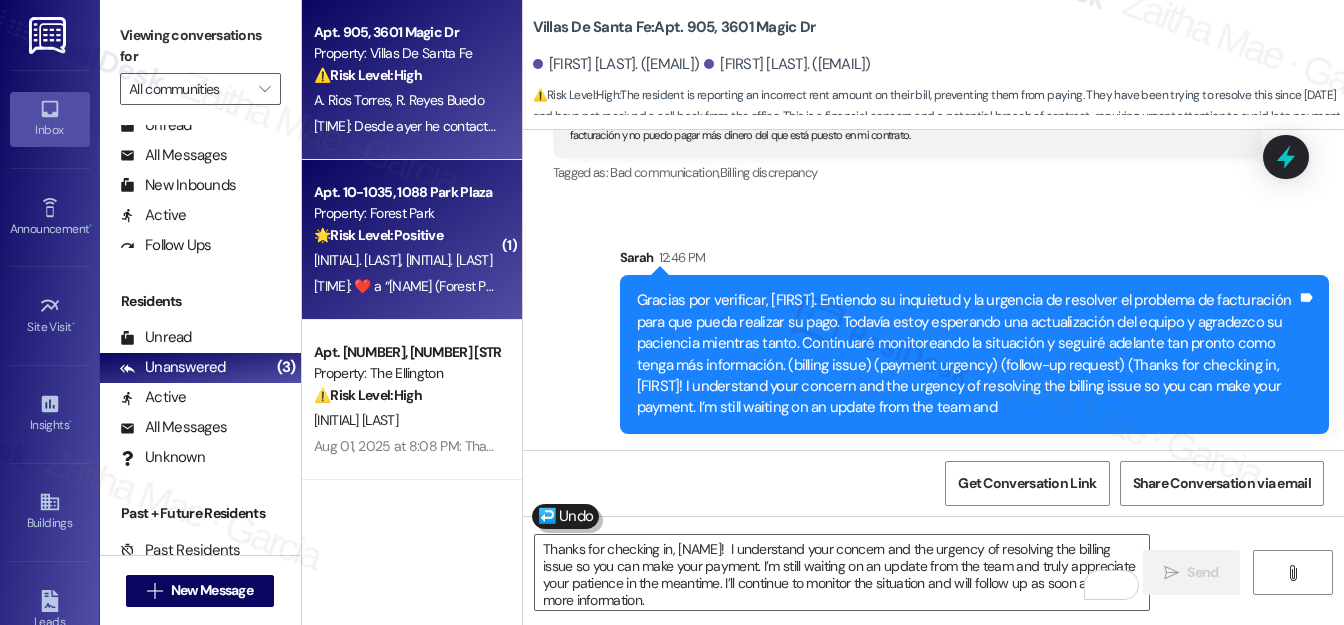 click on "🌟  Risk Level:  Positive The resident is expressing gratitude, indicating positive engagement and relationship building. The conversation history shows the agent is following up on an AC repair, and the resident is appreciative." at bounding box center [406, 235] 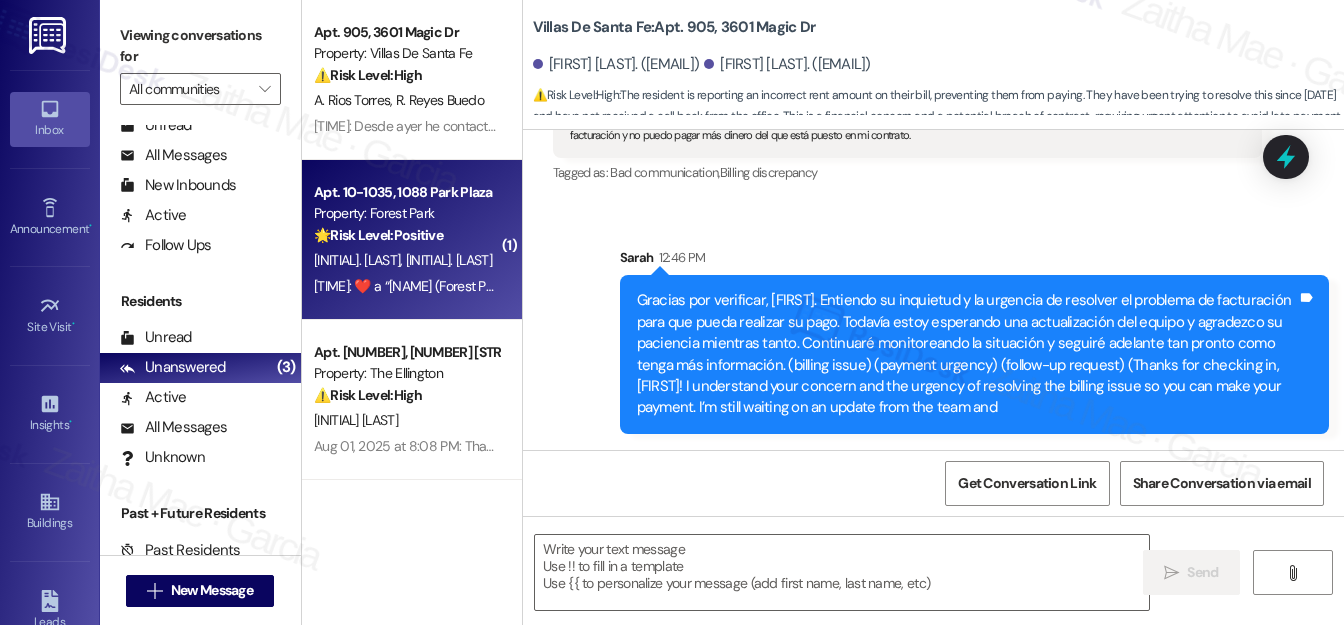 type on "Fetching suggested responses. Please feel free to read through the conversation in the meantime." 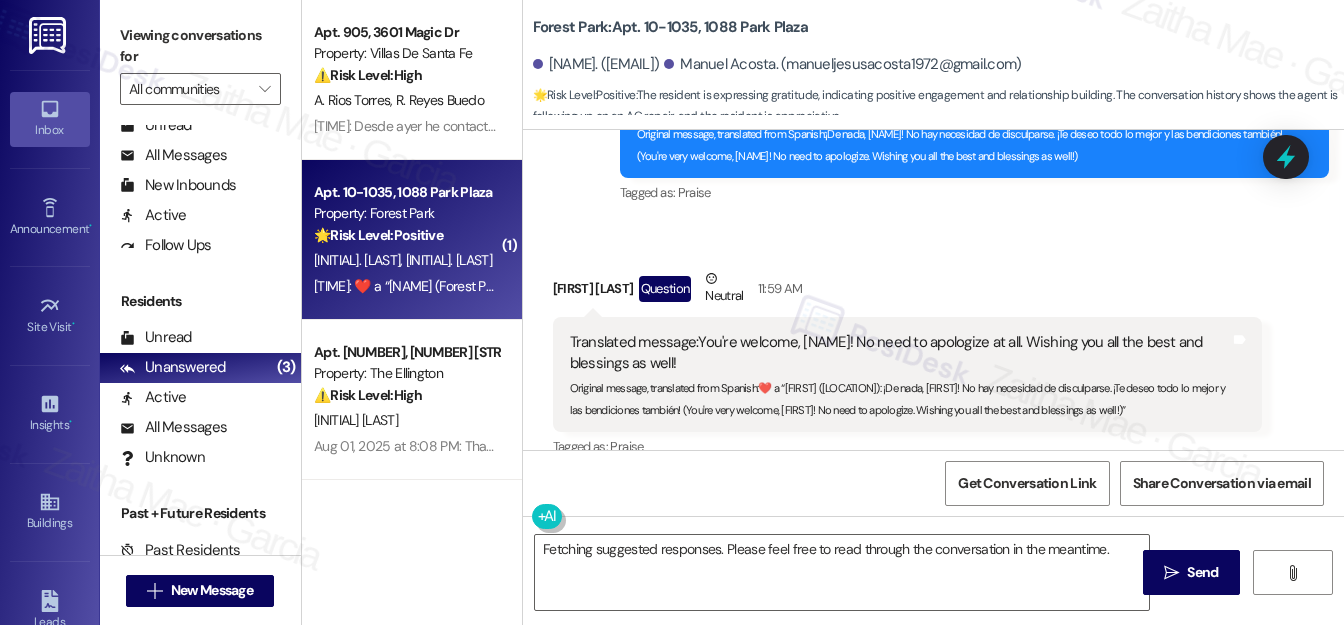scroll, scrollTop: 4968, scrollLeft: 0, axis: vertical 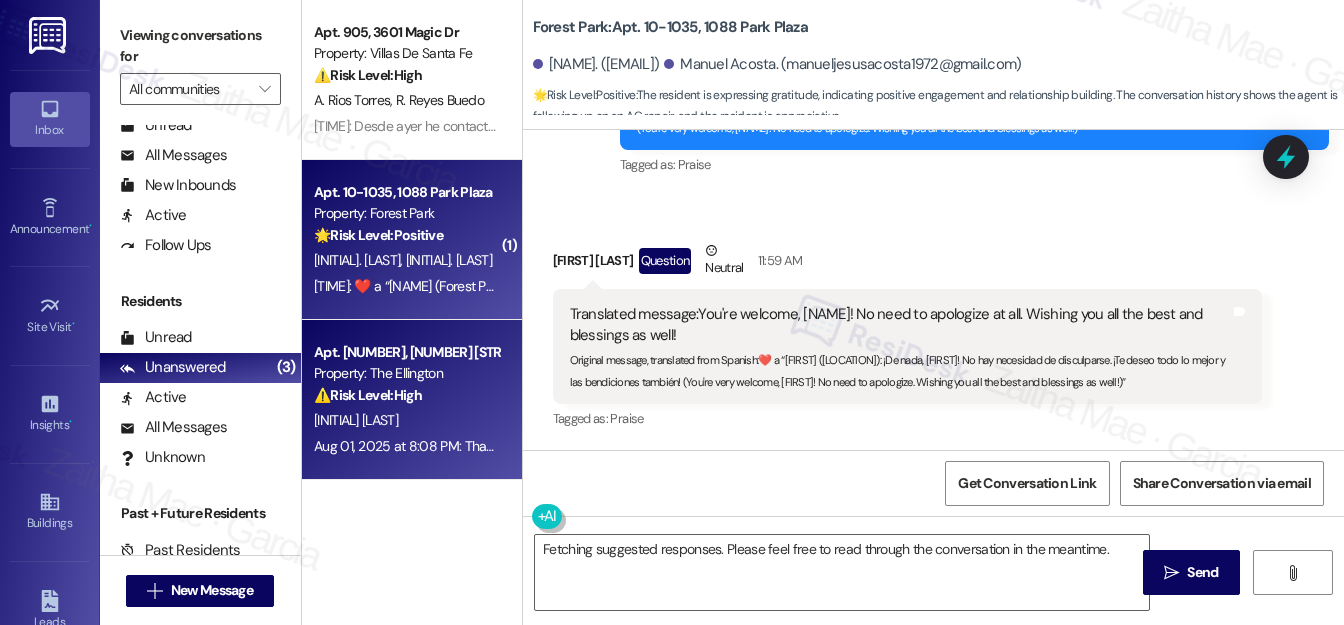 click on "[INITIAL] [LAST]" at bounding box center (406, 420) 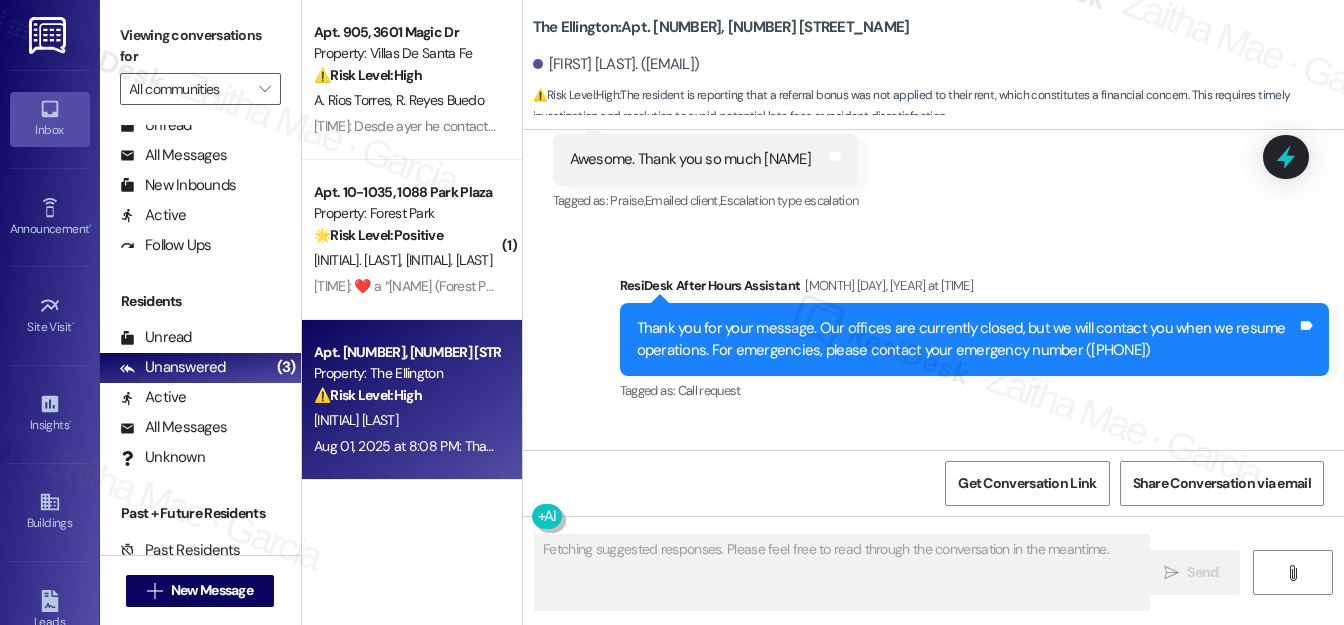 scroll, scrollTop: 7144, scrollLeft: 0, axis: vertical 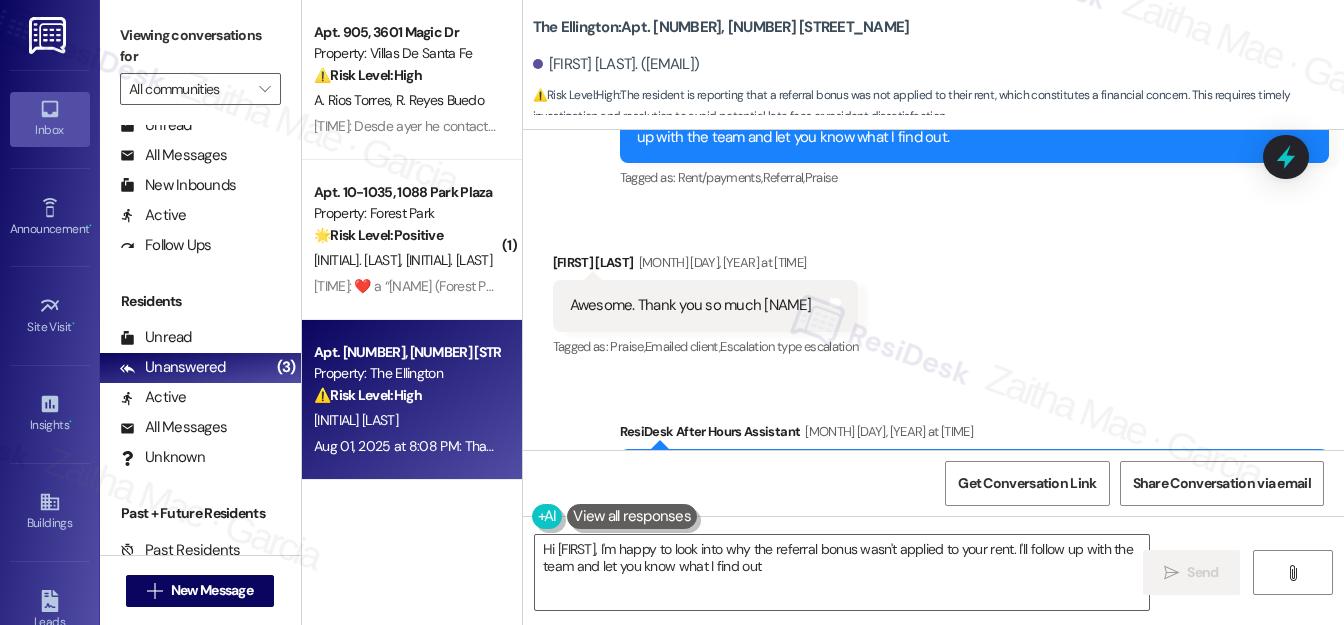 type on "Hi [FIRST_NAME], I'm happy to look into why the referral bonus wasn't applied to your rent. I'll follow up with the team and let you know what I find out!" 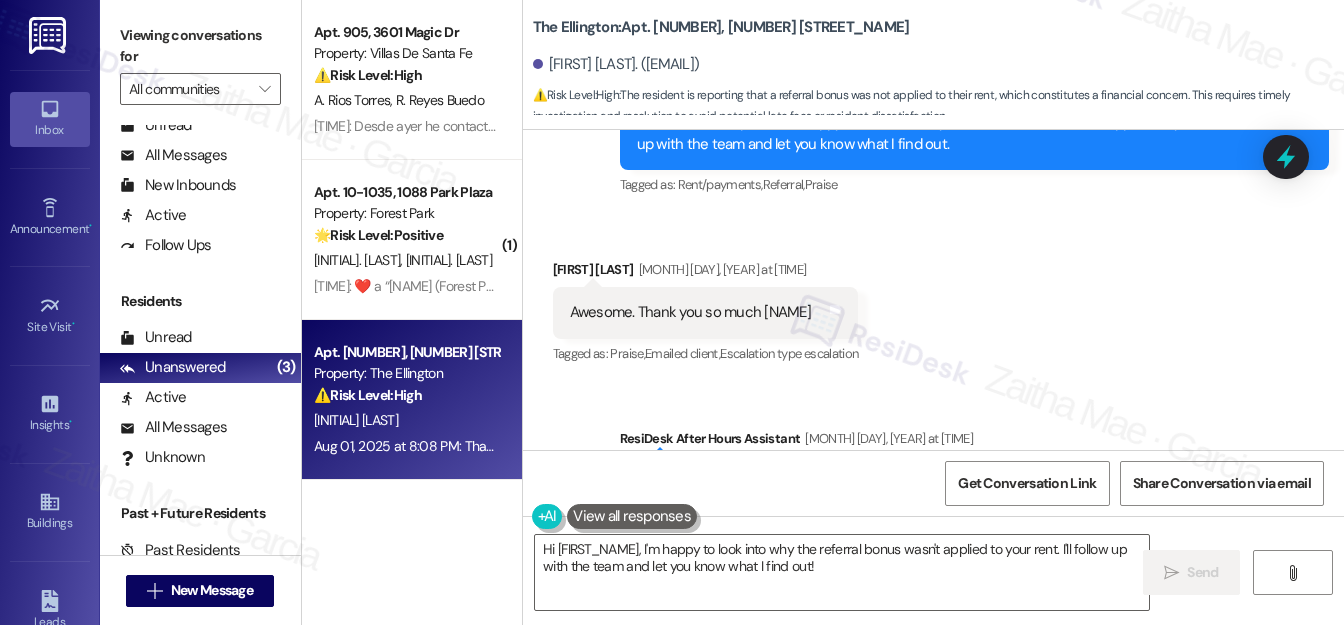scroll, scrollTop: 7507, scrollLeft: 0, axis: vertical 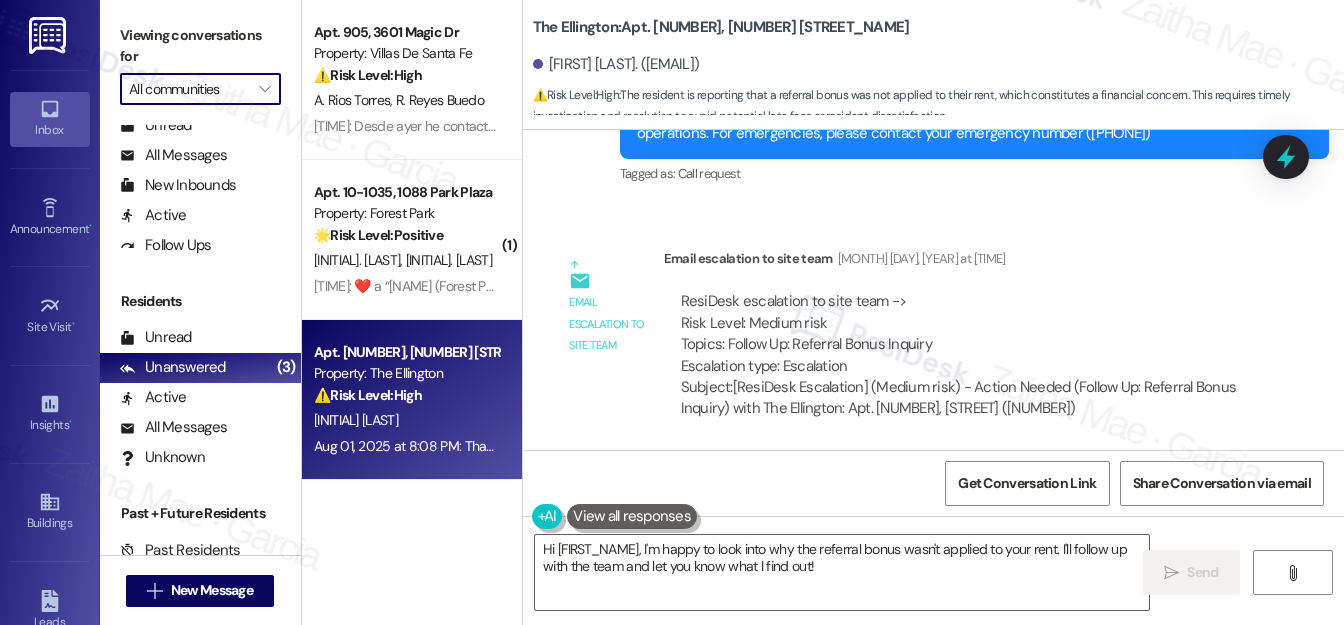 click on "All communities" at bounding box center [189, 89] 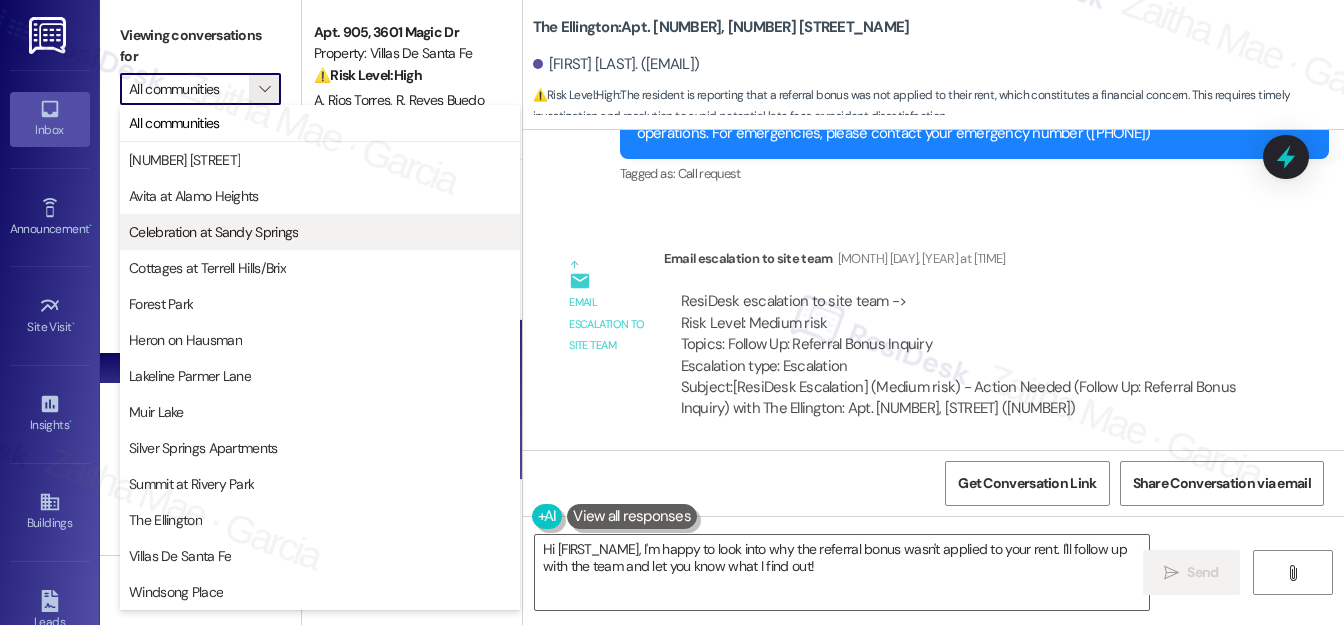 click on "Celebration at Sandy Springs" at bounding box center (213, 232) 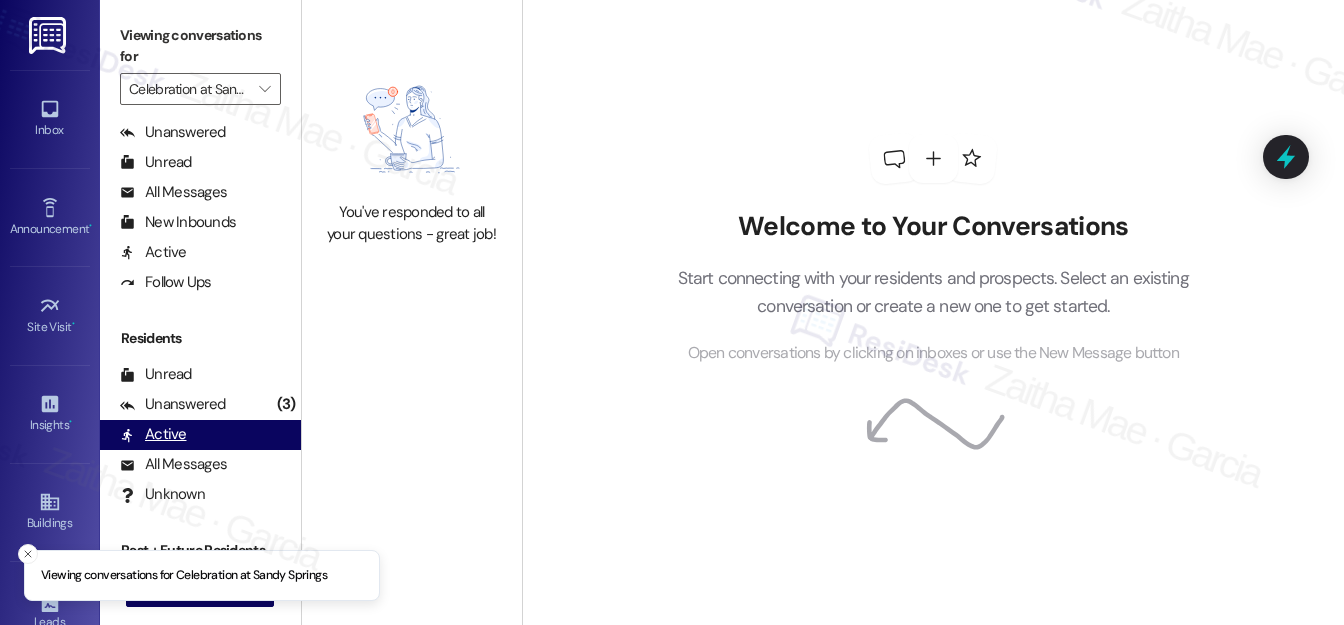 scroll, scrollTop: 389, scrollLeft: 0, axis: vertical 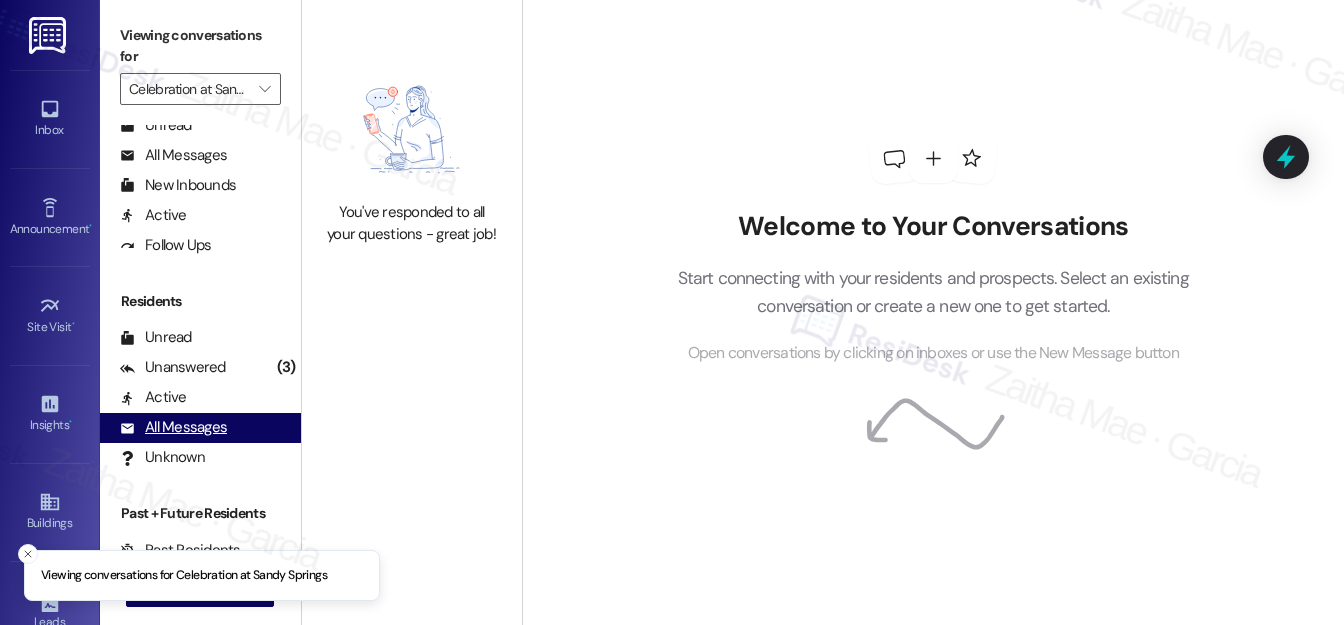 click on "All Messages" at bounding box center [173, 427] 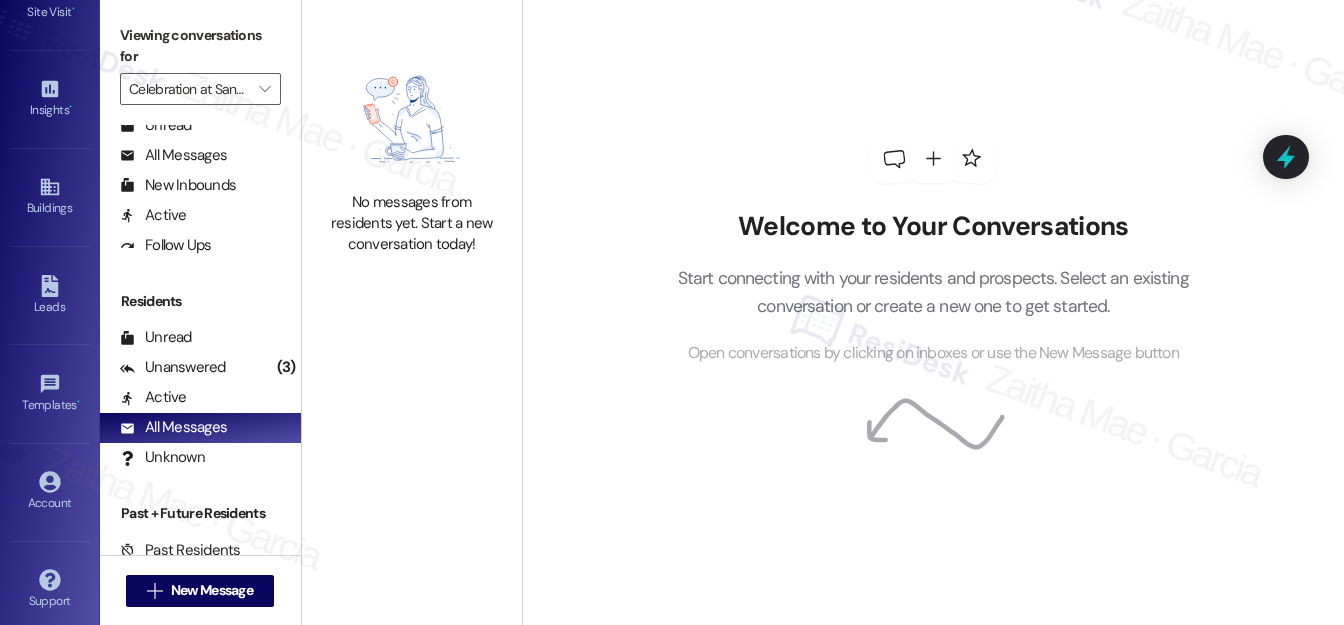 scroll, scrollTop: 321, scrollLeft: 0, axis: vertical 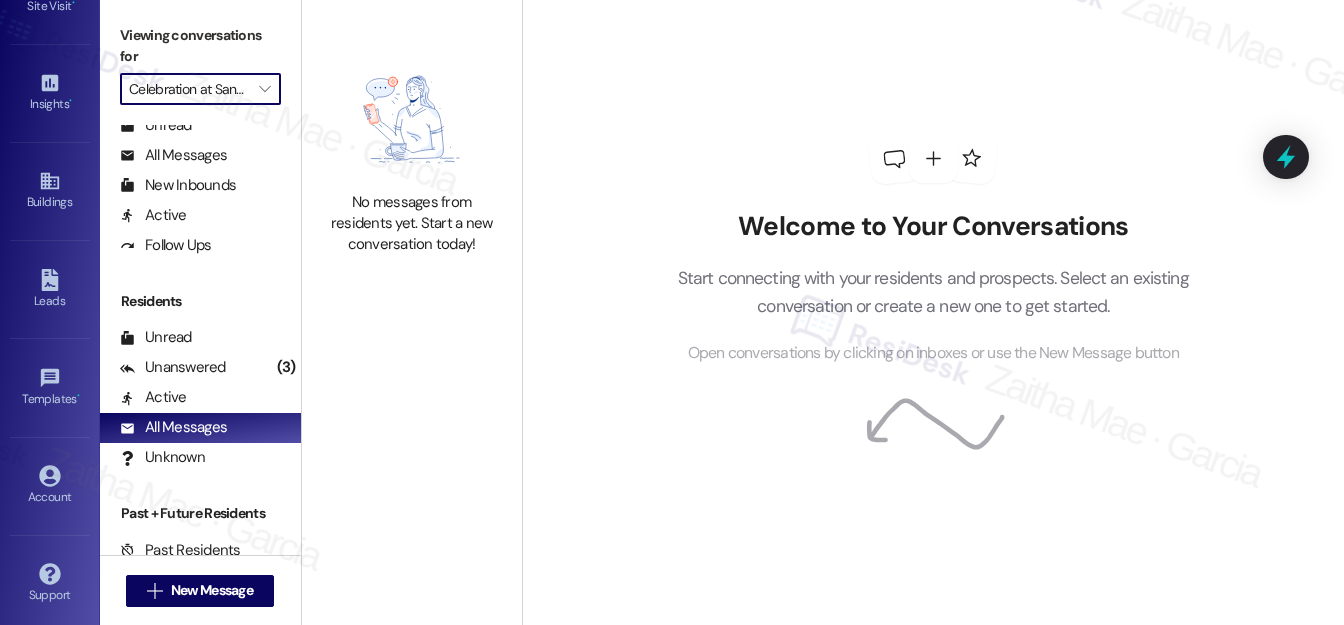 click on "Celebration at Sandy Springs" at bounding box center (189, 89) 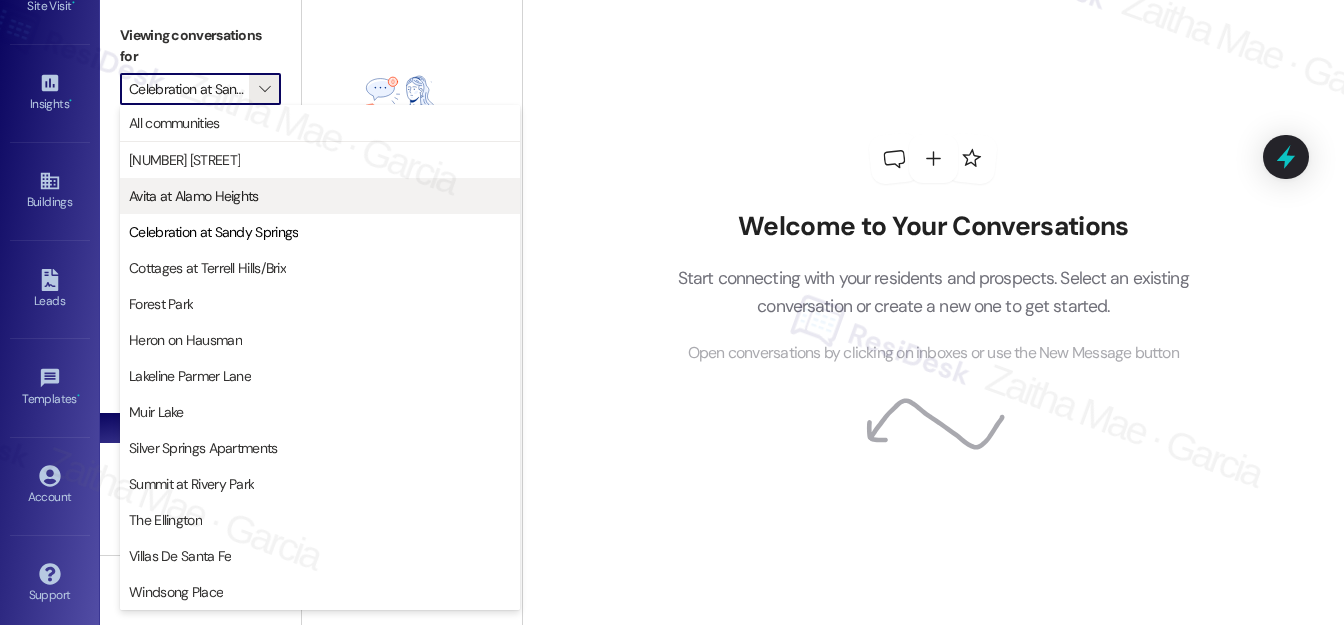 click on "Avita at Alamo Heights" at bounding box center (194, 196) 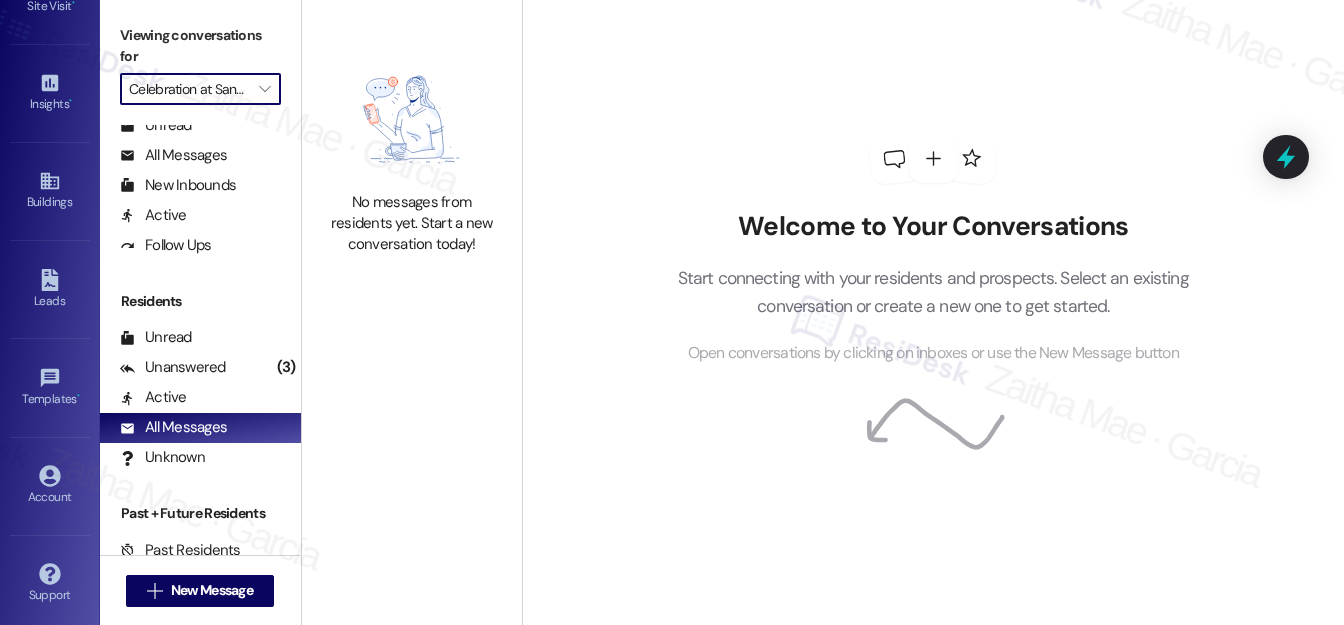 type on "Avita at Alamo Heights" 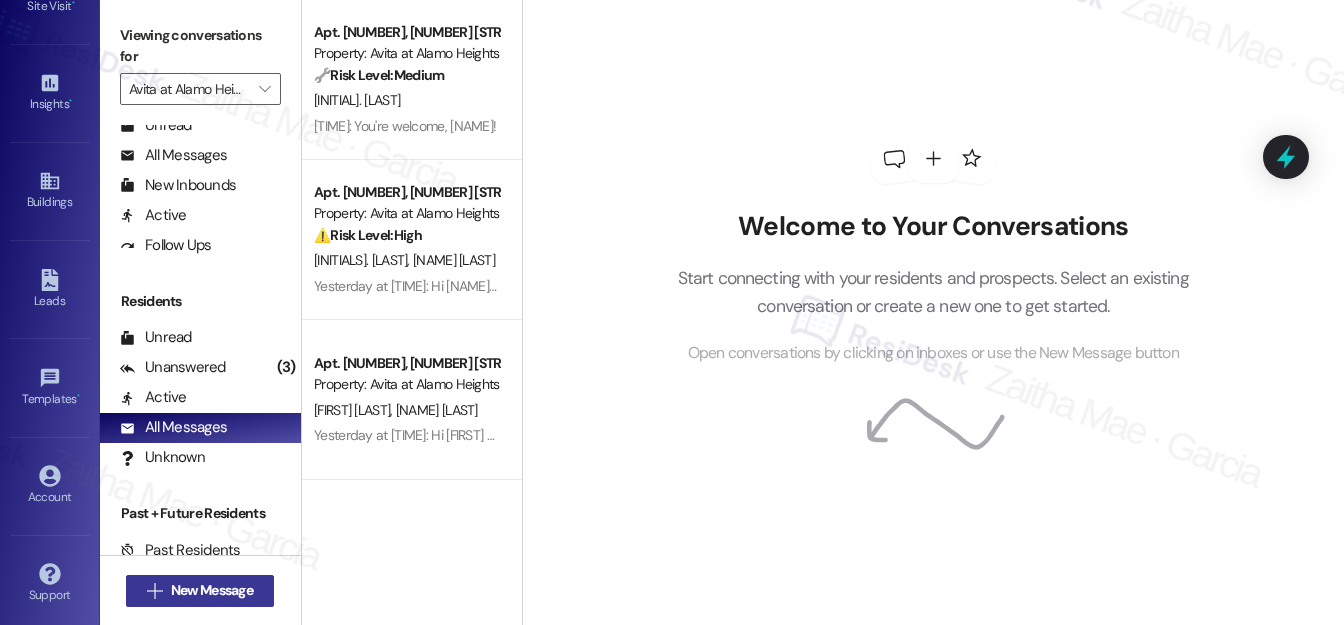 click on "New Message" at bounding box center (212, 590) 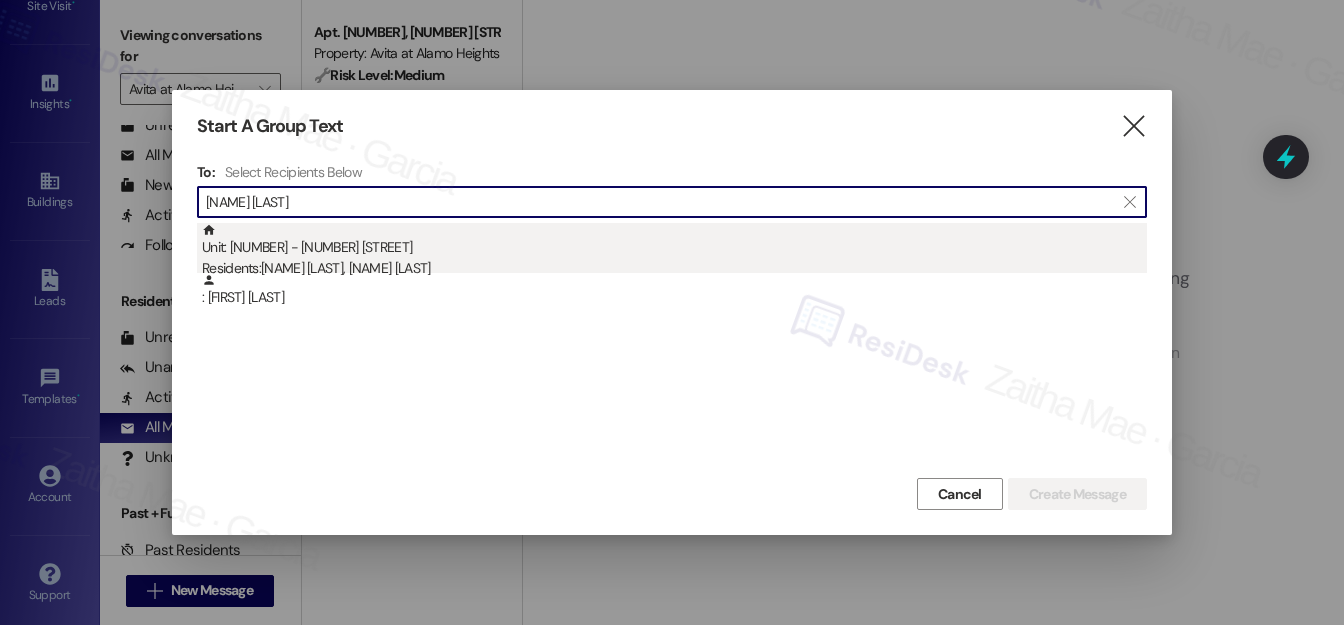 type on "[NAME] [LAST]" 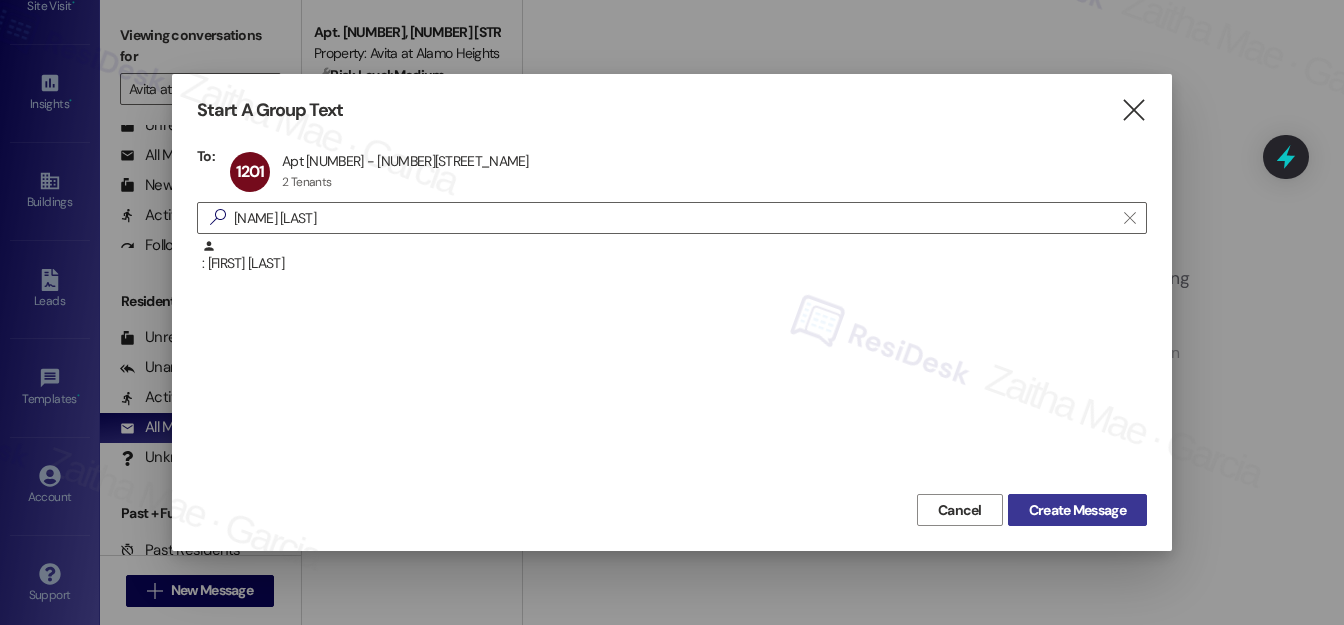 click on "Create Message" at bounding box center (1077, 510) 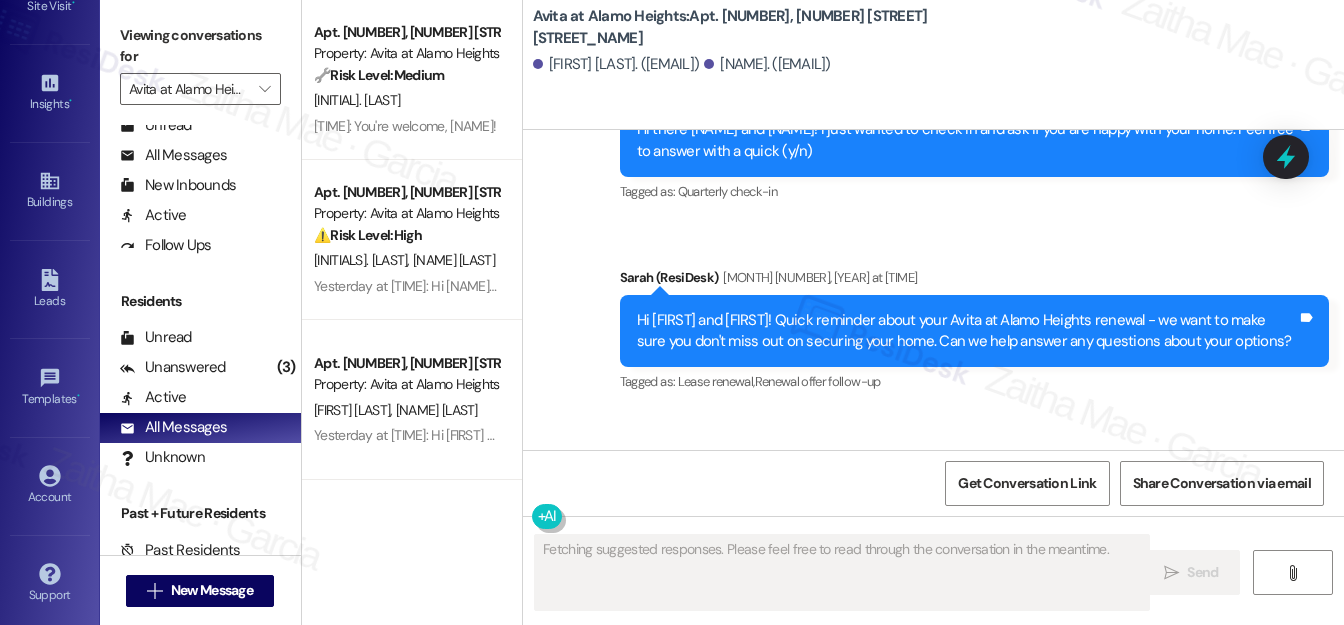 scroll, scrollTop: 1488, scrollLeft: 0, axis: vertical 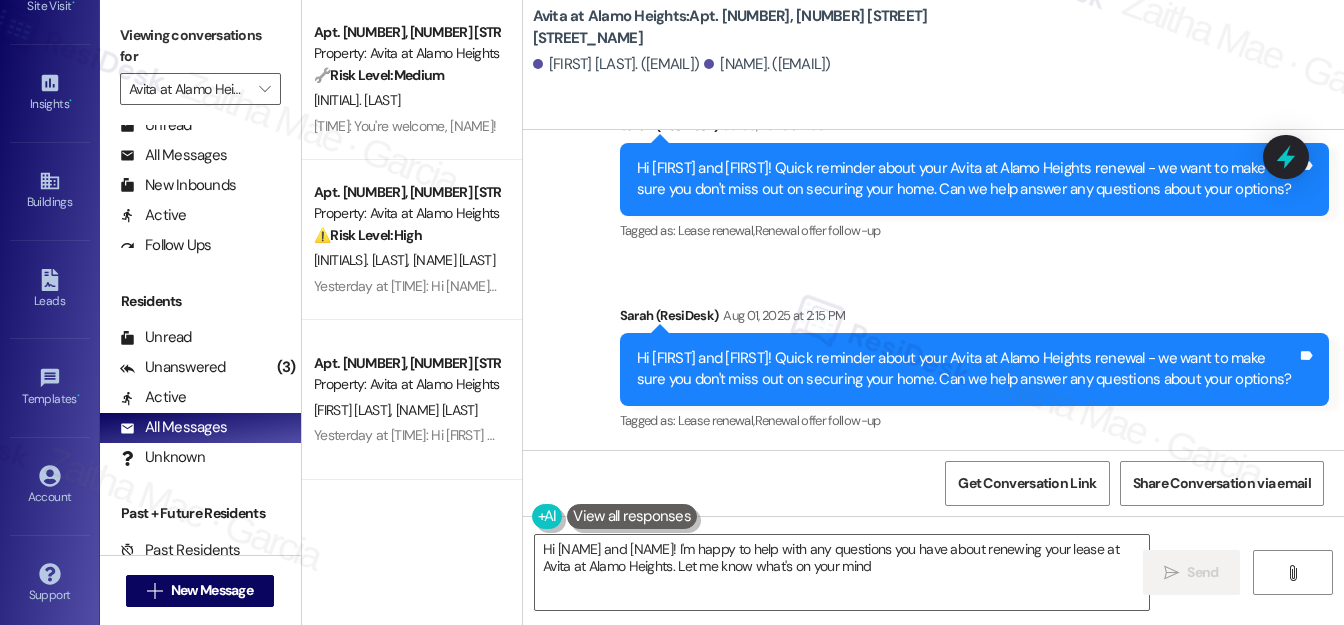 type on "Hi [FIRST] and [FIRST]! I'm happy to help with any questions you have about renewing your lease at Avita at Alamo Heights. Let me know what's on your mind!" 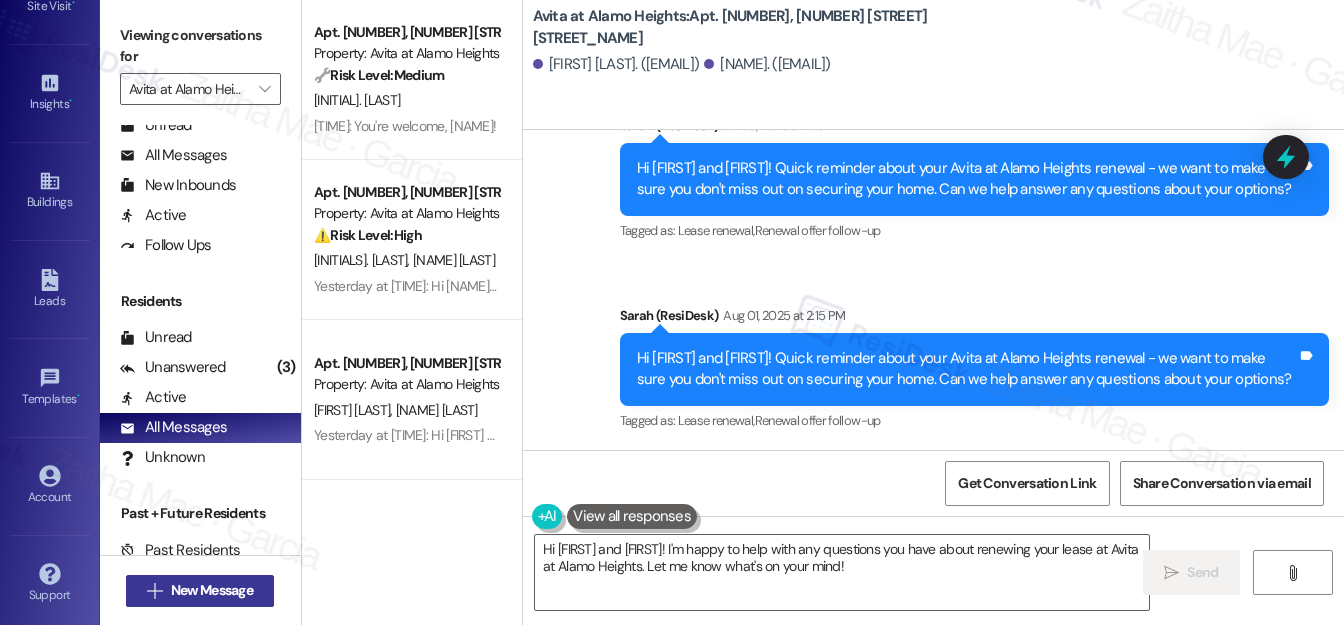 click on "New Message" at bounding box center (212, 590) 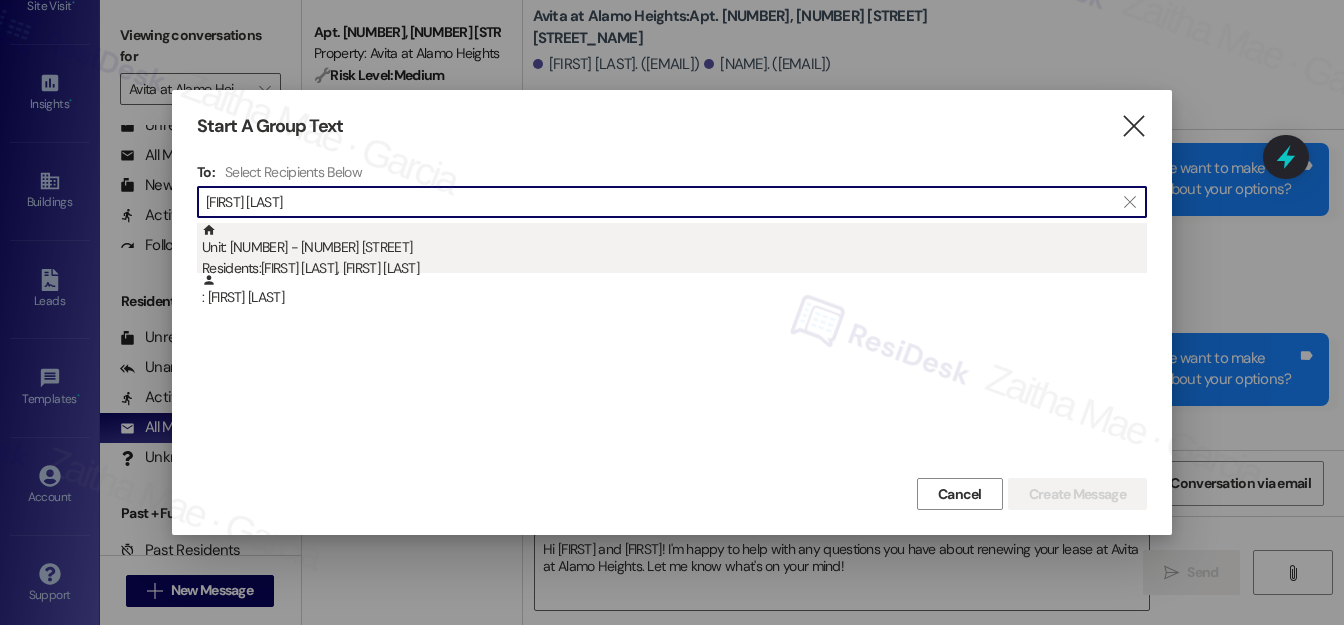 type on "[FIRST] [LAST]" 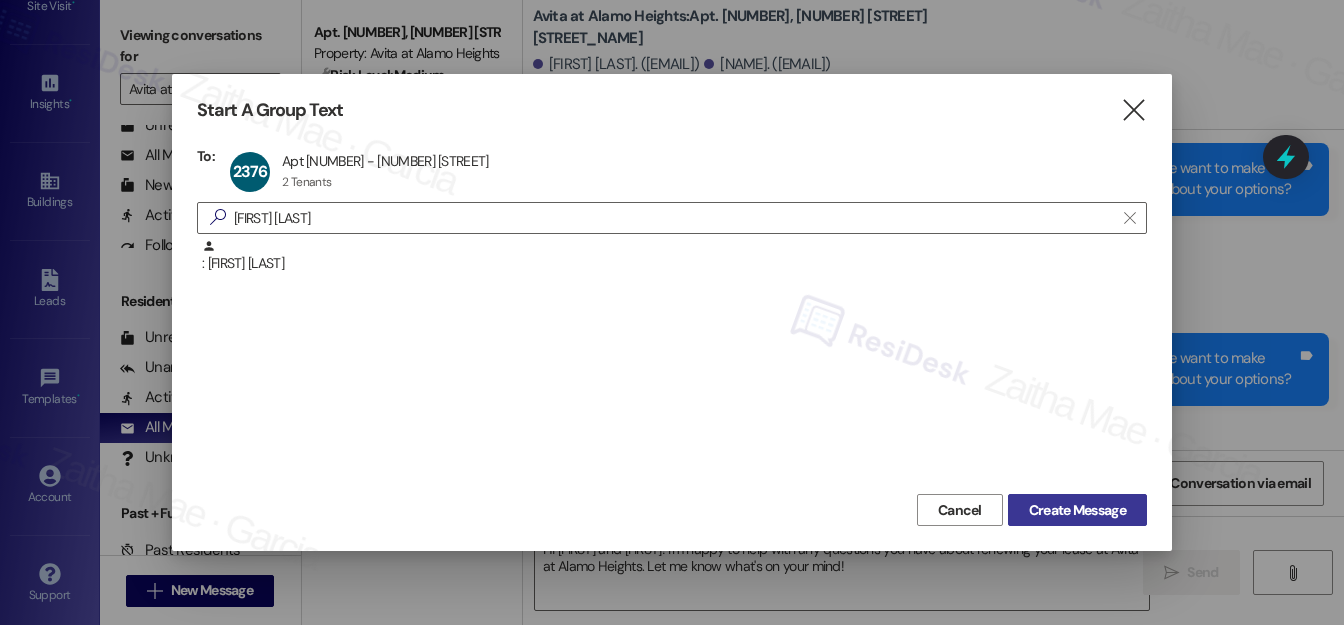 click on "Create Message" at bounding box center [1077, 510] 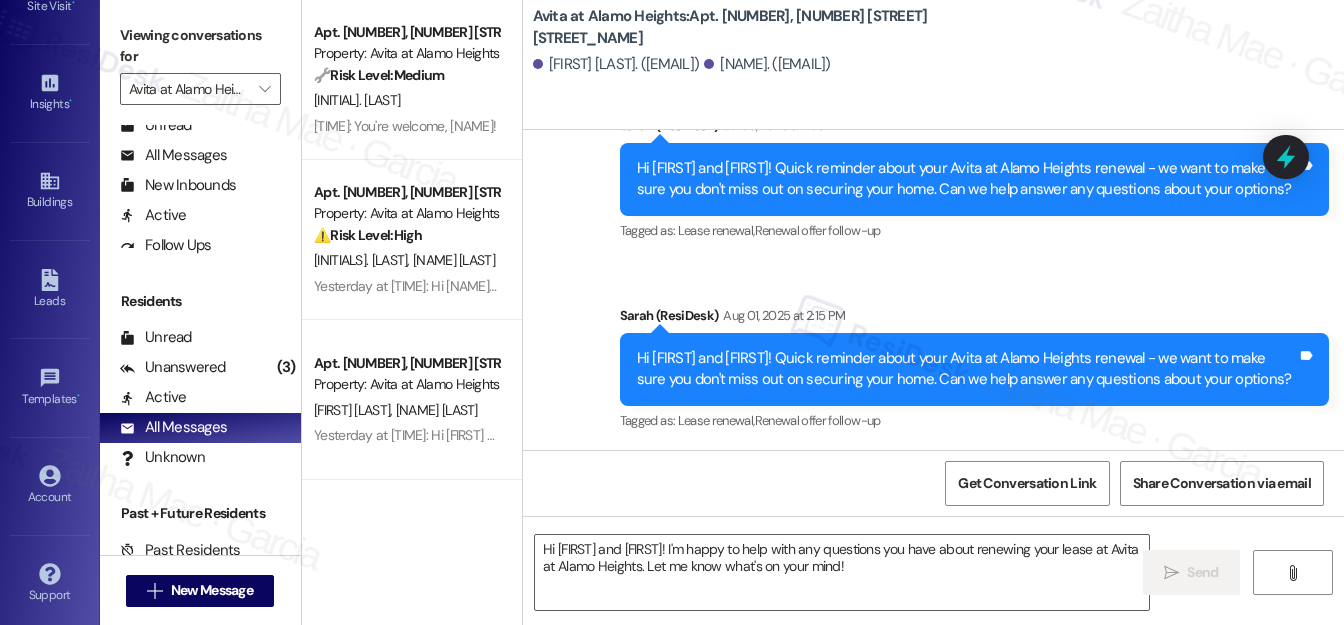 type on "Fetching suggested responses. Please feel free to read through the conversation in the meantime." 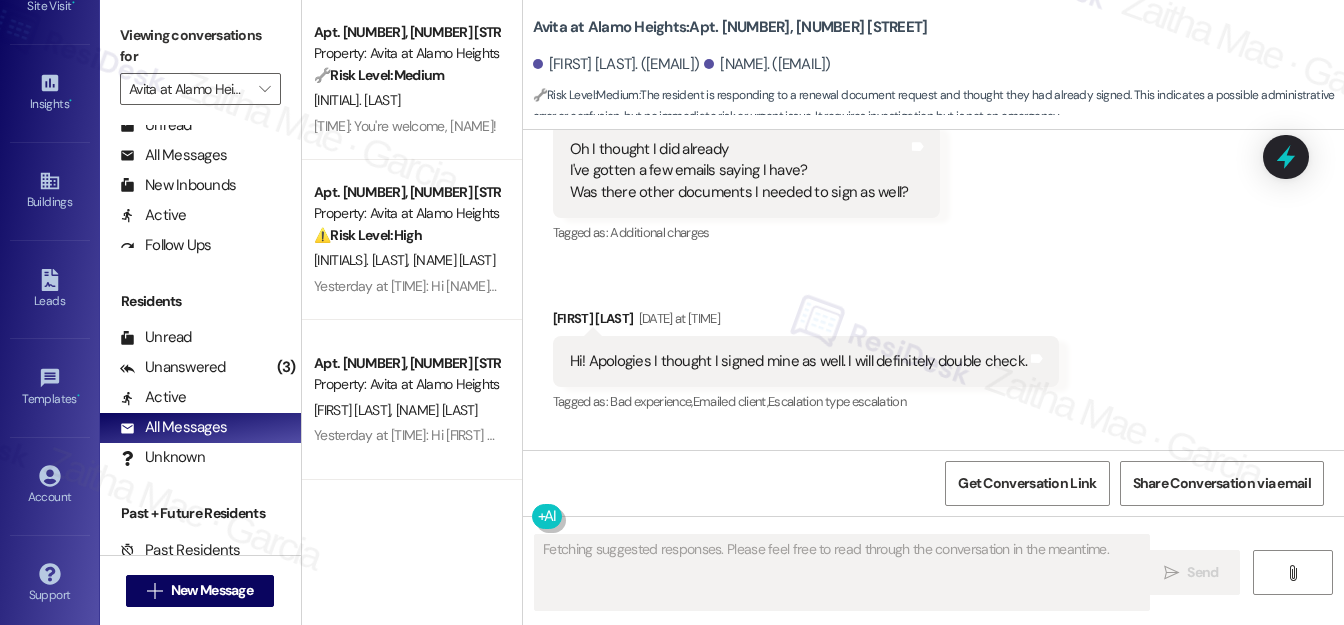 scroll, scrollTop: 1826, scrollLeft: 0, axis: vertical 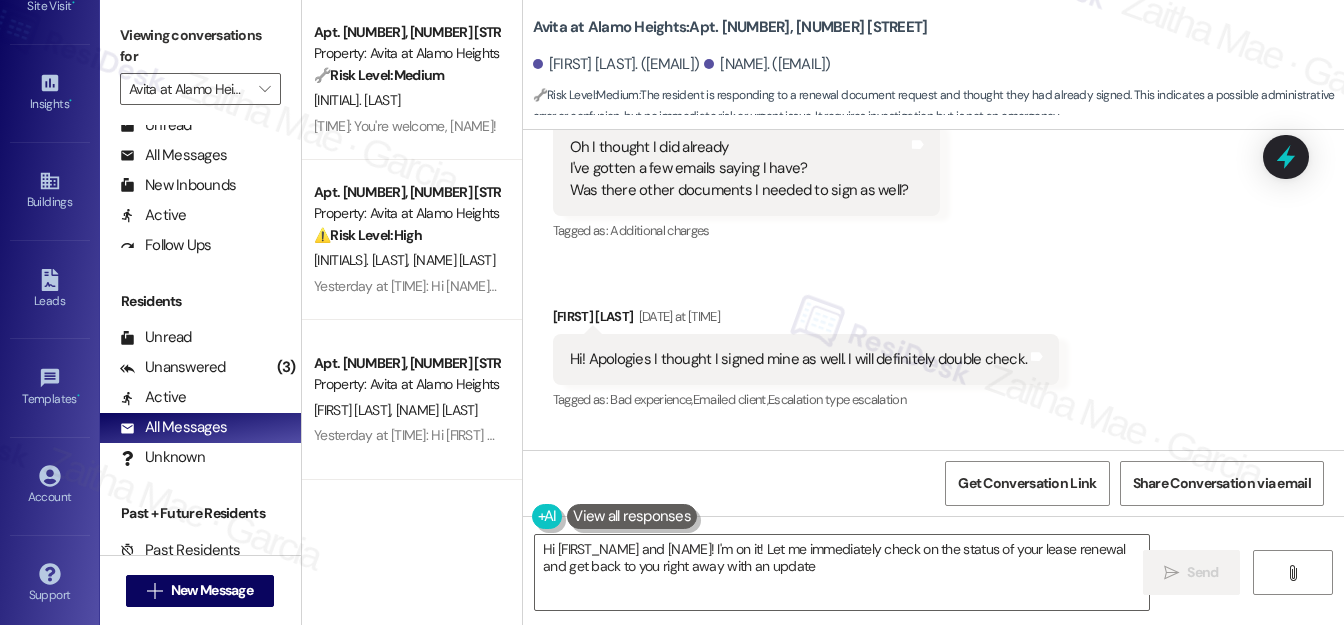 type on "Hi {{first_name}} and [FIRST]! I'm on it! Let me immediately check on the status of your lease renewal and get back to you right away with an update." 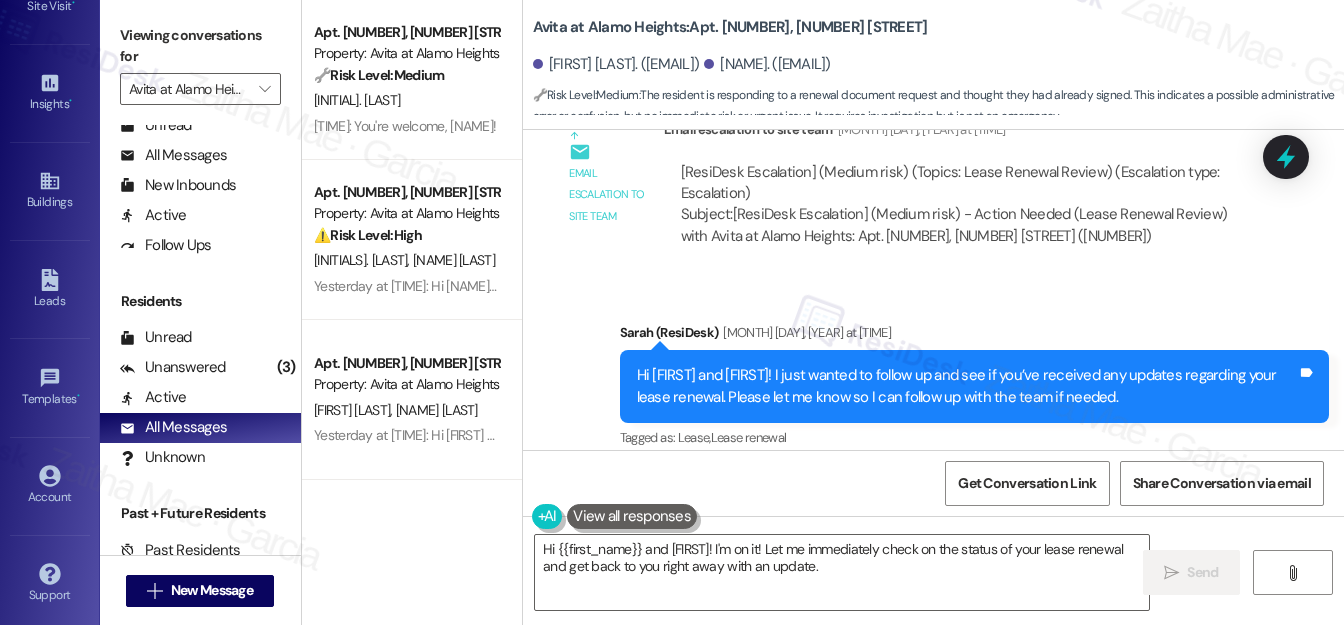 scroll, scrollTop: 2454, scrollLeft: 0, axis: vertical 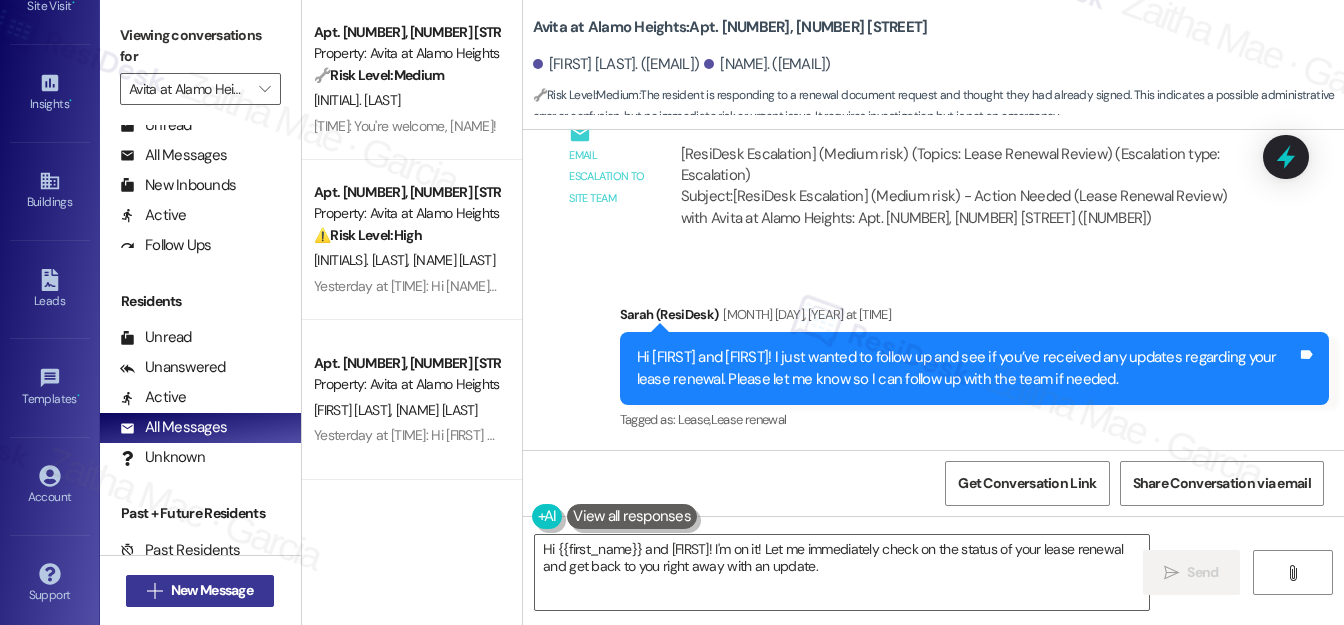 click on "New Message" at bounding box center [212, 590] 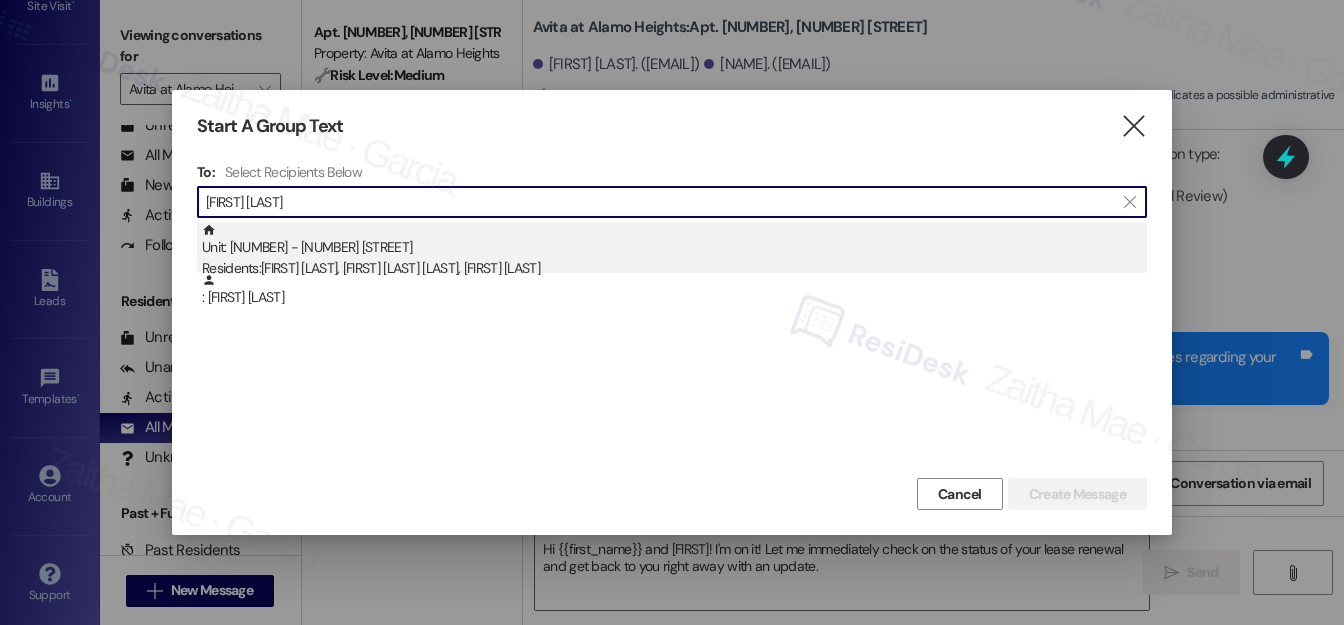 type on "[FIRST] [LAST]" 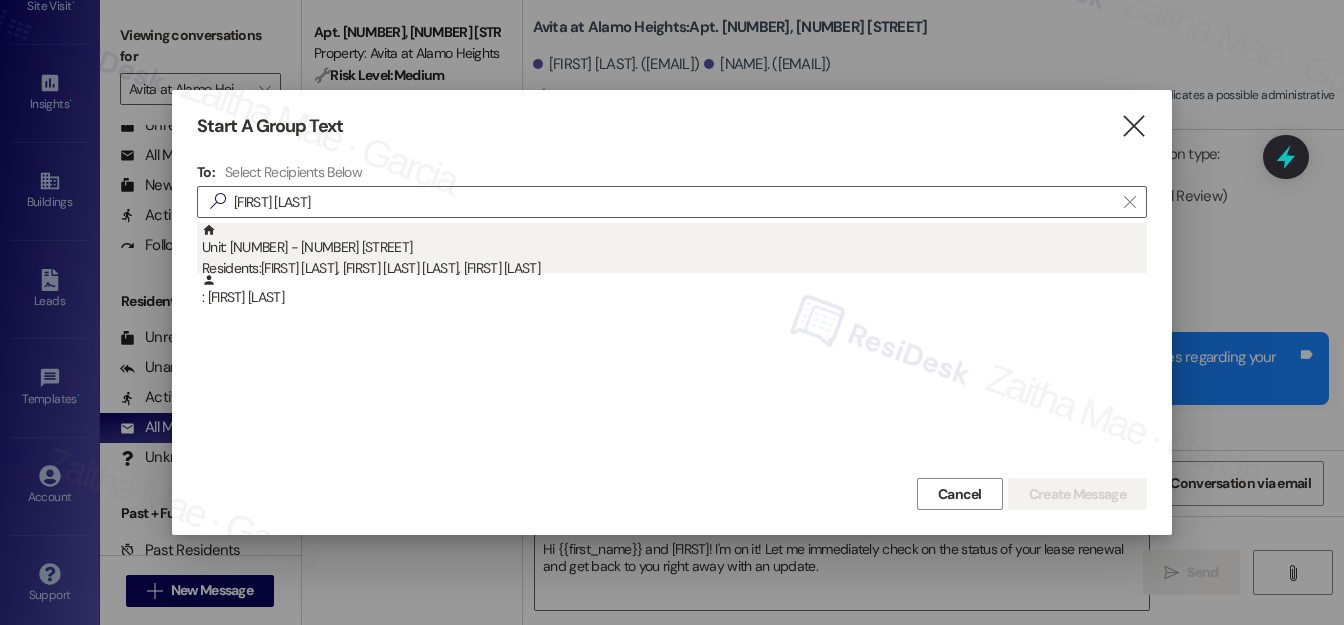 click on "Unit: [NUMBER] - [NUMBER] [STREET] Residents: [FIRST] [LAST], [FIRST] [LAST], [FIRST] [LAST]" at bounding box center (674, 251) 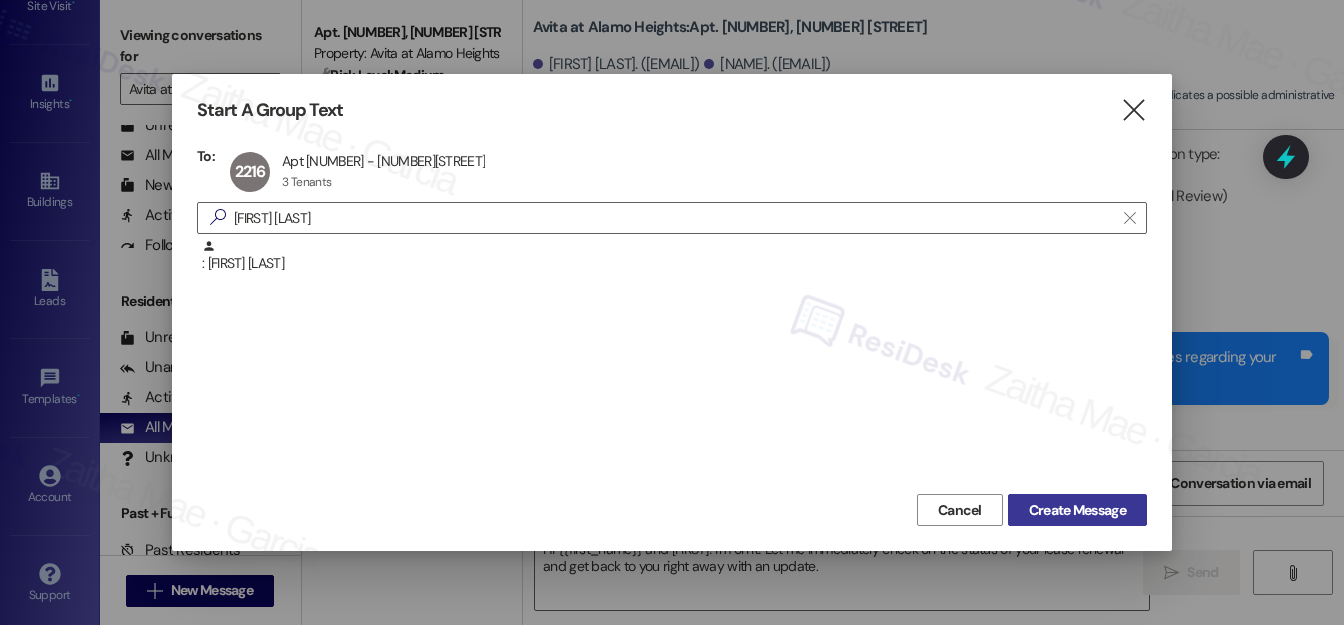 click on "Create Message" at bounding box center (1077, 510) 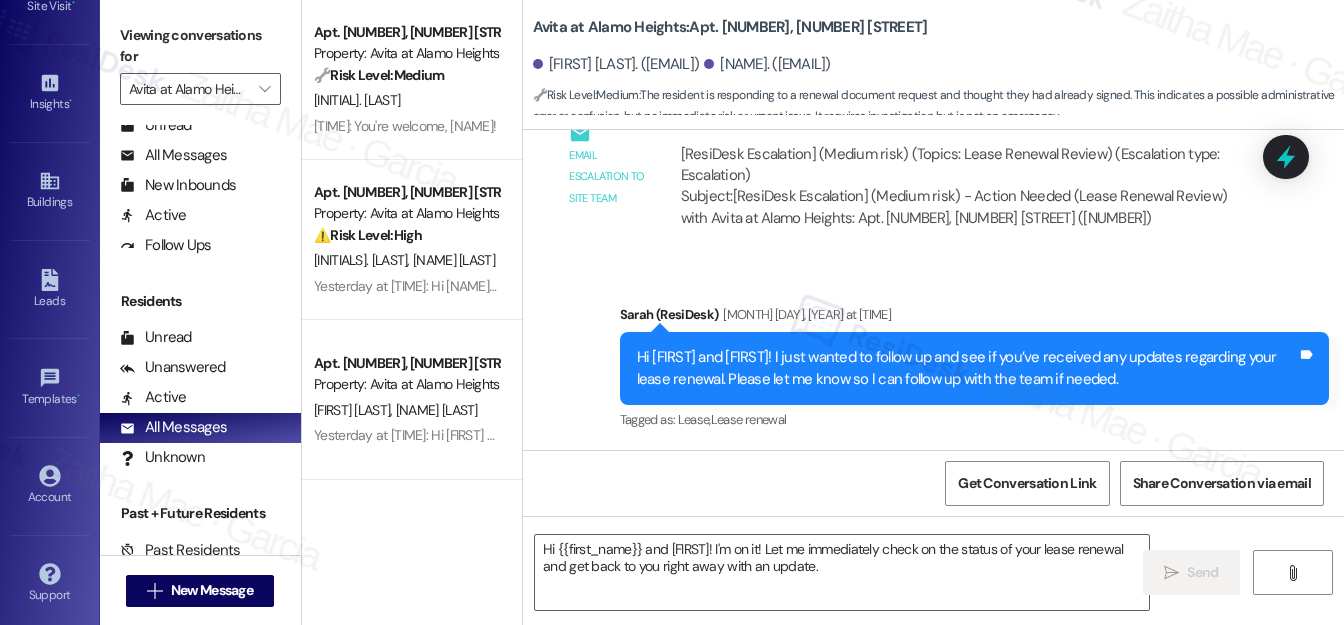 type on "Fetching suggested responses. Please feel free to read through the conversation in the meantime." 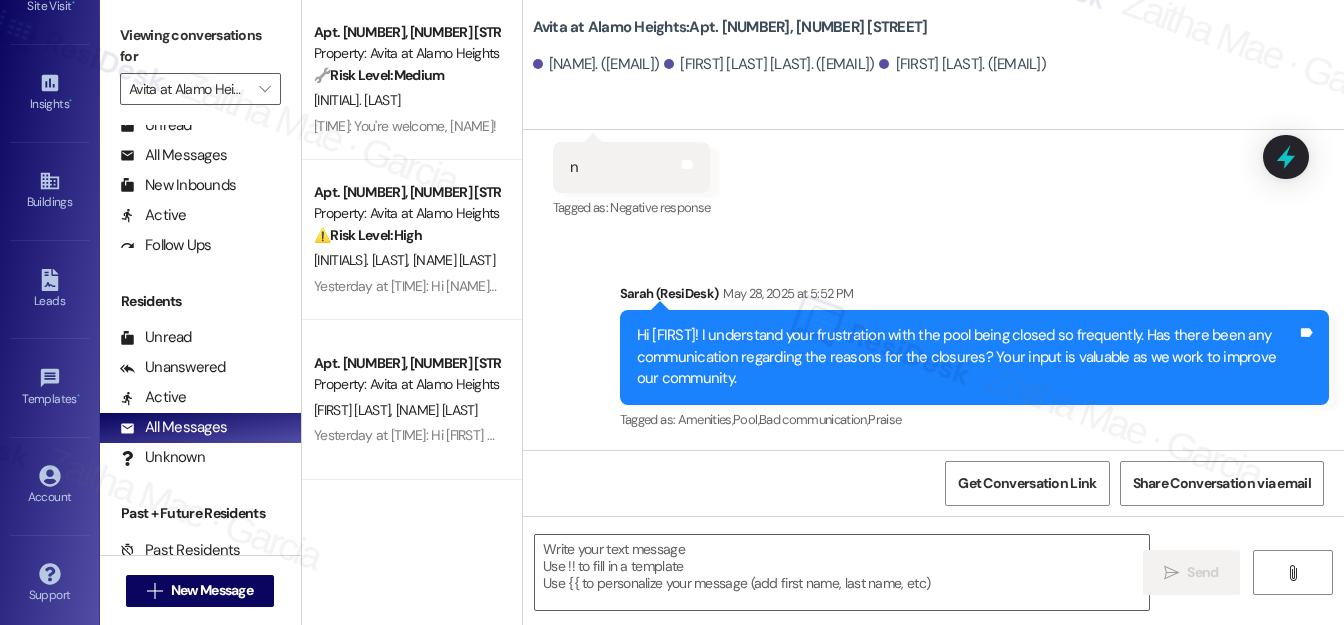 scroll, scrollTop: 928, scrollLeft: 0, axis: vertical 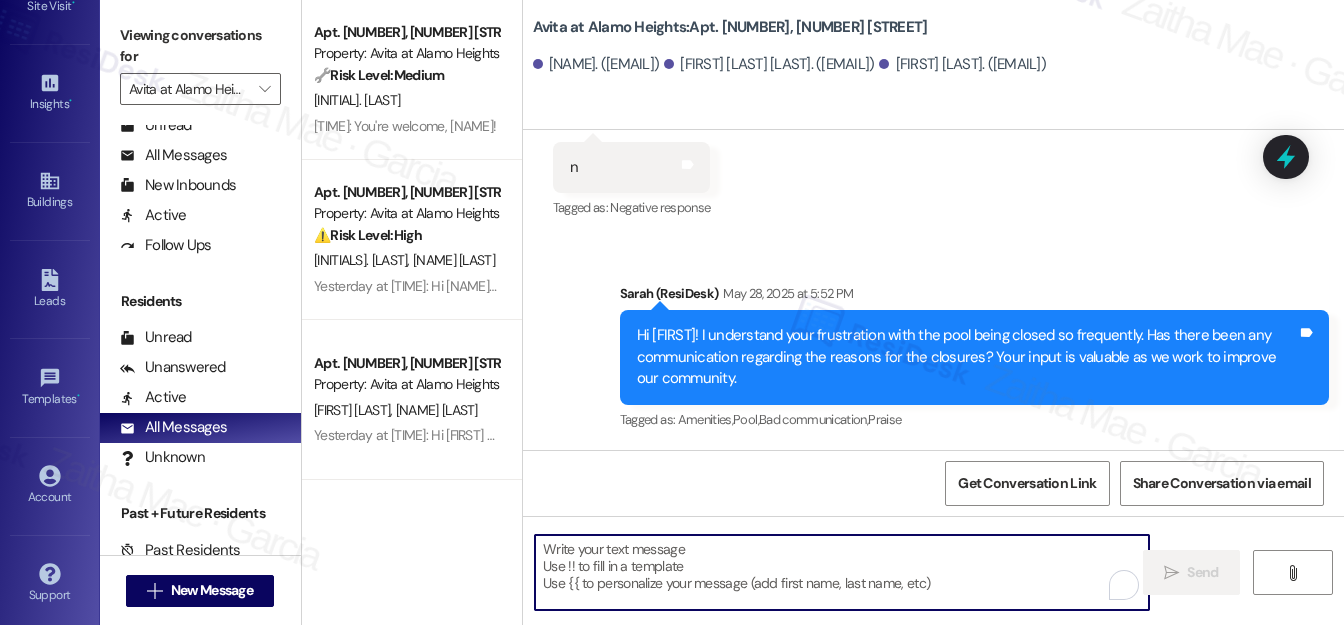 click at bounding box center [842, 572] 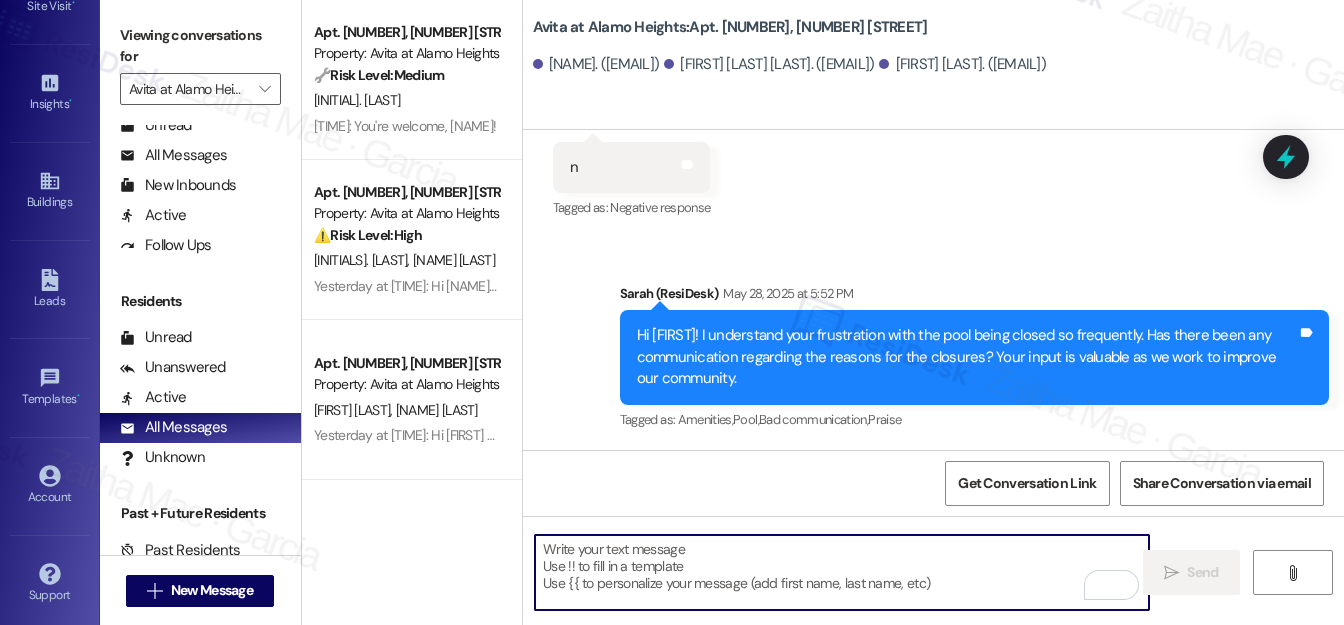 paste on "Hi {{first_name}}! Quick reminder about your {{property}} renewal - we want to make sure you don't miss out on securing your home. Can we help answer any questions about your options?" 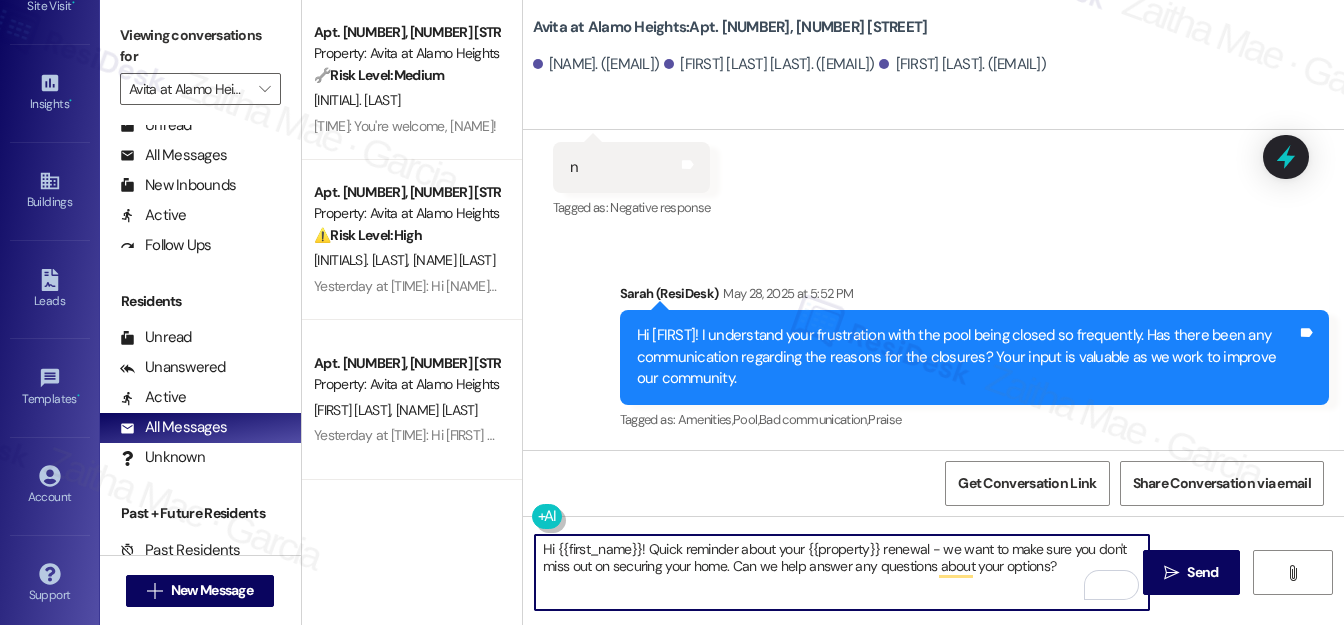 type on "Hi {{first_name}}! Quick reminder about your {{property}} renewal - we want to make sure you don't miss out on securing your home. Can we help answer any questions about your options?" 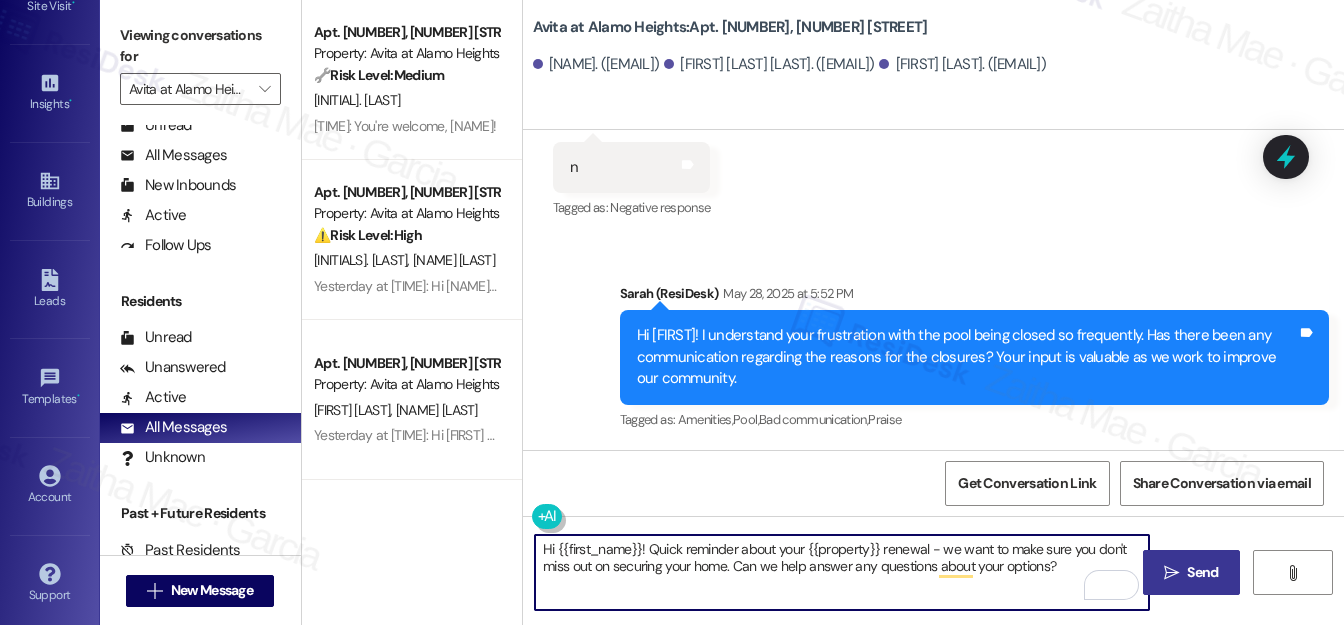 click on " Send" at bounding box center [1191, 572] 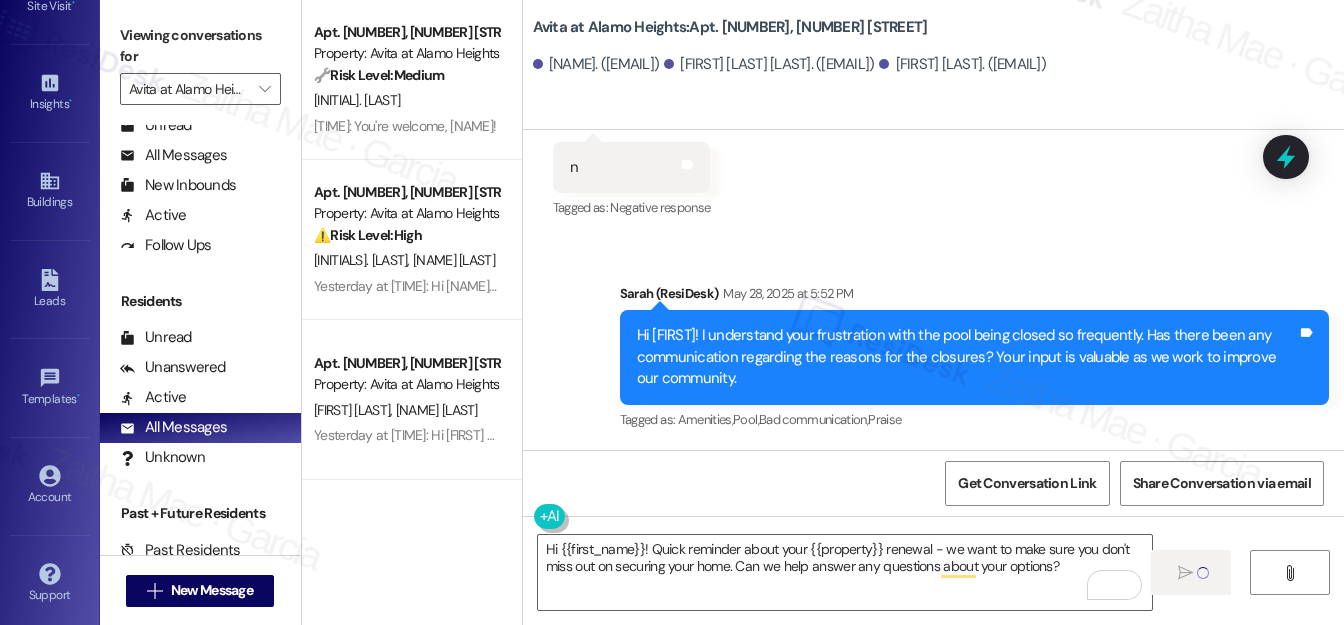 type 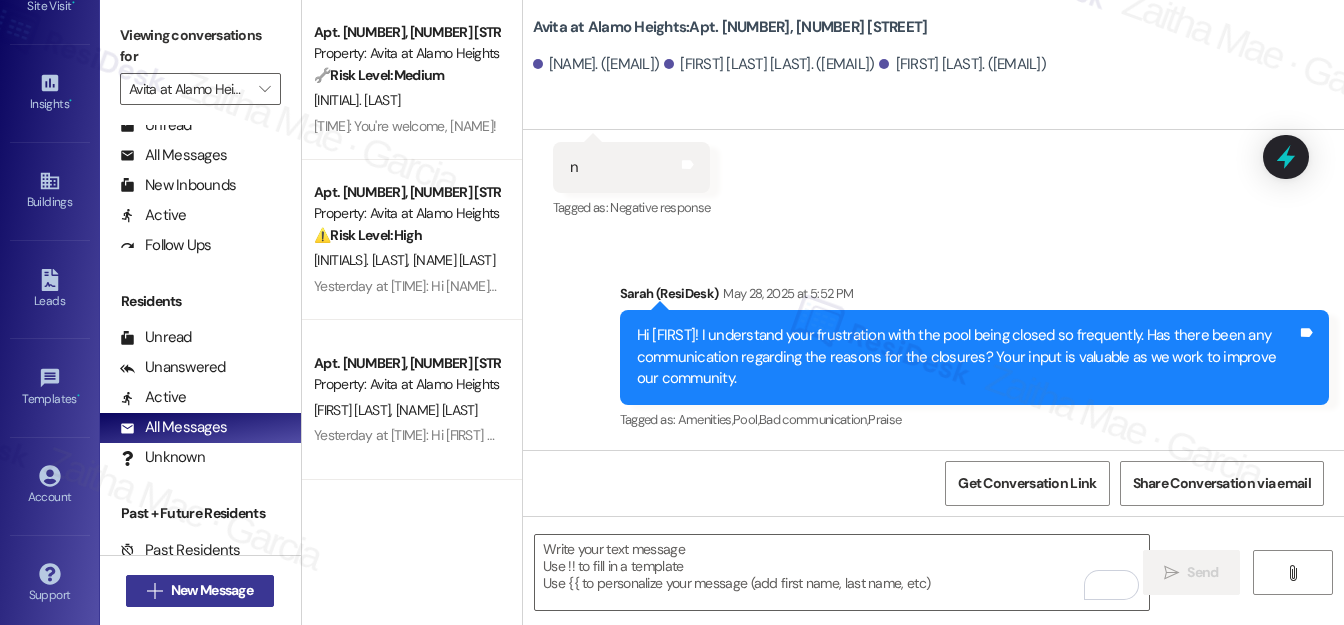click on "New Message" at bounding box center (212, 590) 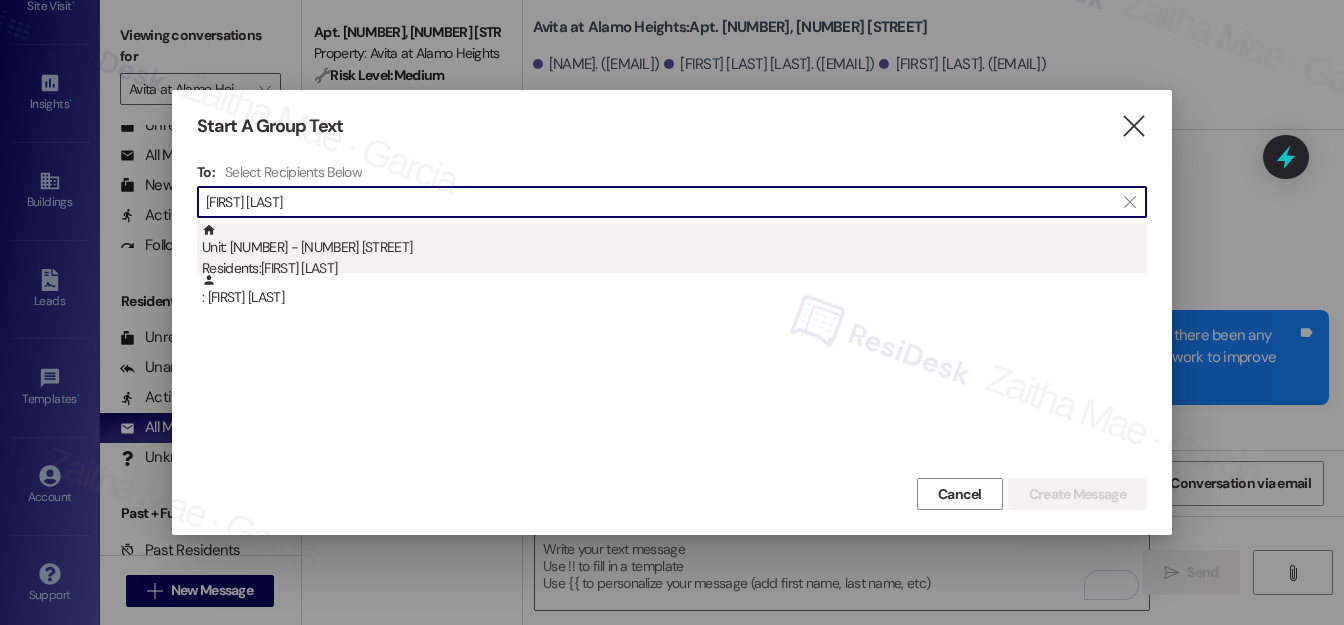 type on "[FIRST] [LAST]" 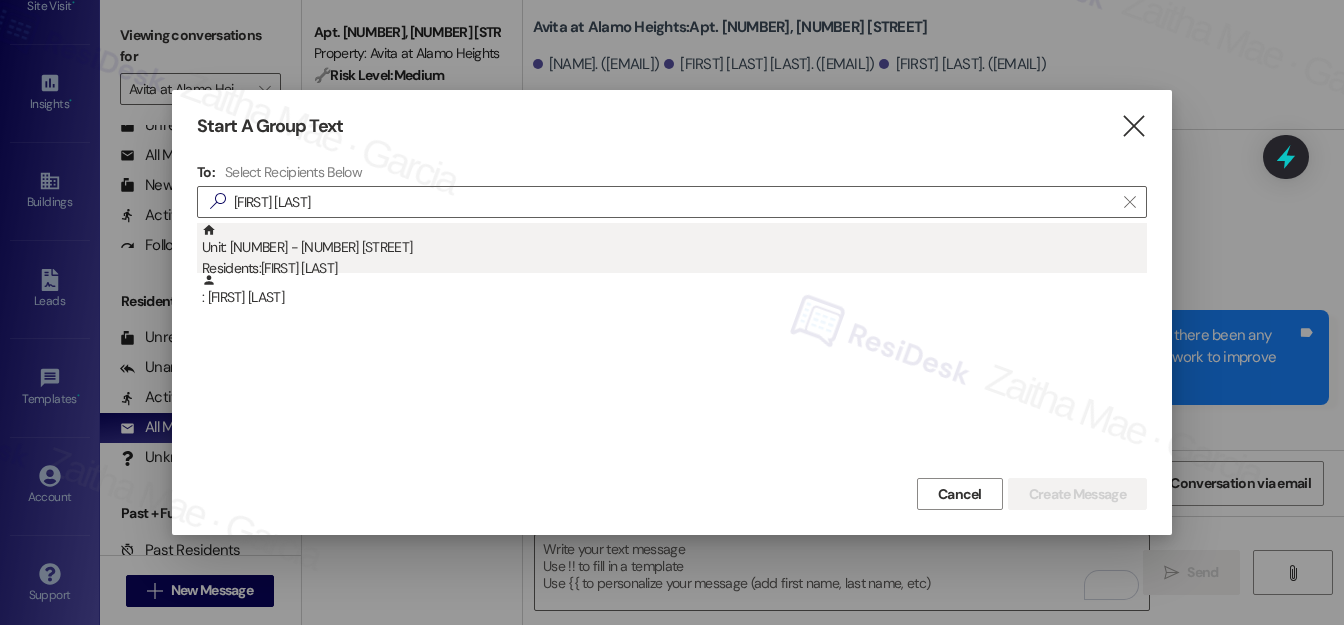 click on "Residents:  [FIRST] [LAST]" at bounding box center (674, 268) 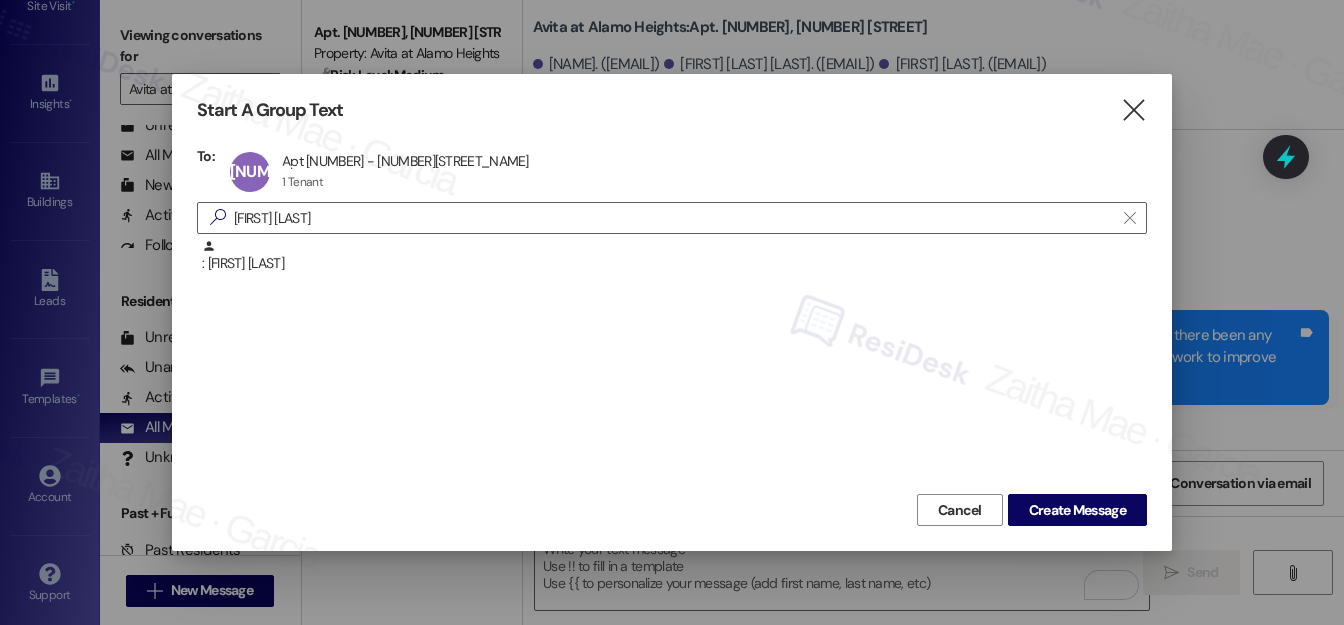 drag, startPoint x: 1065, startPoint y: 508, endPoint x: 802, endPoint y: 313, distance: 327.40494 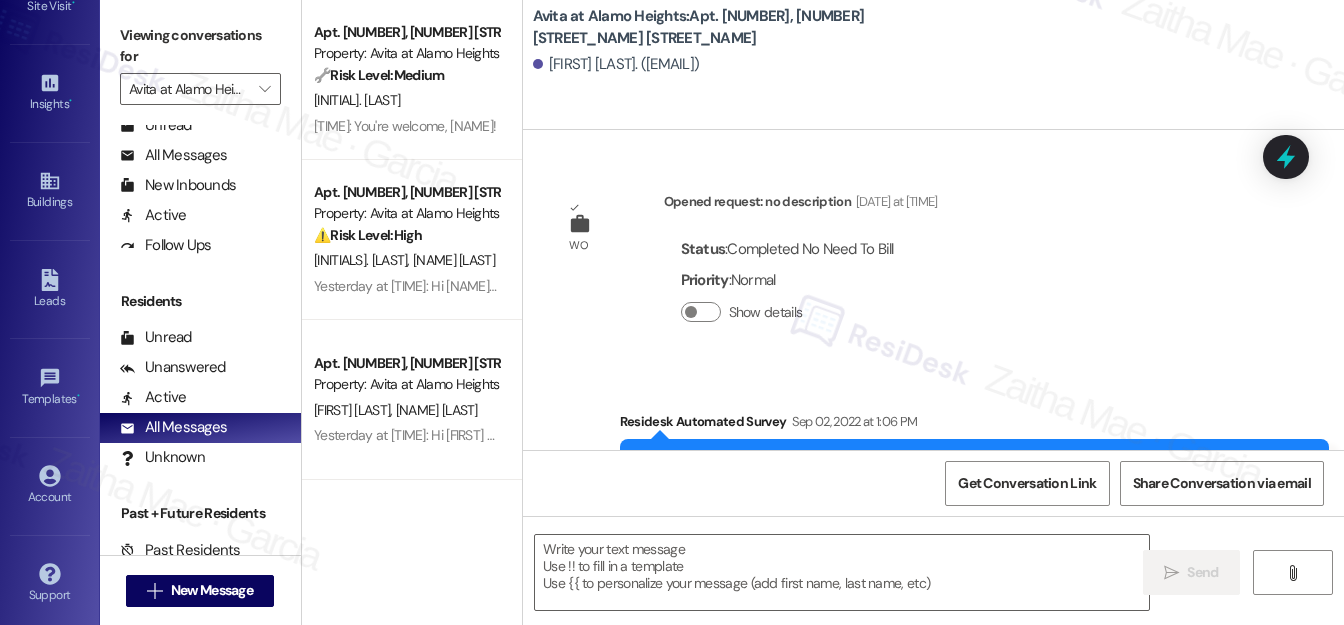 scroll, scrollTop: 18169, scrollLeft: 0, axis: vertical 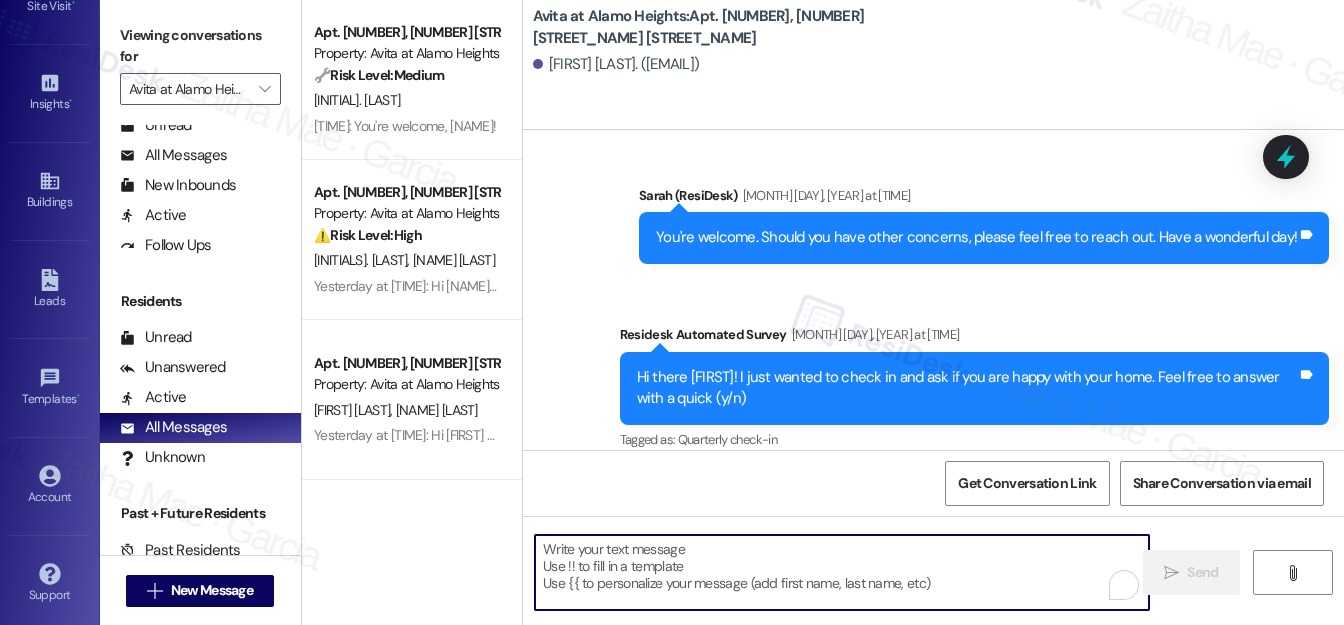 click at bounding box center (842, 572) 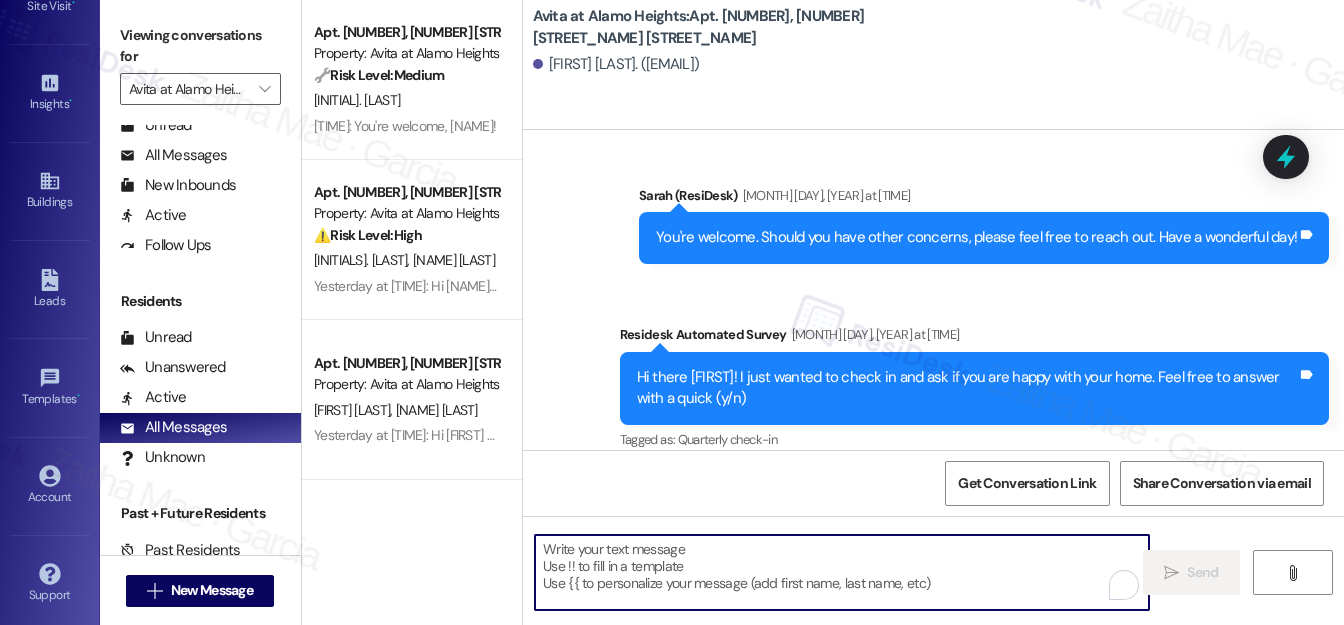 paste on "Hi {{first_name}}! Quick reminder about your {{property}} renewal - we want to make sure you don't miss out on securing your home. Can we help answer any questions about your options?" 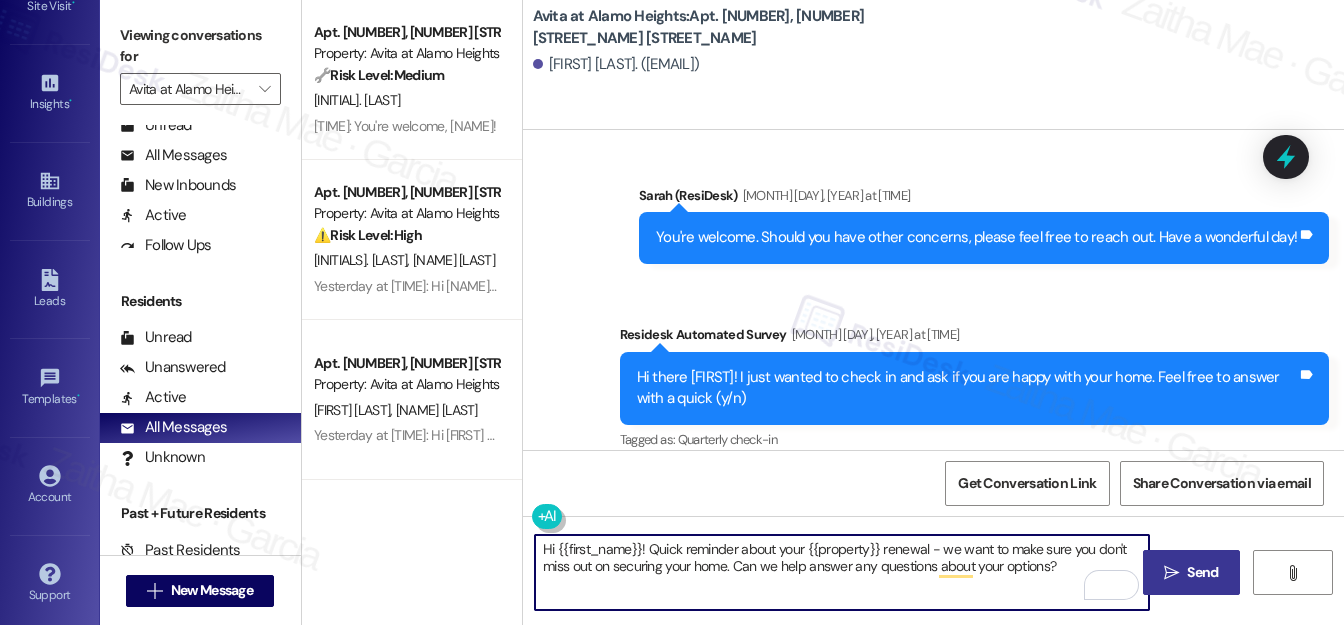 type on "Hi {{first_name}}! Quick reminder about your {{property}} renewal - we want to make sure you don't miss out on securing your home. Can we help answer any questions about your options?" 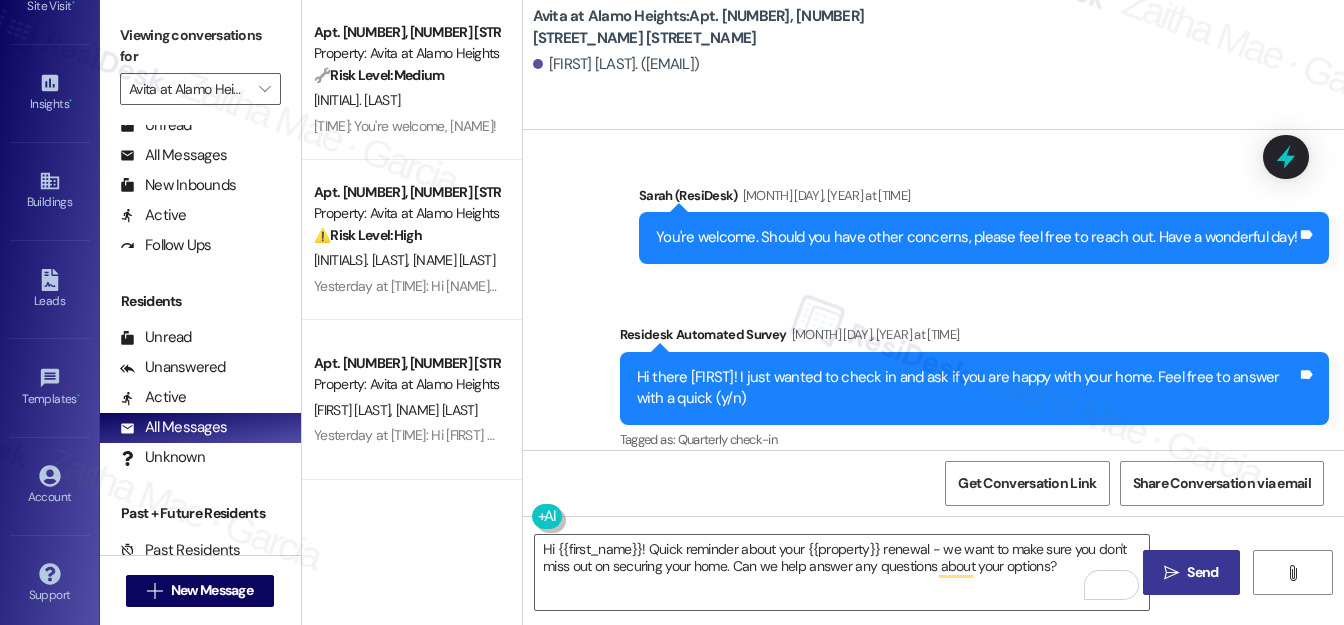 click on "Send" at bounding box center (1202, 572) 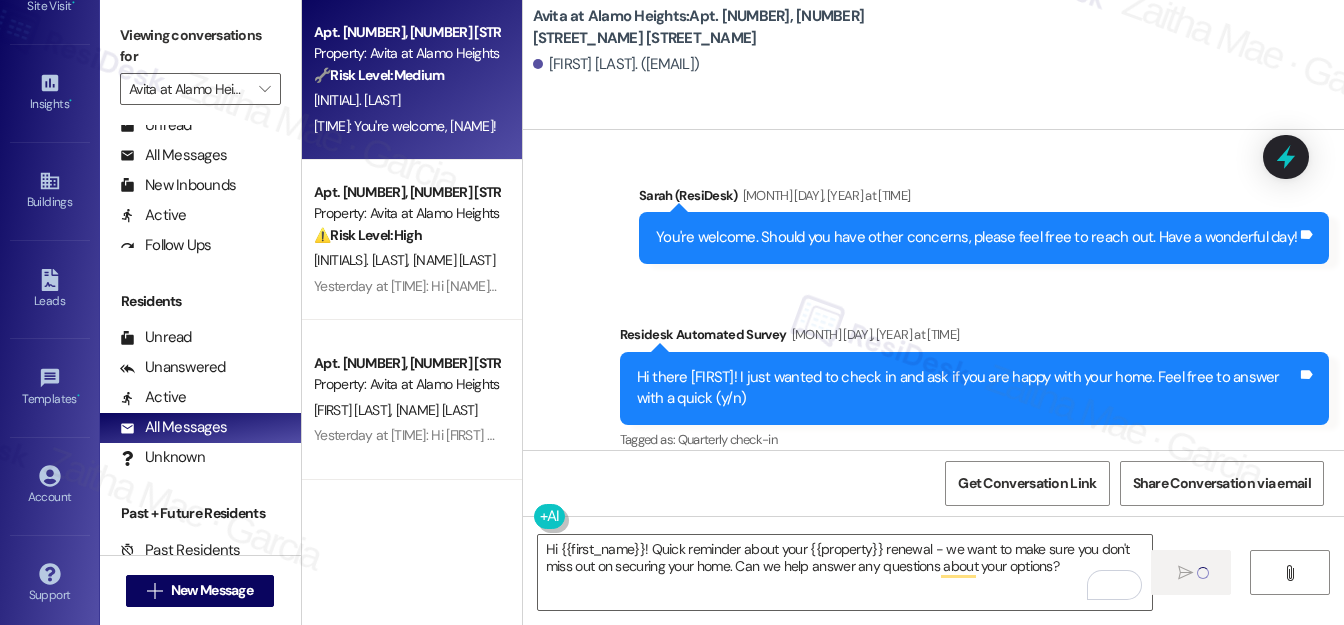type 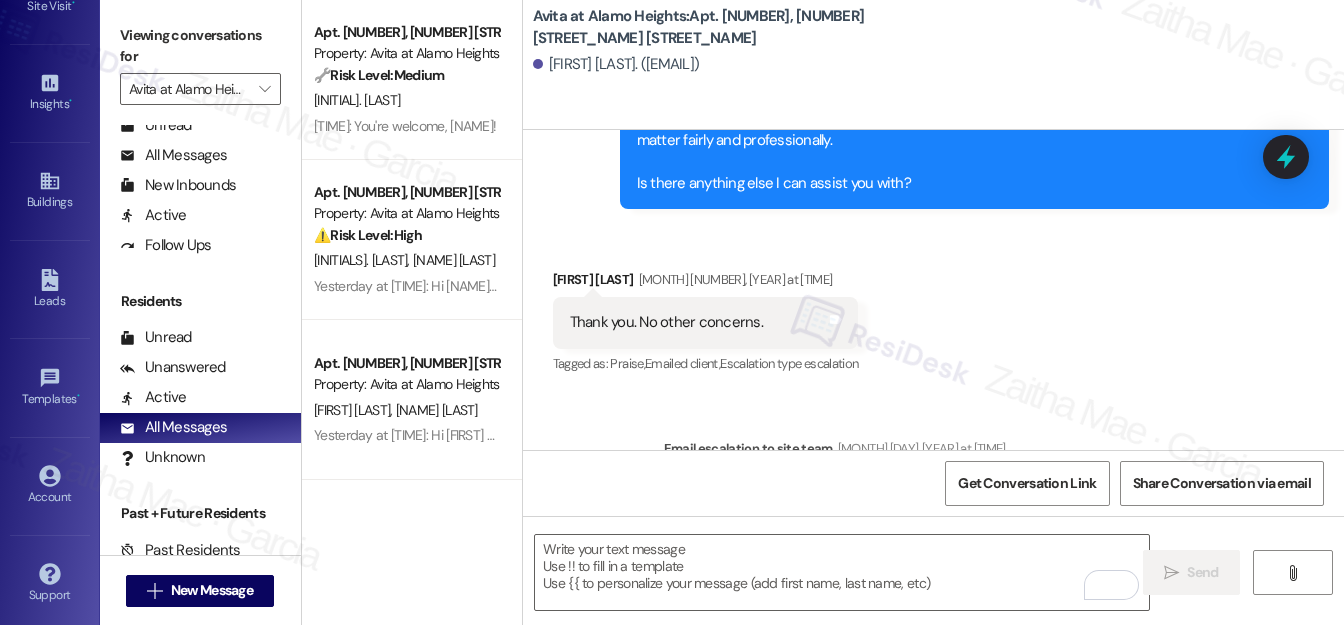 scroll, scrollTop: 17592, scrollLeft: 0, axis: vertical 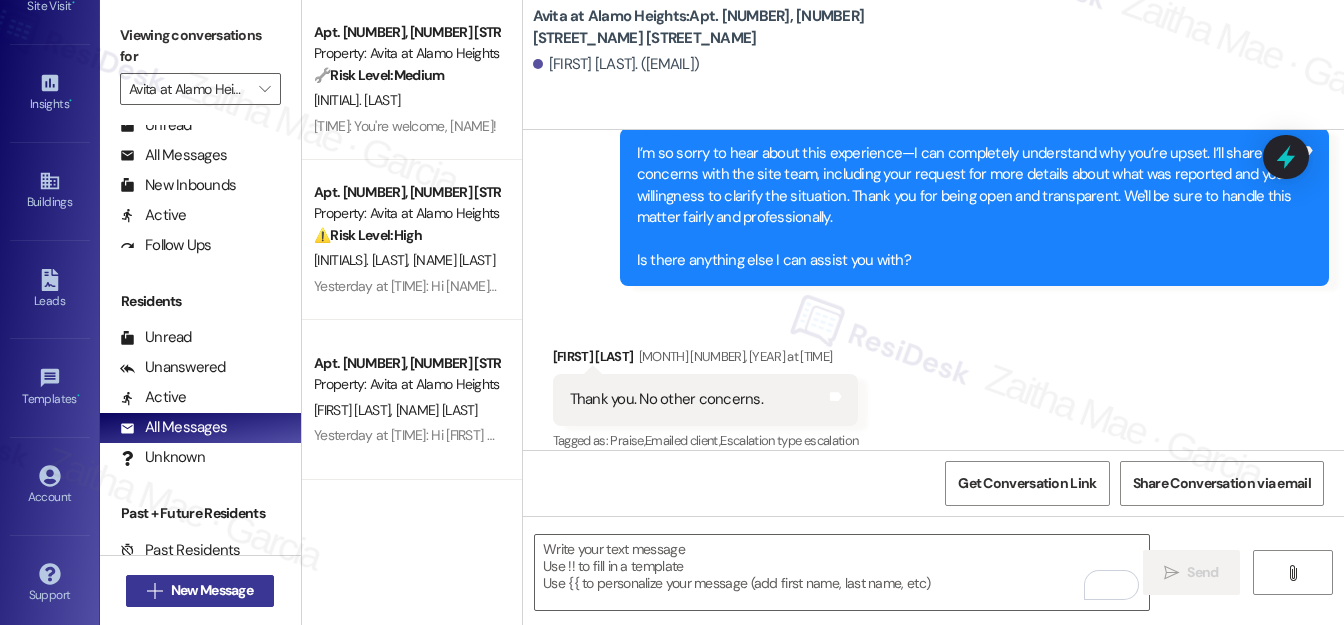 click on "New Message" at bounding box center [212, 590] 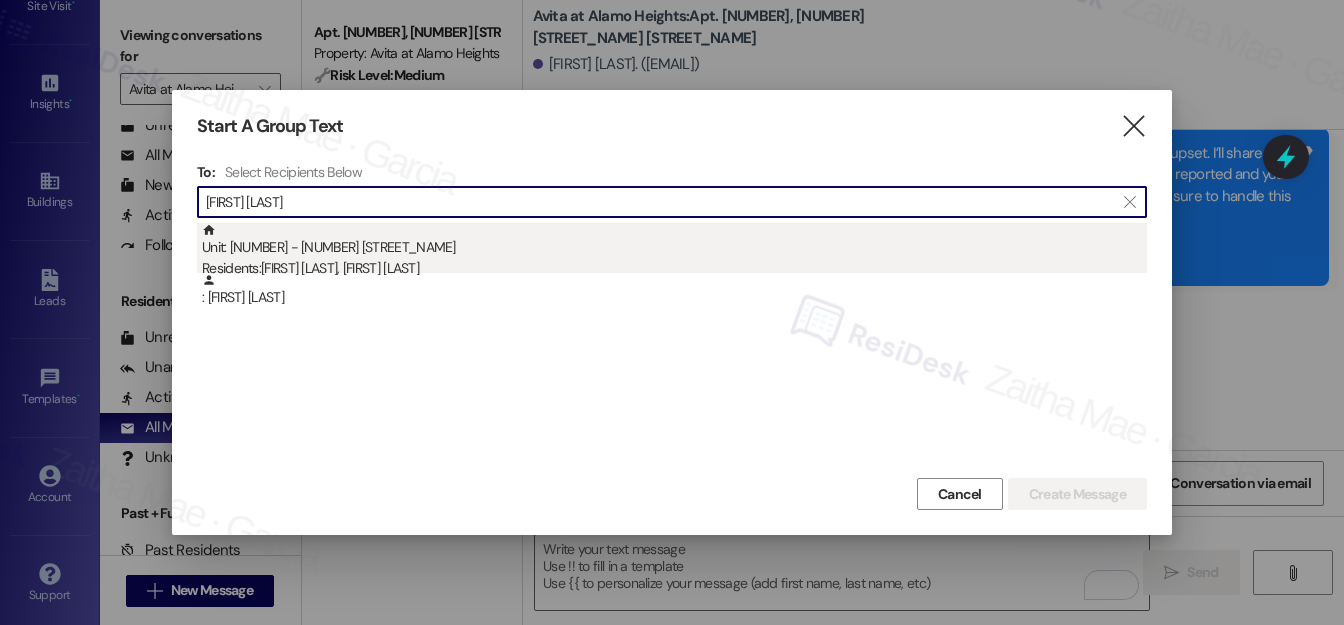 type on "[FIRST] [LAST]" 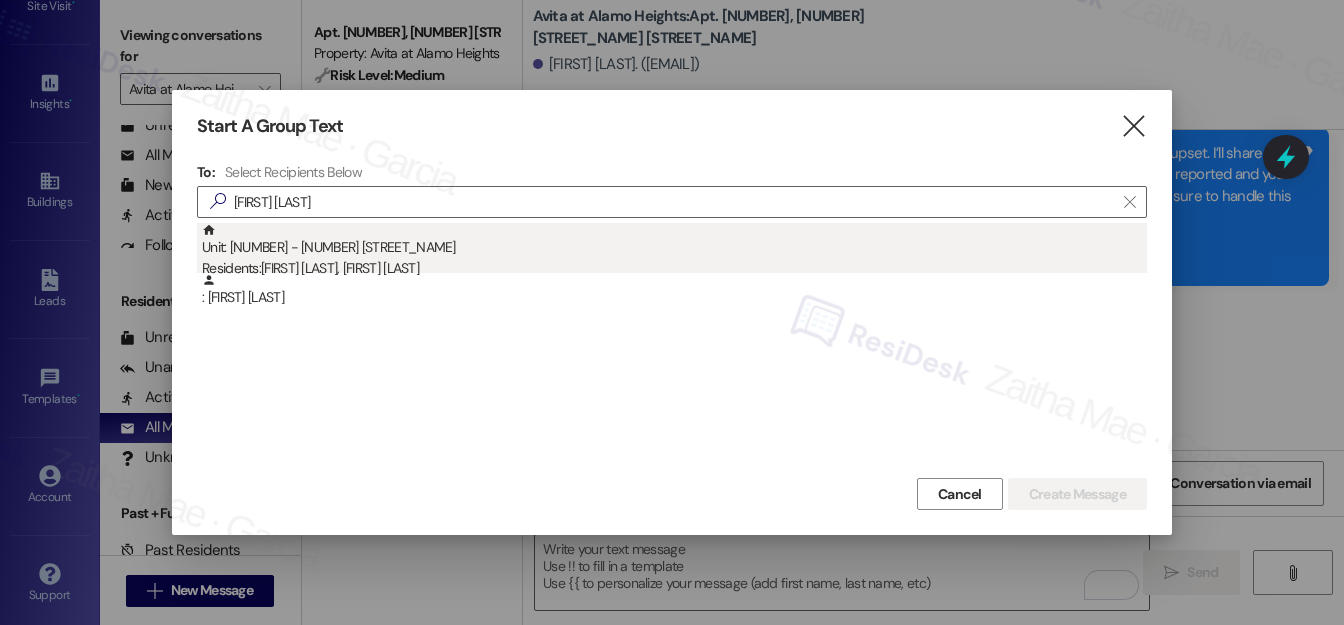 click on "Unit: [NUMBER] - [NUMBER] [STREET] Residents:  [FIRST] [LAST], [FIRST] [LAST]" at bounding box center [674, 251] 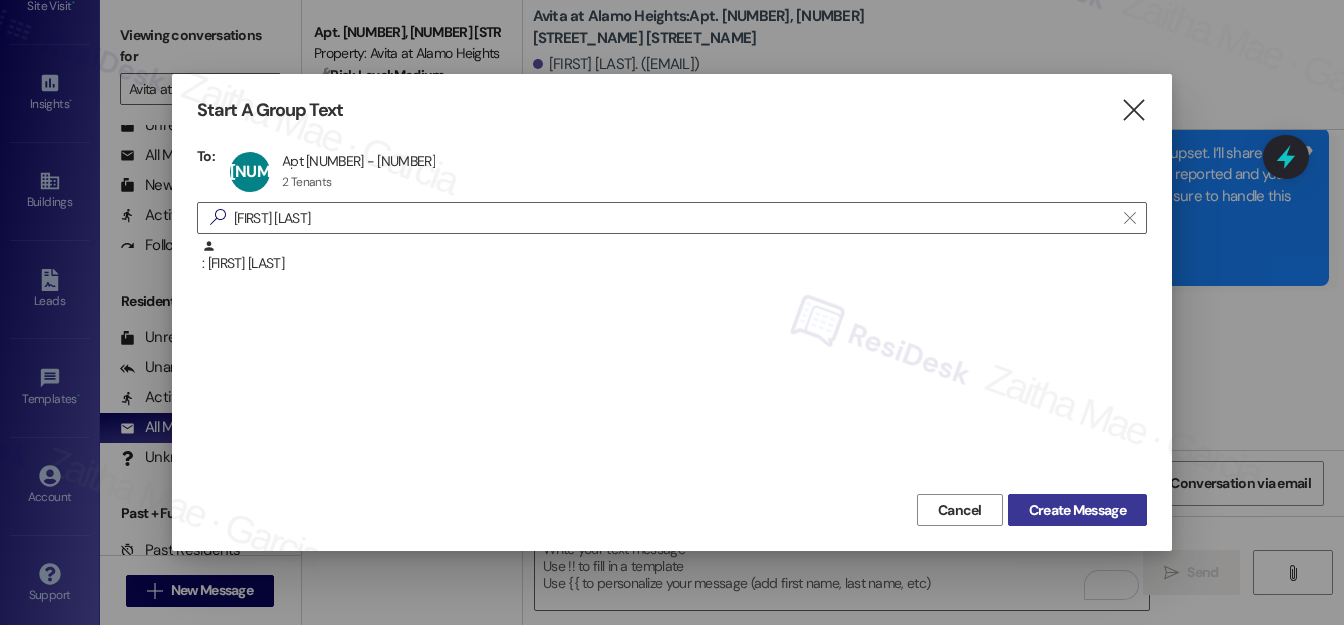 click on "Create Message" at bounding box center [1077, 510] 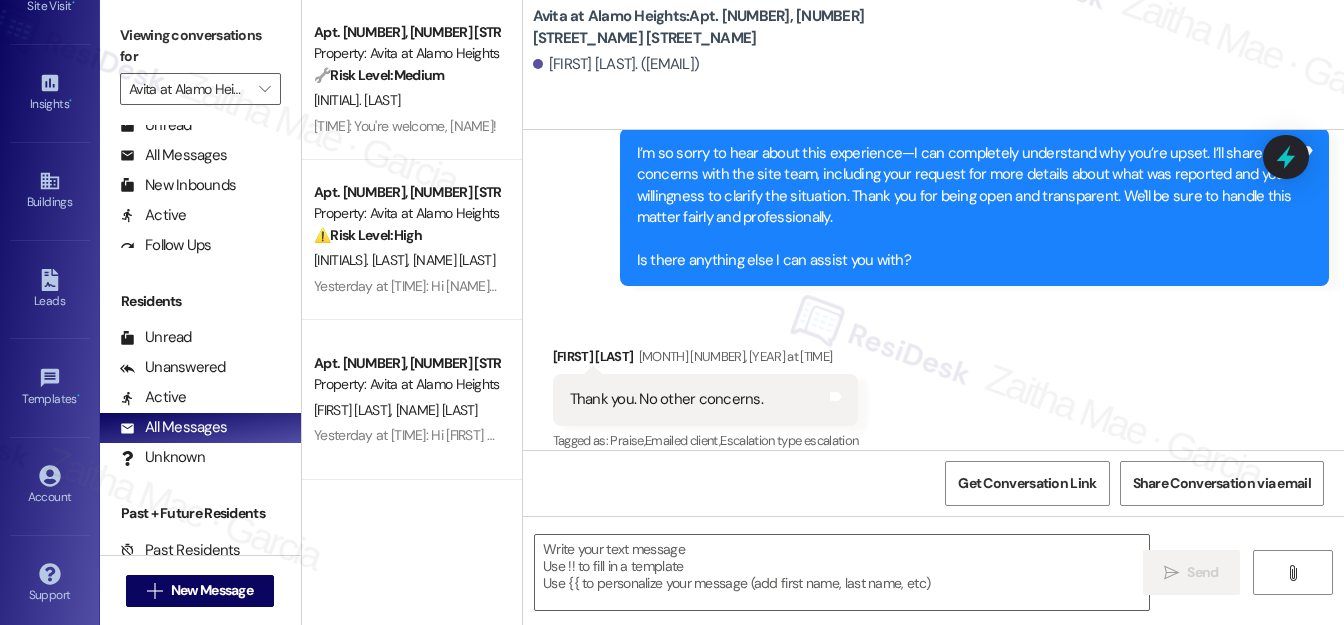type on "Fetching suggested responses. Please feel free to read through the conversation in the meantime." 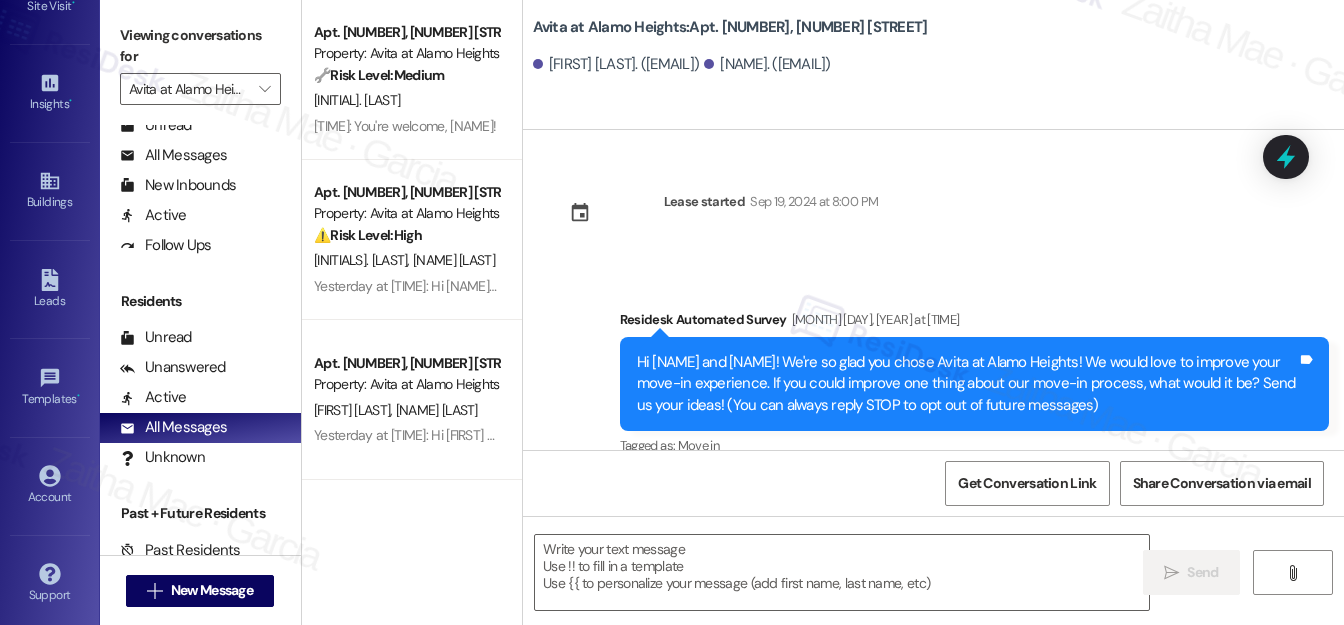 type on "Fetching suggested responses. Please feel free to read through the conversation in the meantime." 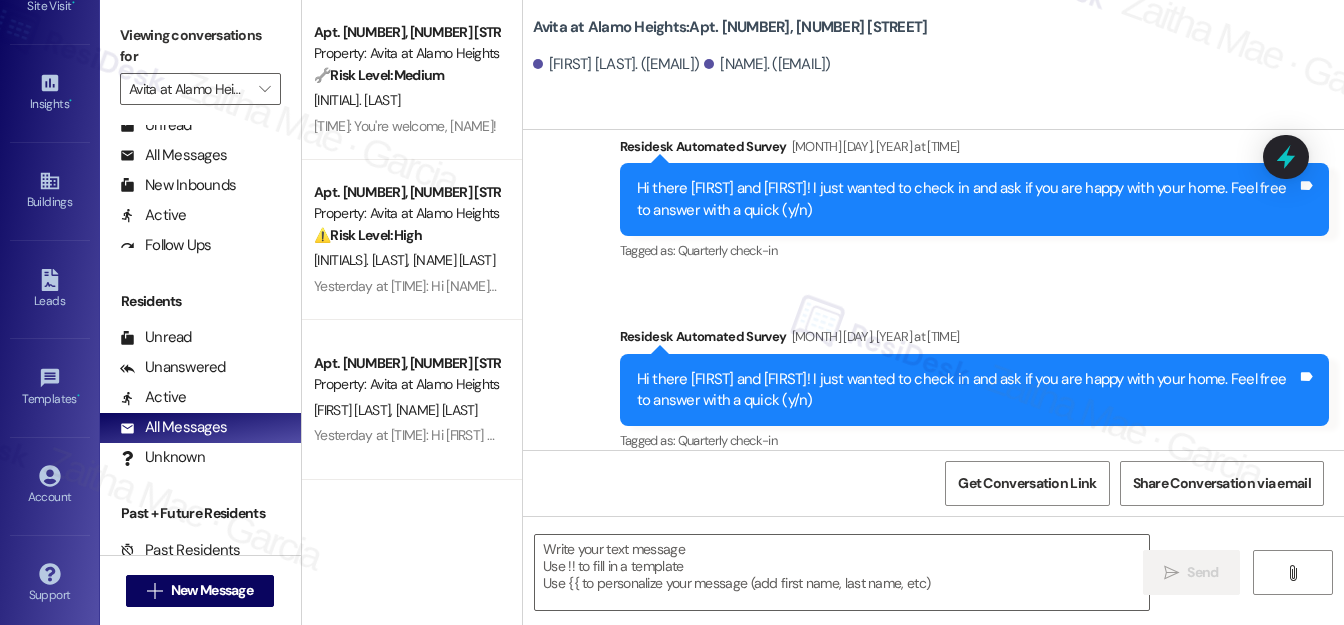 scroll, scrollTop: 406, scrollLeft: 0, axis: vertical 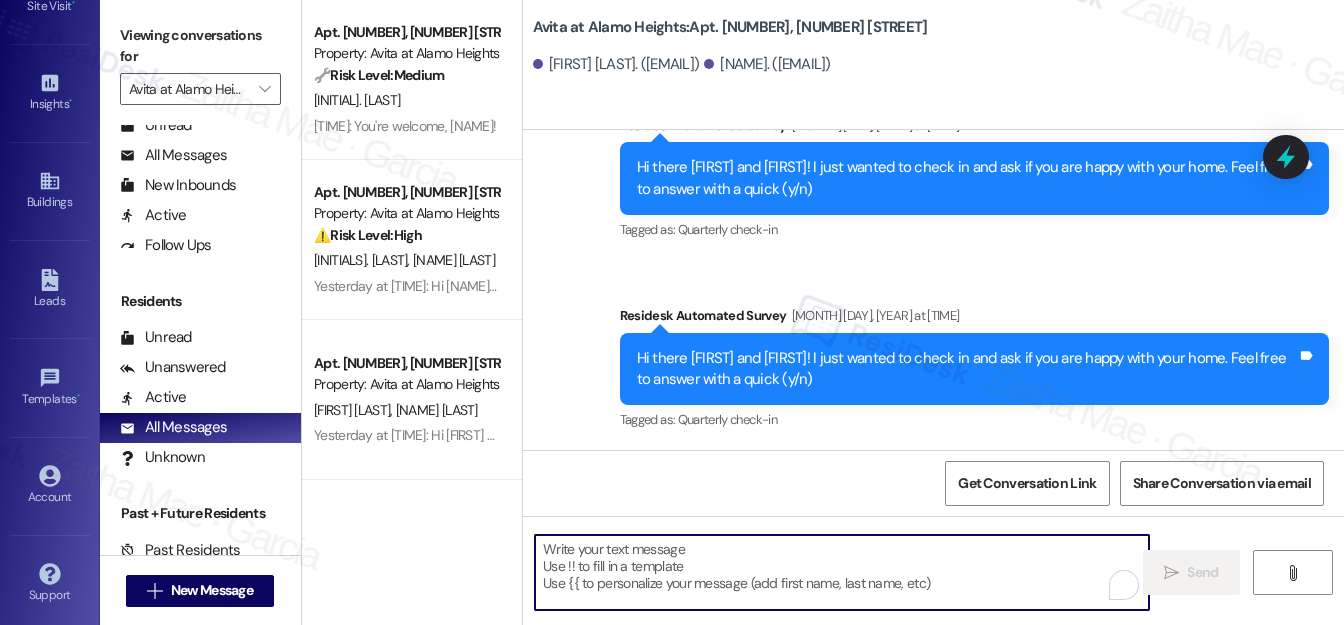 click at bounding box center (842, 572) 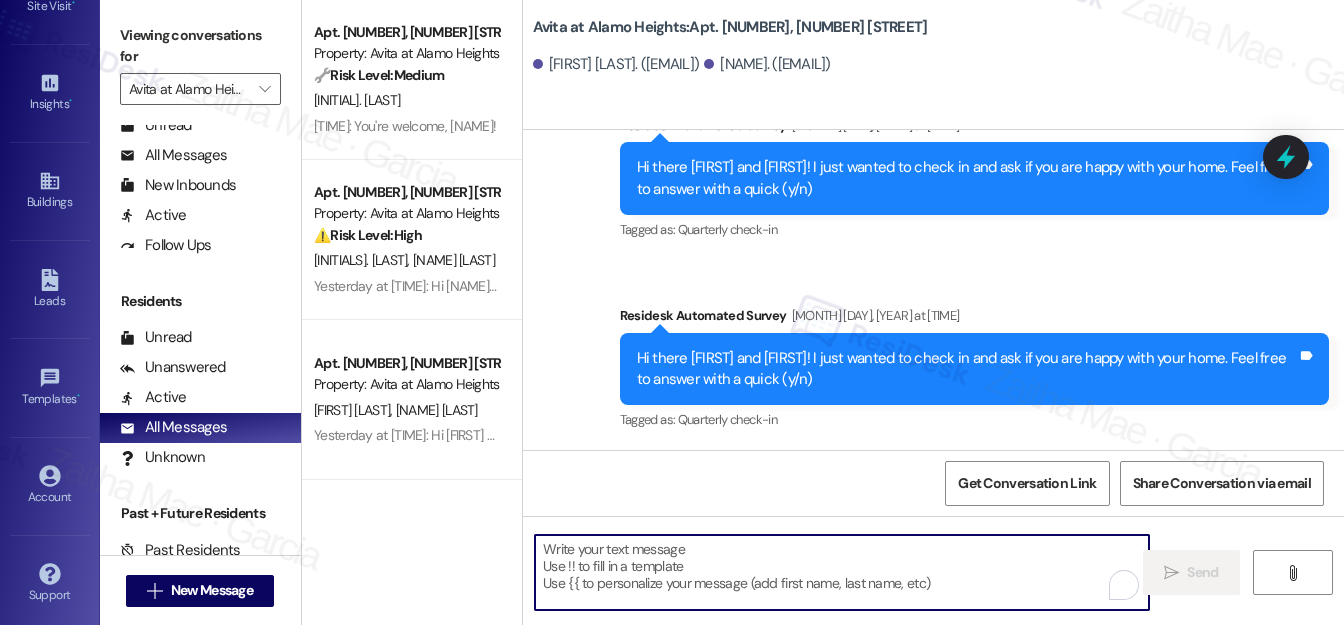 paste on "Hi {{first_name}}! Quick reminder about your {{property}} renewal - we want to make sure you don't miss out on securing your home. Can we help answer any questions about your options?" 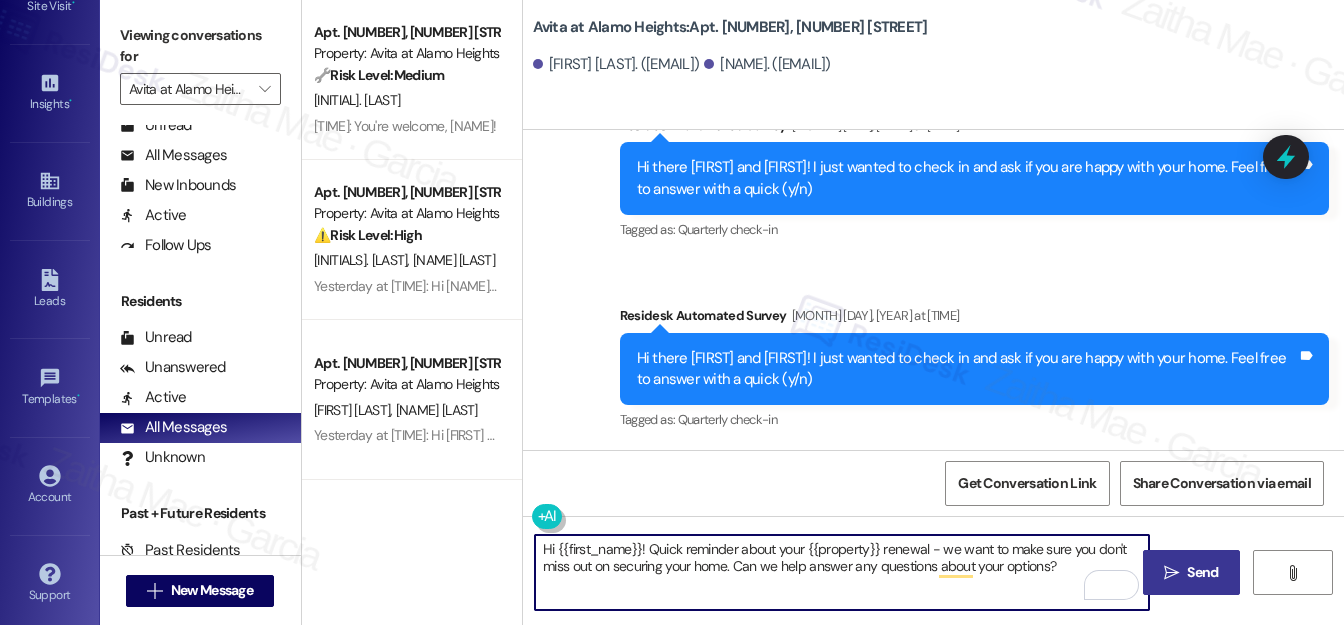 type on "Hi {{first_name}}! Quick reminder about your {{property}} renewal - we want to make sure you don't miss out on securing your home. Can we help answer any questions about your options?" 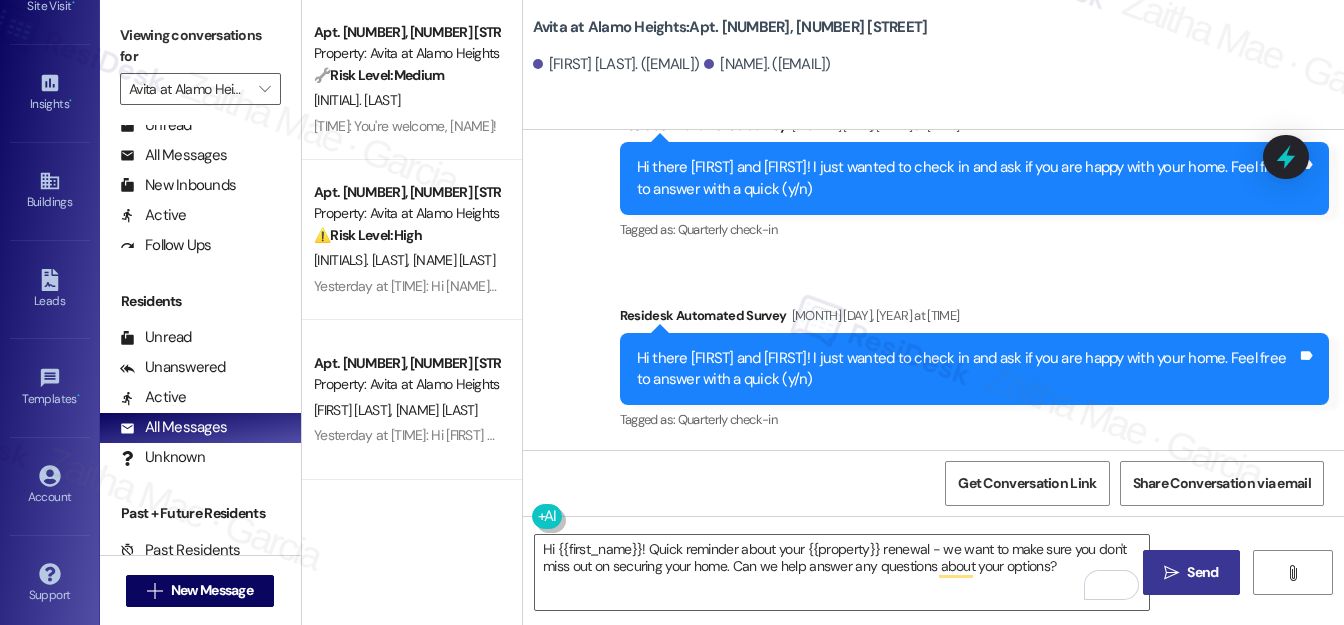 click on "Send" at bounding box center [1202, 572] 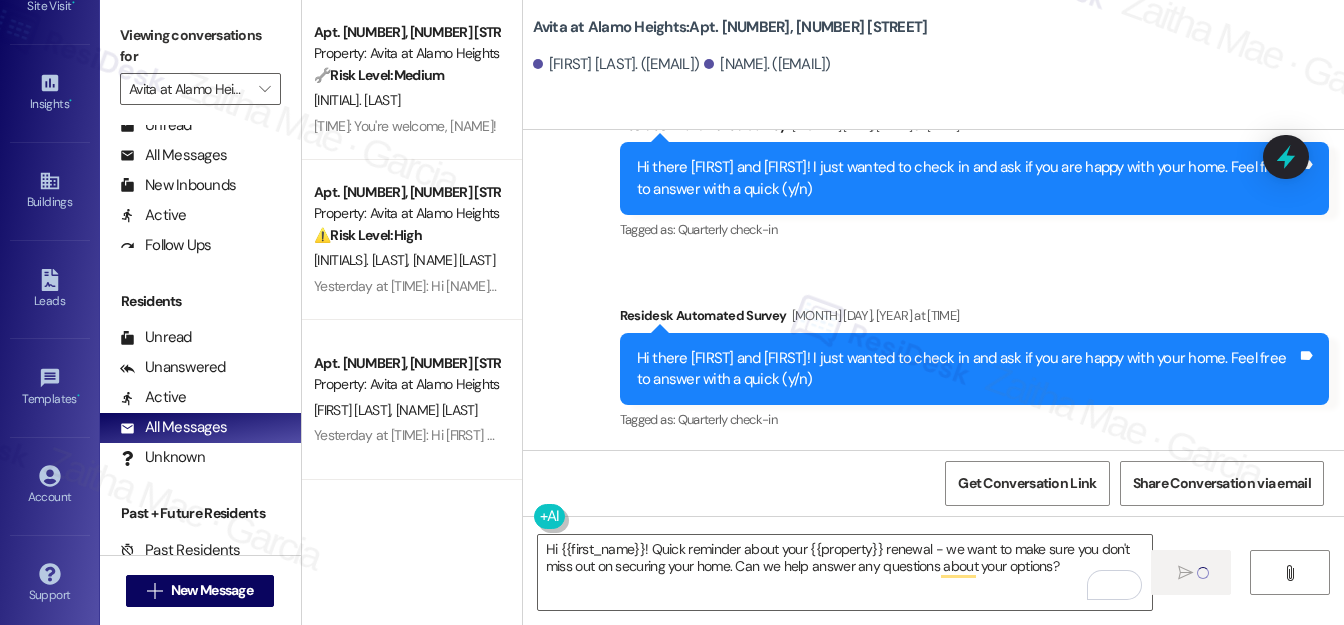 type 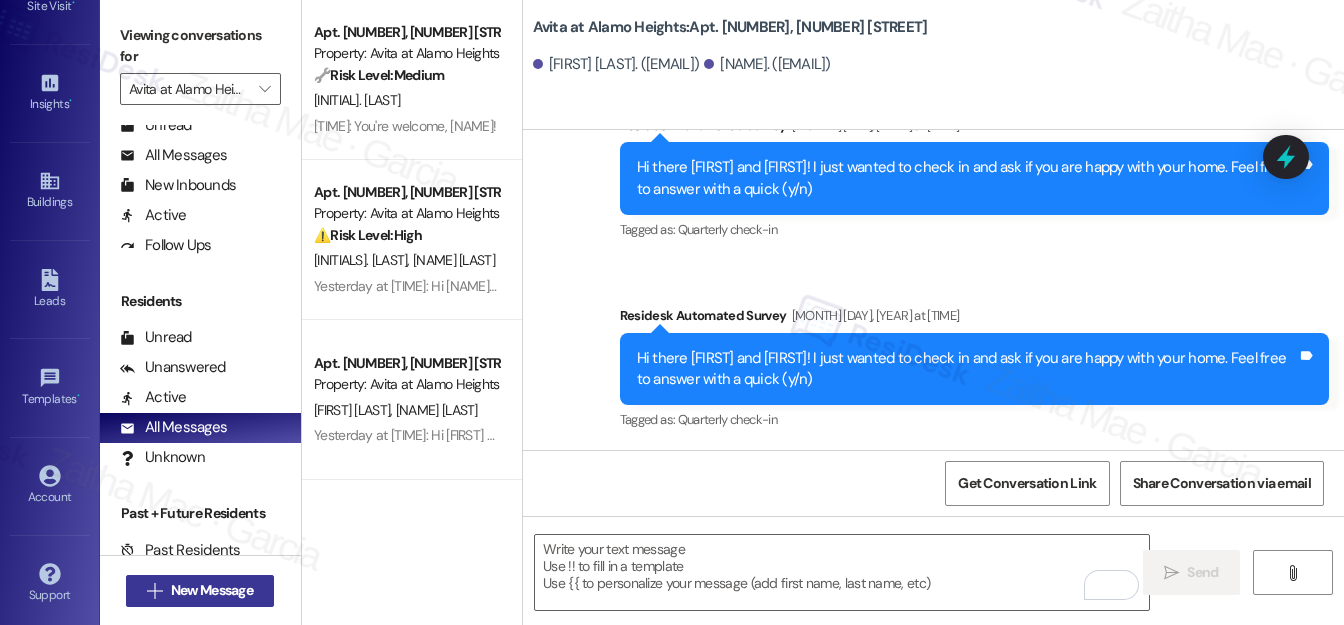 click on "New Message" at bounding box center (212, 590) 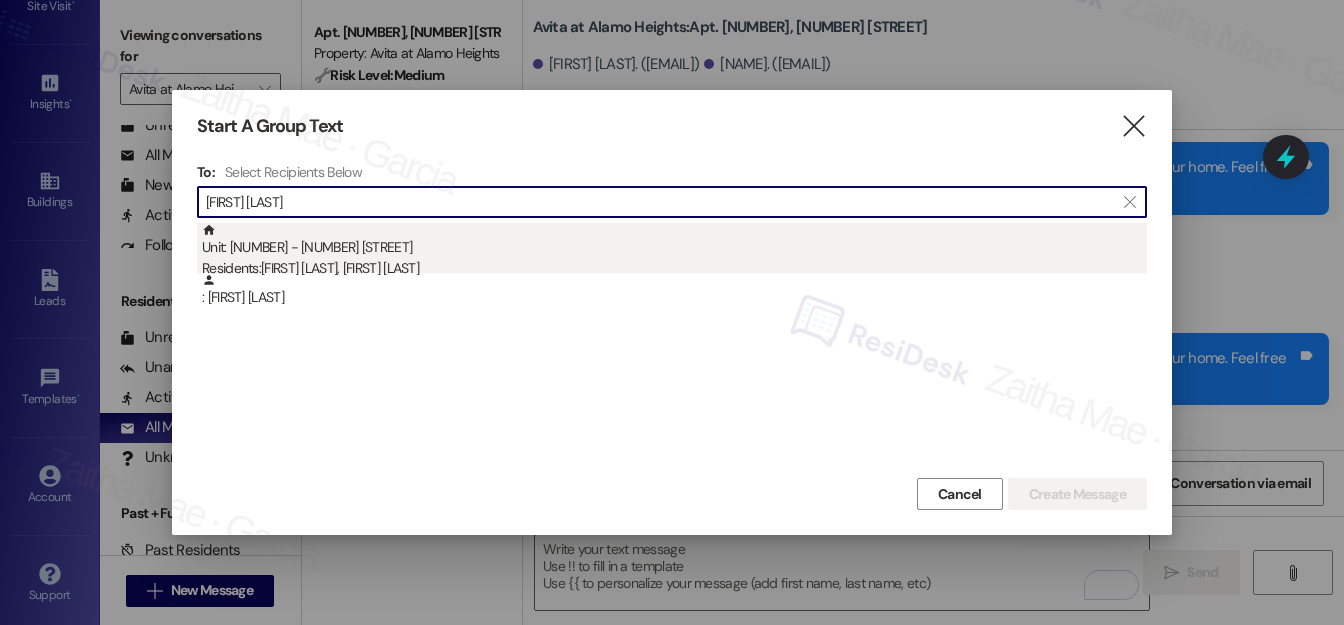 type on "[FIRST] [LAST]" 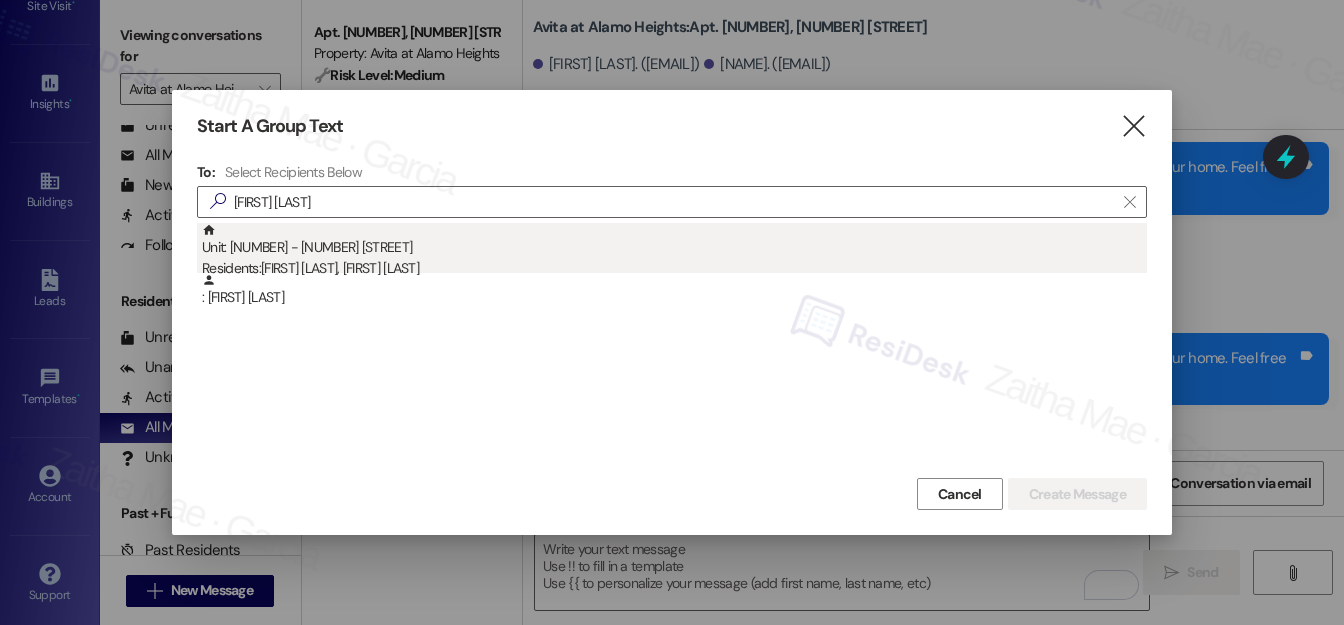 click on "Unit: [NUMBER] - [NUMBER] [STREET_NAME] Residents:  [FIRST] [LAST], [FIRST] [LAST]" at bounding box center [674, 251] 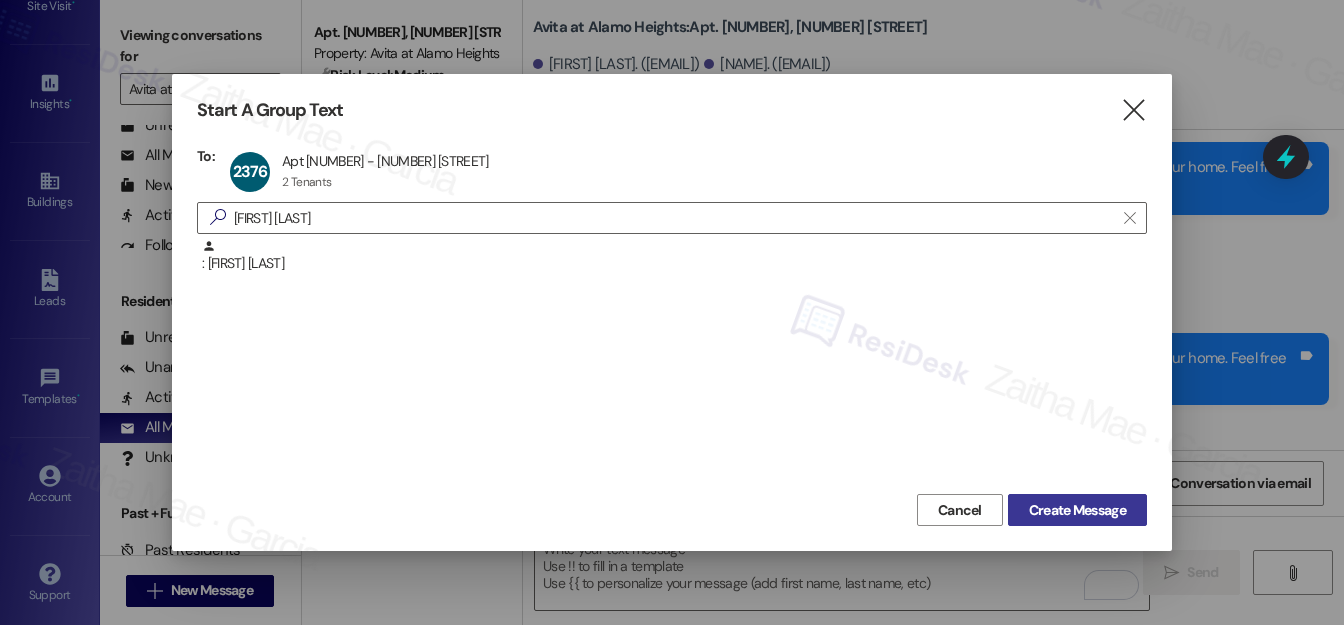 click on "Create Message" at bounding box center [1077, 510] 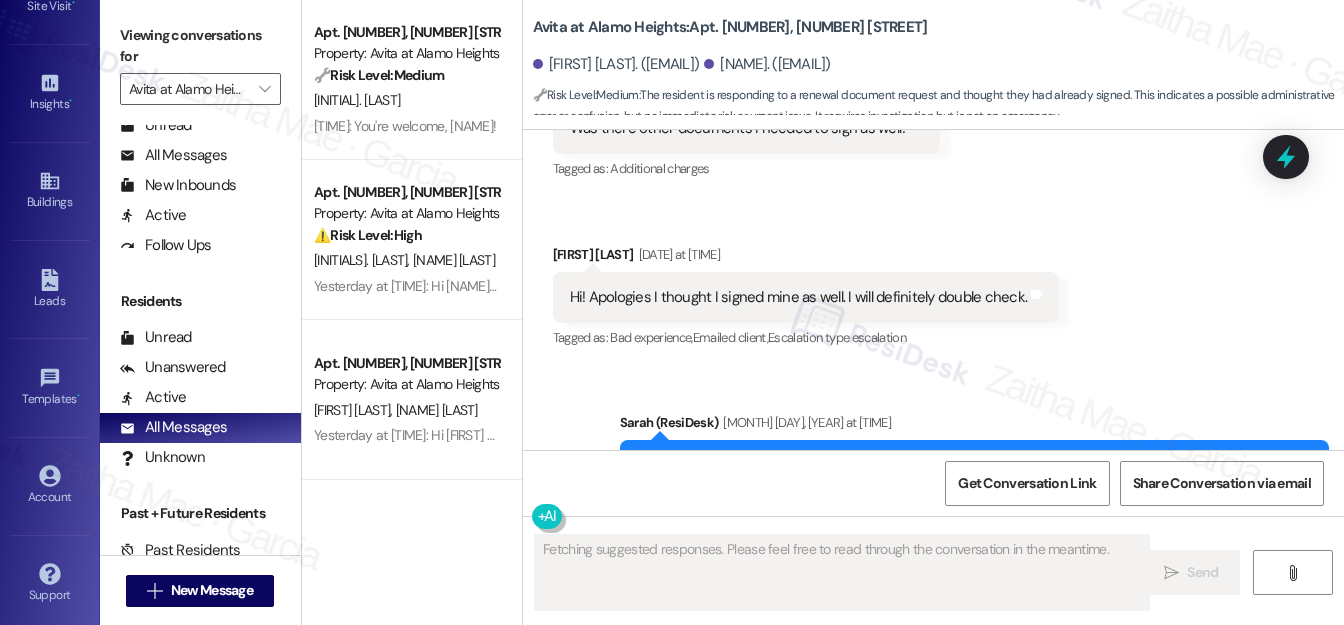 scroll, scrollTop: 1826, scrollLeft: 0, axis: vertical 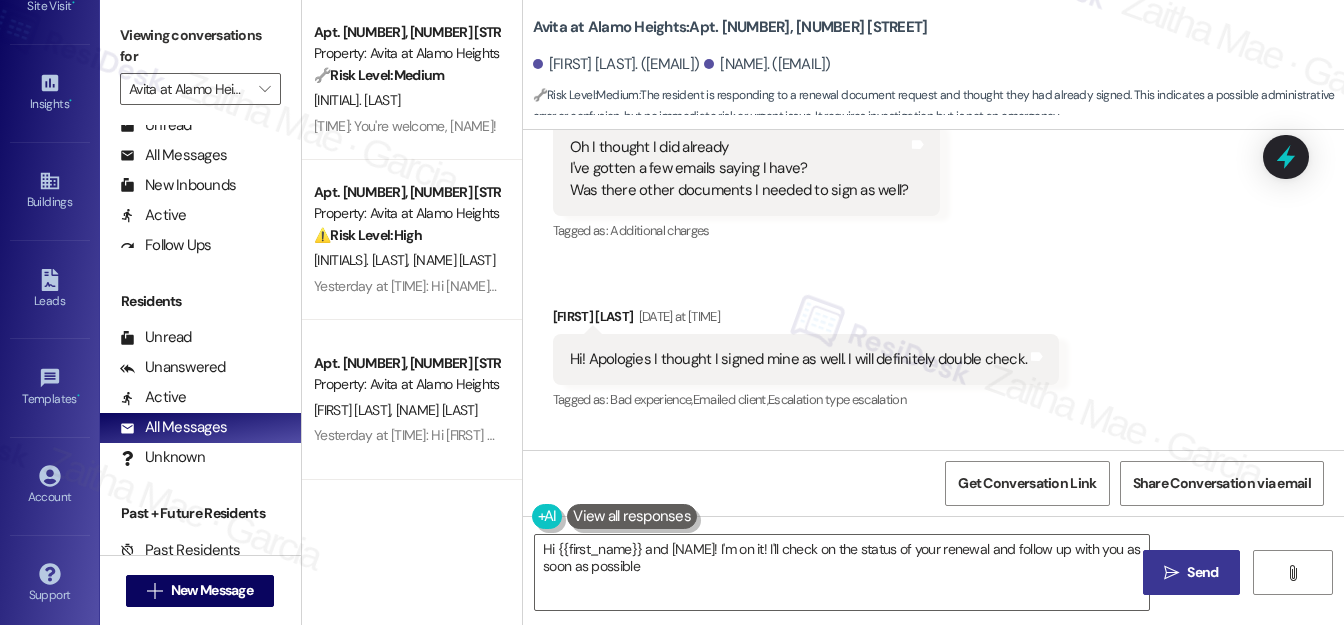 type on "Hi {{first_name}} and [NAME]! I'm on it! I'll check on the status of your renewal and follow up with you as soon as possible." 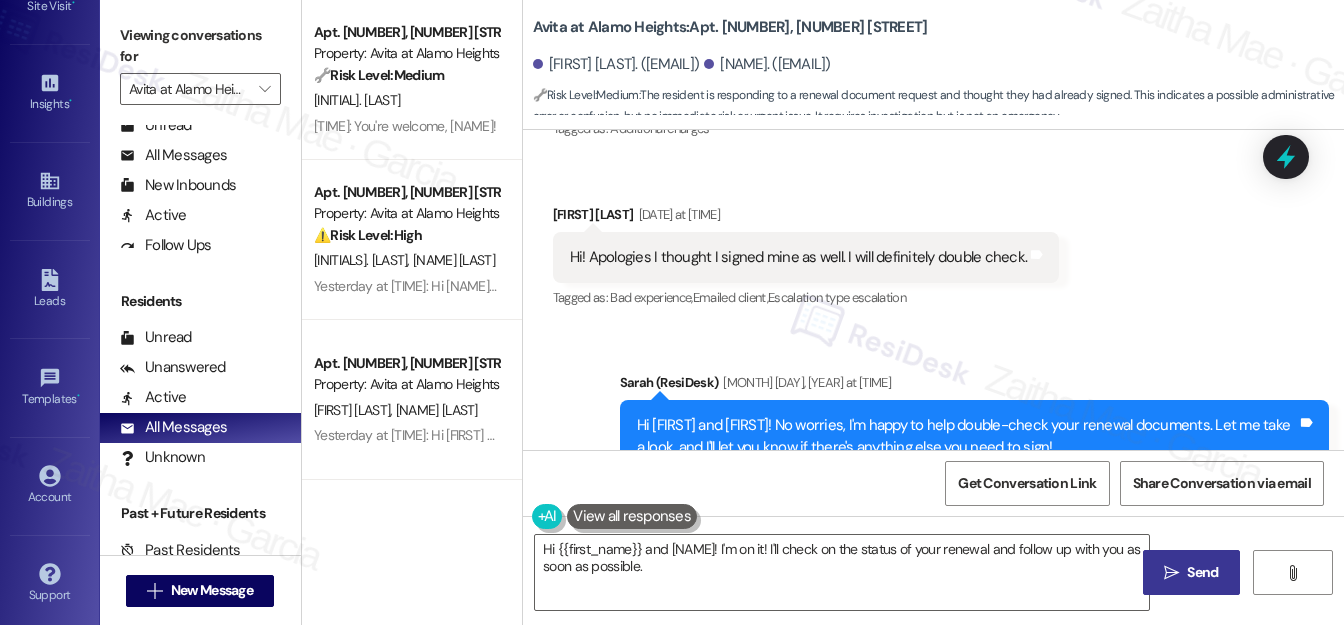 scroll, scrollTop: 1909, scrollLeft: 0, axis: vertical 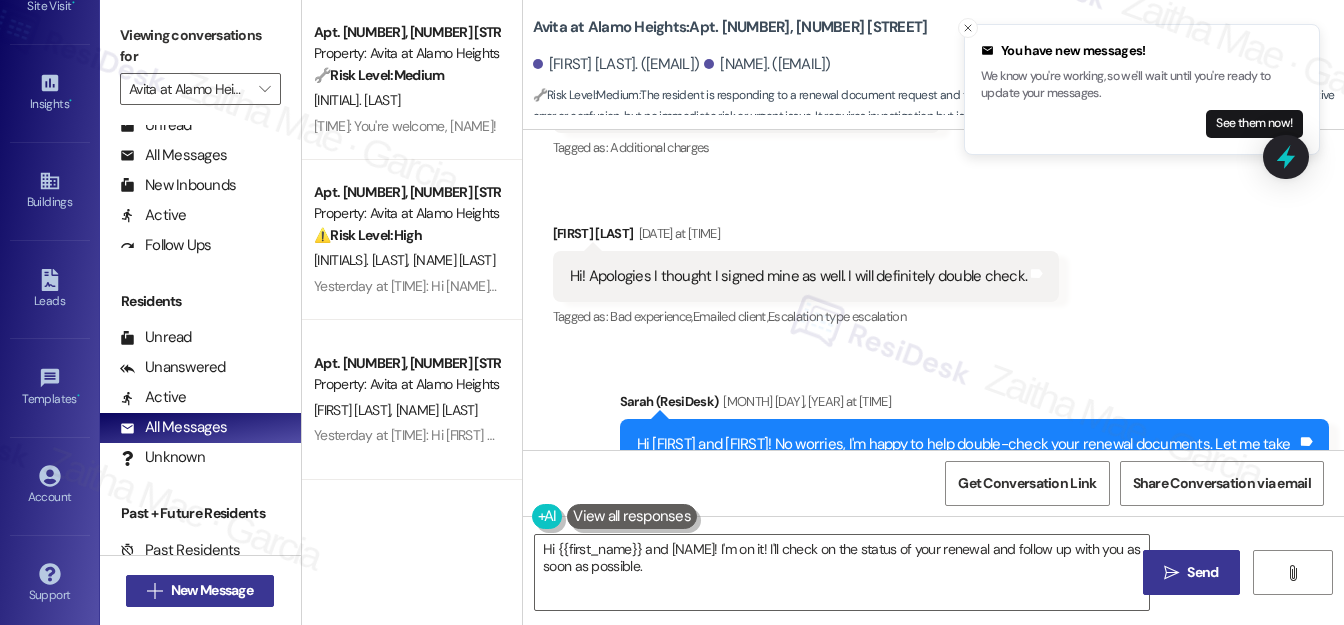 click on "New Message" at bounding box center (212, 590) 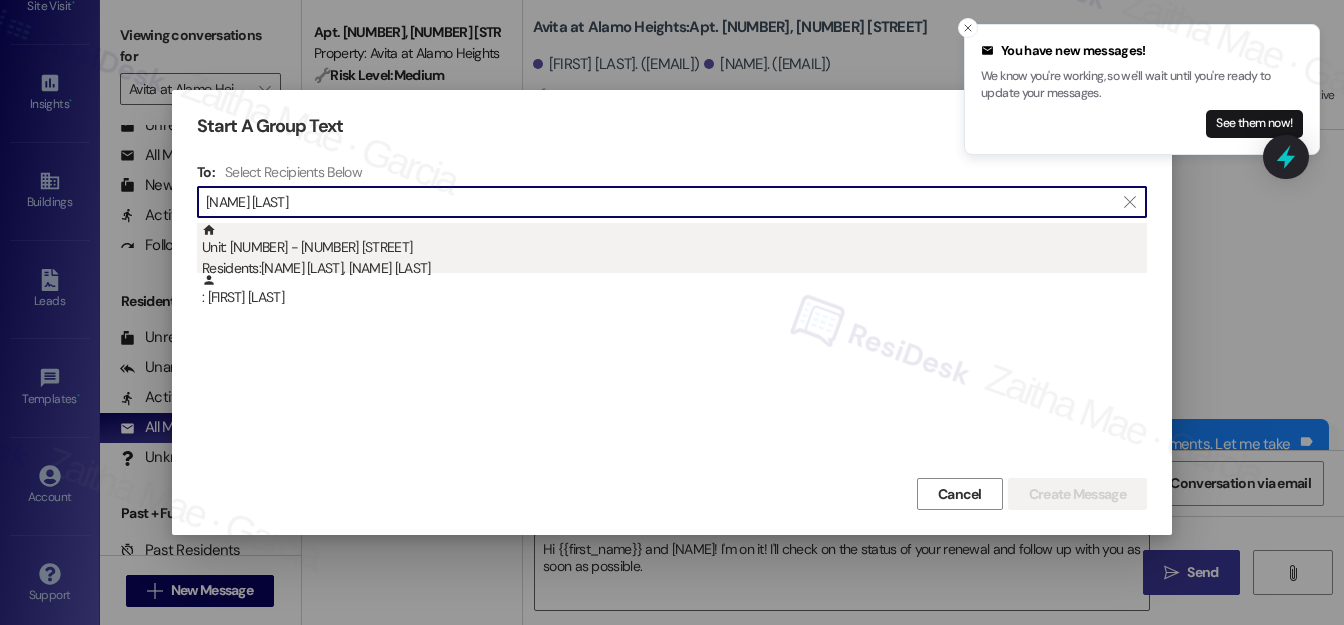 type on "[NAME] [LAST]" 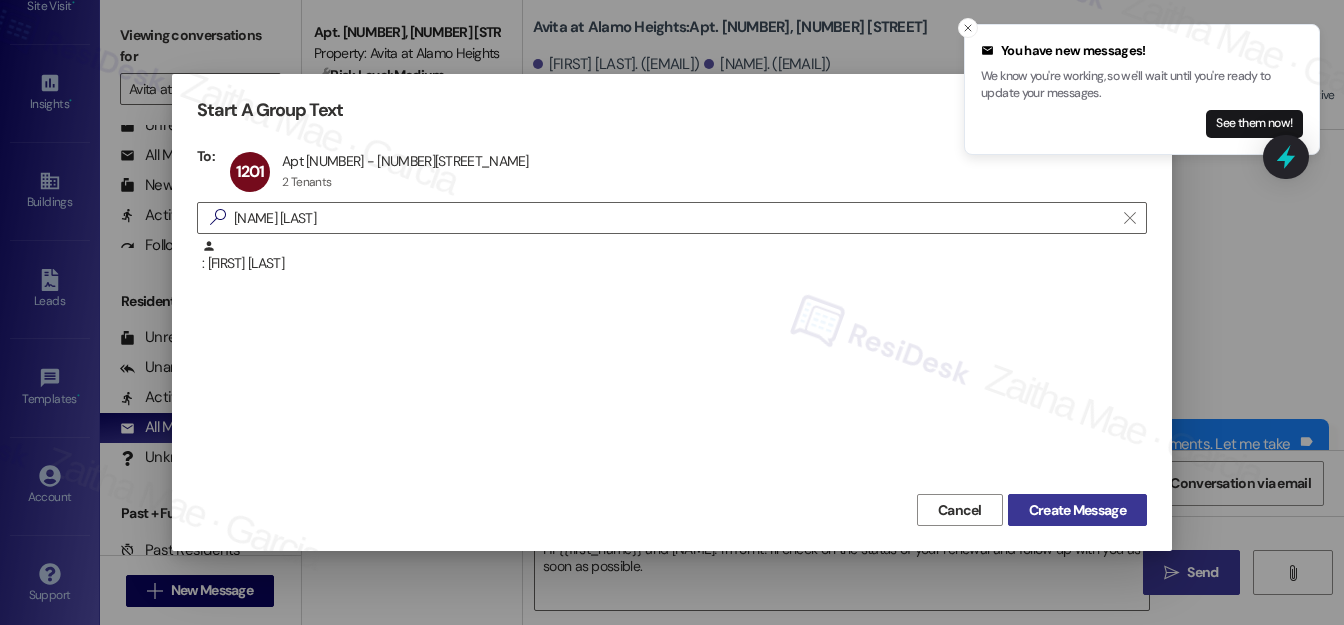 click on "Create Message" at bounding box center [1077, 510] 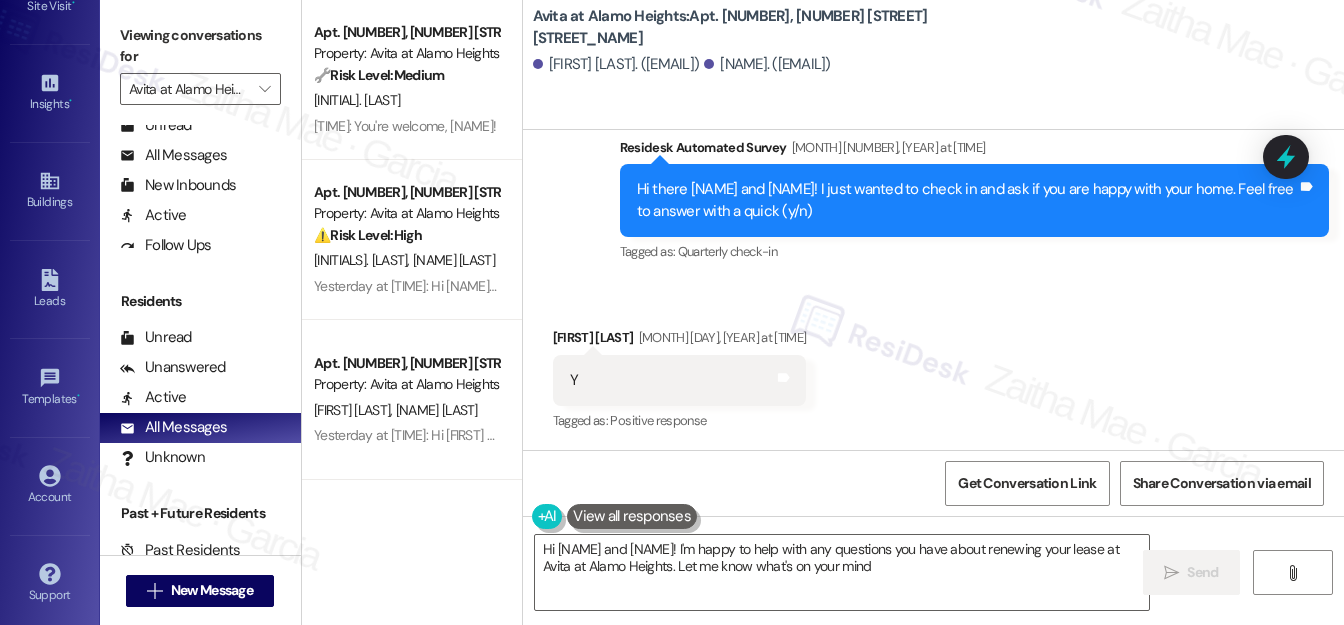 type on "Hi Natalia and Bianka! I'm happy to help with any questions you have about renewing your lease at Avita at Alamo Heights. Let me know what's on your mind!" 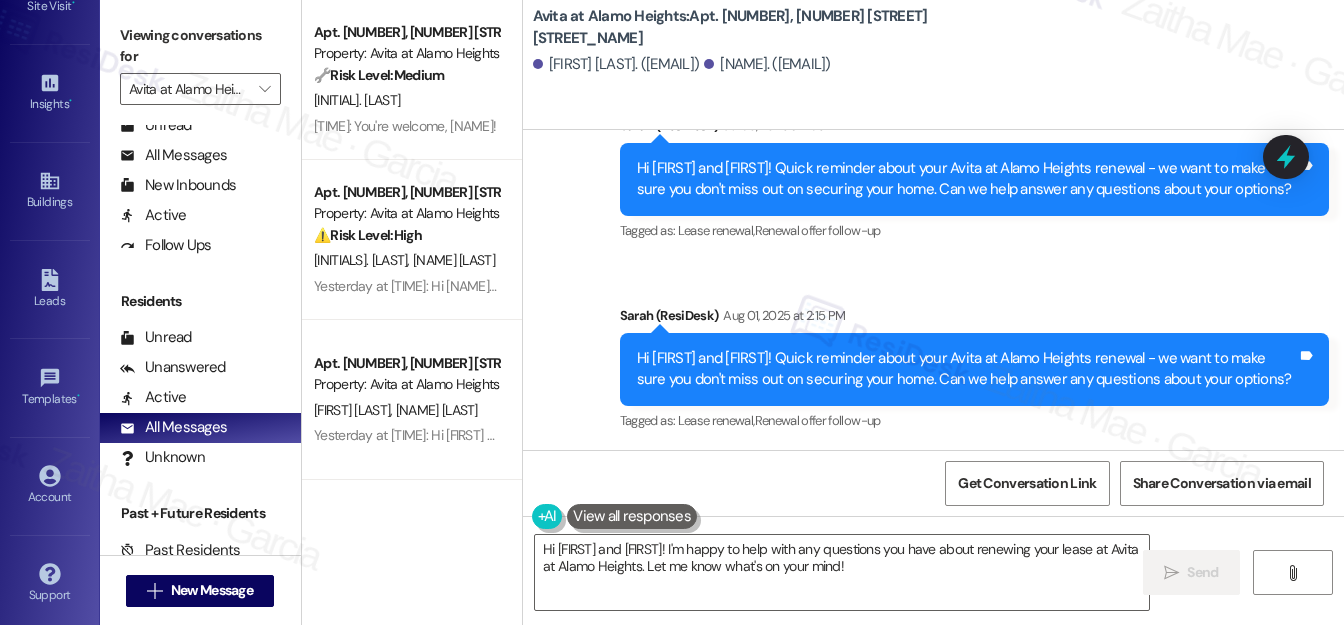 scroll, scrollTop: 1488, scrollLeft: 0, axis: vertical 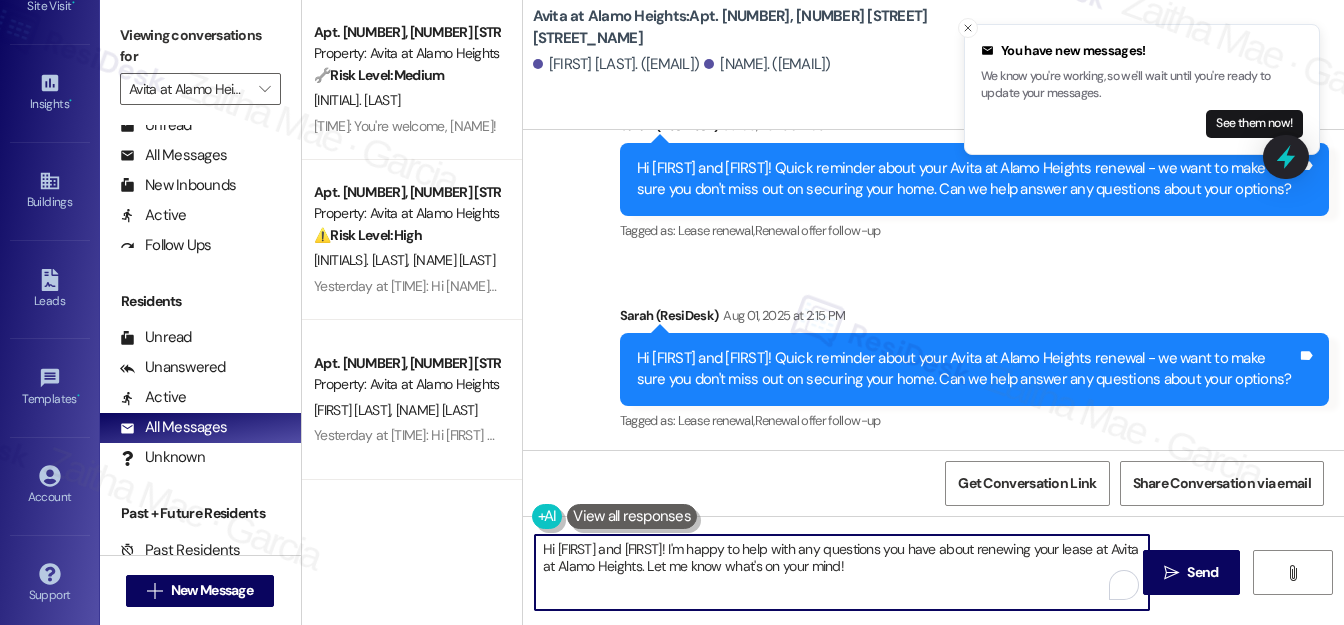 drag, startPoint x: 547, startPoint y: 550, endPoint x: 881, endPoint y: 567, distance: 334.43234 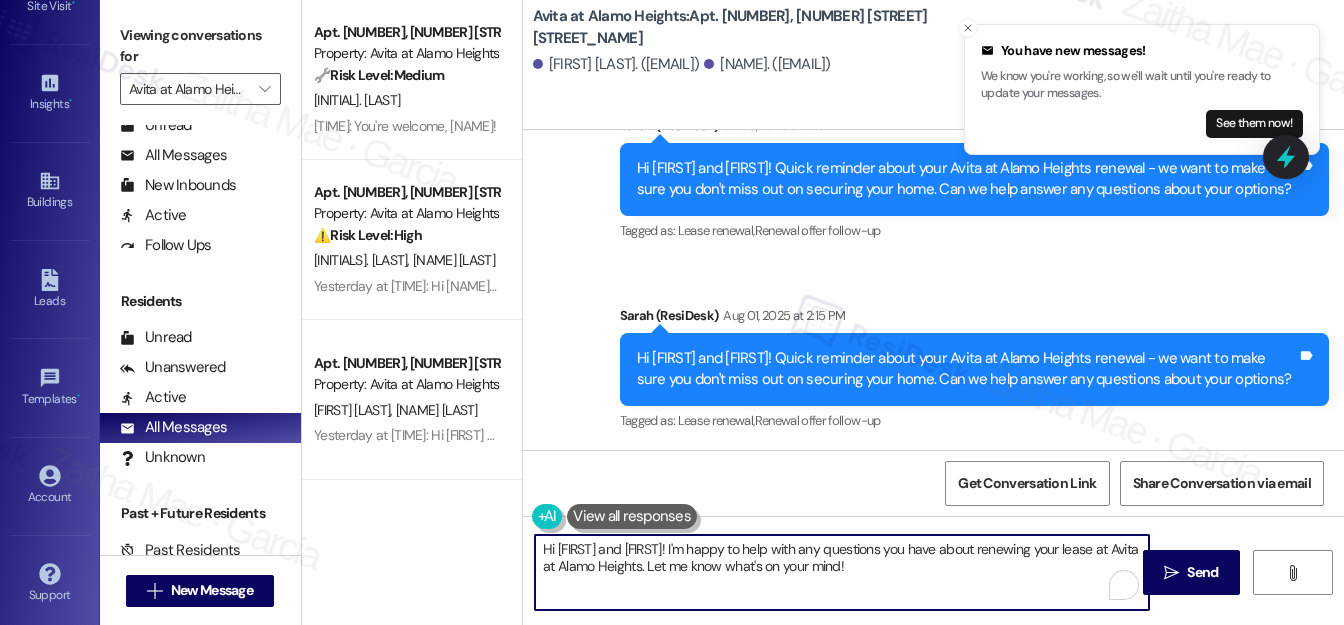 click on "Hi Natalia and Bianka! I'm happy to help with any questions you have about renewing your lease at Avita at Alamo Heights. Let me know what's on your mind!" at bounding box center [842, 572] 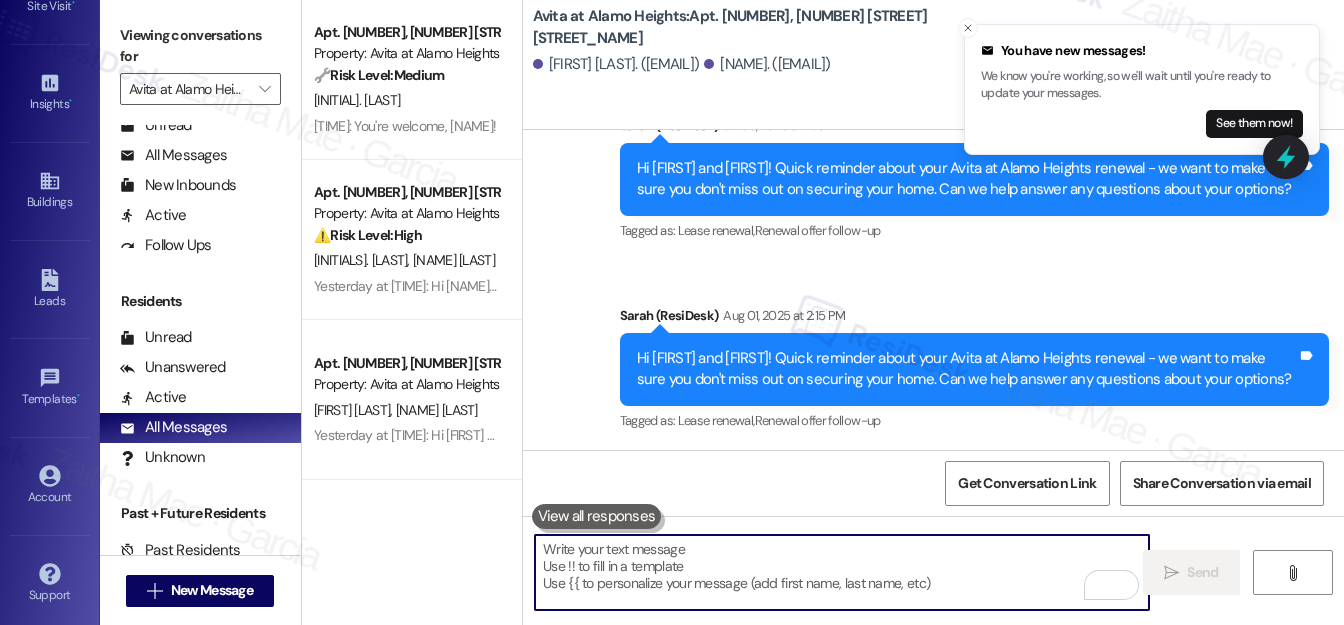 paste on "Hi {{first_name}}! Quick reminder about your {{property}} renewal - we want to make sure you don't miss out on securing your home. Can we help answer any questions about your options?" 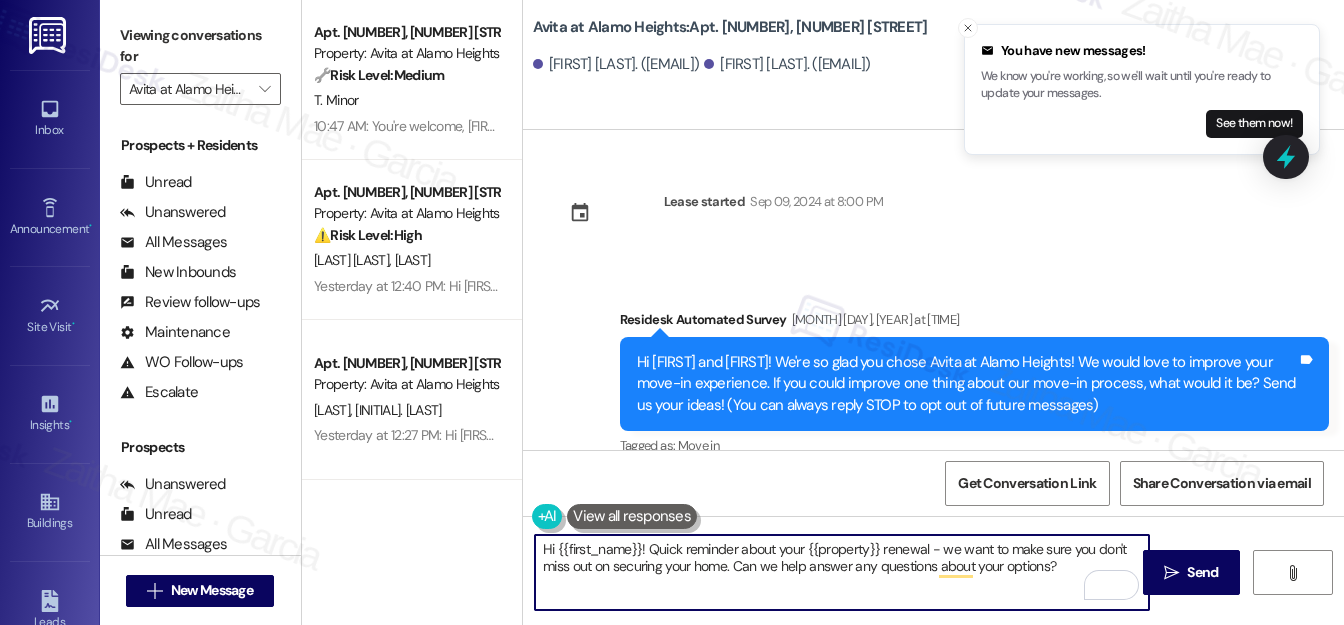 scroll, scrollTop: 0, scrollLeft: 0, axis: both 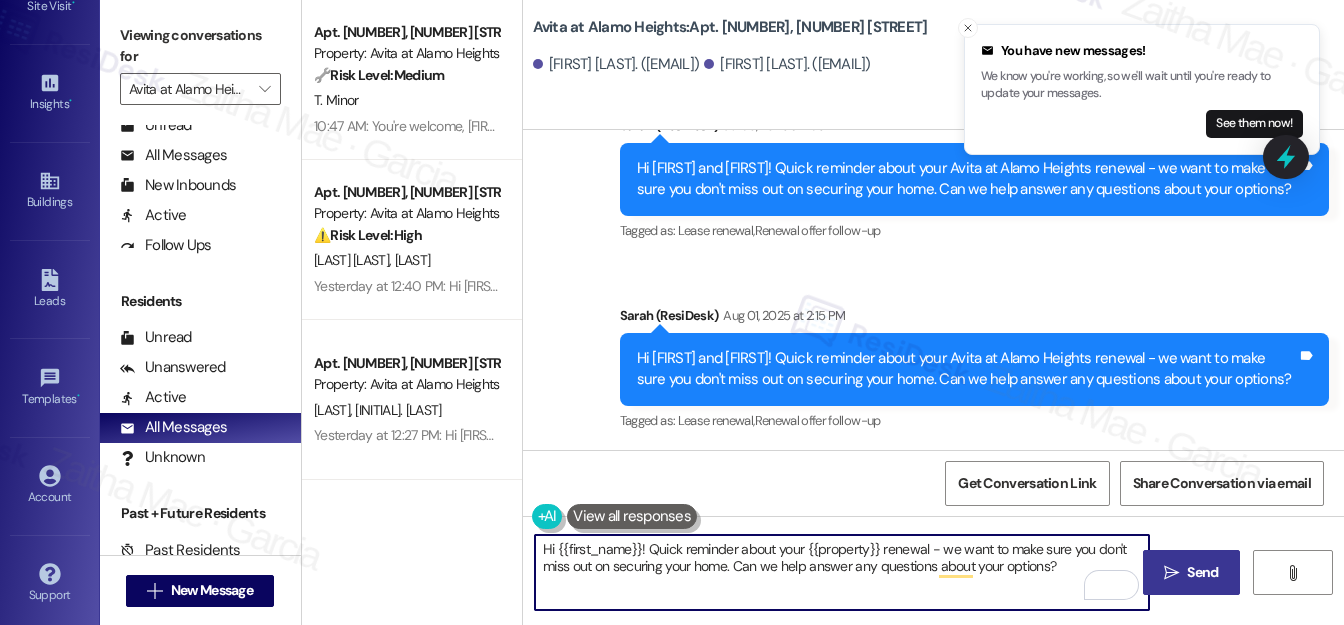 type on "Hi {{first_name}}! Quick reminder about your {{property}} renewal - we want to make sure you don't miss out on securing your home. Can we help answer any questions about your options?" 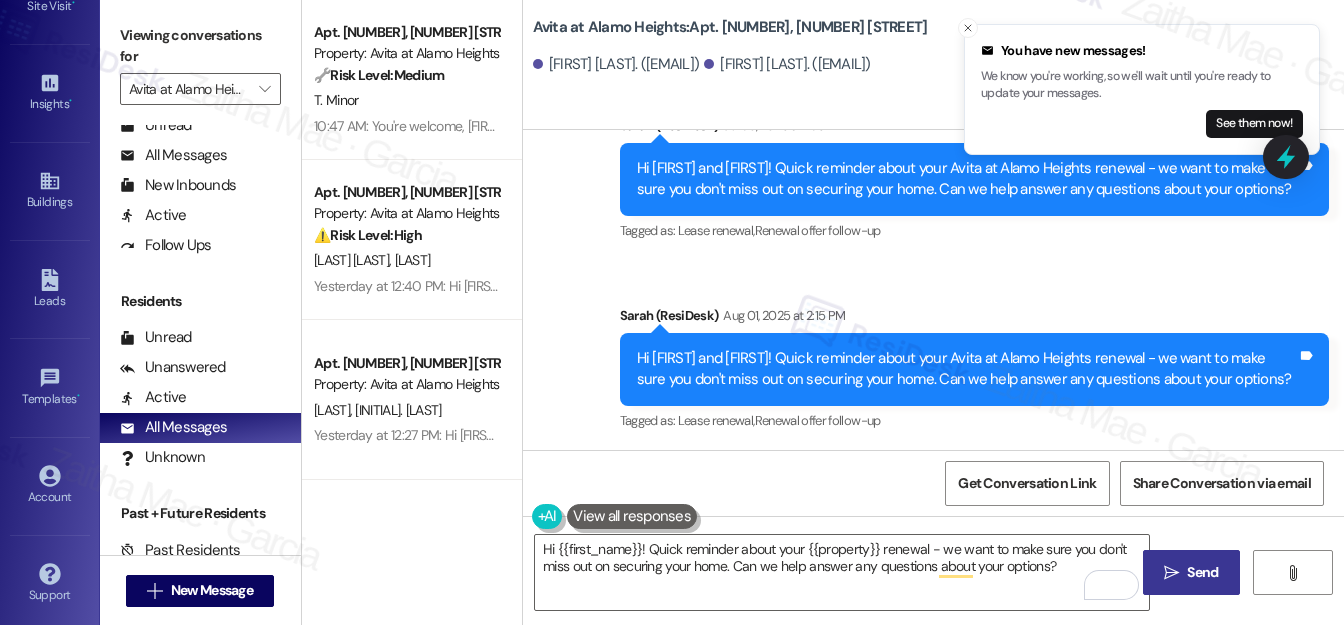 drag, startPoint x: 1200, startPoint y: 572, endPoint x: 1192, endPoint y: 564, distance: 11.313708 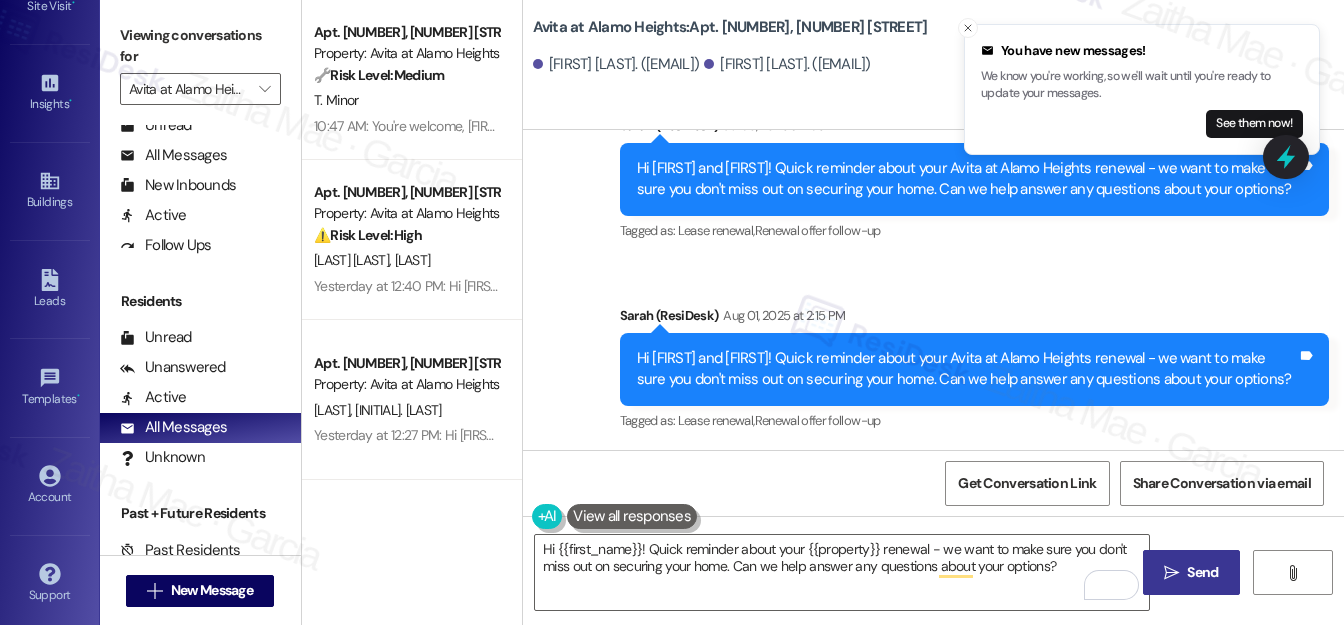 click on "Send" at bounding box center (1202, 572) 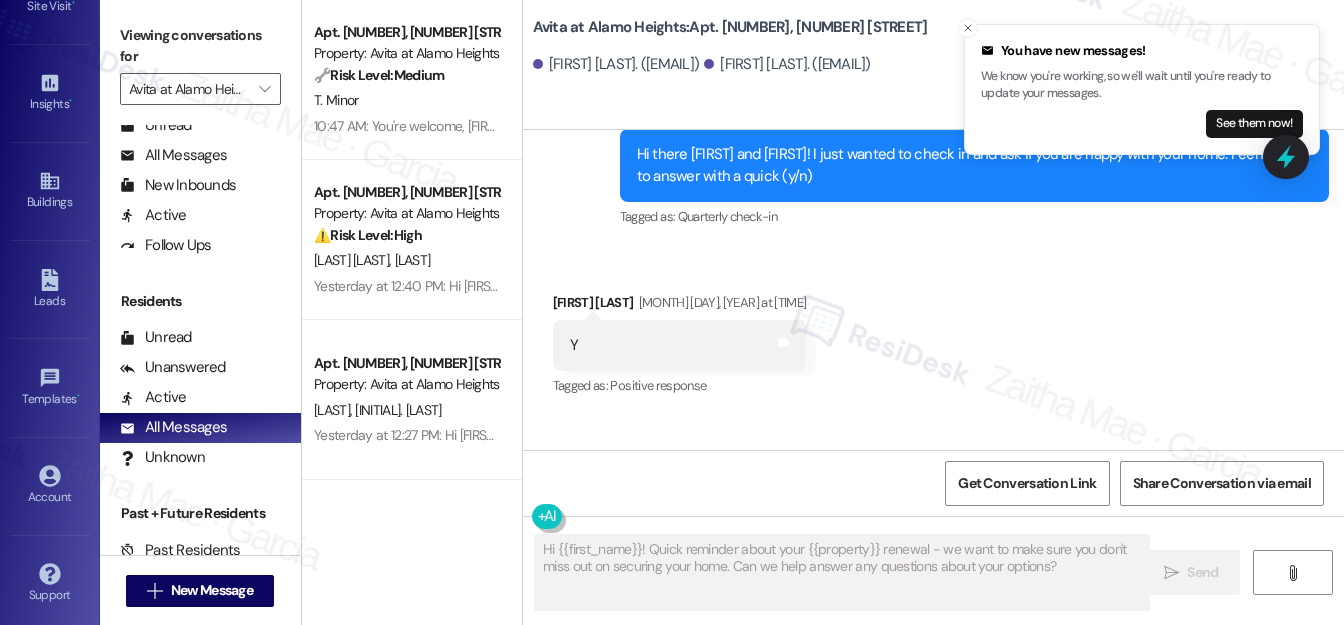scroll, scrollTop: 384, scrollLeft: 0, axis: vertical 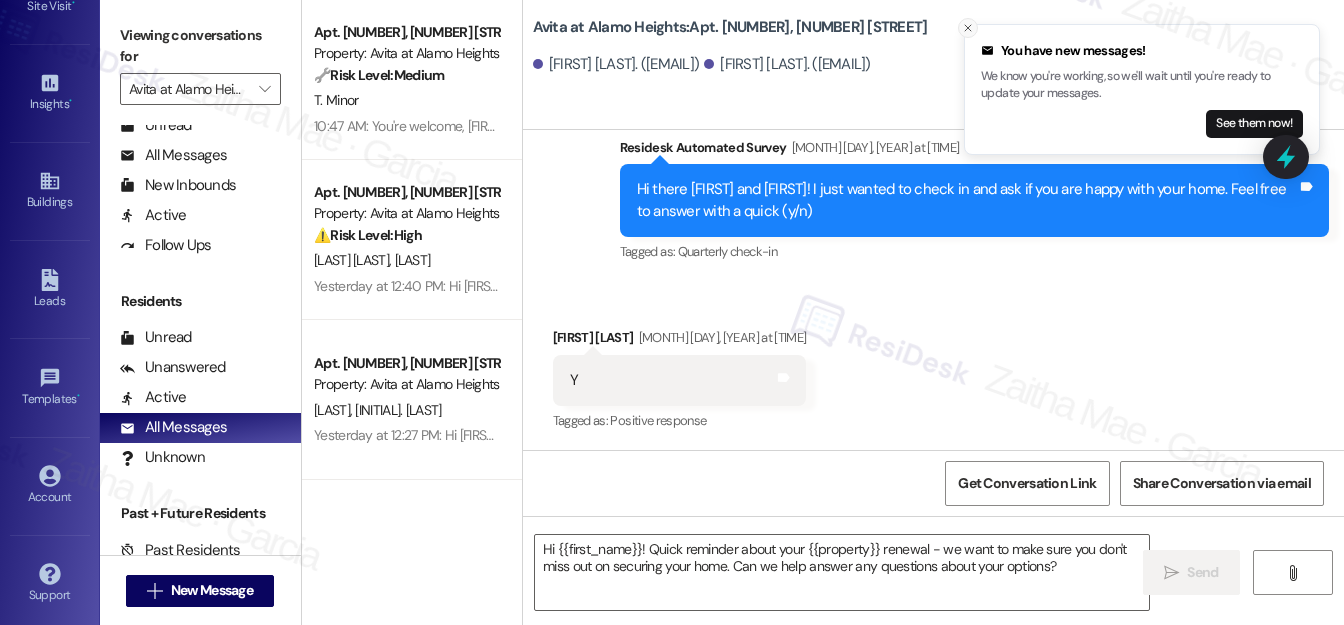 click 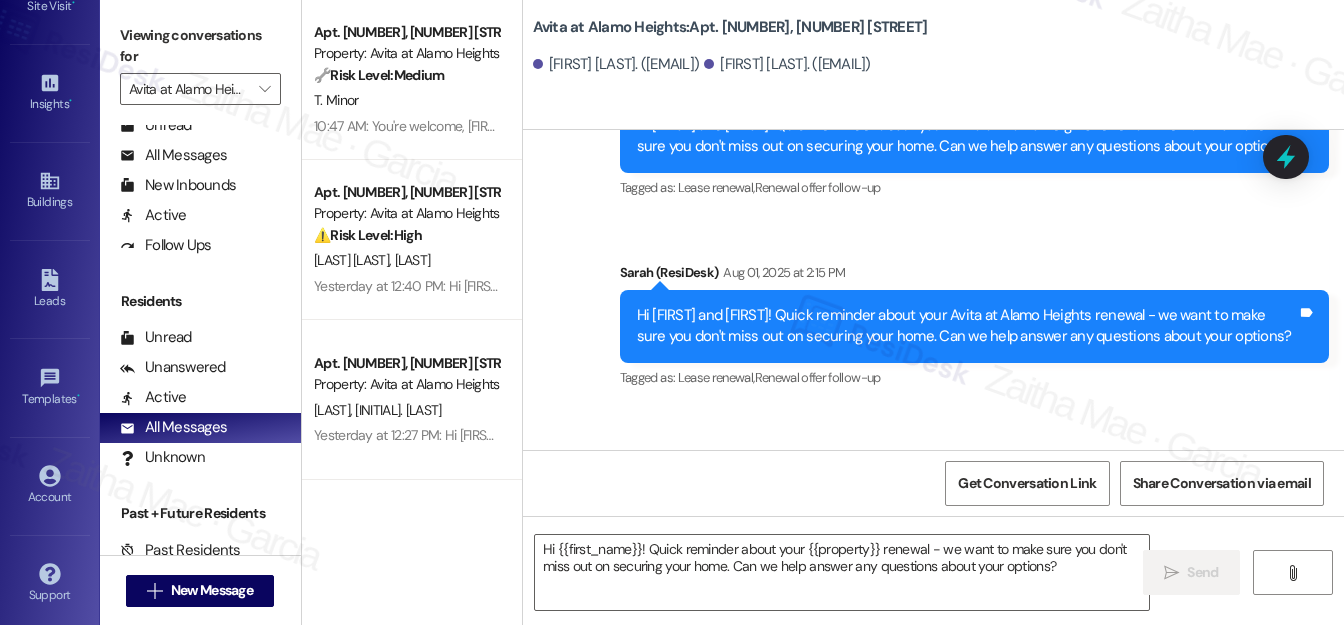scroll, scrollTop: 1649, scrollLeft: 0, axis: vertical 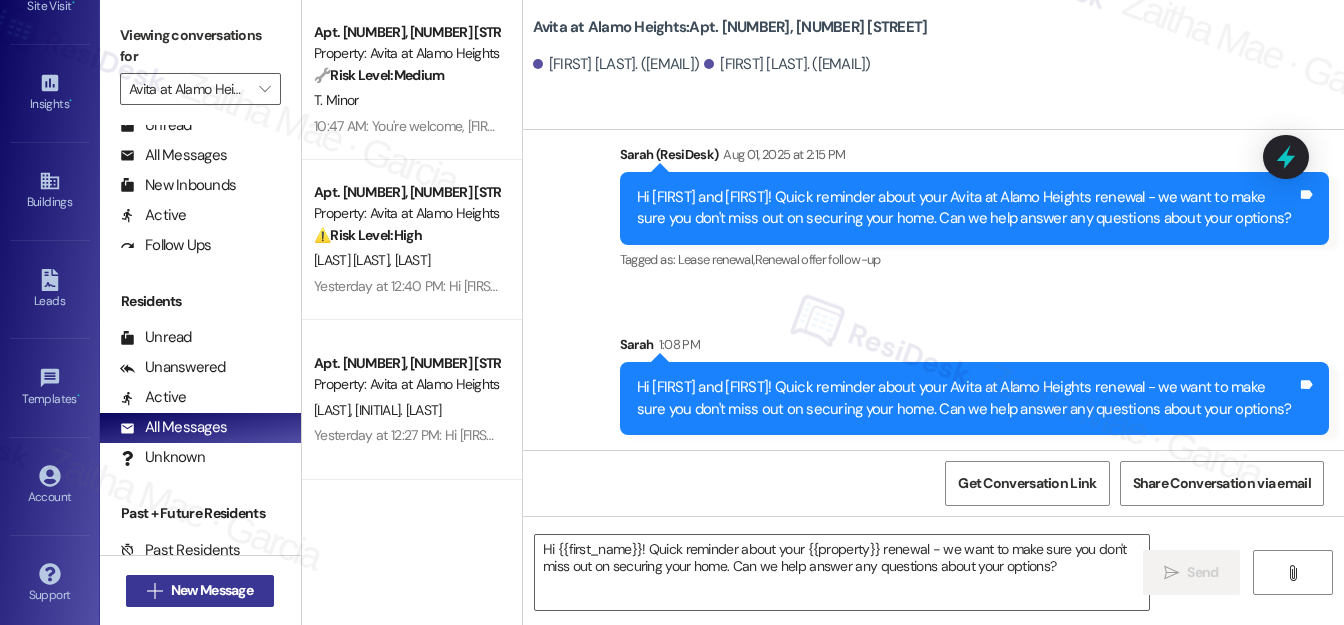 click on "New Message" at bounding box center [212, 590] 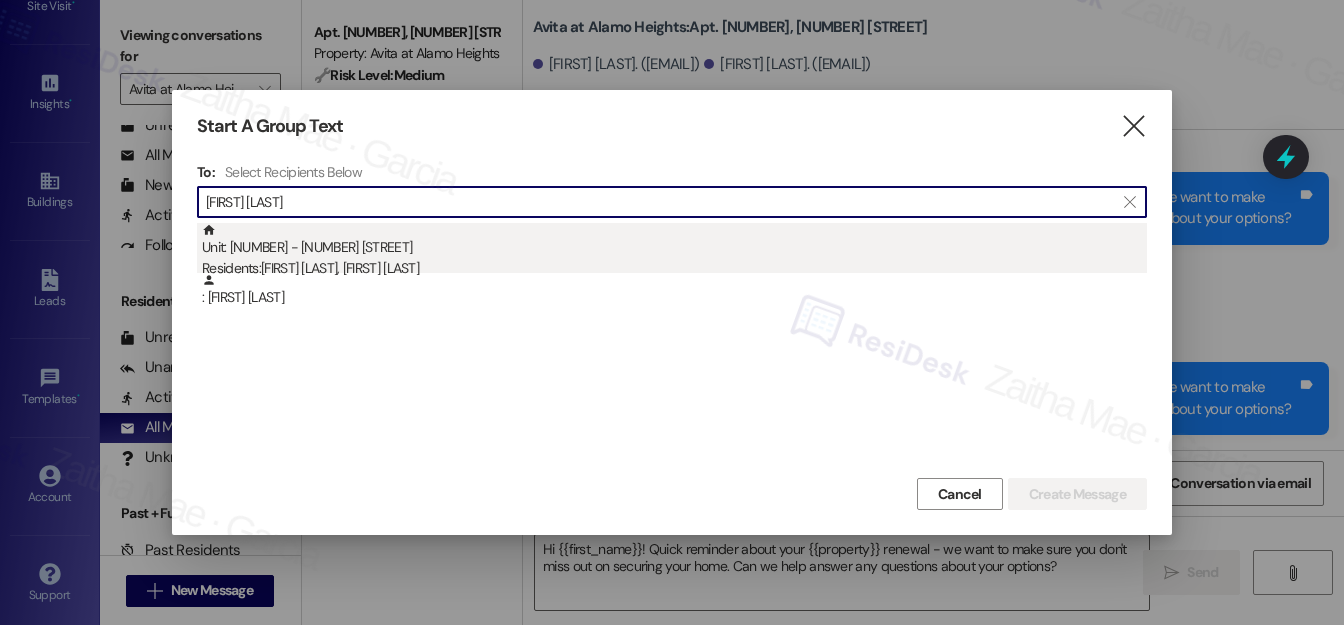 type on "Ethan Trejo" 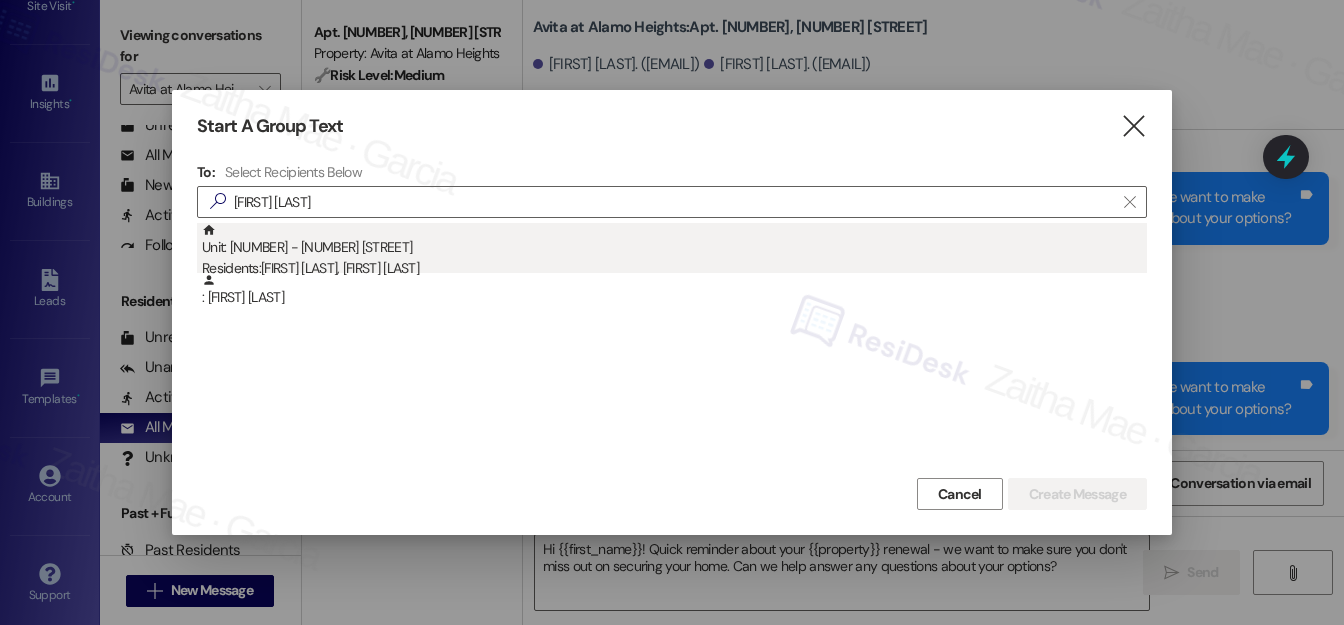 click on "Unit: 2376 - 327 W Sunset Rd Residents:  Ethan Trejo, Lauren Campbell" at bounding box center (674, 251) 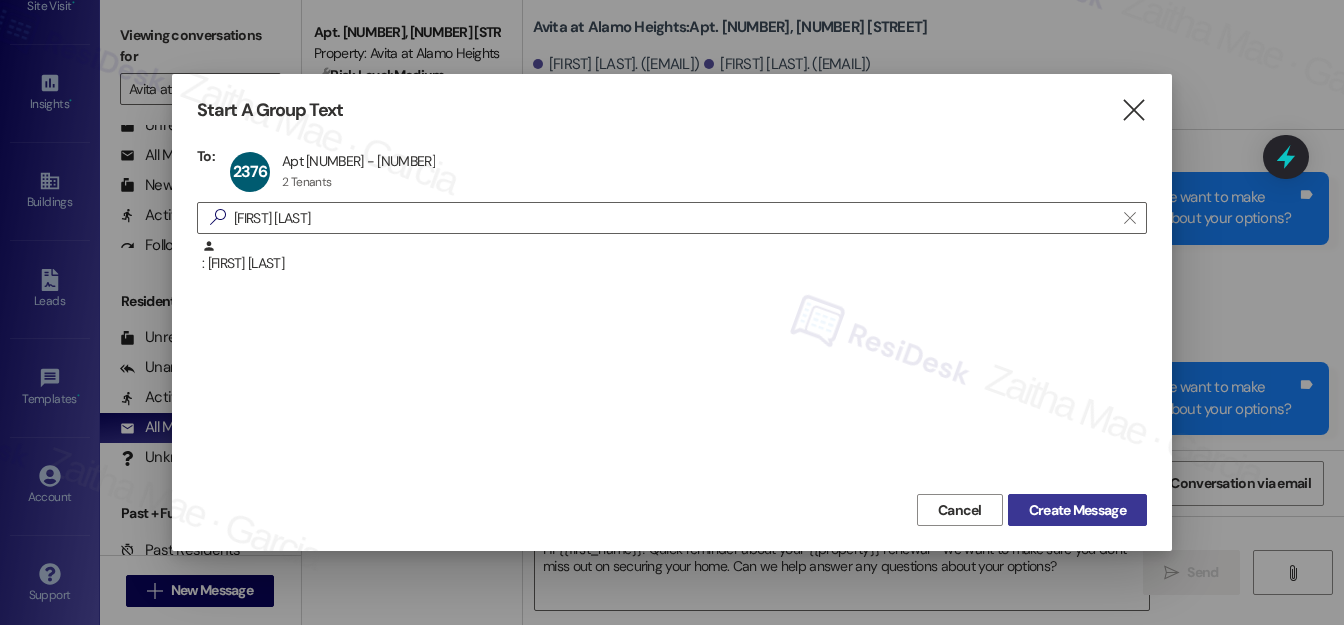 click on "Create Message" at bounding box center (1077, 510) 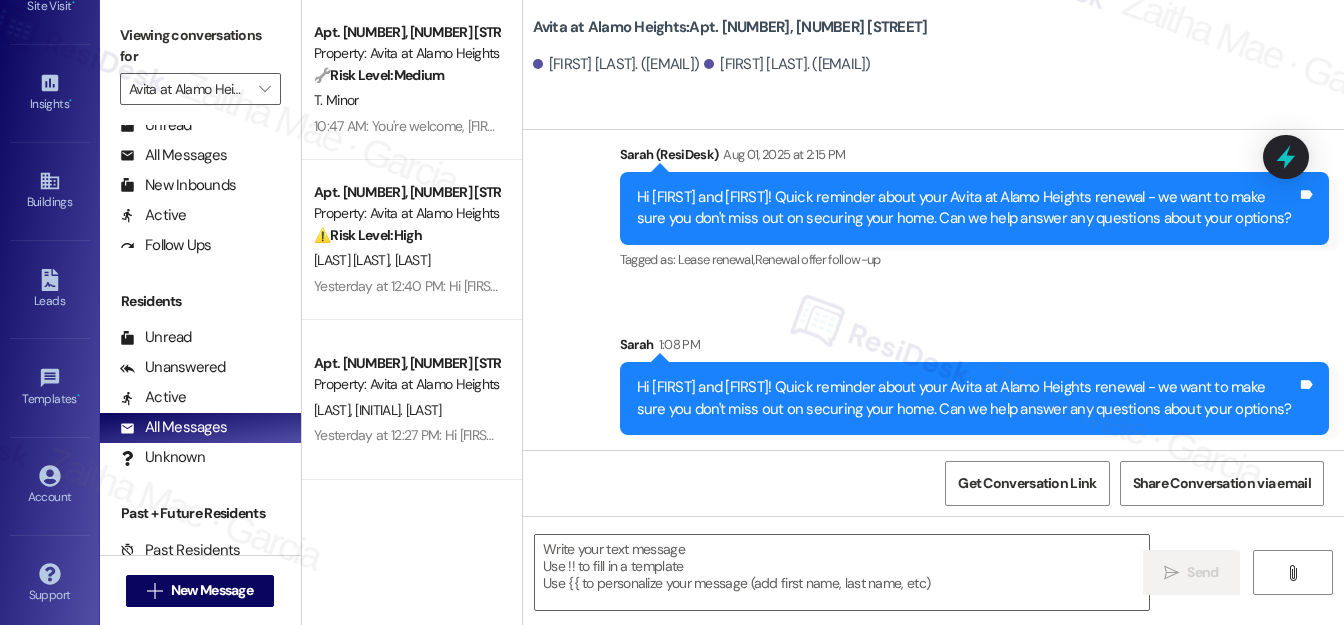 type on "Fetching suggested responses. Please feel free to read through the conversation in the meantime." 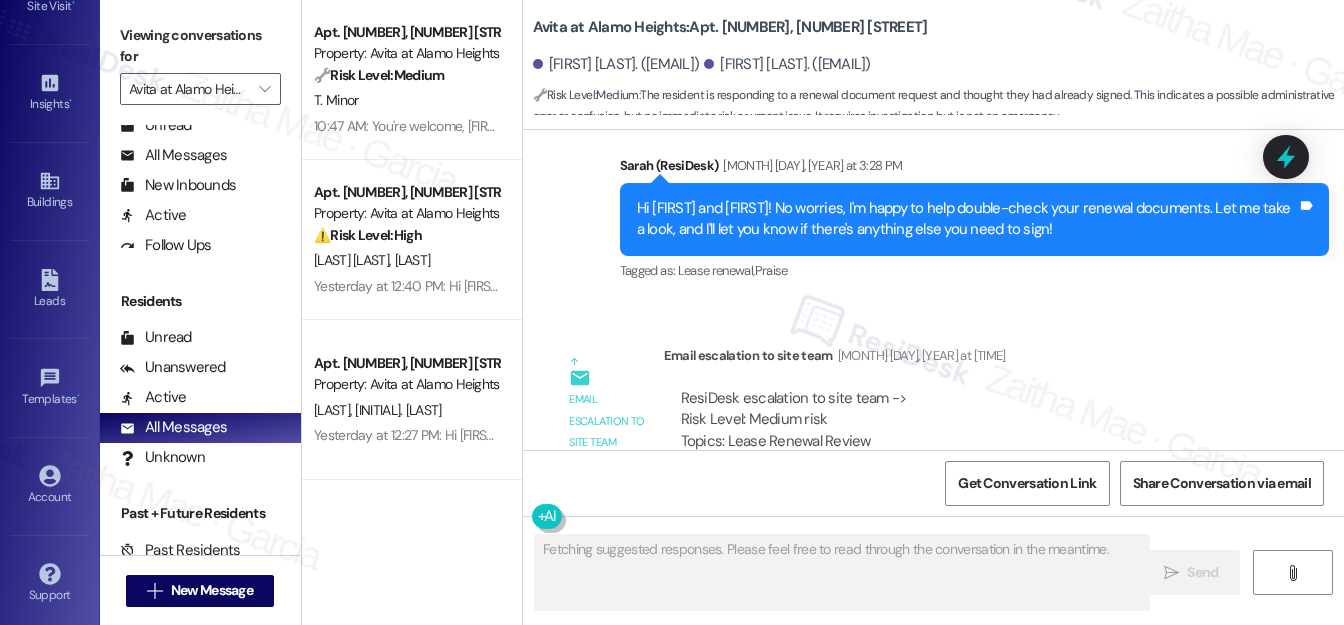 scroll, scrollTop: 2454, scrollLeft: 0, axis: vertical 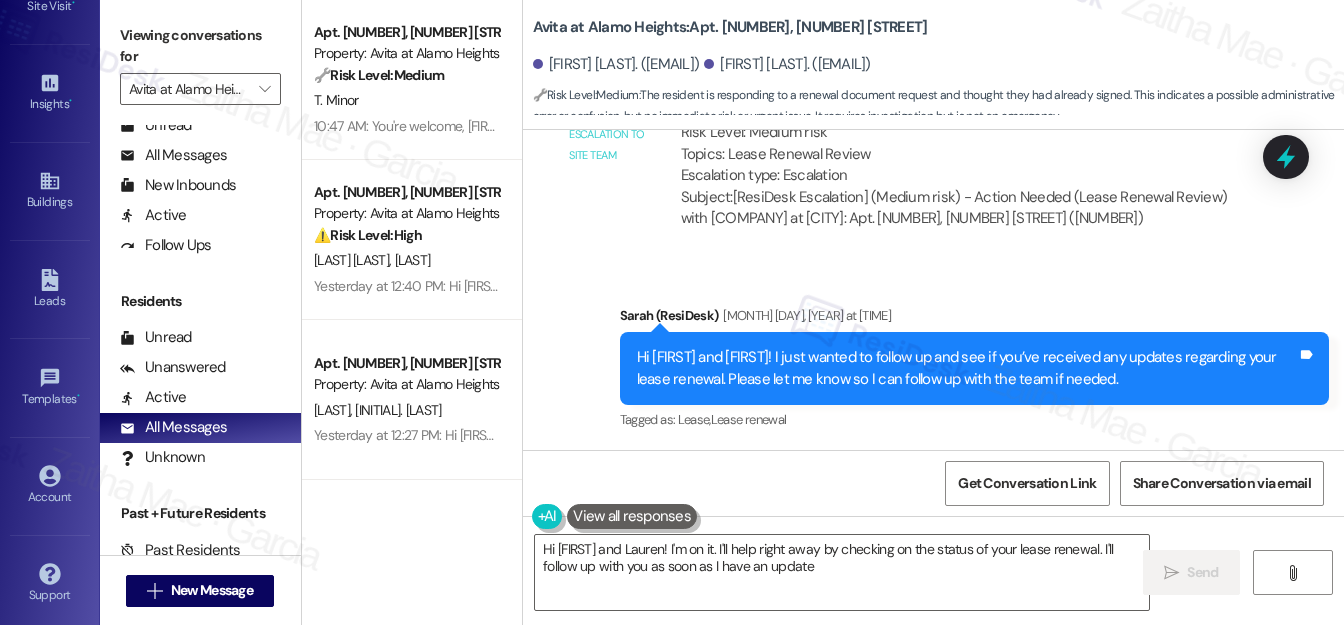 type on "Hi Ethan and Lauren! I'm on it. I'll help right away by checking on the status of your lease renewal. I'll follow up with you as soon as I have an update!" 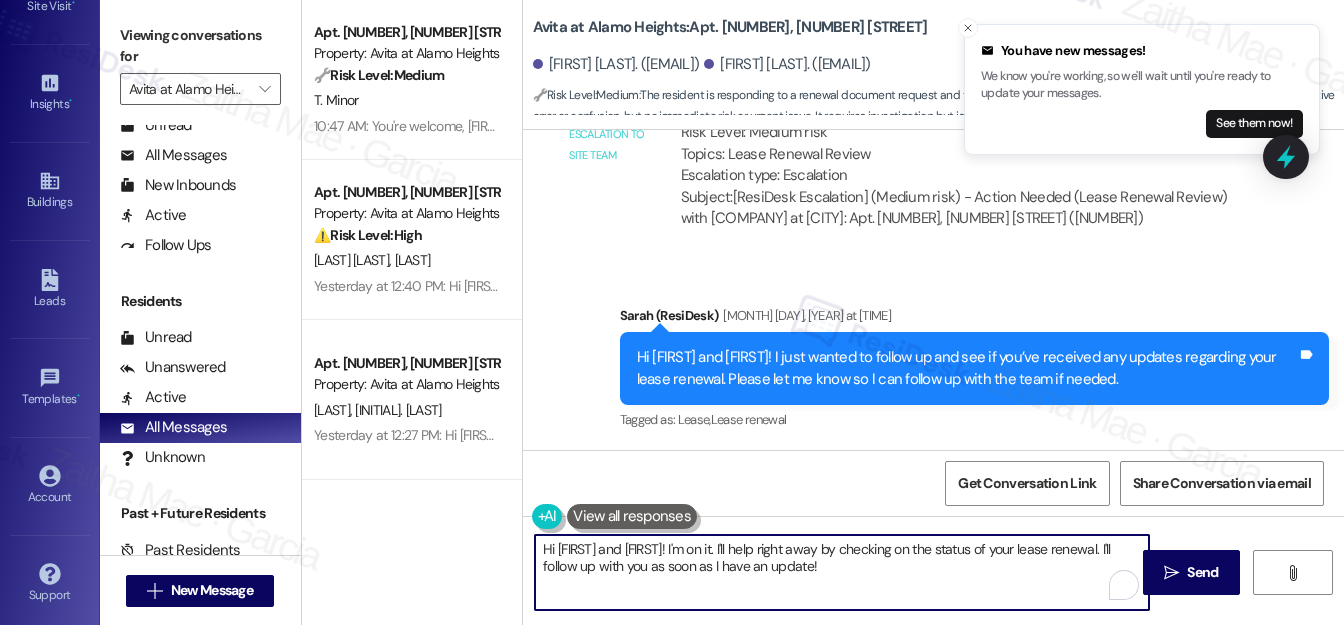 drag, startPoint x: 541, startPoint y: 546, endPoint x: 832, endPoint y: 577, distance: 292.64655 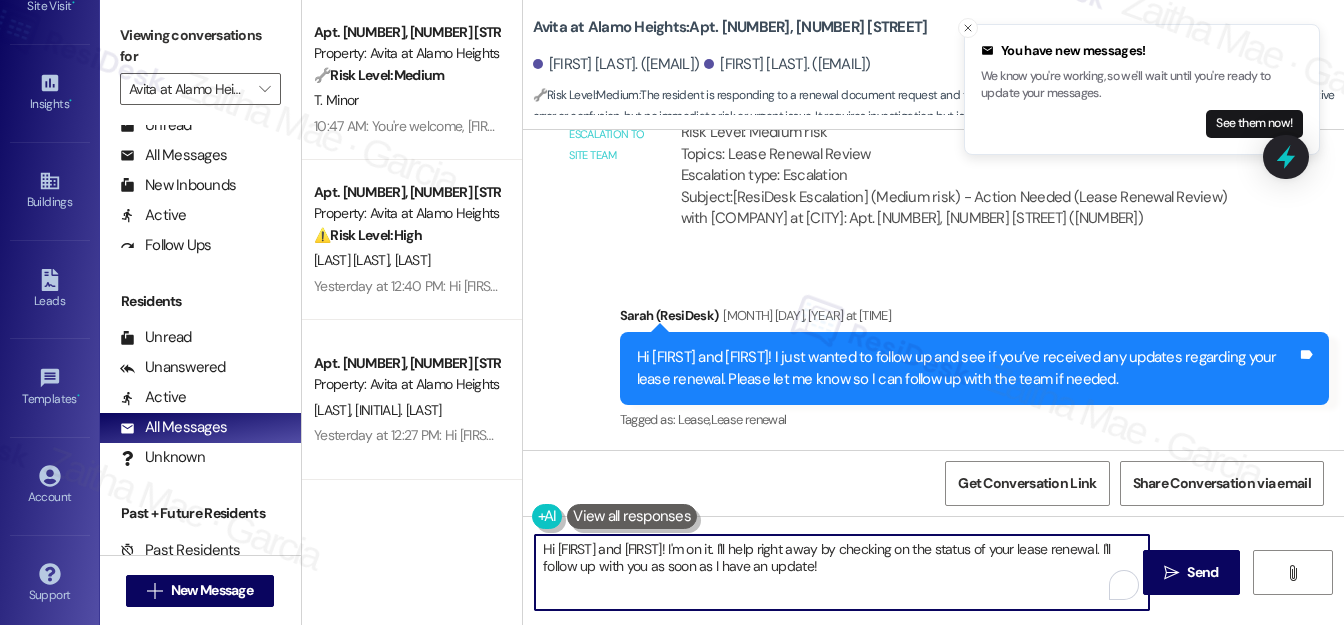 click on "Hi Ethan and Lauren! I'm on it. I'll help right away by checking on the status of your lease renewal. I'll follow up with you as soon as I have an update!" at bounding box center [842, 572] 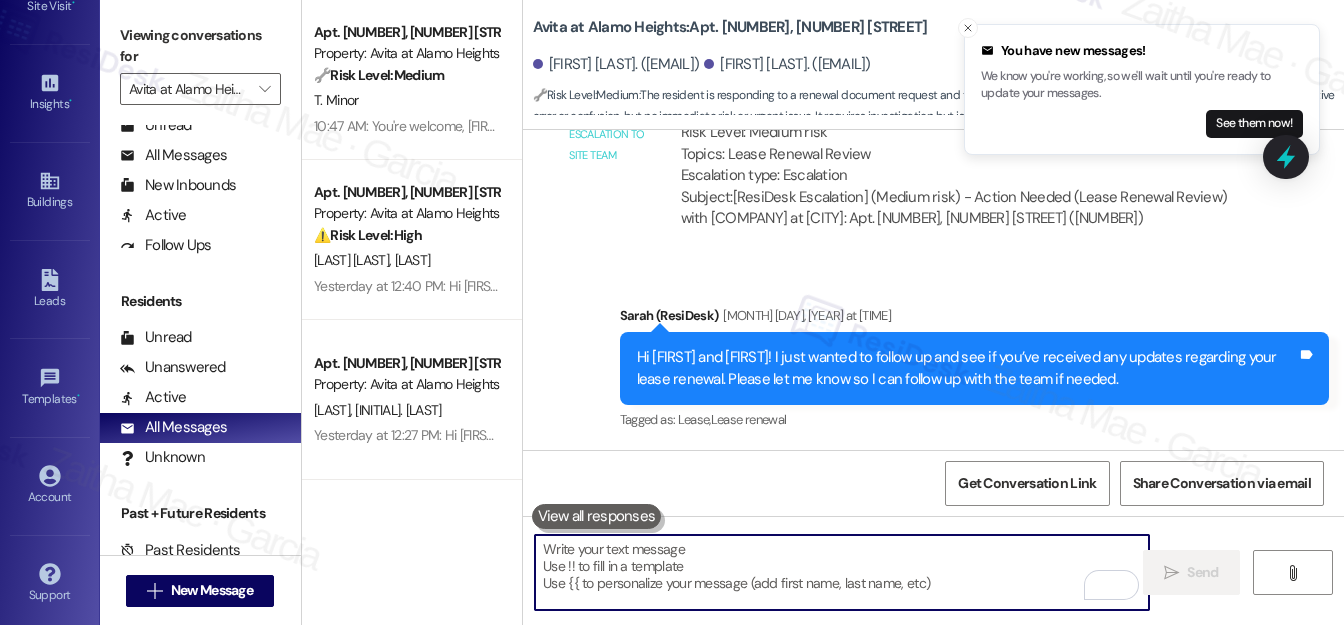 paste on "Hey {{first_name}}!  Since you’ve already confirmed your renewal at {{property}} just checking in to see if you’ve had a chance to sign the docs yet. Let us know if you need anything. We’d love for you to stay!" 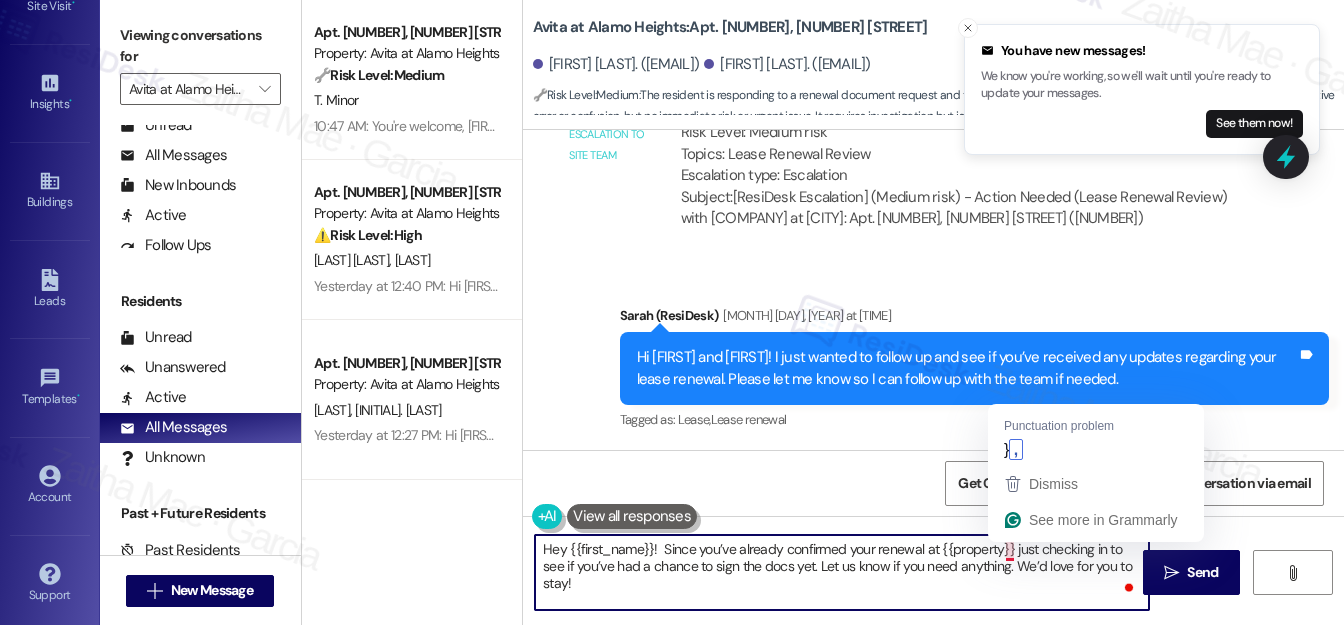 click on "Hey {{first_name}}!  Since you’ve already confirmed your renewal at {{property}} just checking in to see if you’ve had a chance to sign the docs yet. Let us know if you need anything. We’d love for you to stay!" at bounding box center [842, 572] 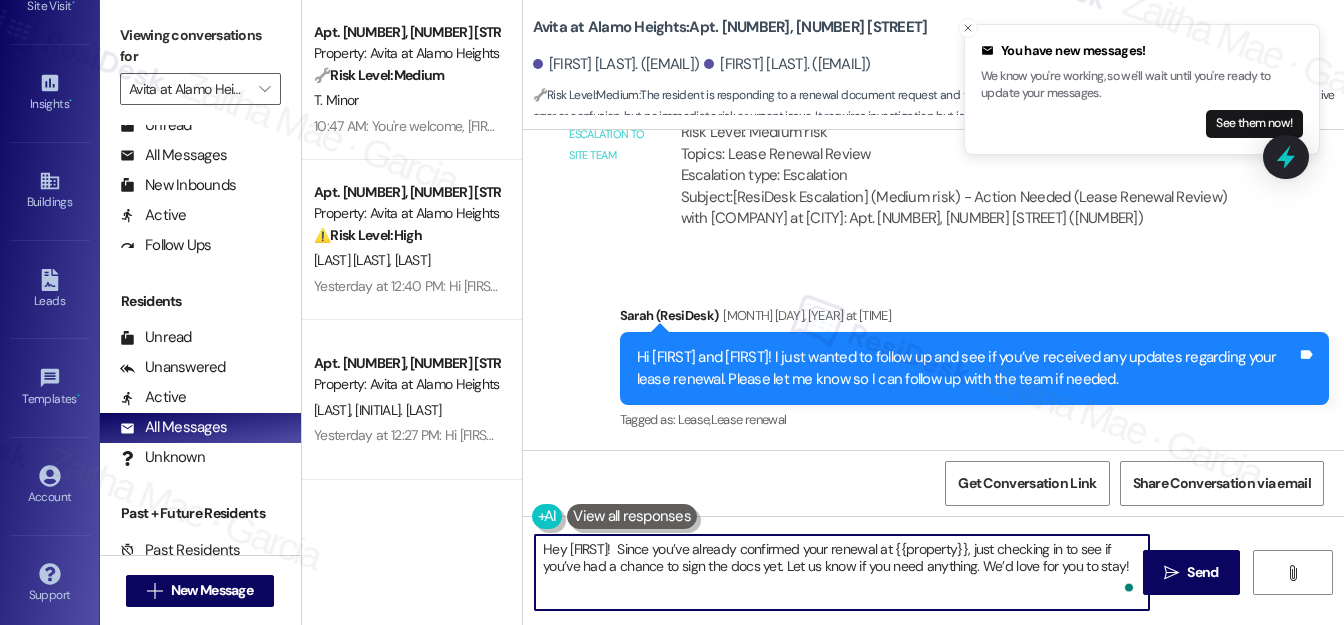 type on "Hey {{first_name}}!  Since you’ve already confirmed your renewal at {{property}}, just checking in to see if you’ve had a chance to sign the docs yet. Let us know if you need anything. We’d love for you to stay!" 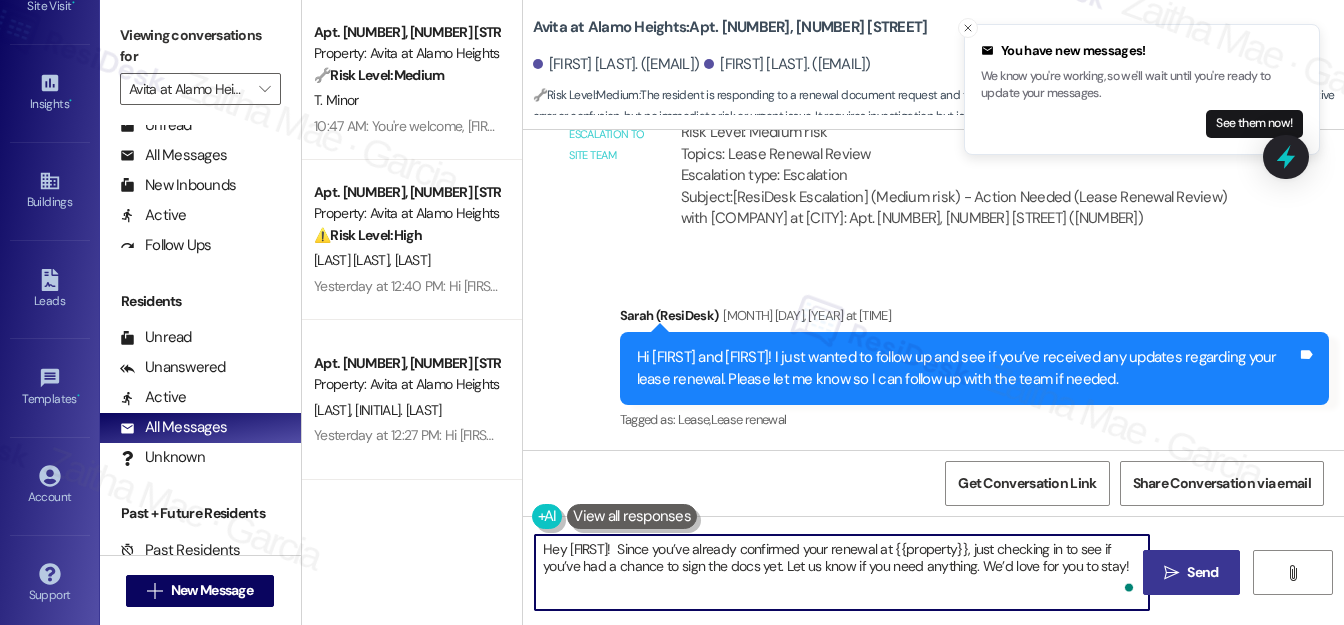drag, startPoint x: 1201, startPoint y: 570, endPoint x: 1163, endPoint y: 547, distance: 44.418465 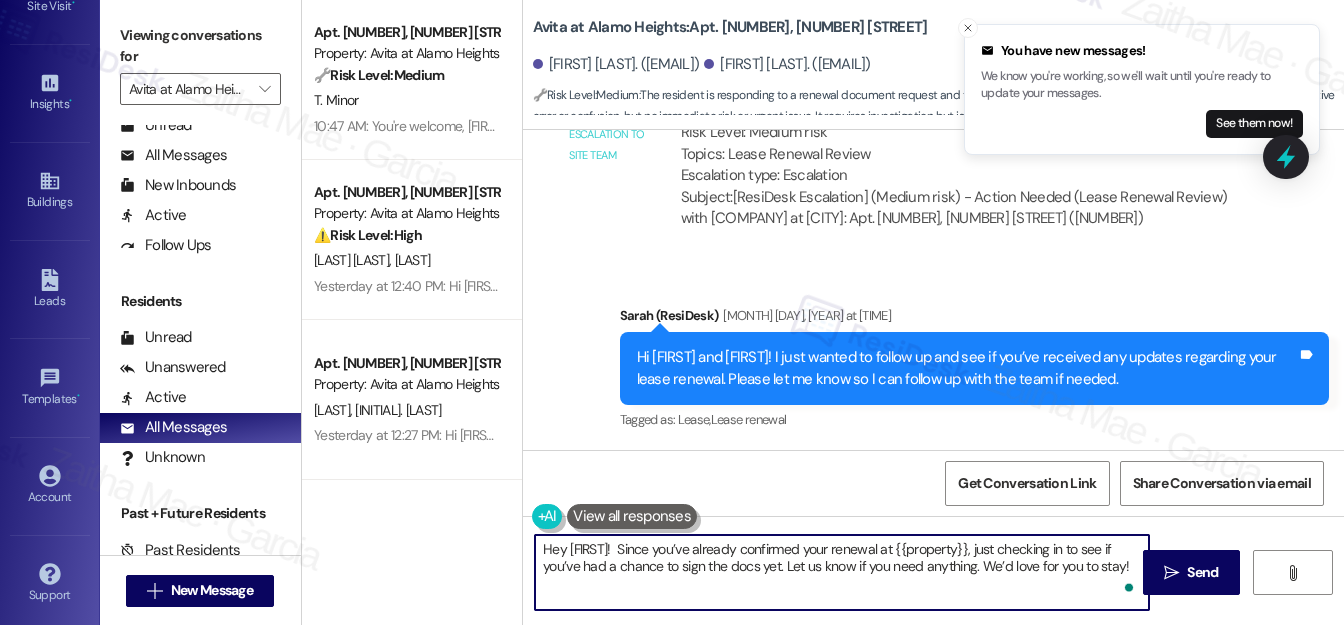 click on "Send" at bounding box center [1202, 572] 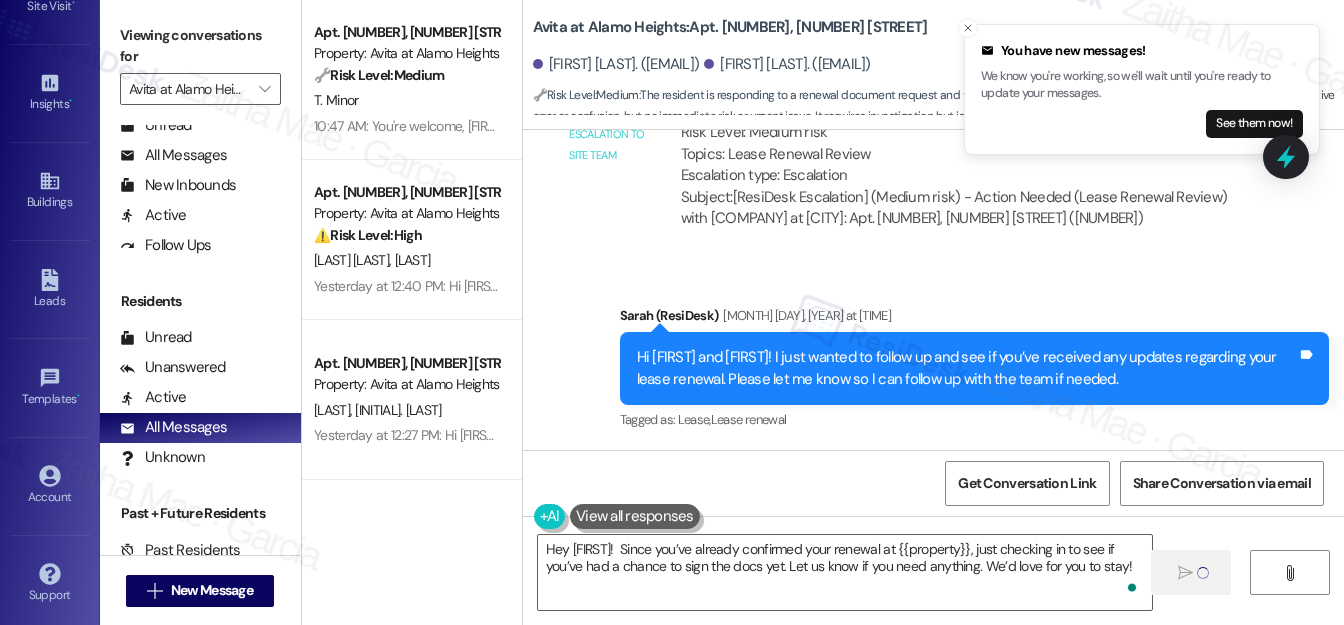 type 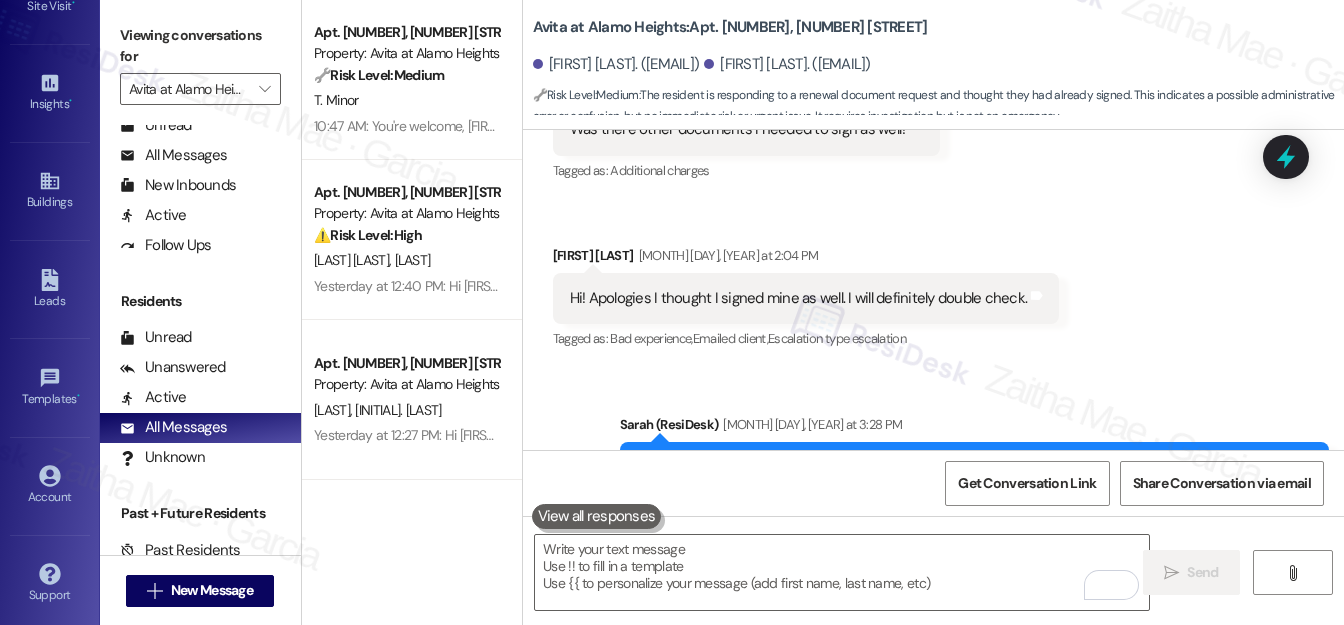 scroll, scrollTop: 1826, scrollLeft: 0, axis: vertical 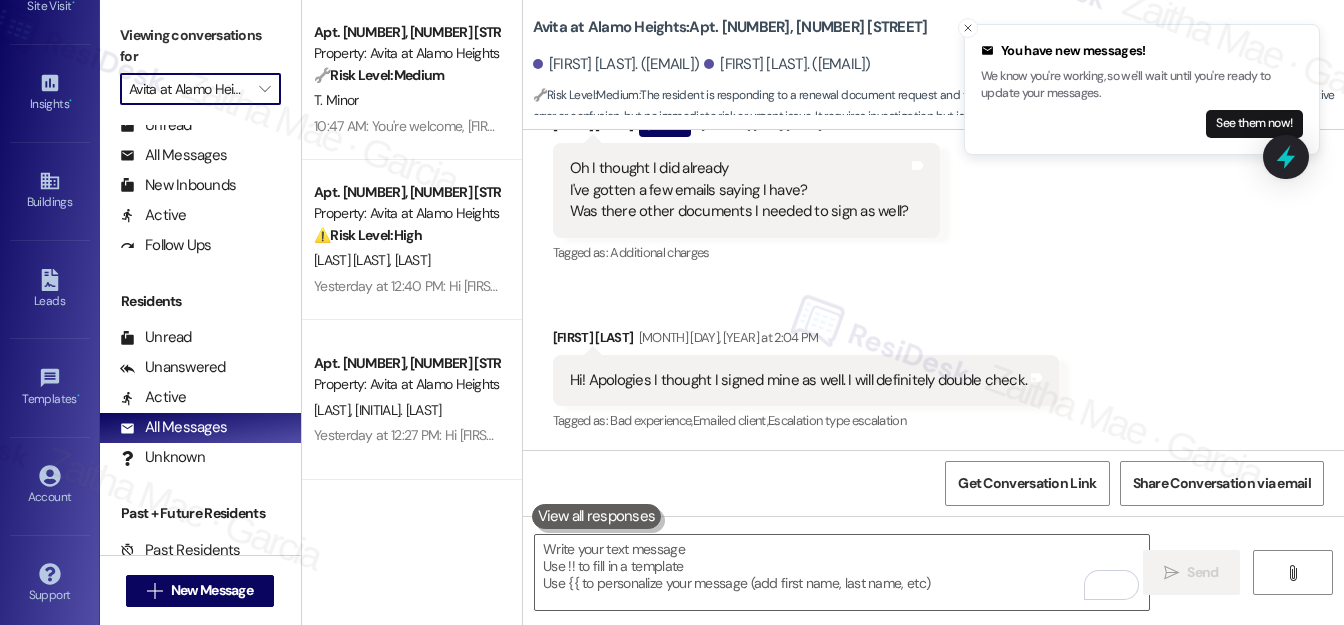 click on "Avita at Alamo Heights" at bounding box center [189, 89] 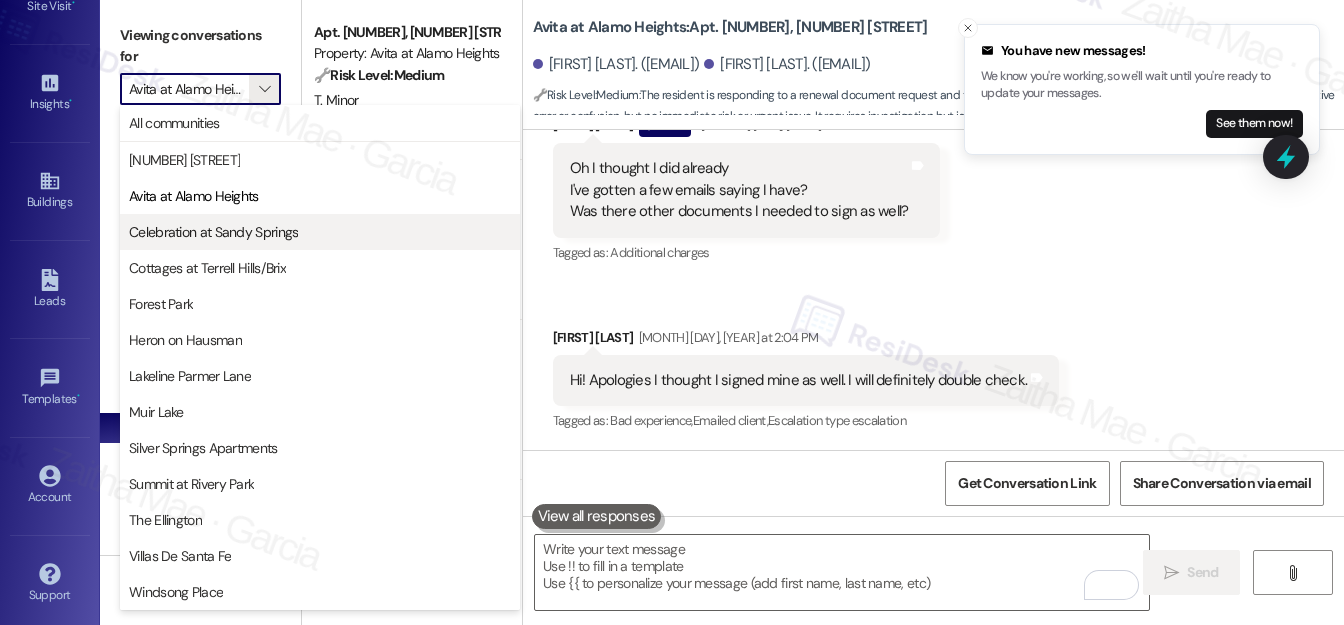click on "Celebration at Sandy Springs" at bounding box center (213, 232) 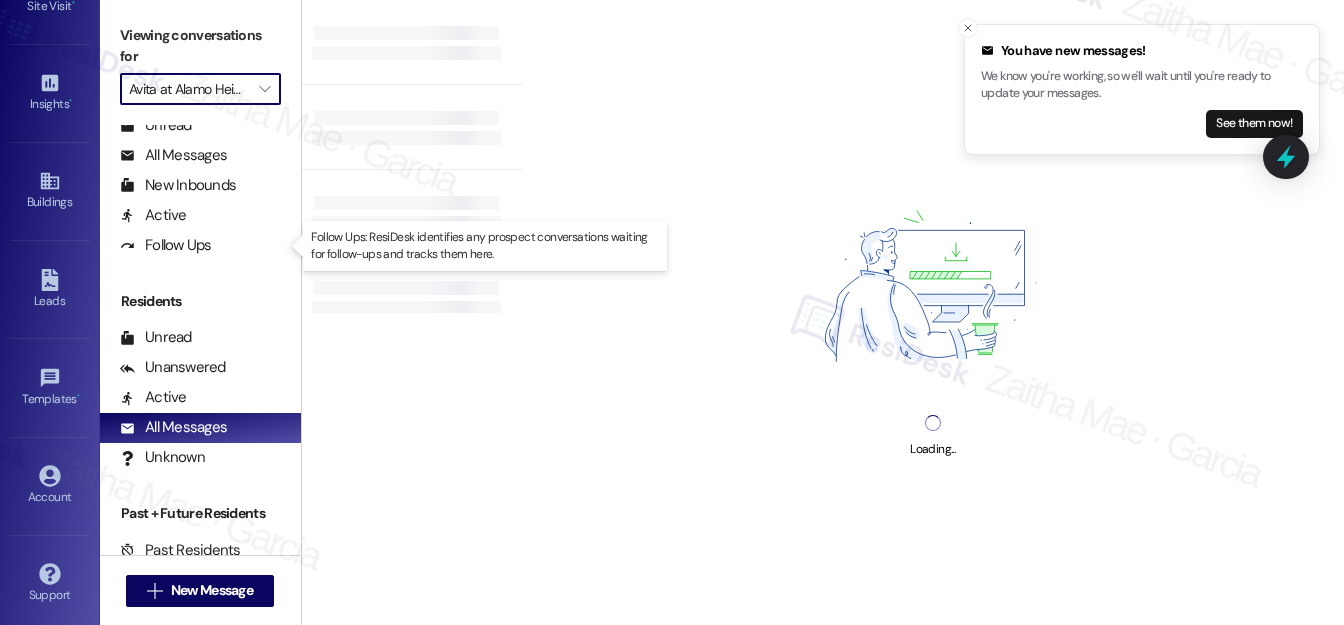 type on "Celebration at Sandy Springs" 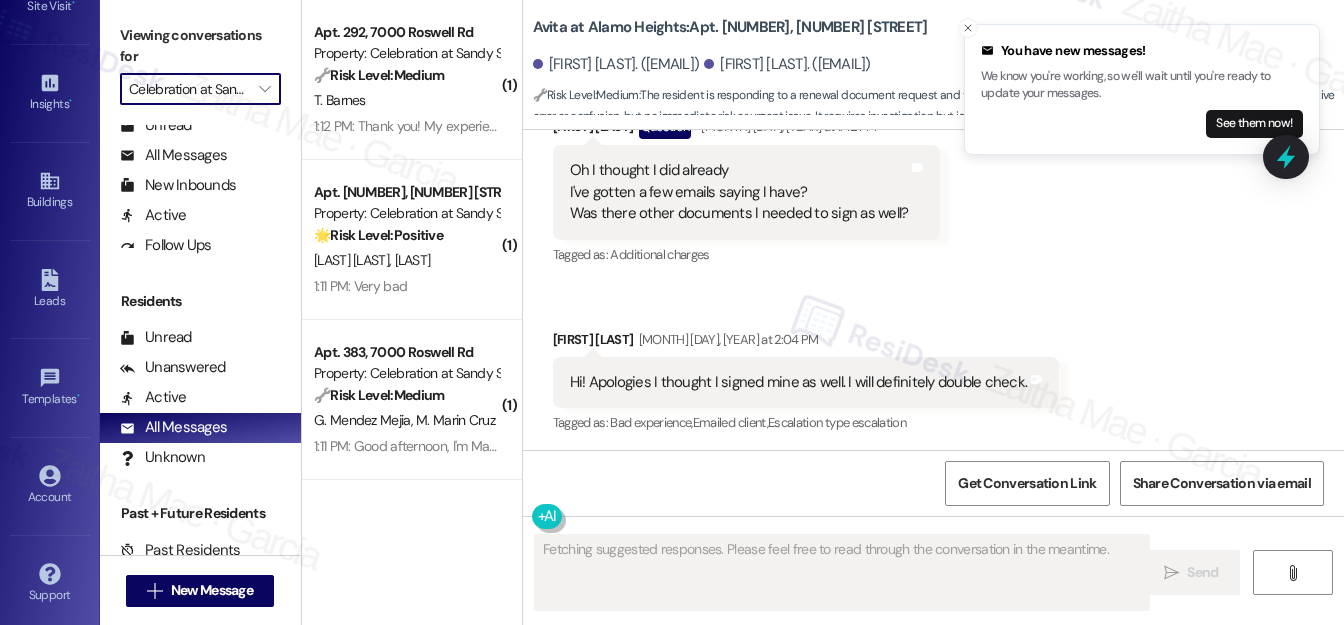 scroll, scrollTop: 1826, scrollLeft: 0, axis: vertical 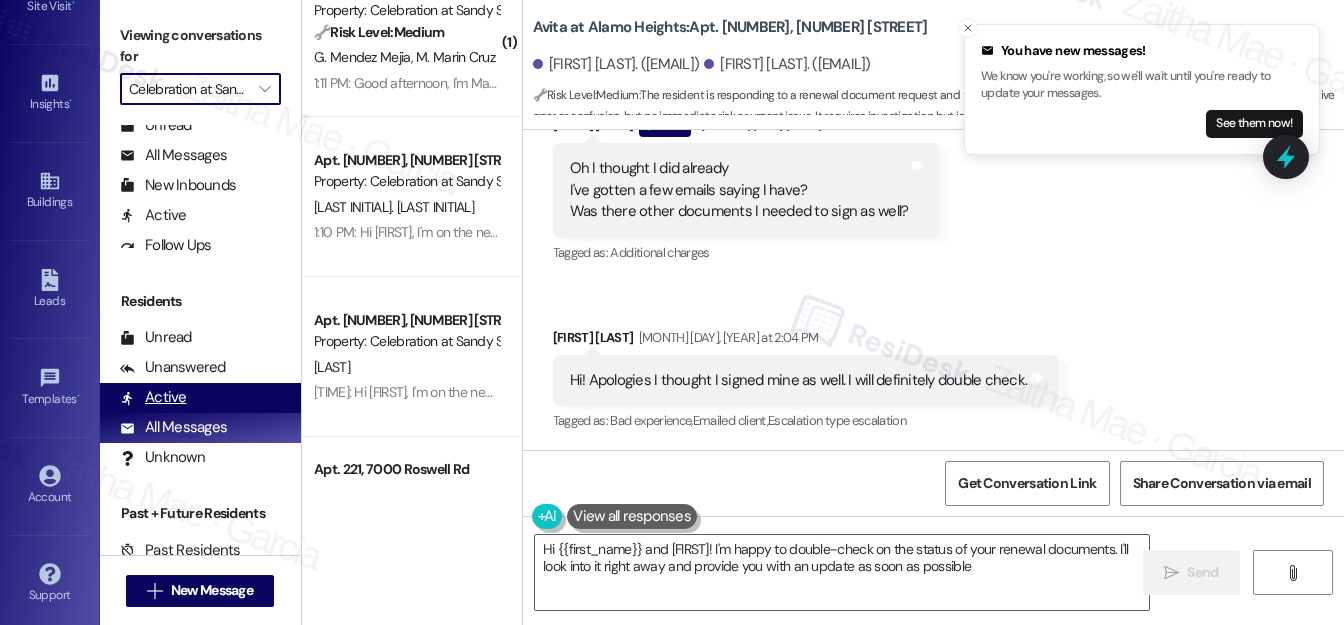 type on "Hi {{first_name}} and Lauren! I'm happy to double-check on the status of your renewal documents. I'll look into it right away and provide you with an update as soon as possible!" 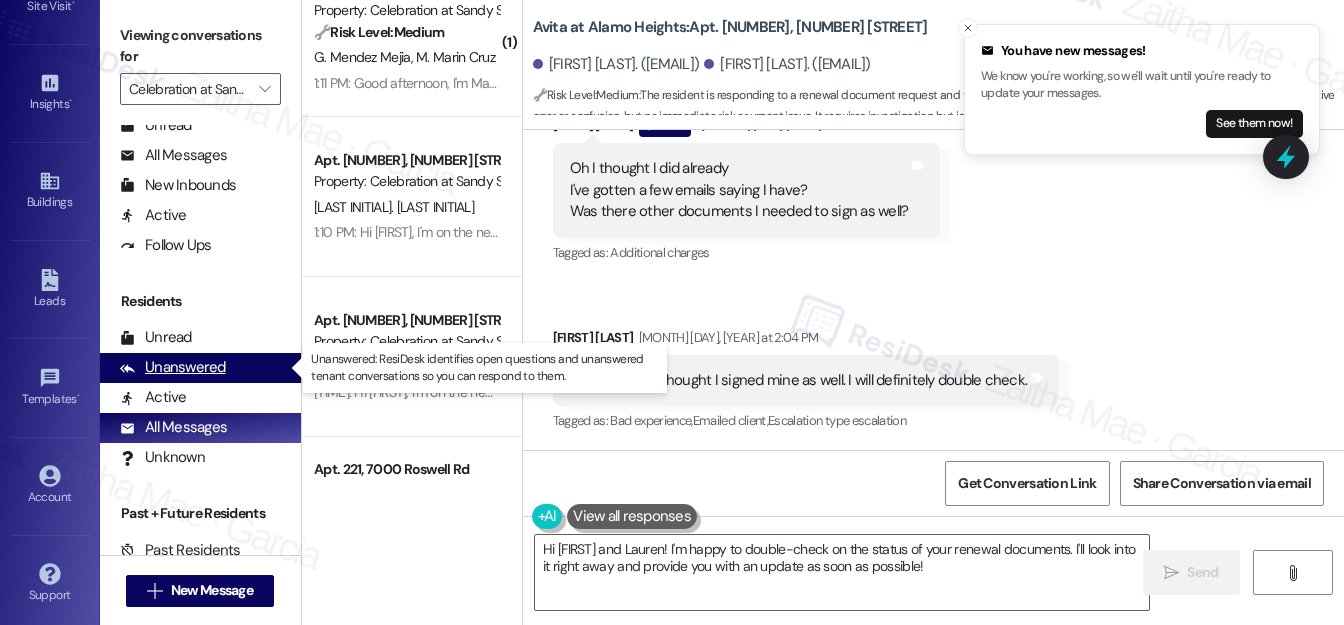 click on "Unanswered" at bounding box center (173, 367) 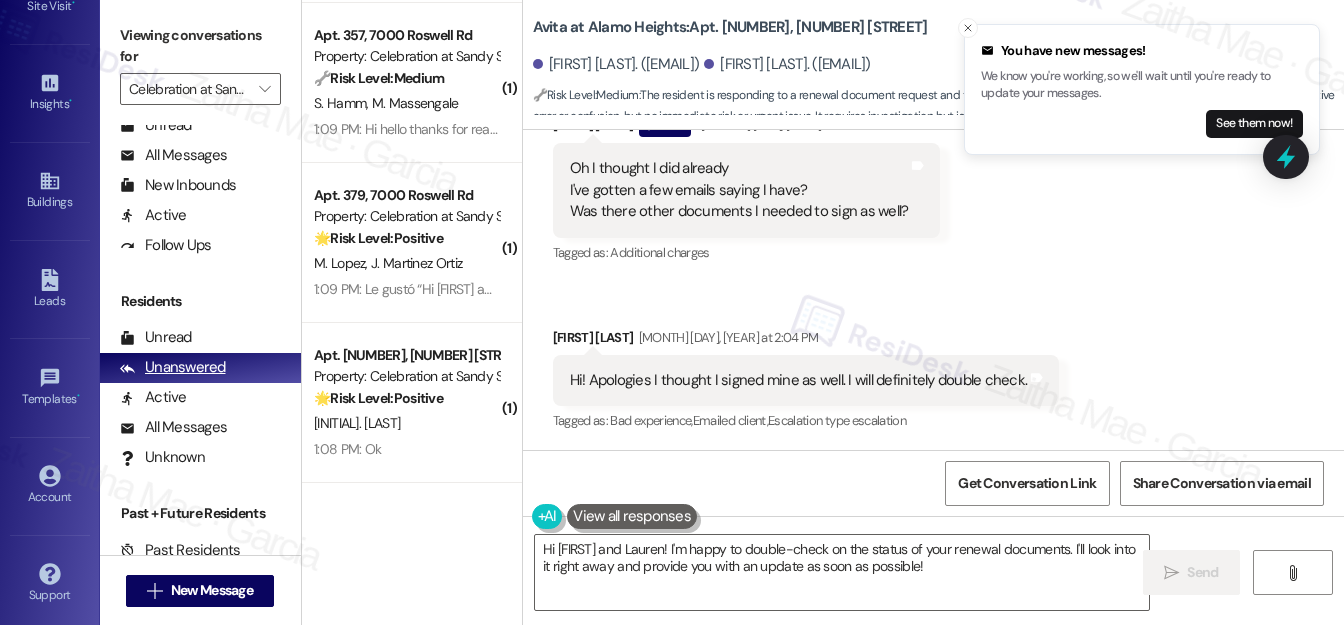scroll, scrollTop: 317, scrollLeft: 0, axis: vertical 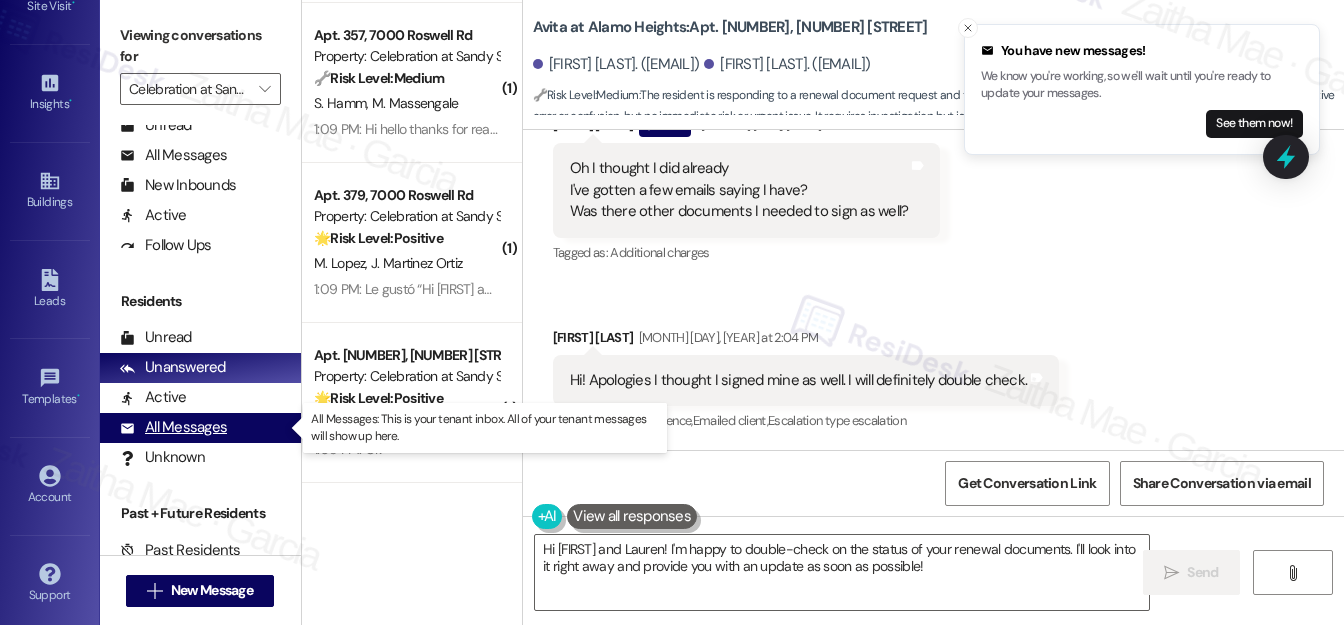 click on "All Messages" at bounding box center (173, 427) 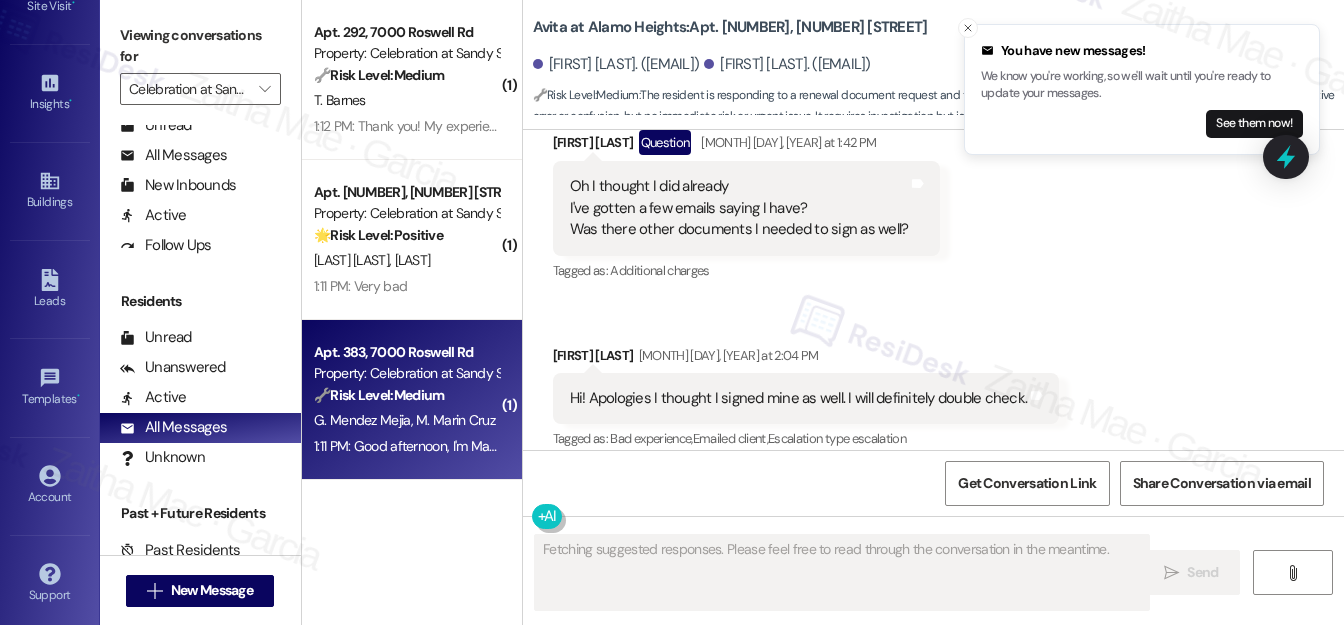 scroll, scrollTop: 1826, scrollLeft: 0, axis: vertical 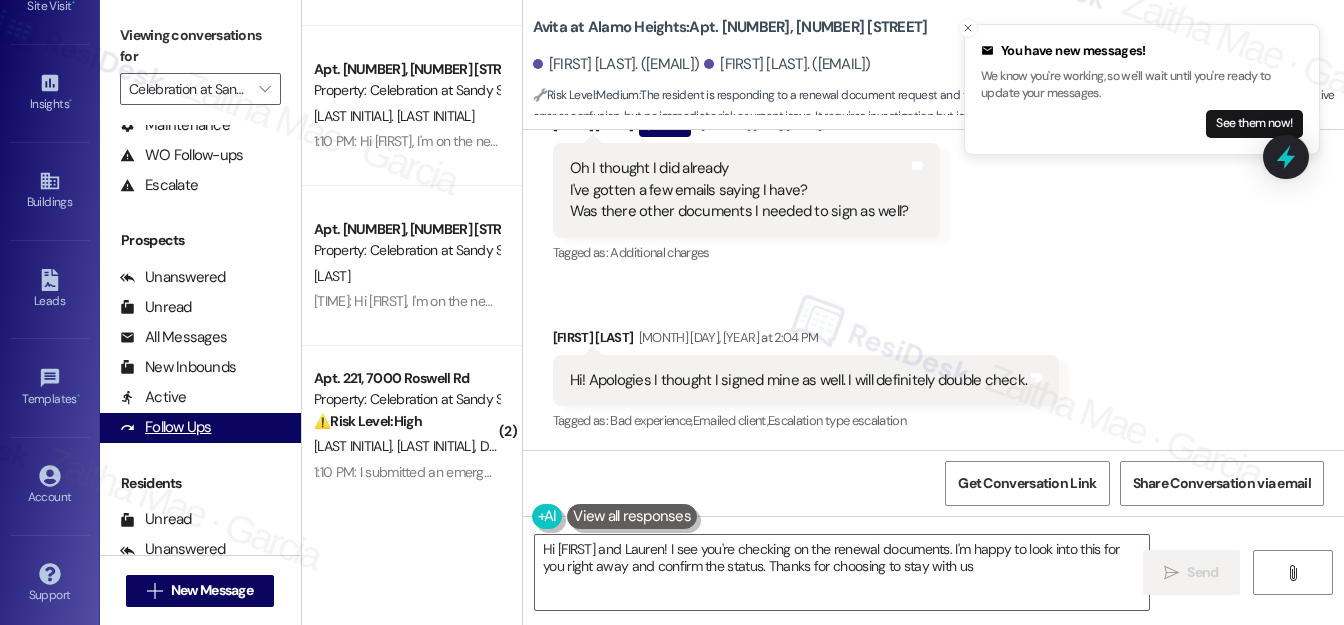 type on "Hi {{first_name}} and Lauren! I see you're checking on the renewal documents. I'm happy to look into this for you right away and confirm the status. Thanks for choosing to stay with us!" 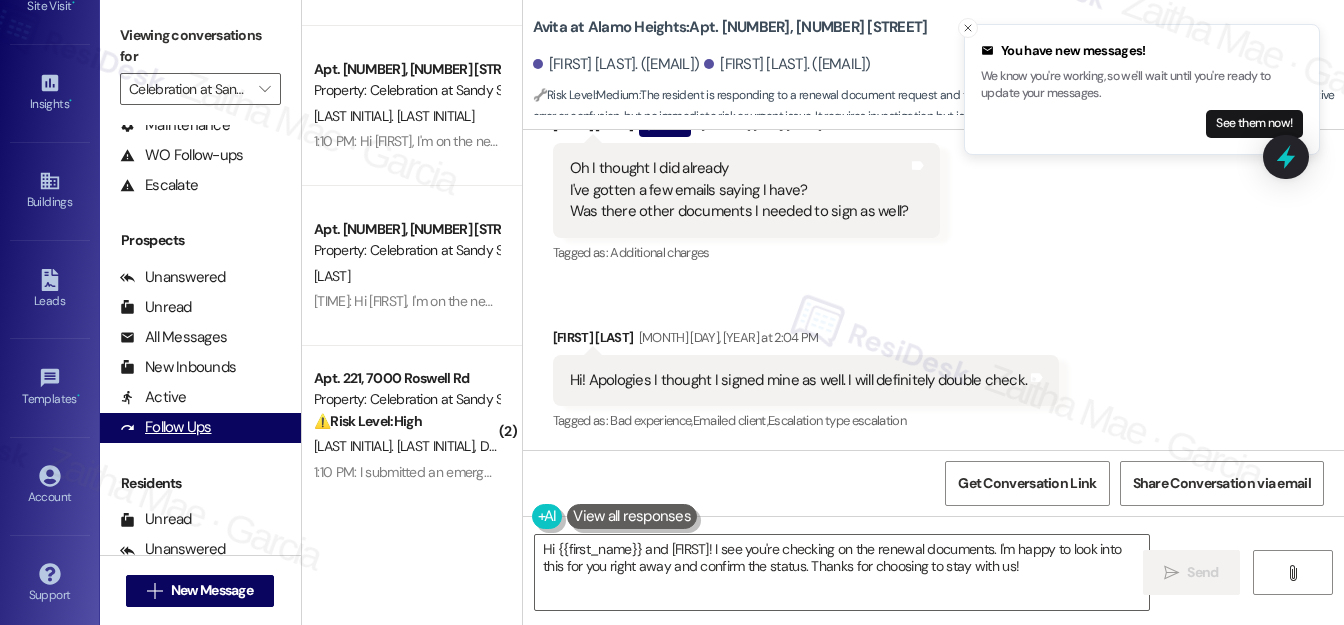 scroll, scrollTop: 389, scrollLeft: 0, axis: vertical 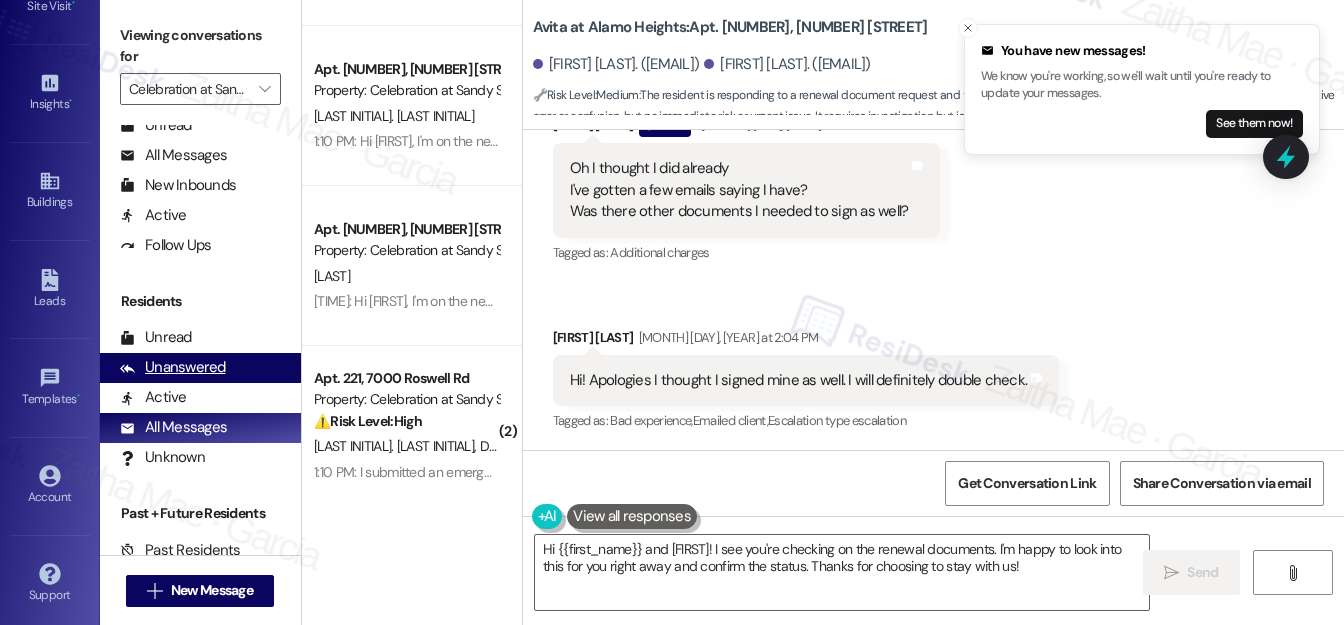 click on "Unanswered" at bounding box center (173, 367) 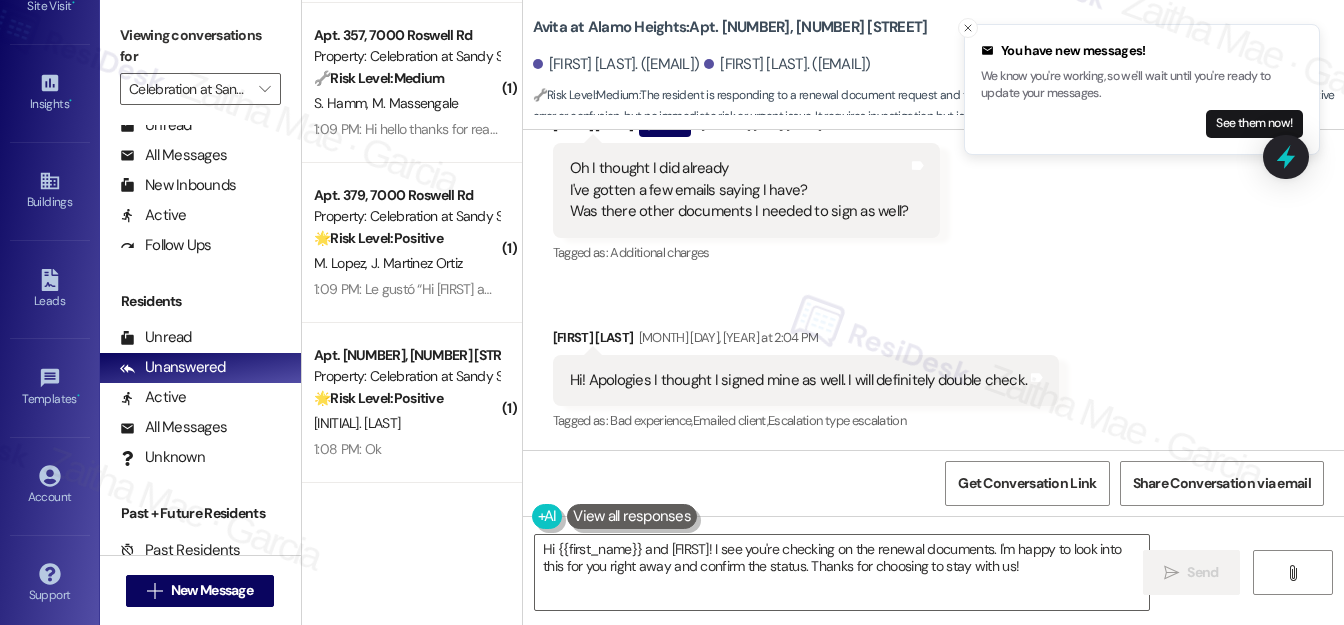 scroll, scrollTop: 317, scrollLeft: 0, axis: vertical 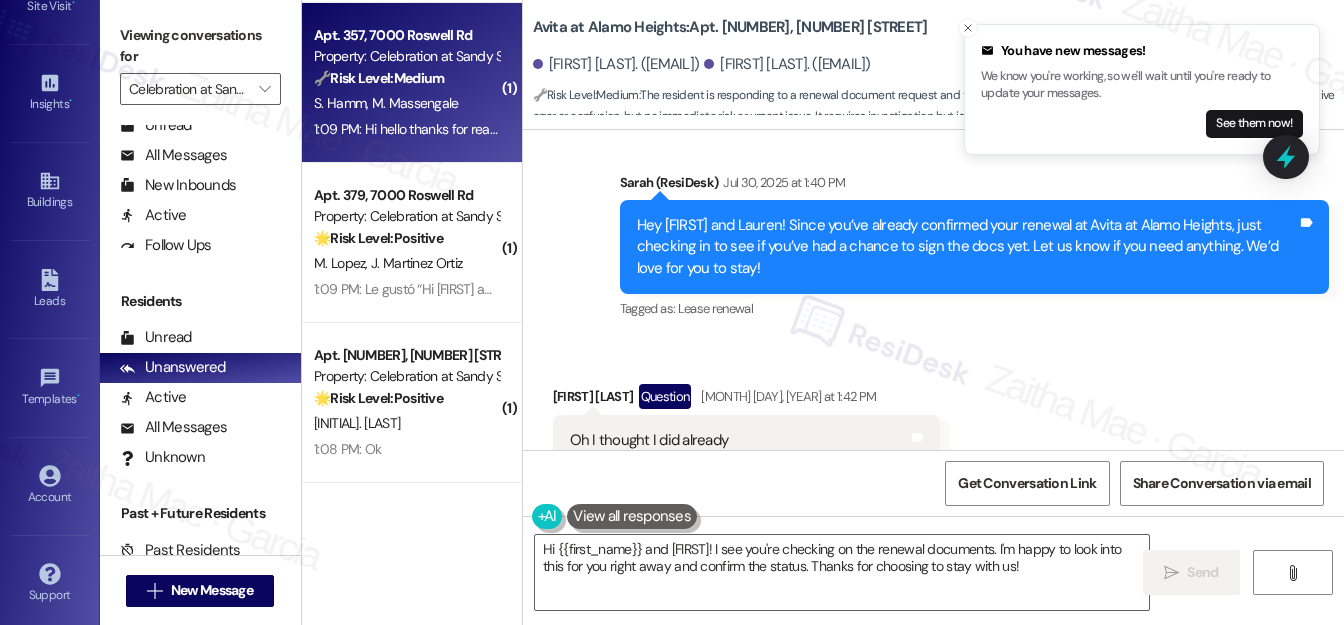 click on "1:09 PM: Hi hello thanks for reaching out. We need an exterminator again  1:09 PM: Hi hello thanks for reaching out. We need an exterminator again" at bounding box center (406, 129) 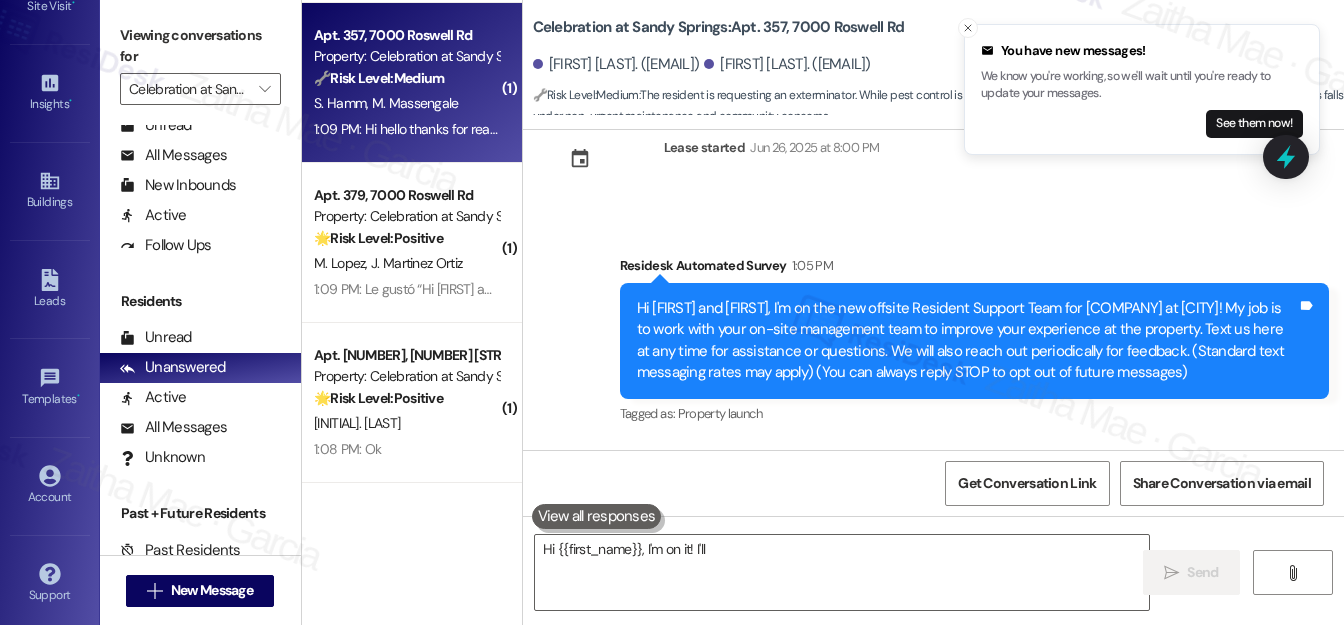 scroll, scrollTop: 215, scrollLeft: 0, axis: vertical 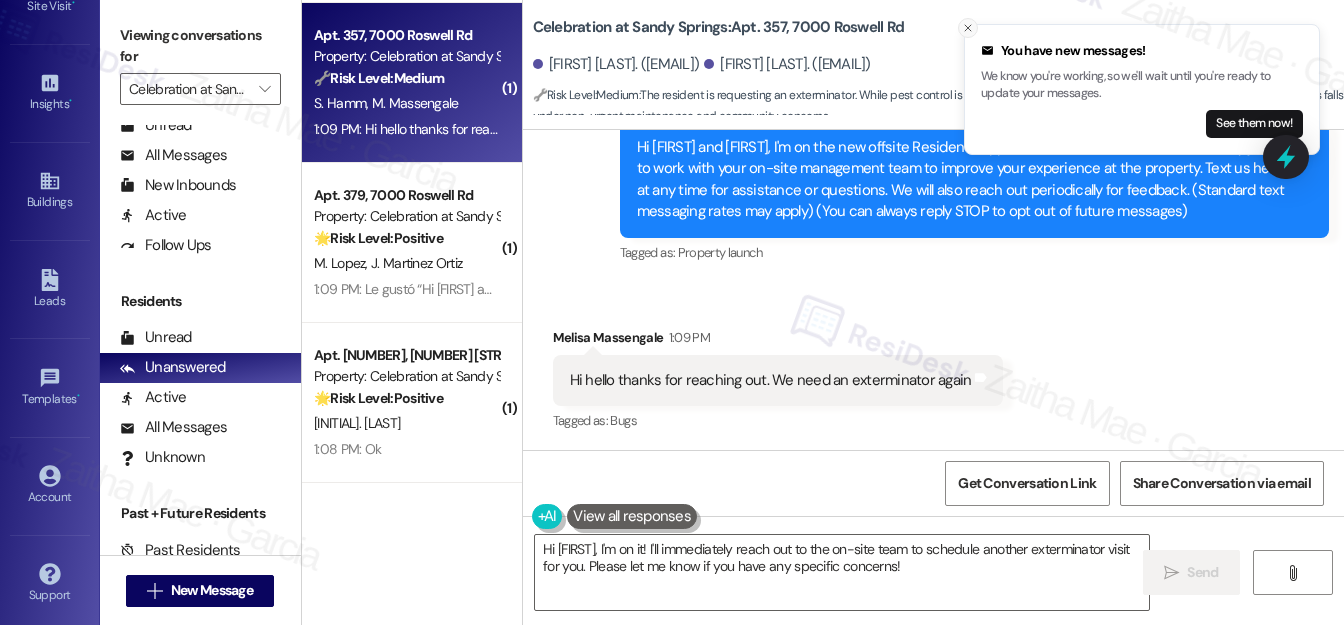 click 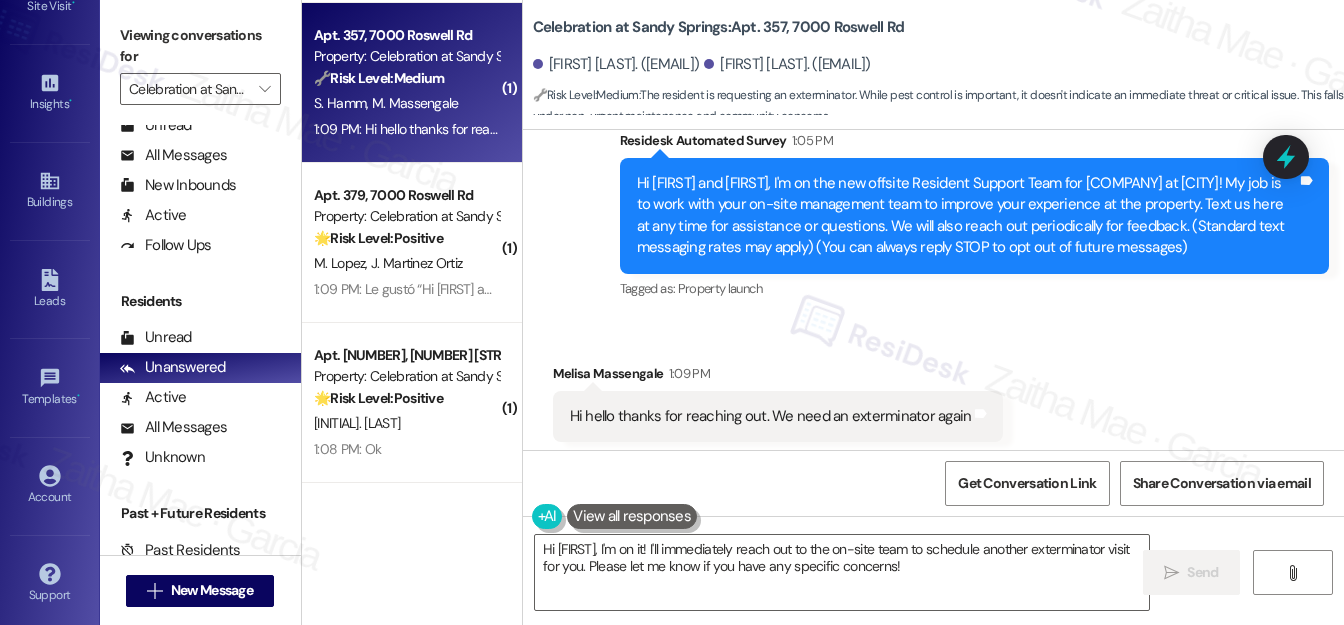 scroll, scrollTop: 216, scrollLeft: 0, axis: vertical 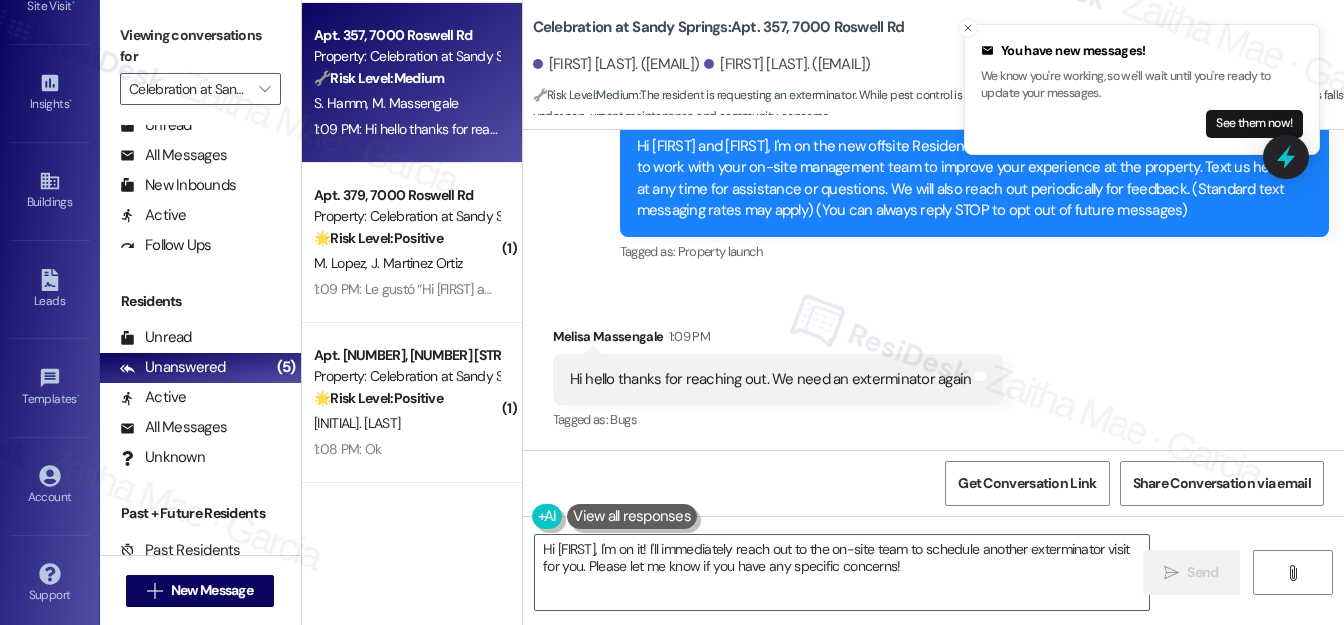 click on "Melisa Massengale 1:09 PM" at bounding box center [778, 340] 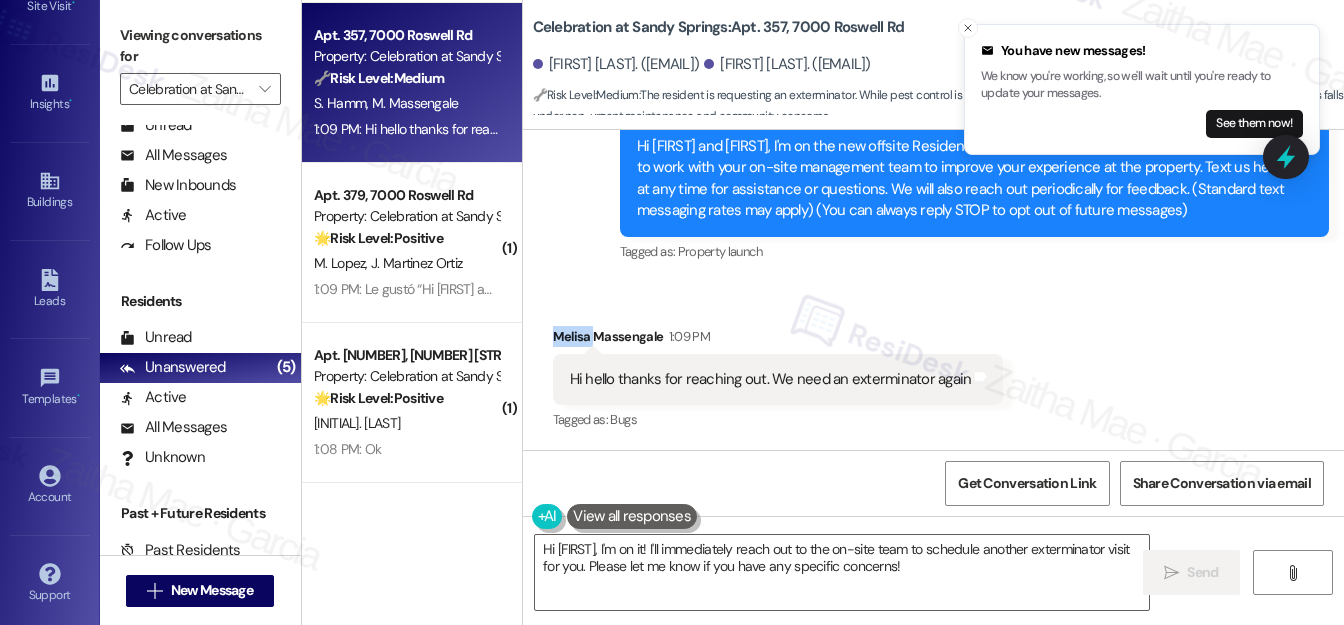 click on "Melisa Massengale 1:09 PM" at bounding box center (778, 340) 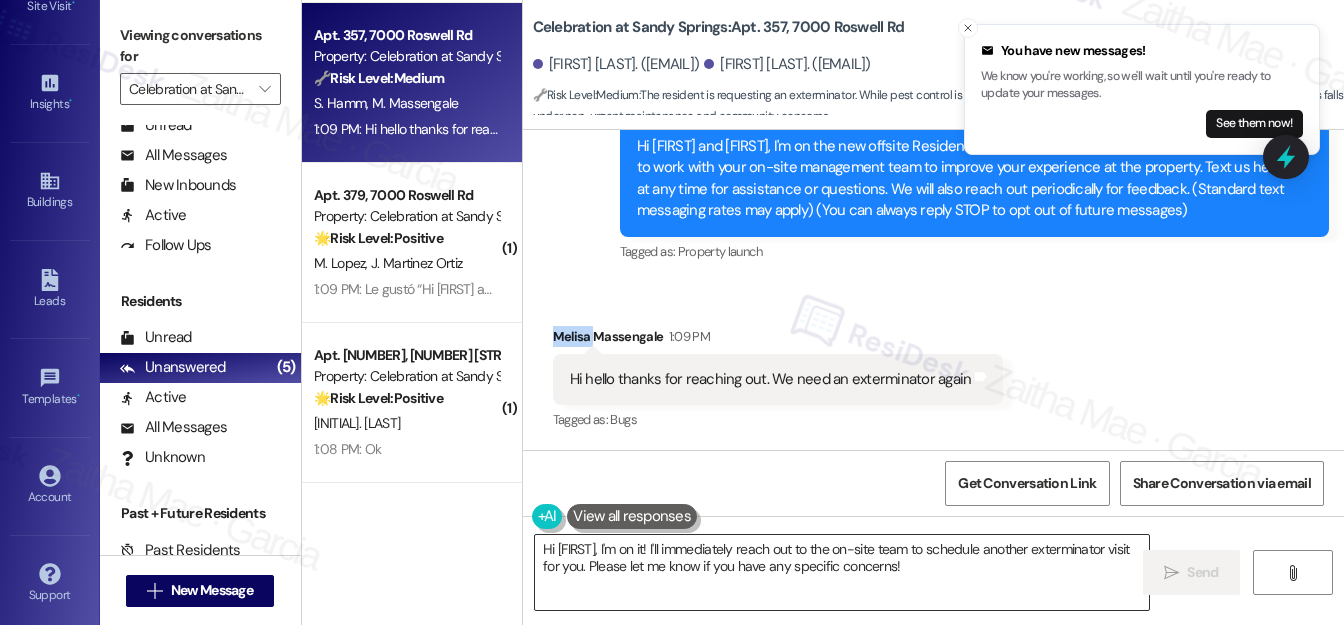 click on "Hi {{first_name}}, I'm on it! I'll immediately reach out to the on-site team to schedule another exterminator visit for you. Please let me know if you have any specific concerns!" at bounding box center [842, 572] 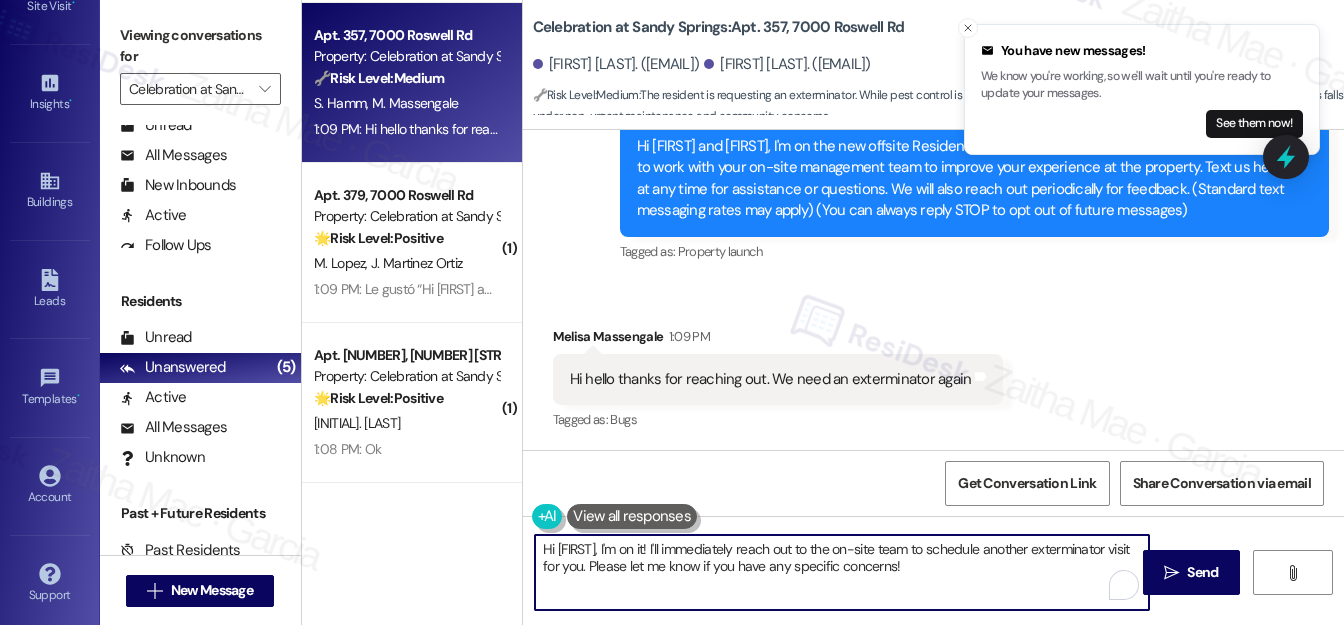 click on "Hi {{first_name}}, I'm on it! I'll immediately reach out to the on-site team to schedule another exterminator visit for you. Please let me know if you have any specific concerns!" at bounding box center (842, 572) 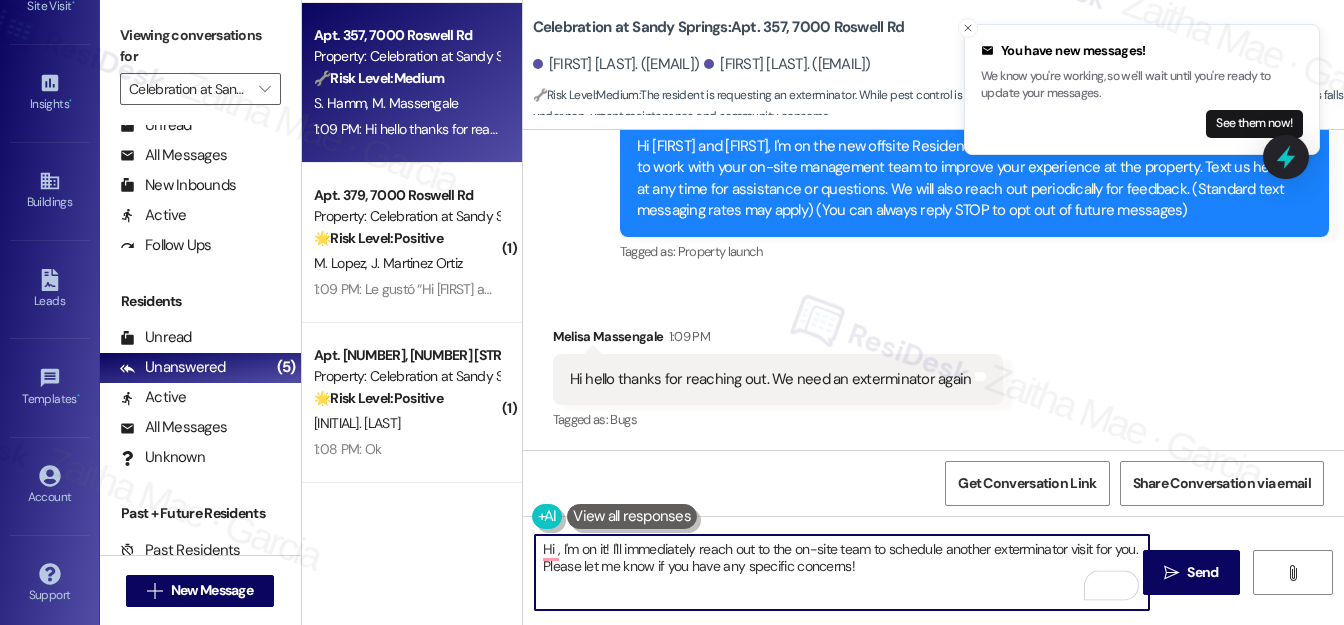 paste on "Melisa" 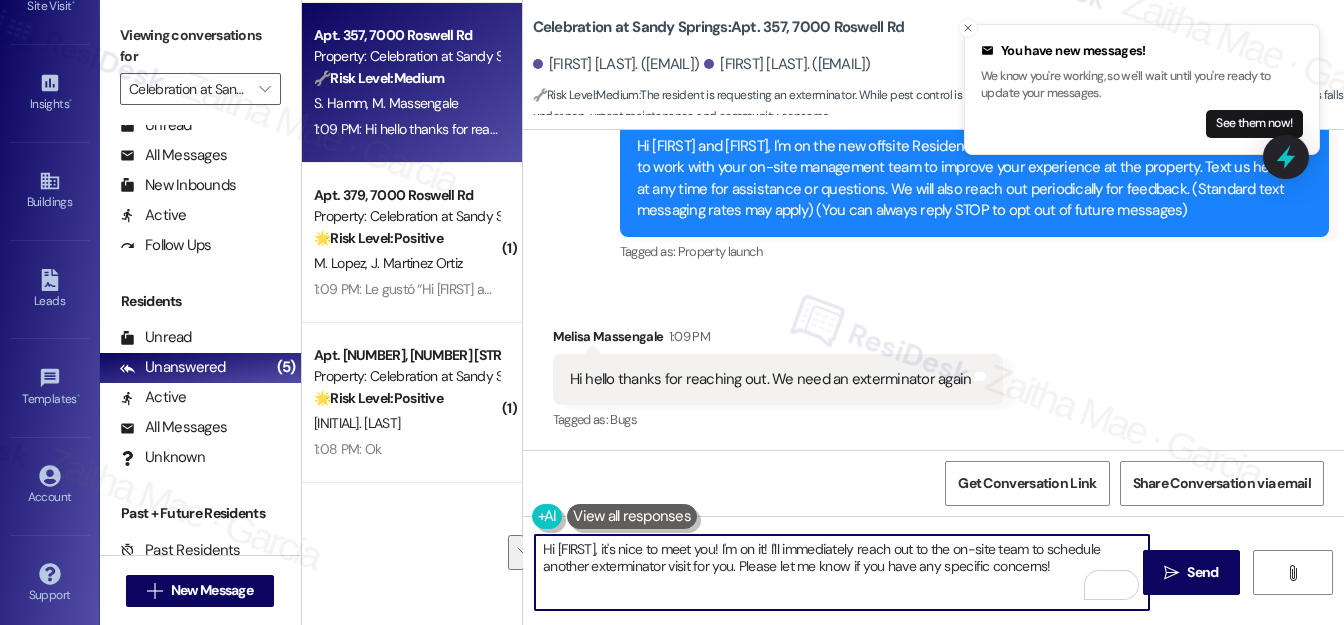drag, startPoint x: 739, startPoint y: 546, endPoint x: 1058, endPoint y: 567, distance: 319.69046 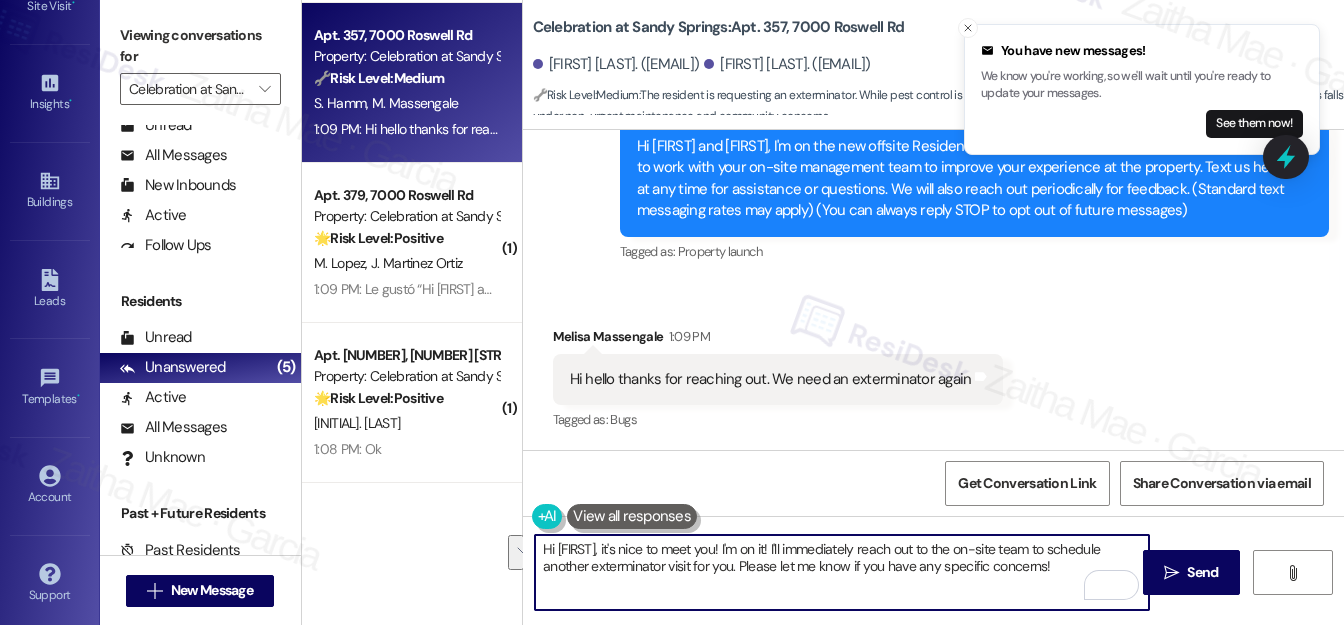 click on "Hi Melisa, it's nice to meet you! I'm on it! I'll immediately reach out to the on-site team to schedule another exterminator visit for you. Please let me know if you have any specific concerns!" at bounding box center (842, 572) 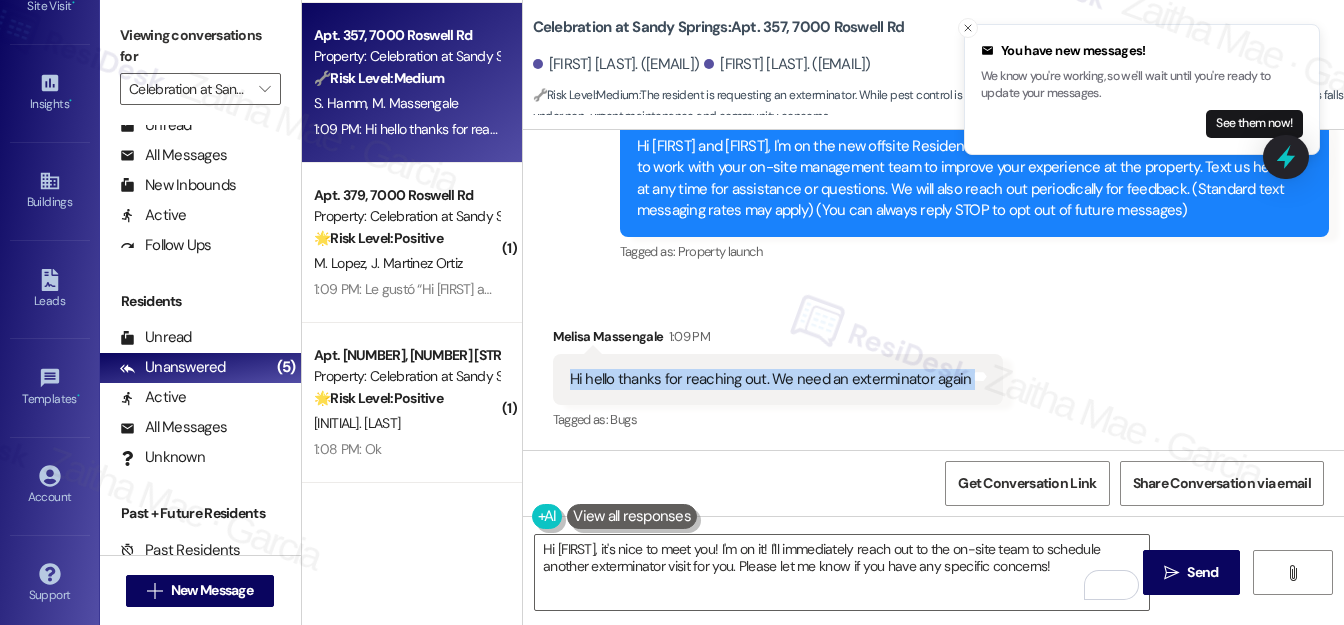 drag, startPoint x: 557, startPoint y: 374, endPoint x: 980, endPoint y: 381, distance: 423.05792 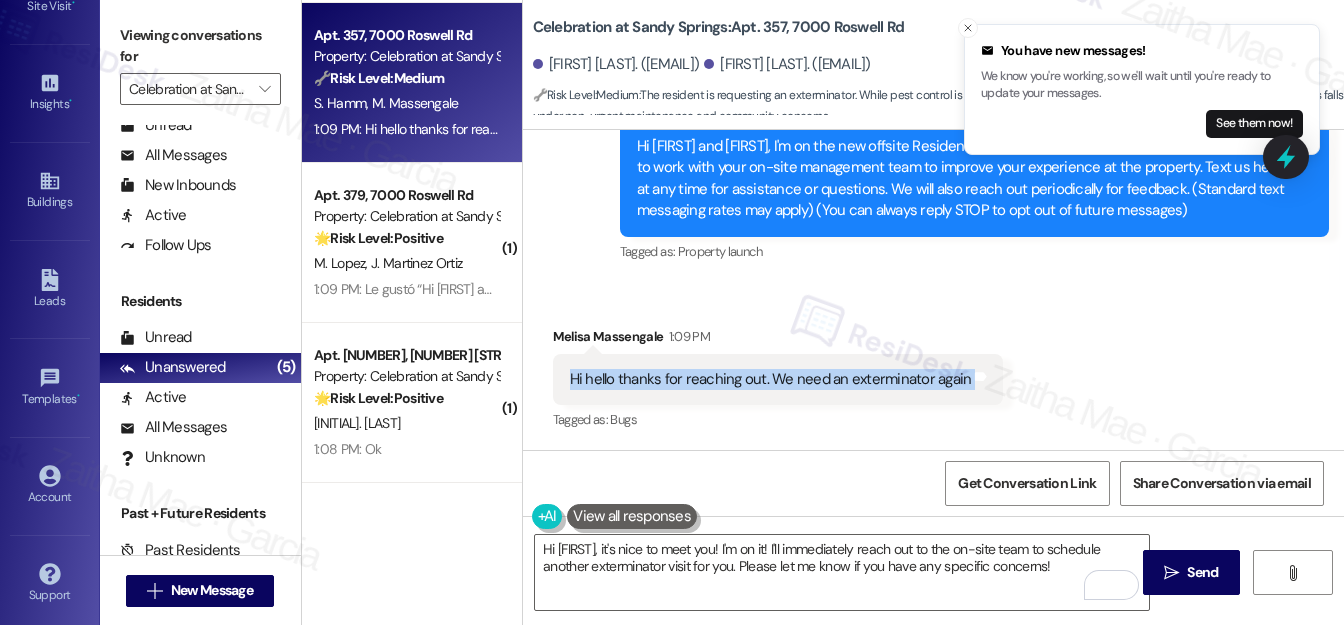 click on "Hi hello thanks for reaching out. We need an exterminator again  Tags and notes" at bounding box center (778, 379) 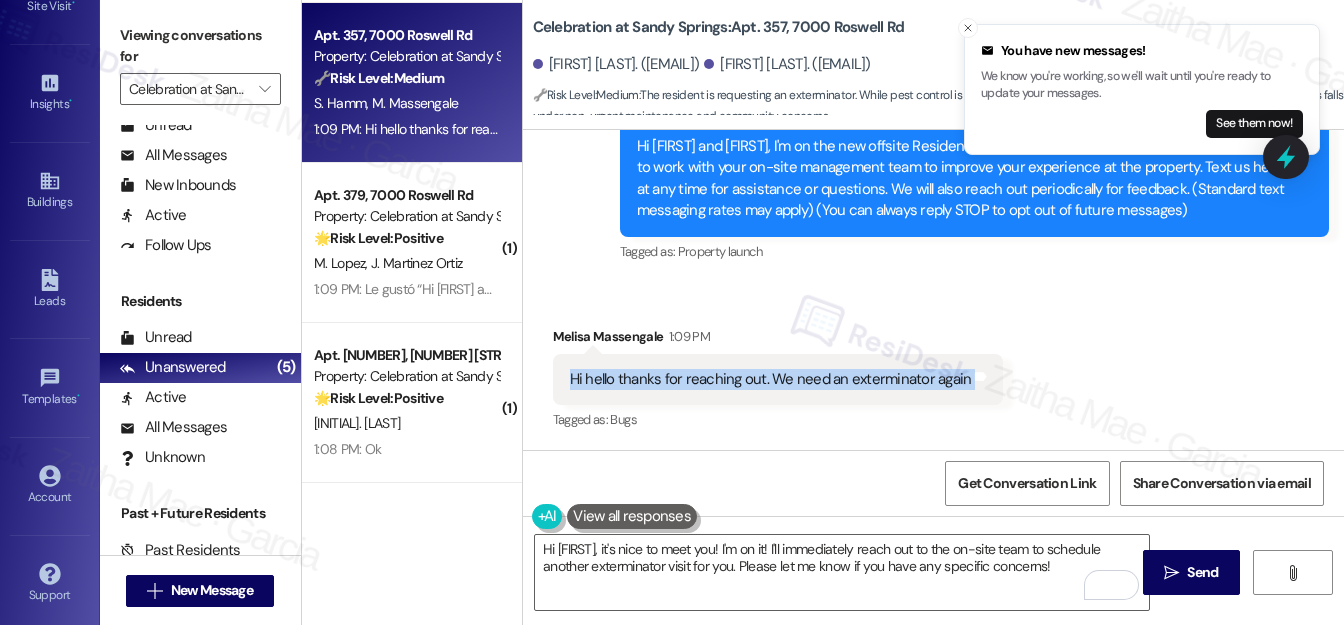 copy on "Hi hello thanks for reaching out. We need an exterminator again  Tags and notes" 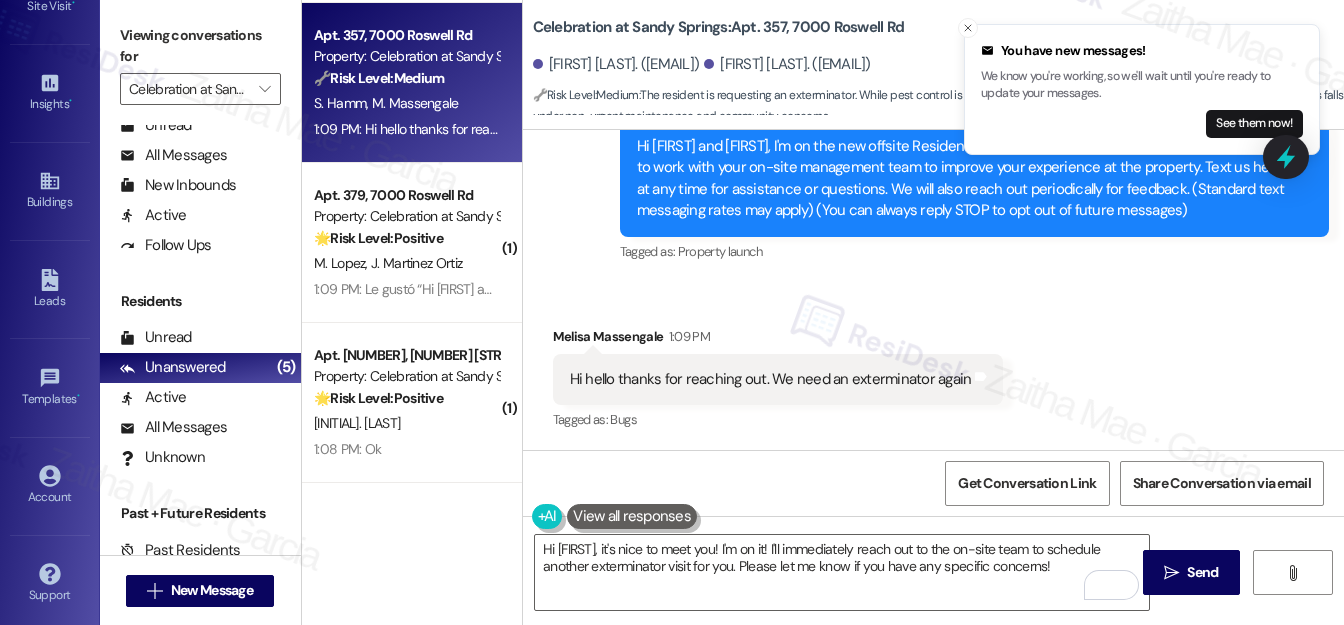 click on "Received via SMS Melisa Massengale 1:09 PM Hi hello thanks for reaching out. We need an exterminator again  Tags and notes Tagged as:   Bugs Click to highlight conversations about Bugs" at bounding box center [933, 365] 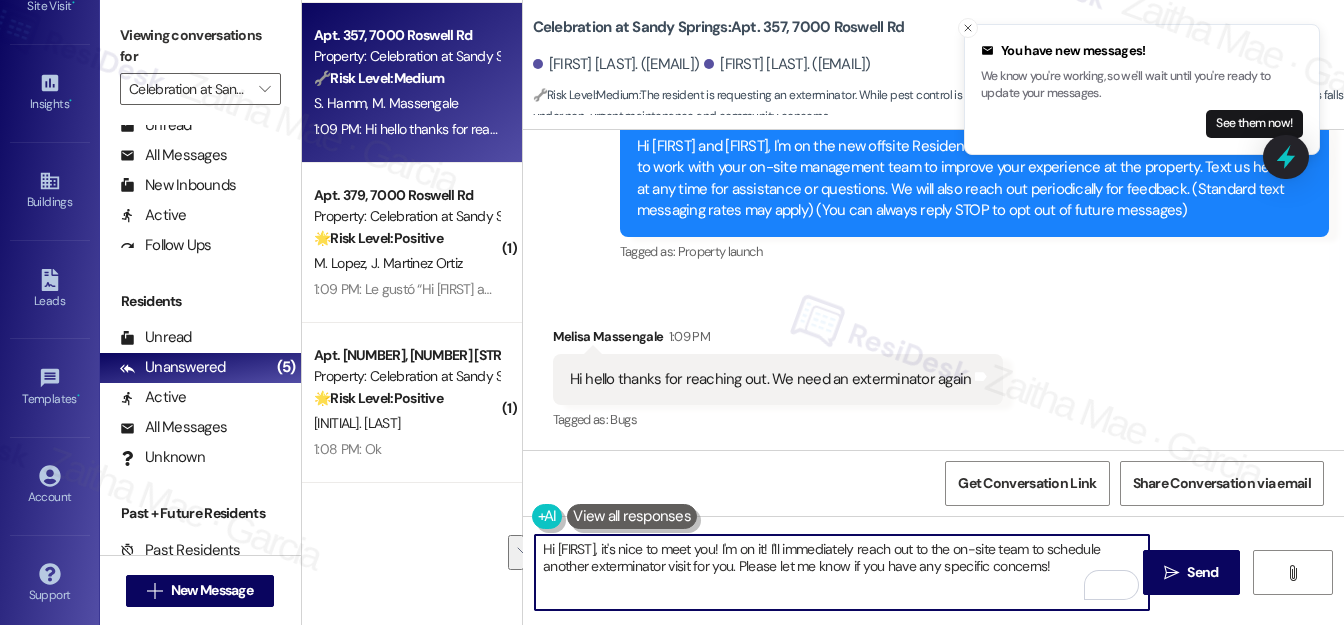 drag, startPoint x: 717, startPoint y: 551, endPoint x: 989, endPoint y: 589, distance: 274.64157 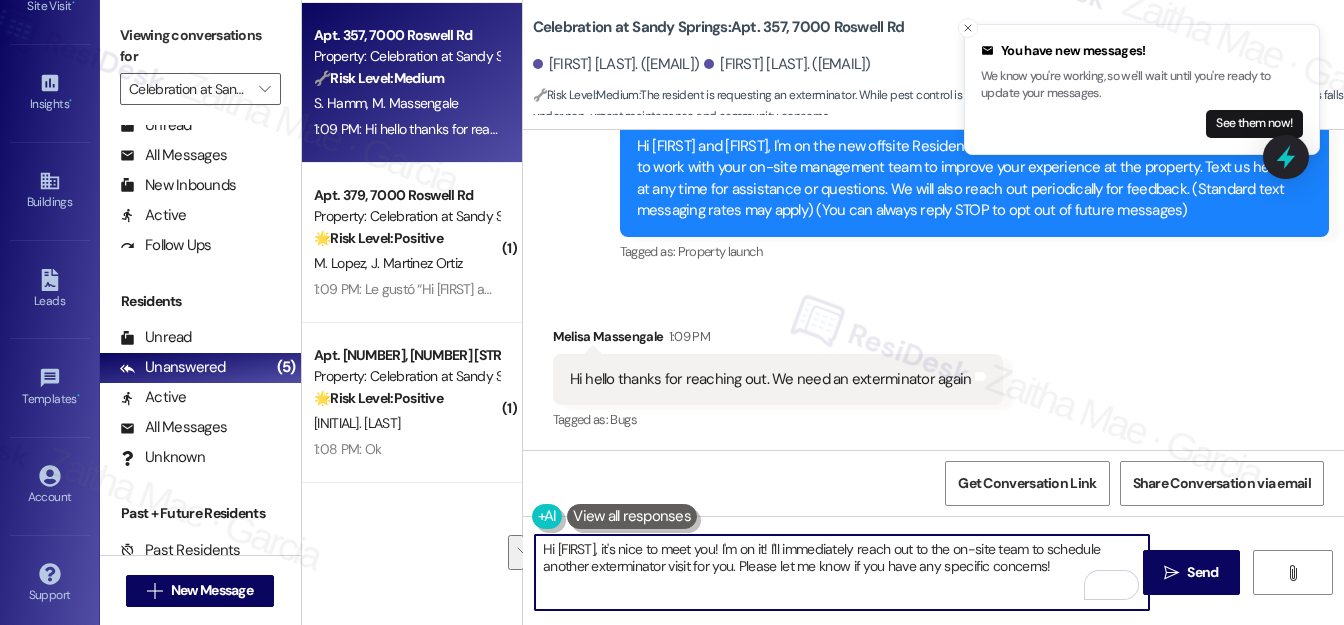 click on "Hi Melisa, it's nice to meet you! I'm on it! I'll immediately reach out to the on-site team to schedule another exterminator visit for you. Please let me know if you have any specific concerns!" at bounding box center [842, 572] 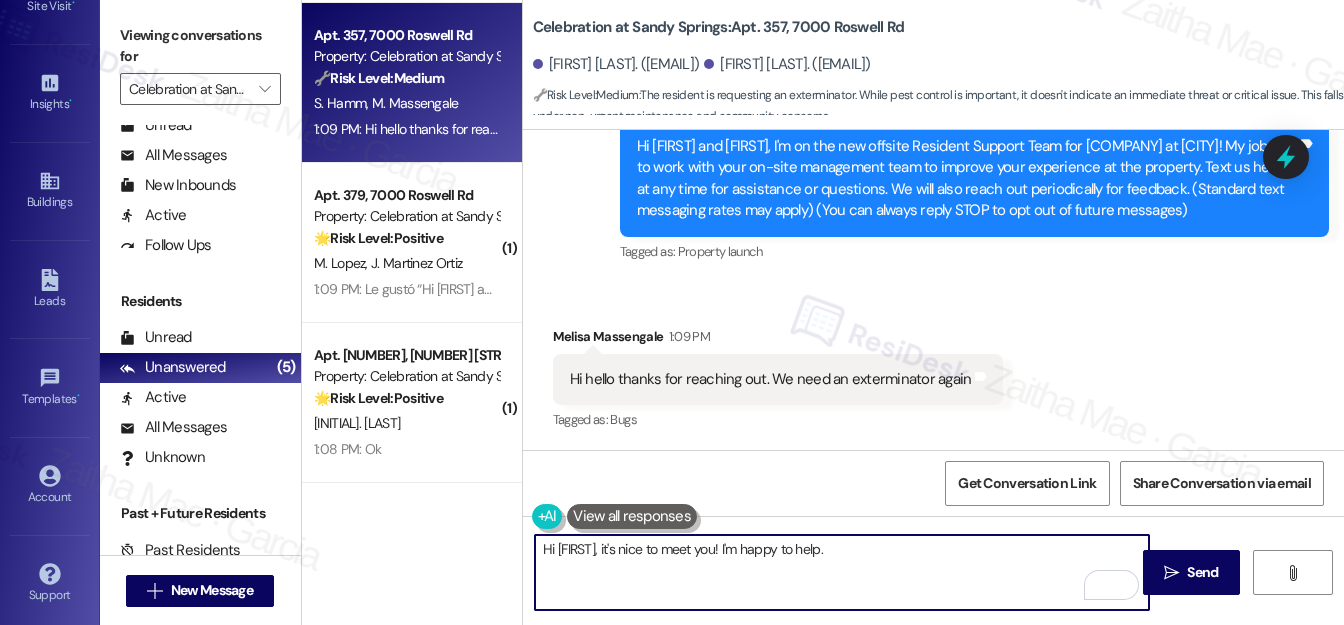 paste on "Just to confirm, has a work order already been submitted for the exterminator request? Kindly let me know so I can follow up accordingly." 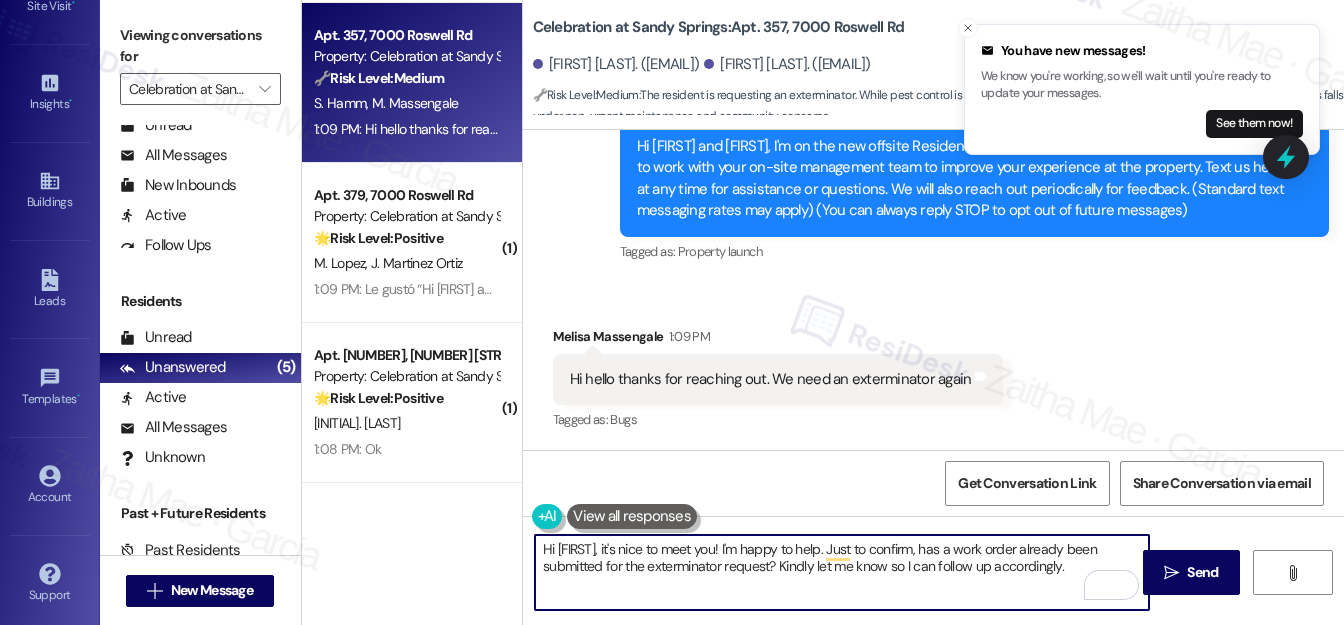 click on "Hi Melisa, it's nice to meet you! I'm happy to help. Just to confirm, has a work order already been submitted for the exterminator request? Kindly let me know so I can follow up accordingly." at bounding box center [842, 572] 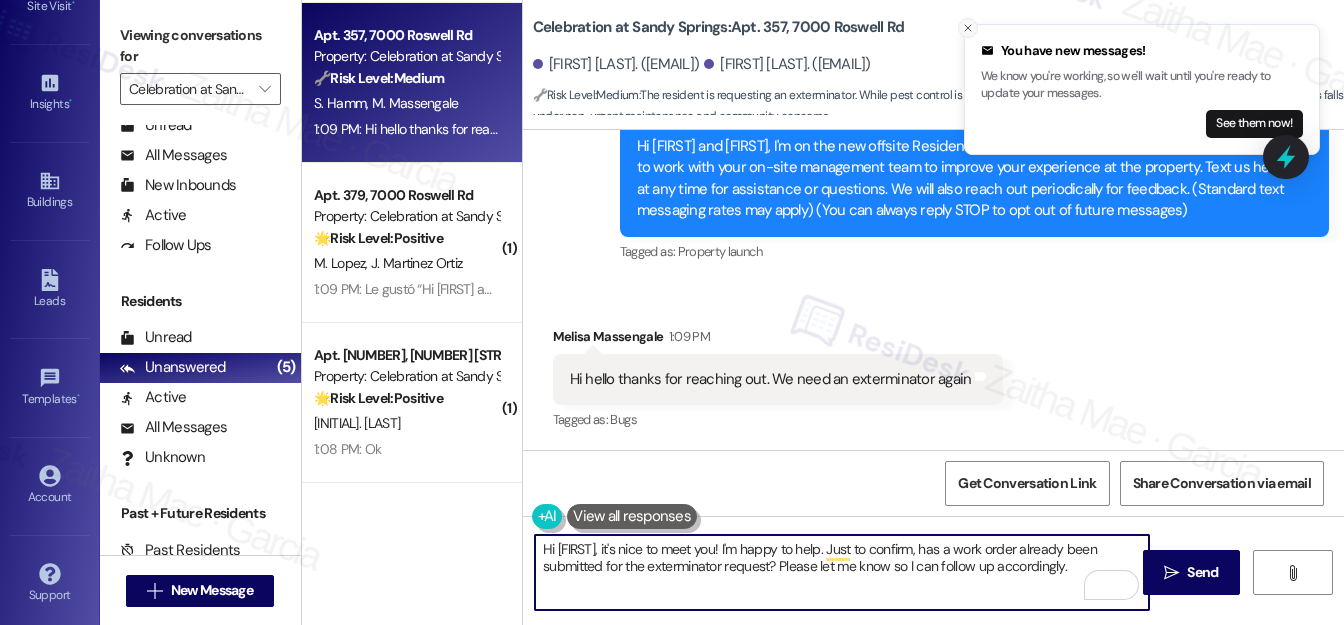 type on "Hi Melisa, it's nice to meet you! I'm happy to help. Just to confirm, has a work order already been submitted for the exterminator request? Please let me know so I can follow up accordingly." 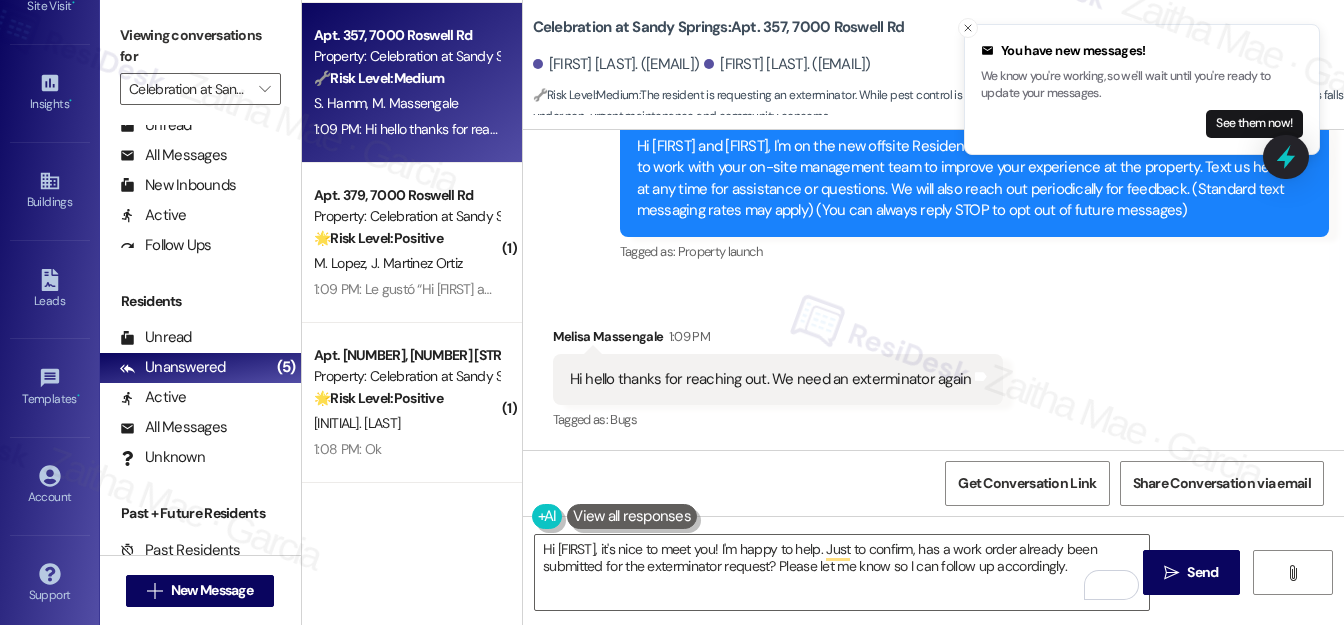 drag, startPoint x: 969, startPoint y: 24, endPoint x: 975, endPoint y: 61, distance: 37.48333 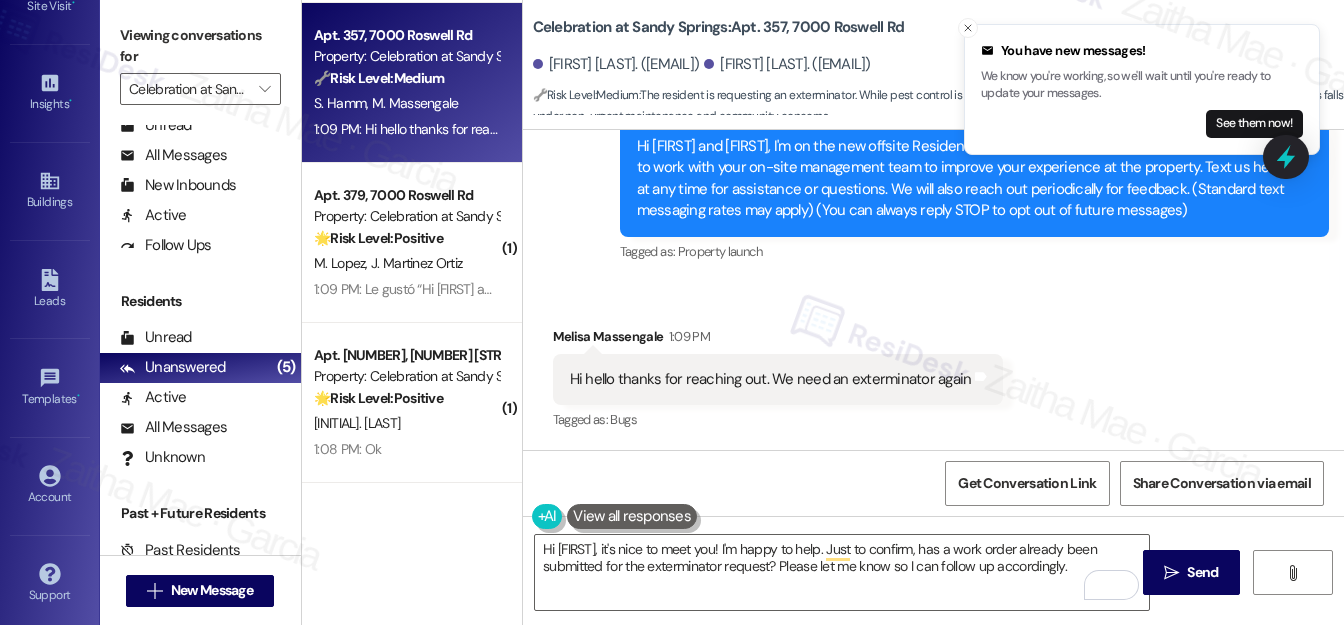 click 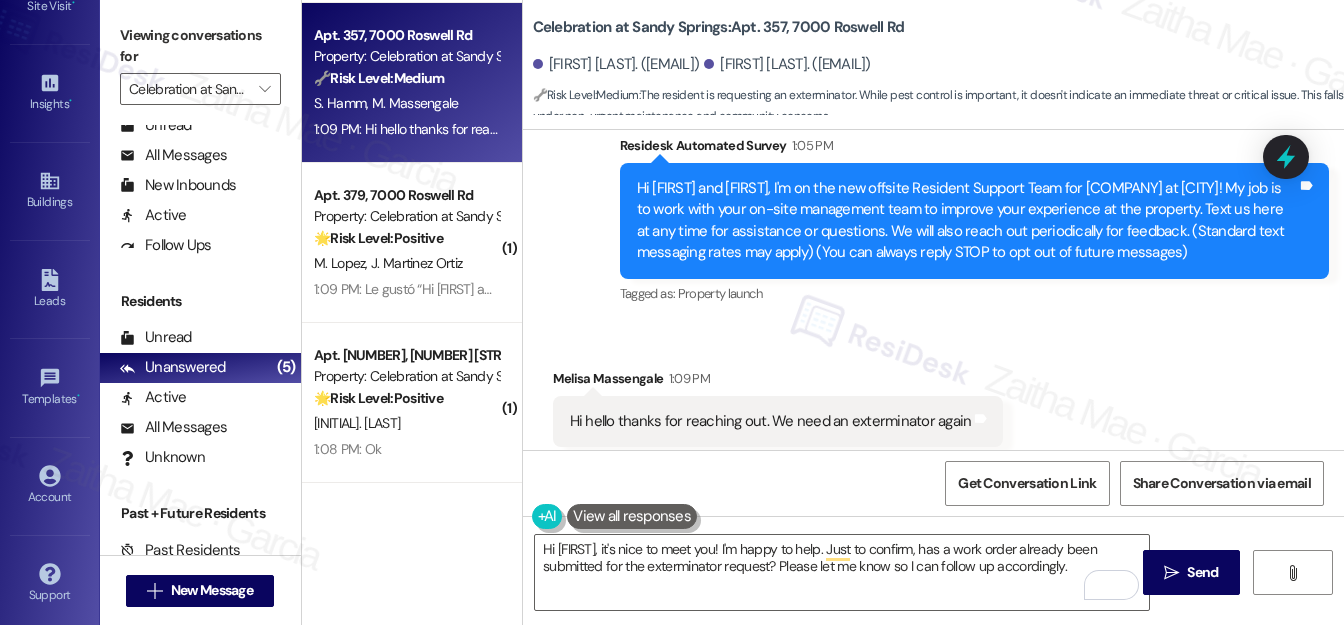 scroll, scrollTop: 216, scrollLeft: 0, axis: vertical 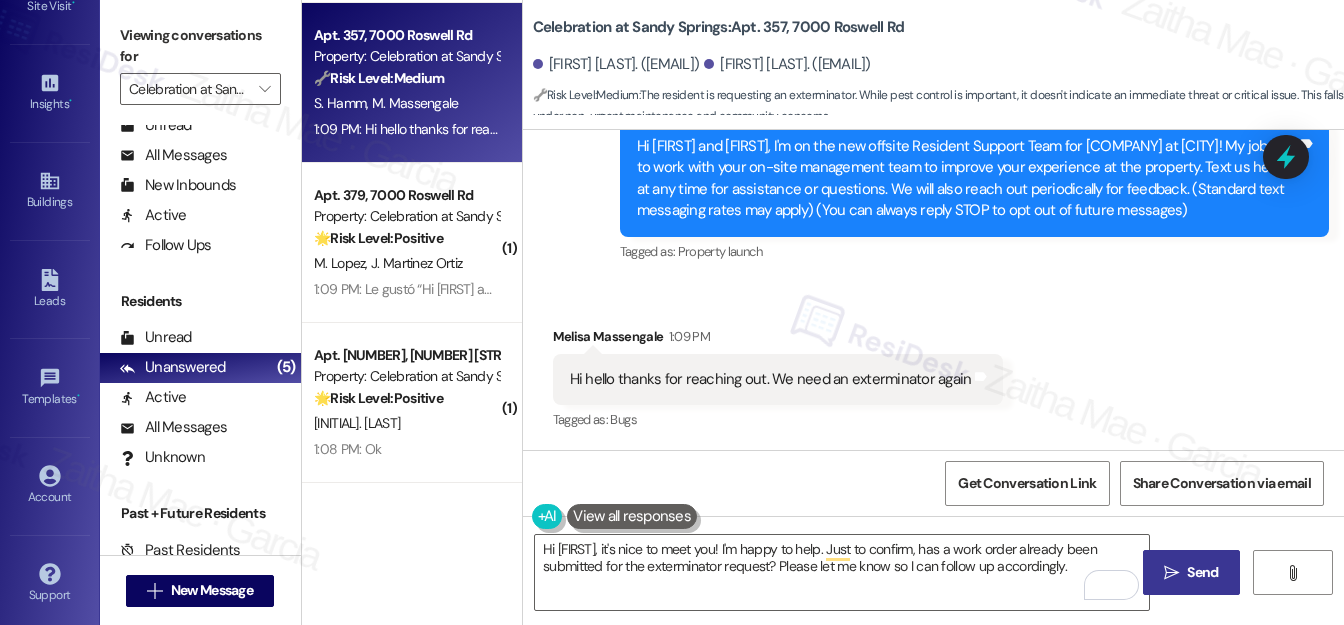 click on "Send" at bounding box center (1202, 572) 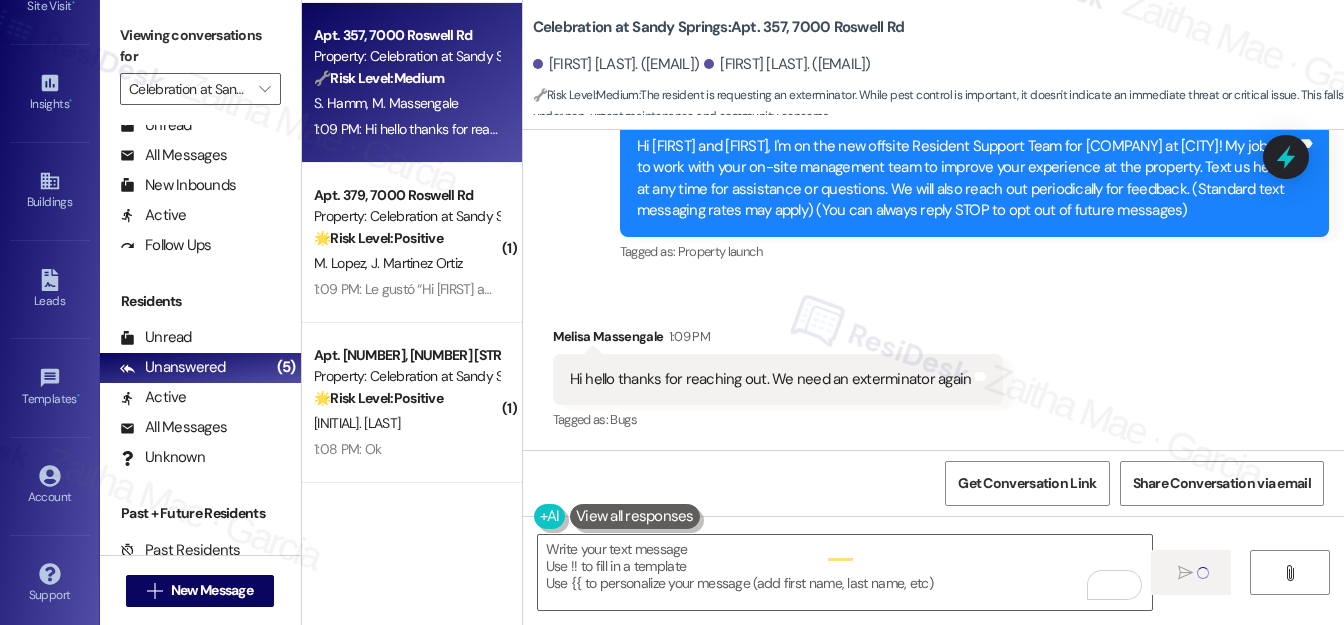 type on "Fetching suggested responses. Please feel free to read through the conversation in the meantime." 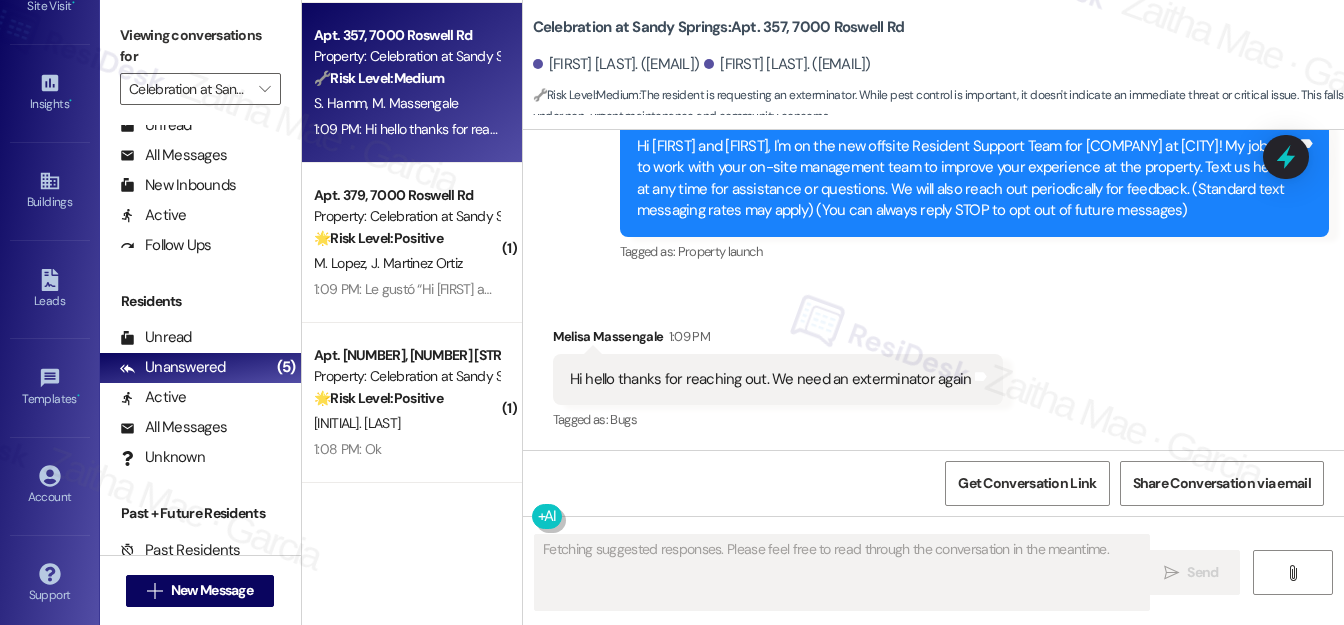 scroll, scrollTop: 215, scrollLeft: 0, axis: vertical 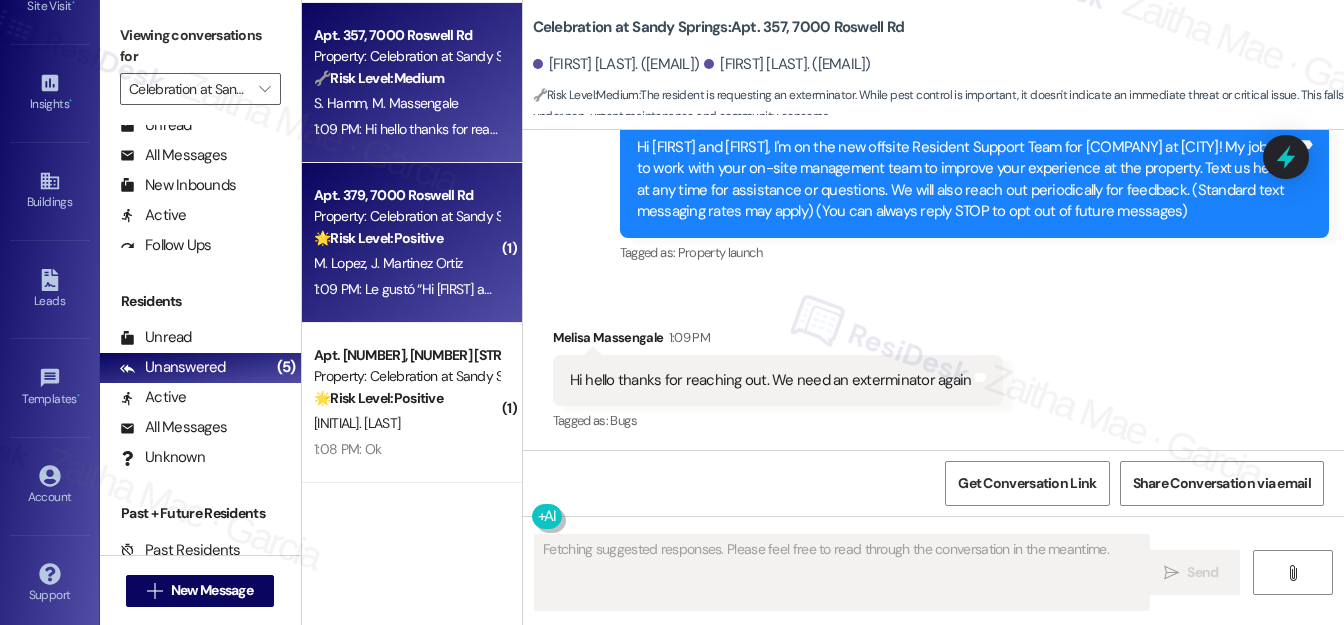 click on "M. Lopez J. Martinez Ortiz" at bounding box center [406, 263] 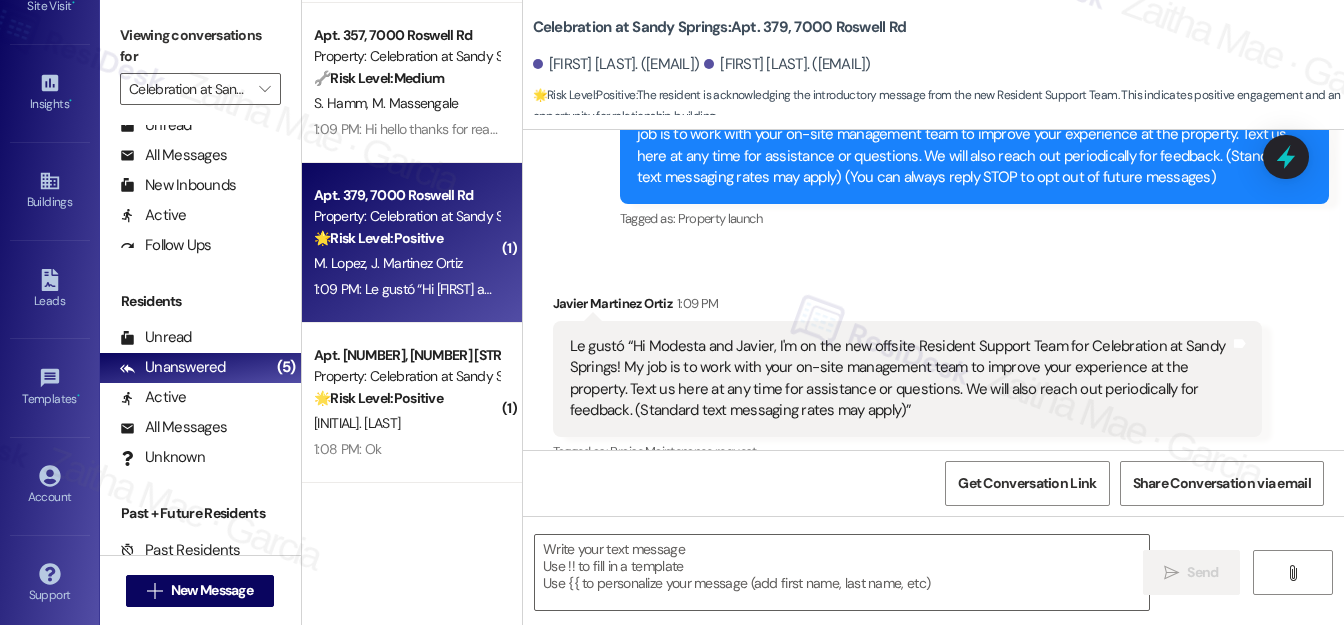 scroll, scrollTop: 280, scrollLeft: 0, axis: vertical 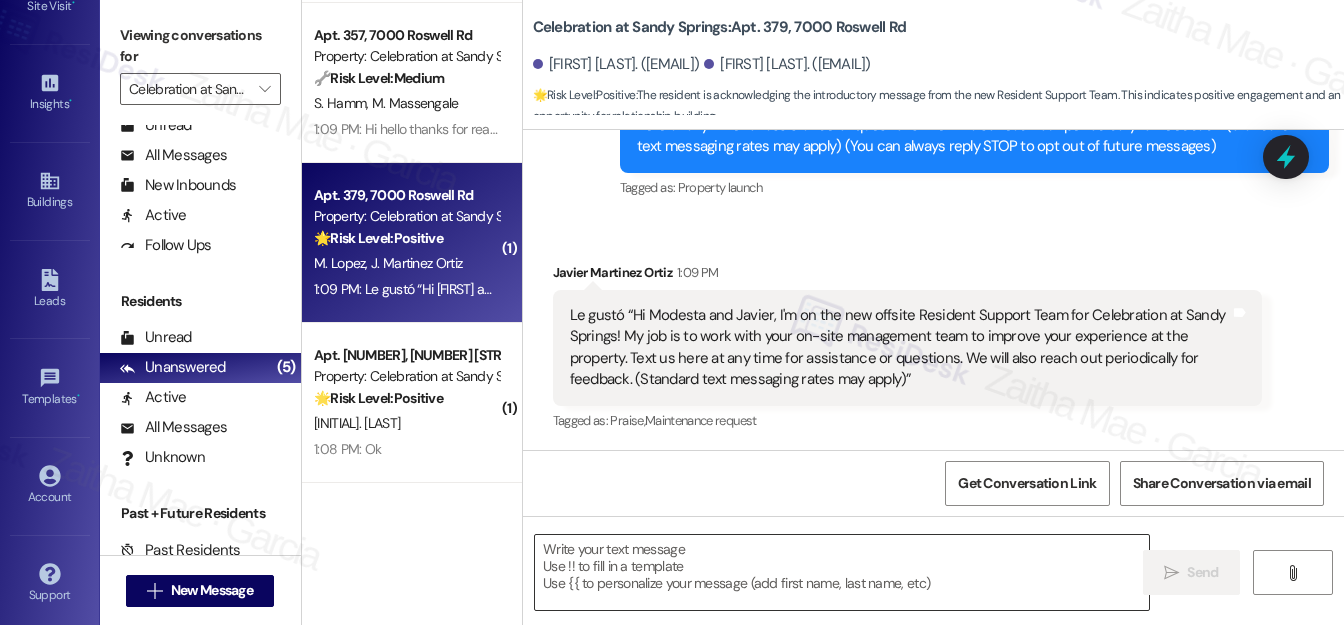 click at bounding box center [842, 572] 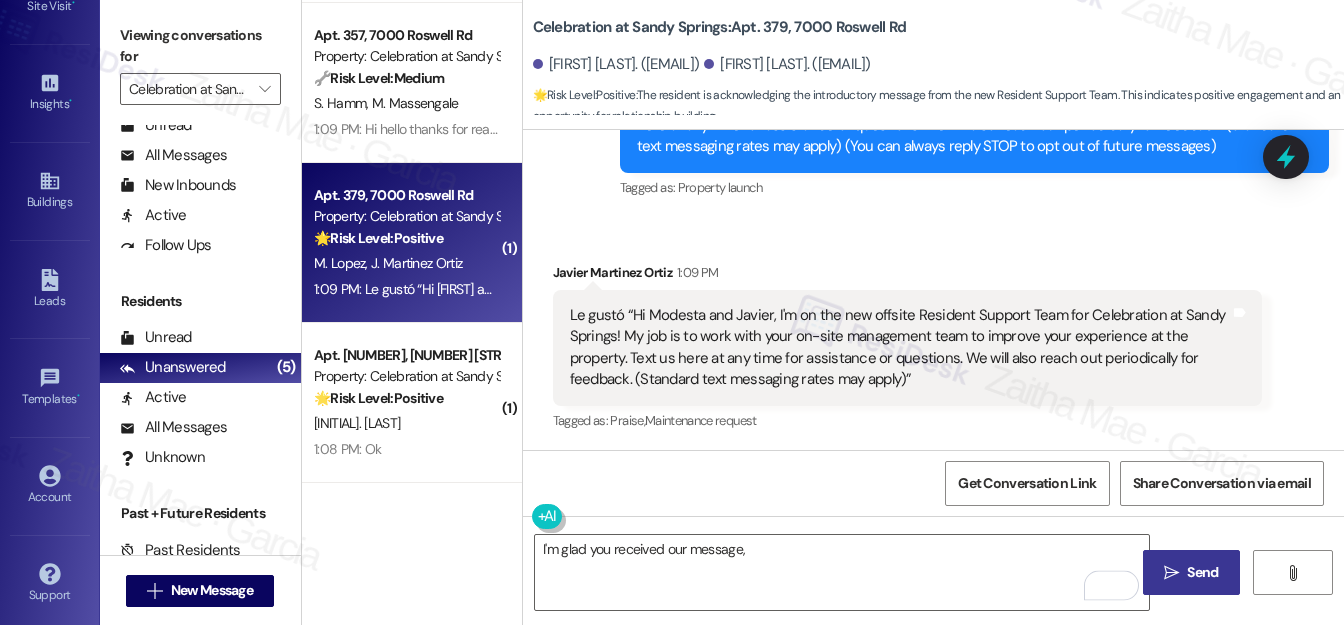 click on "Javier Martinez Ortiz 1:09 PM" at bounding box center (907, 276) 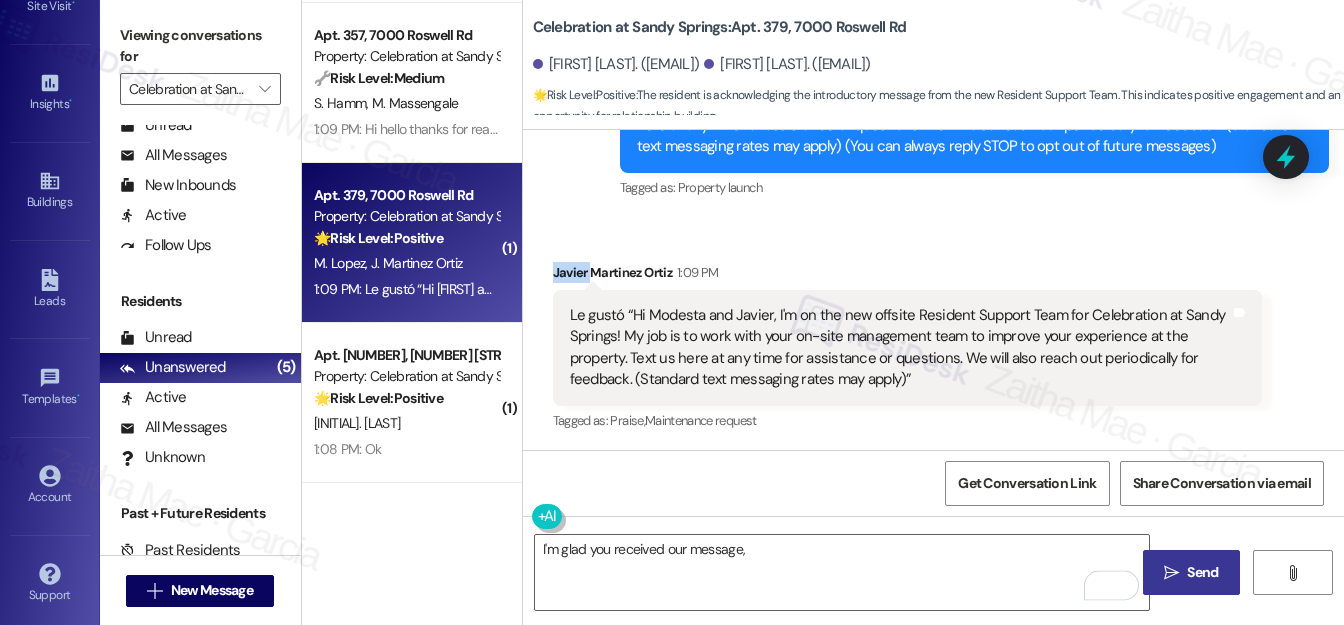click on "Javier Martinez Ortiz 1:09 PM" at bounding box center [907, 276] 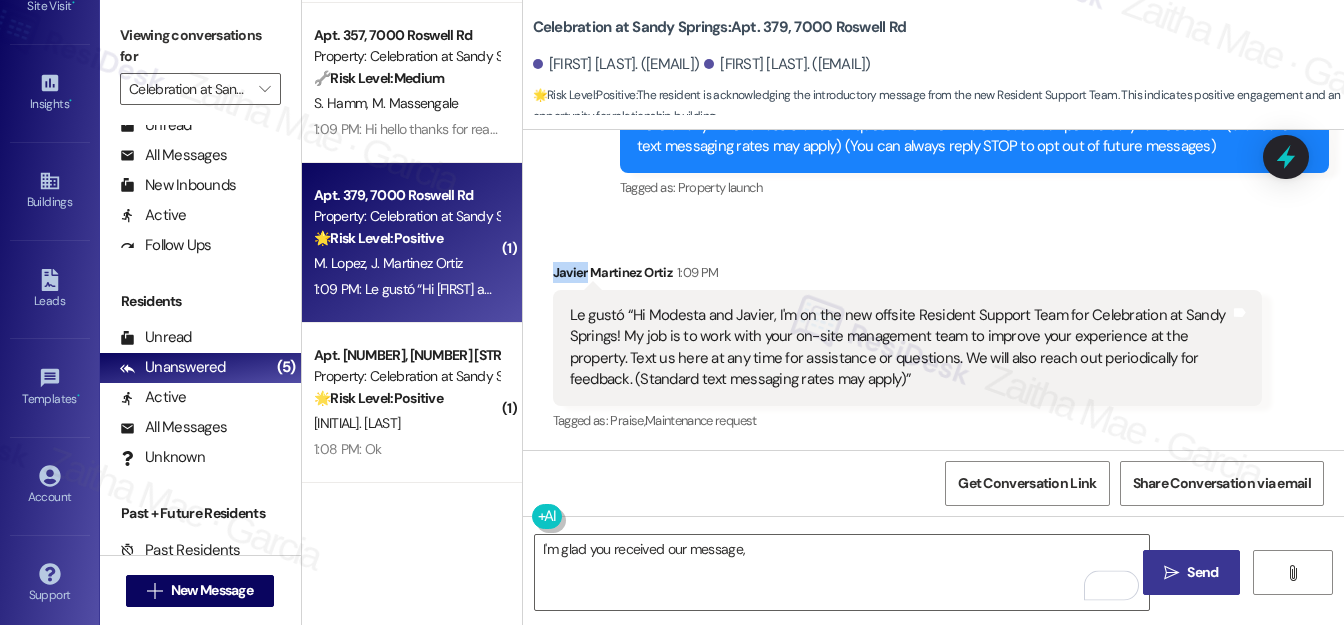 copy on "Javier" 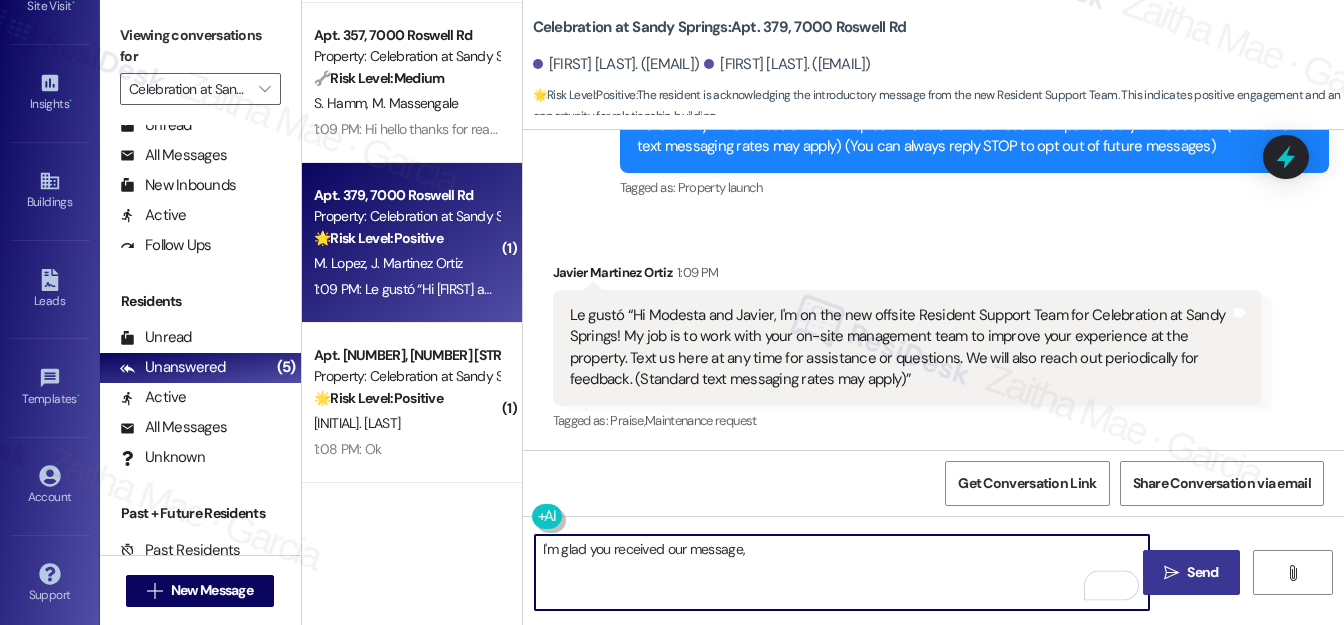 click on "I'm glad you received our message," at bounding box center [842, 572] 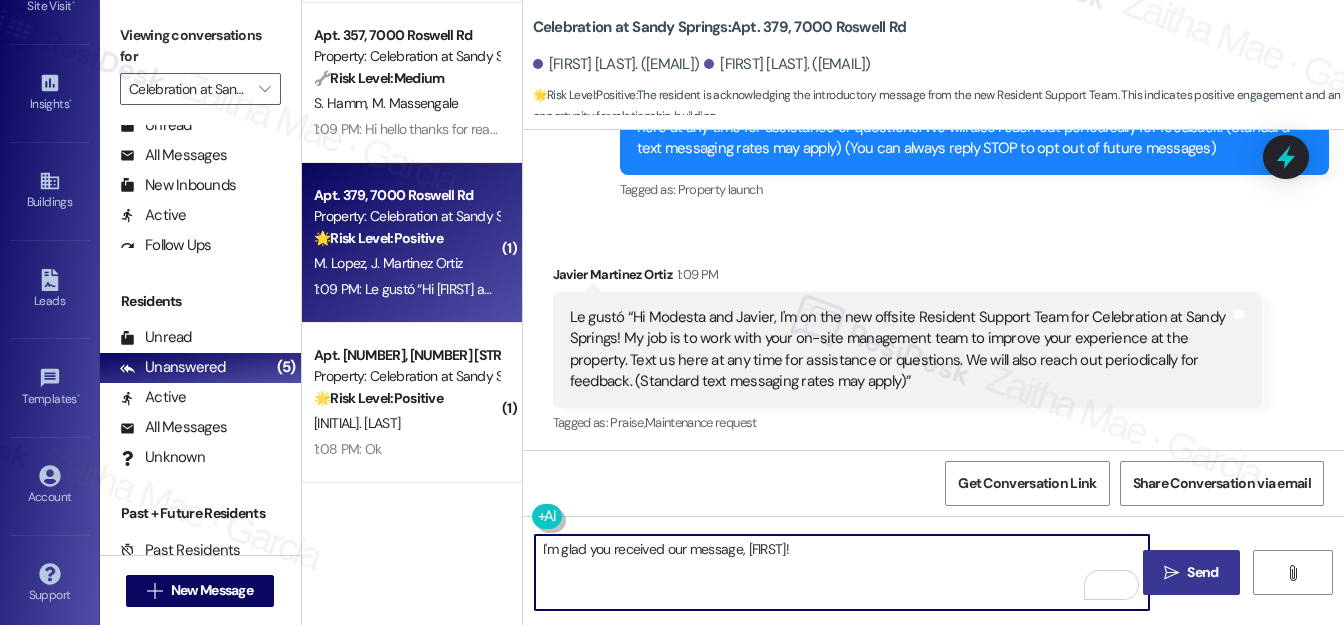 scroll, scrollTop: 280, scrollLeft: 0, axis: vertical 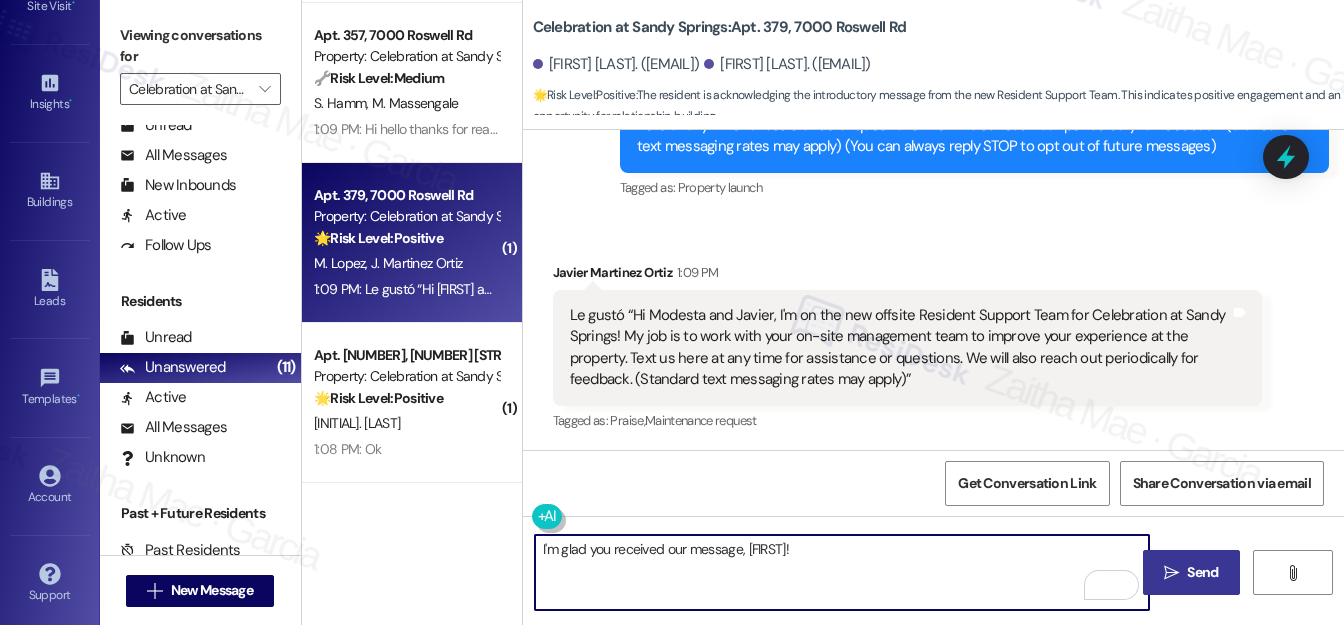 paste on "Please feel free to reach out if you have other concerns or home-related issues. Have a great day" 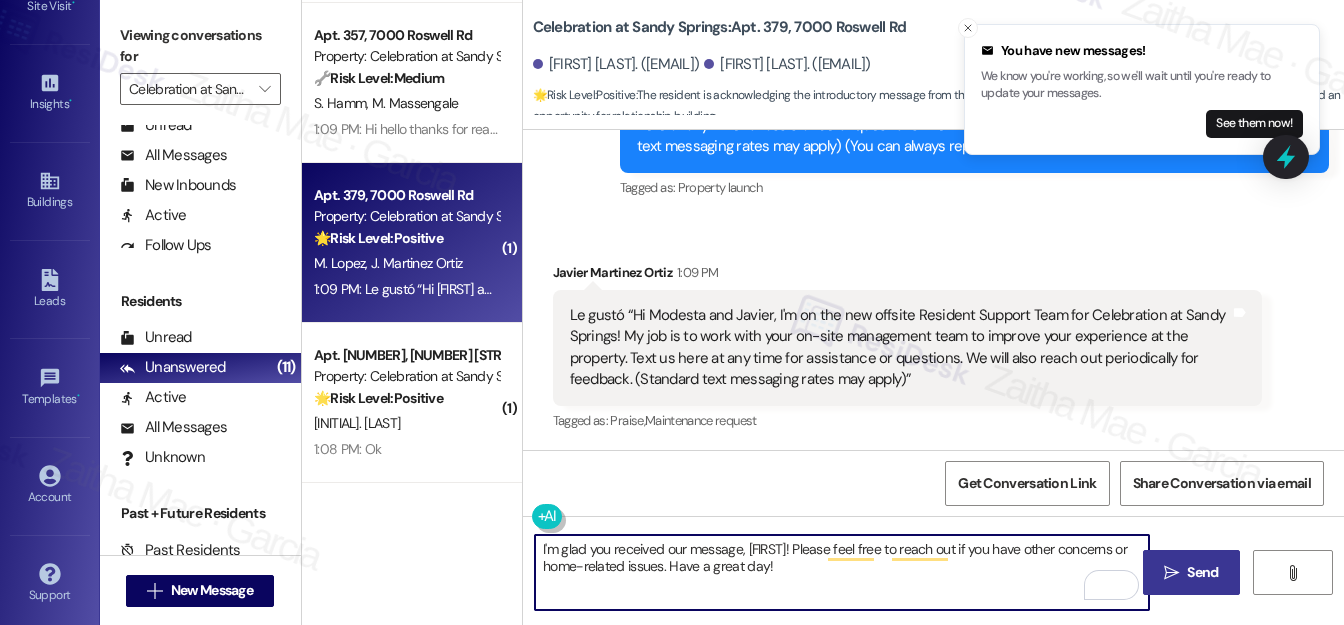type on "I'm glad you received our message, Javier! Please feel free to reach out if you have other concerns or home-related issues. Have a great day!" 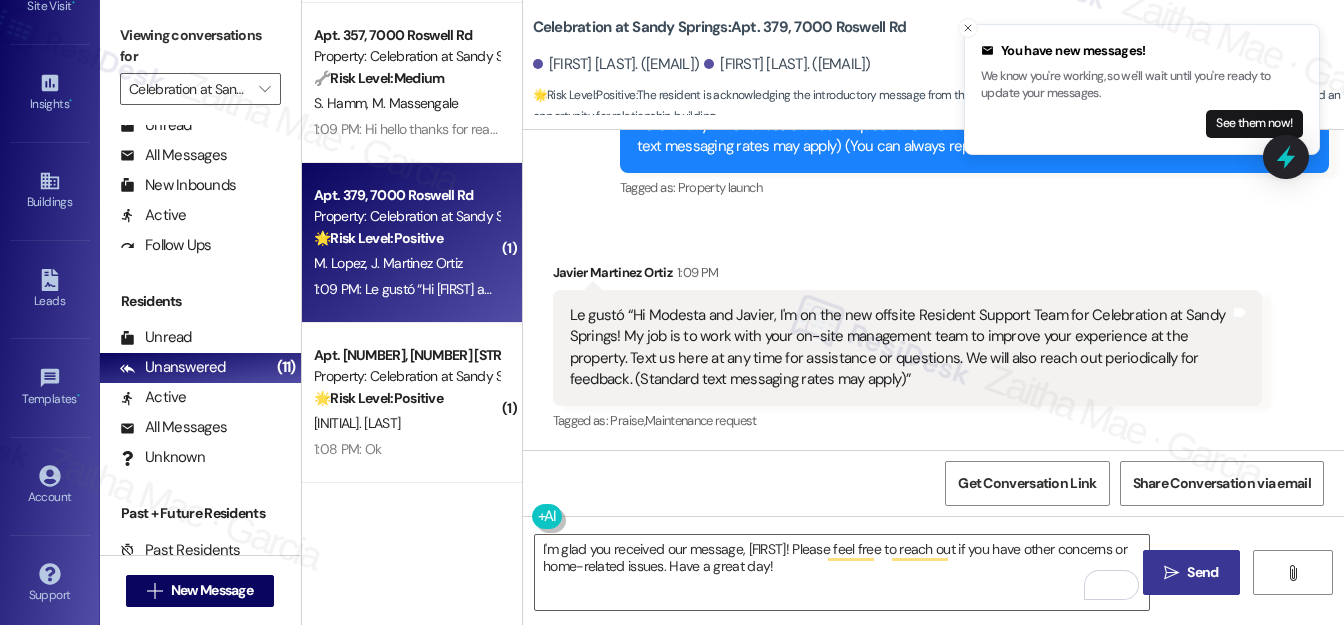 click on "Send" at bounding box center [1202, 572] 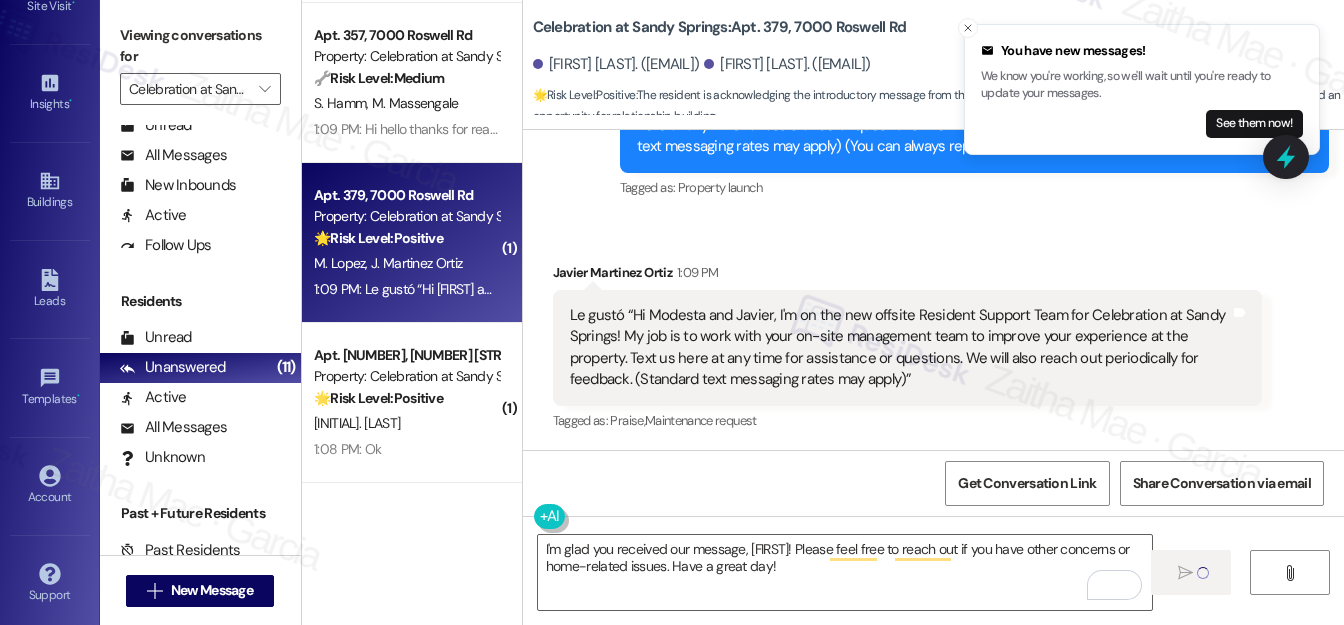 type 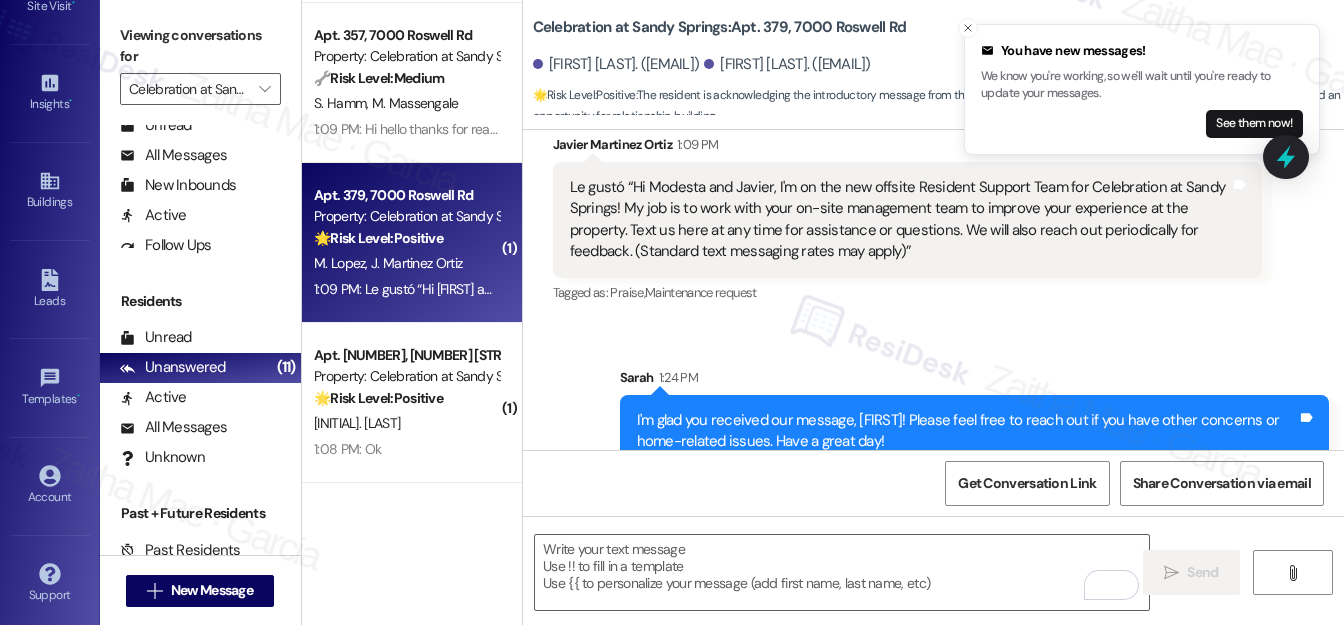 scroll, scrollTop: 441, scrollLeft: 0, axis: vertical 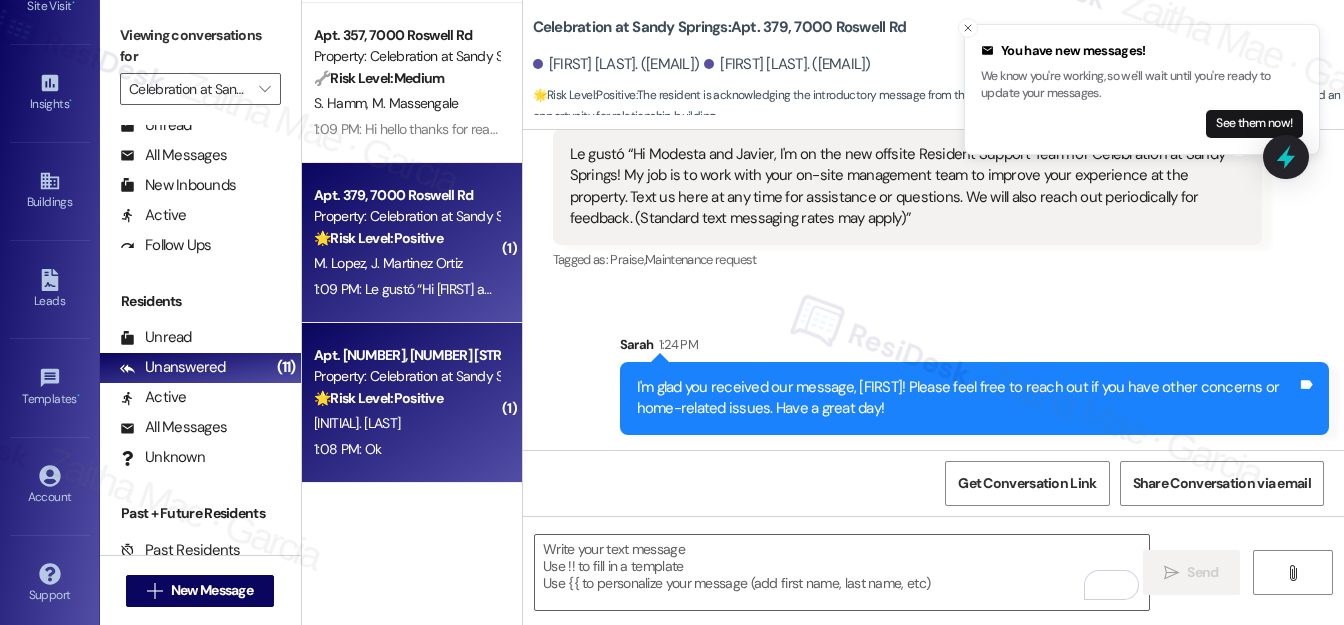 click on "M. Polite" at bounding box center (406, 423) 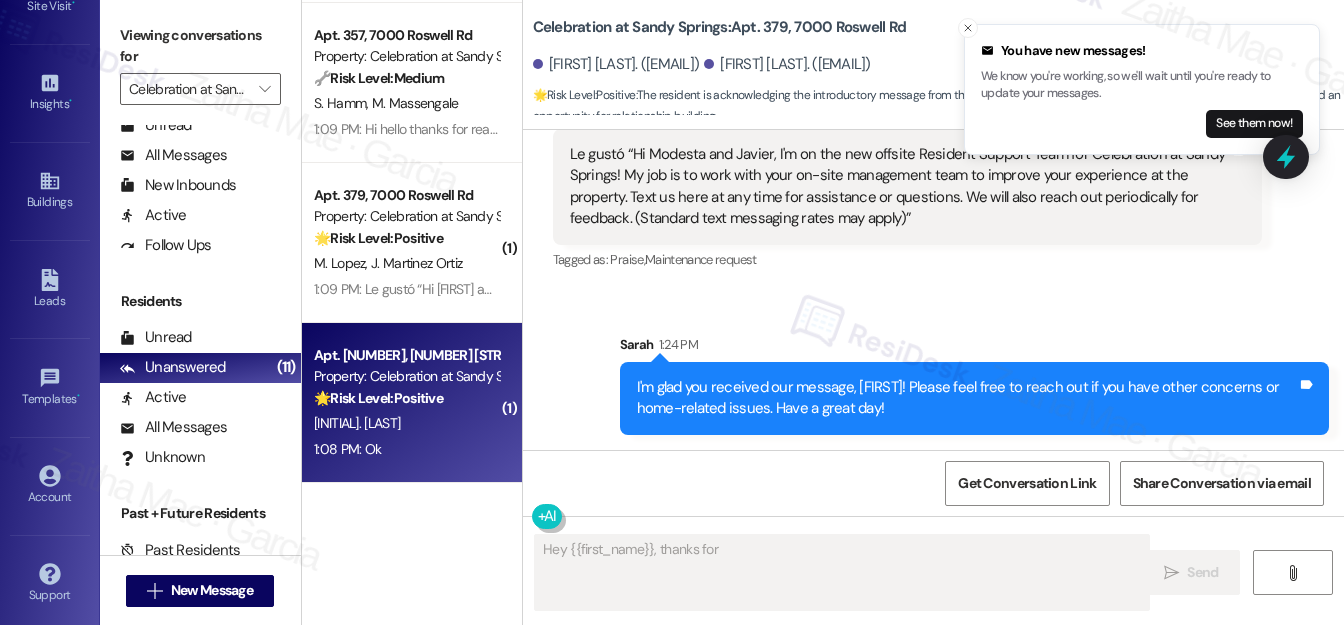 scroll, scrollTop: 215, scrollLeft: 0, axis: vertical 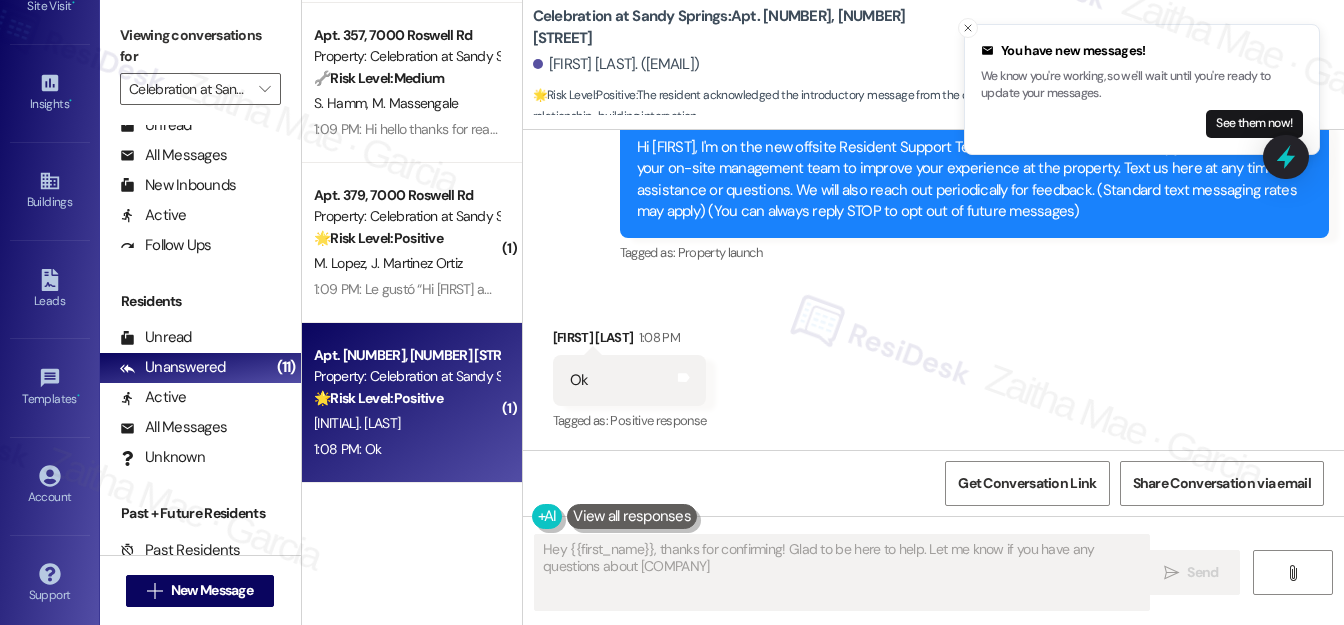 type on "Hey {{first_name}}, thanks for confirming! Glad to be here to help. Let me know if you have any questions about Celebration at Sandy Springs!" 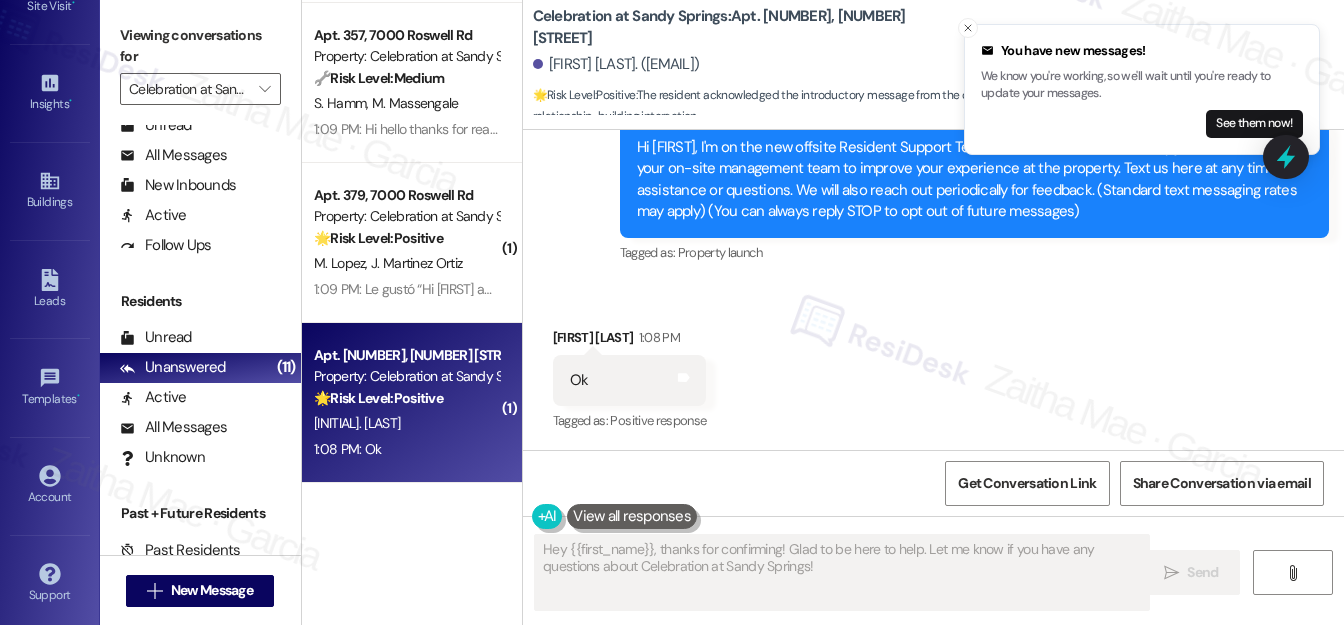 type 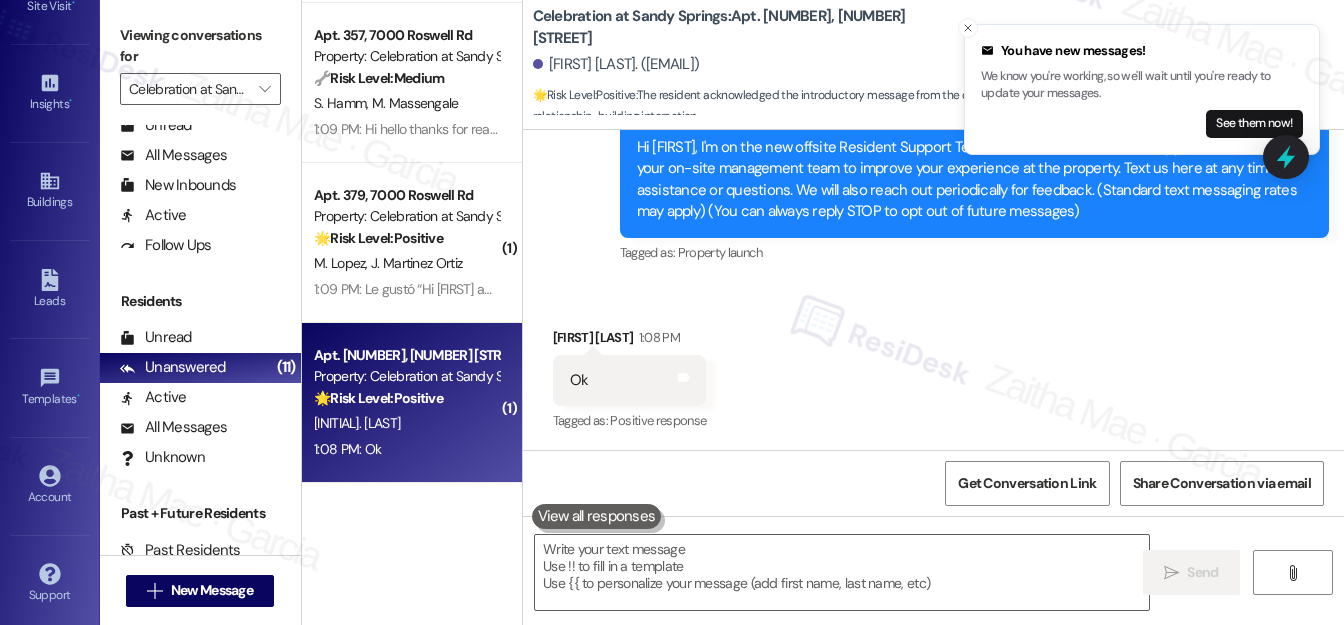 scroll, scrollTop: 216, scrollLeft: 0, axis: vertical 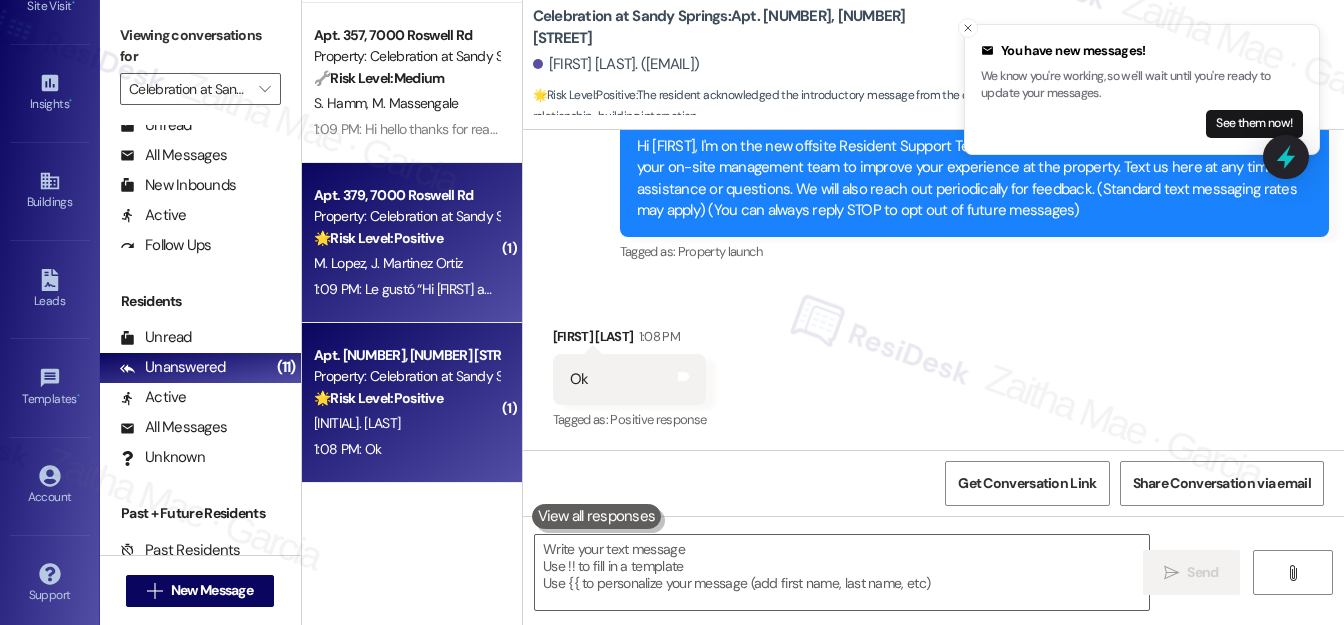 click on "M. Lopez J. Martinez Ortiz" at bounding box center (406, 263) 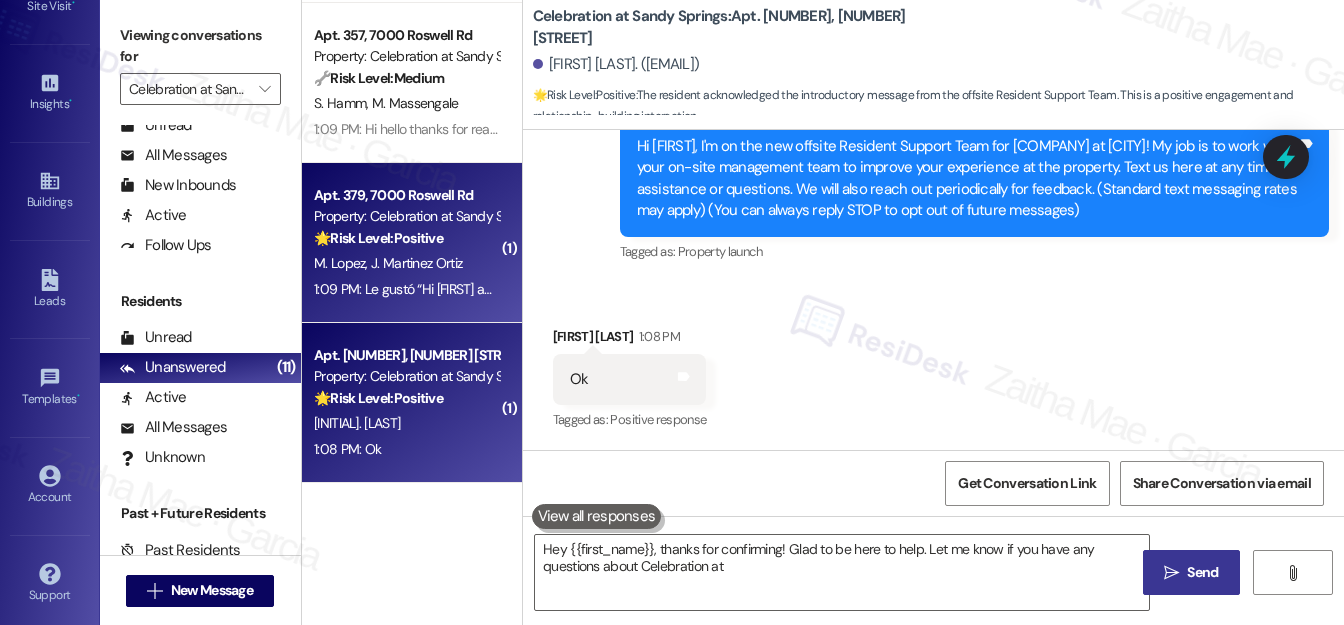 type on "Hey {{first_name}}, thanks for confirming! Glad to be here to help. Let me know if you have any questions about Celebration at Sandy" 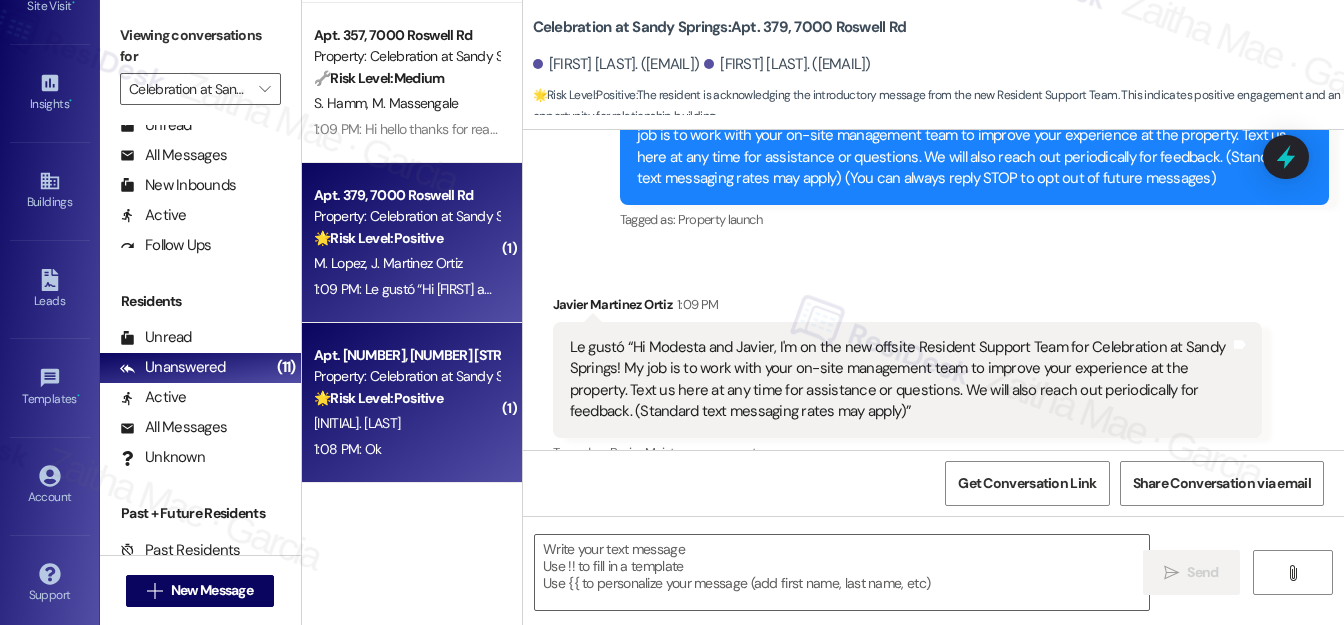 scroll, scrollTop: 280, scrollLeft: 0, axis: vertical 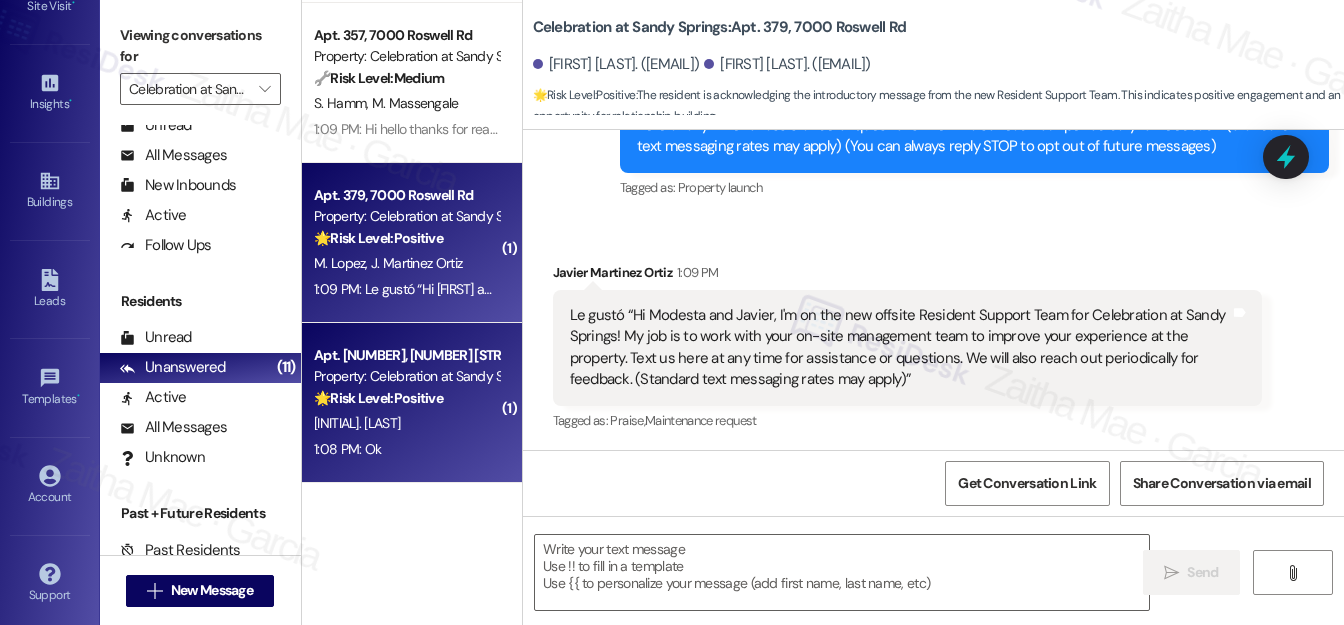 type on "Fetching suggested responses. Please feel free to read through the conversation in the meantime." 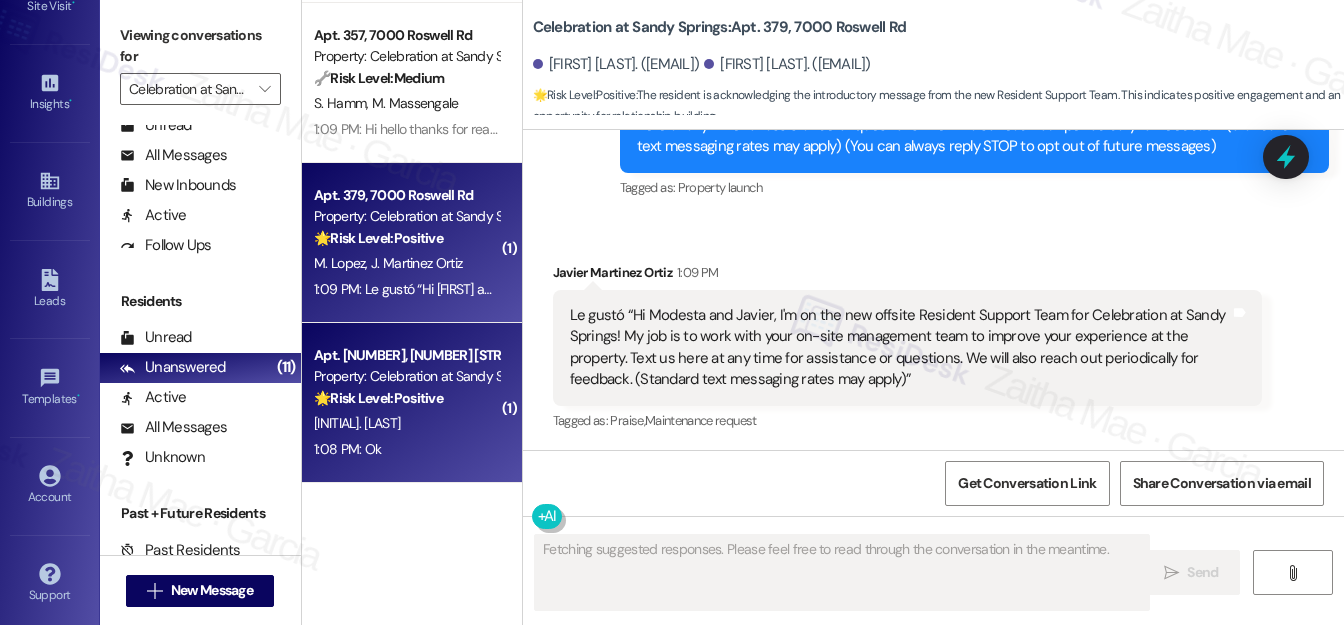 click on "M. Polite" at bounding box center (406, 423) 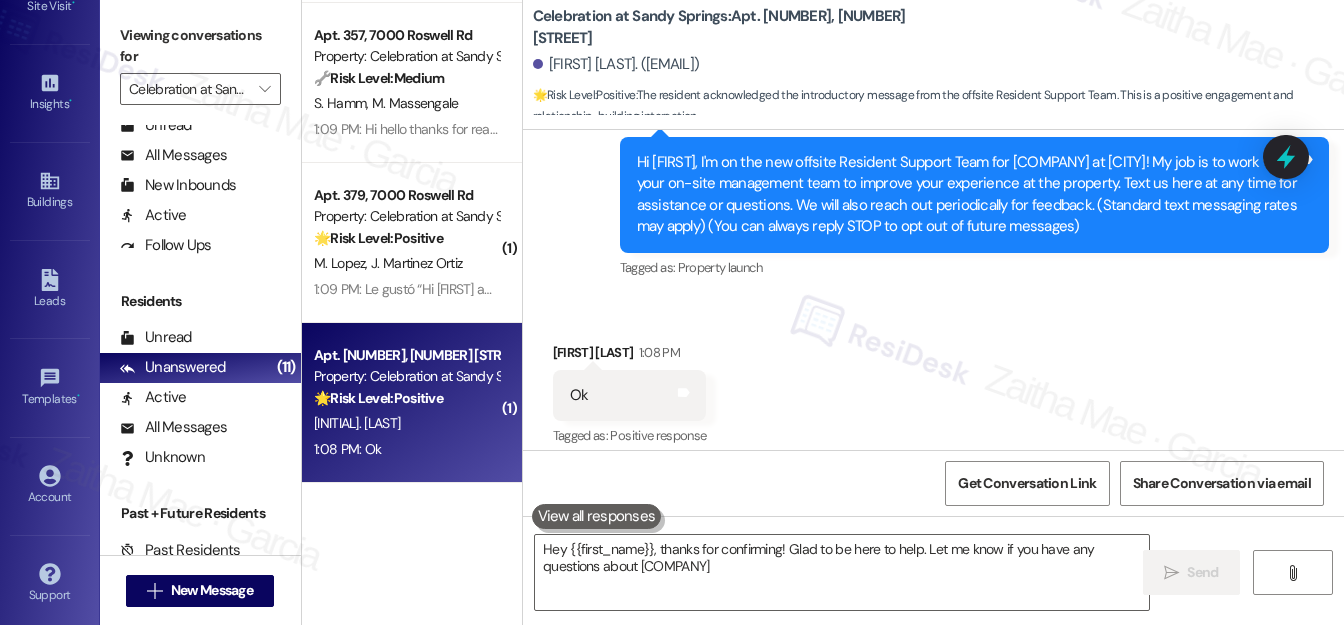 type on "Hey {{first_name}}, thanks for confirming! Glad to be here to help. Let me know if you have any questions about Celebration at Sandy Springs!" 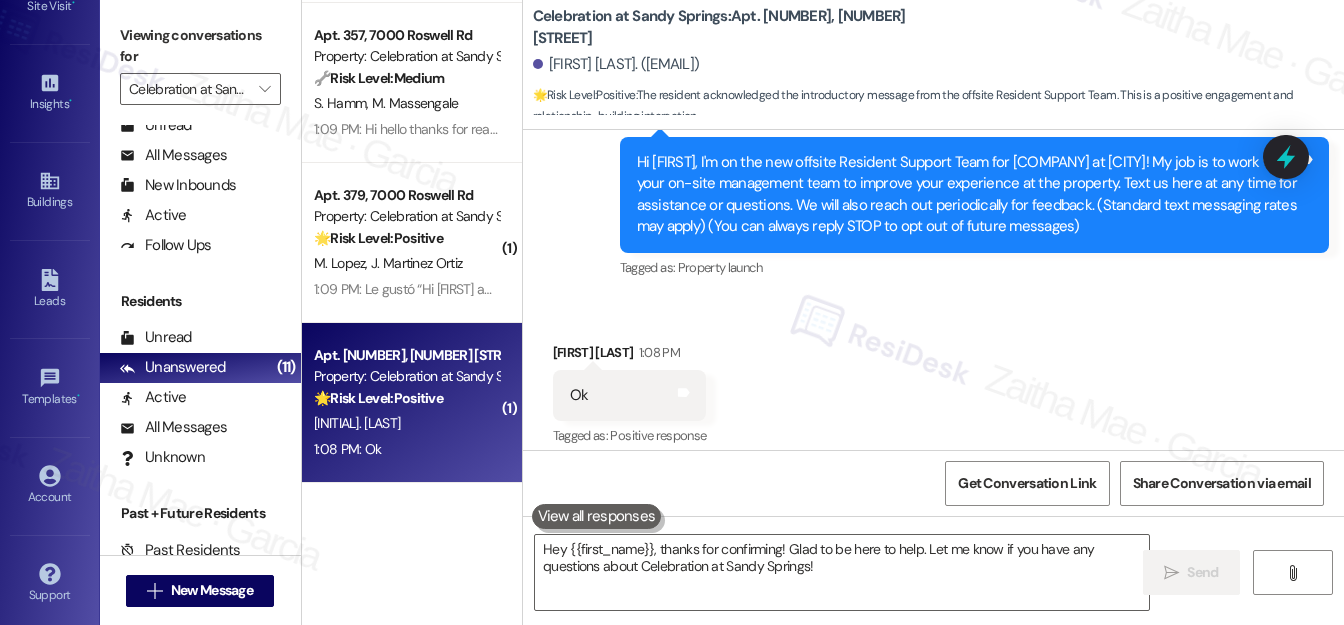 scroll, scrollTop: 215, scrollLeft: 0, axis: vertical 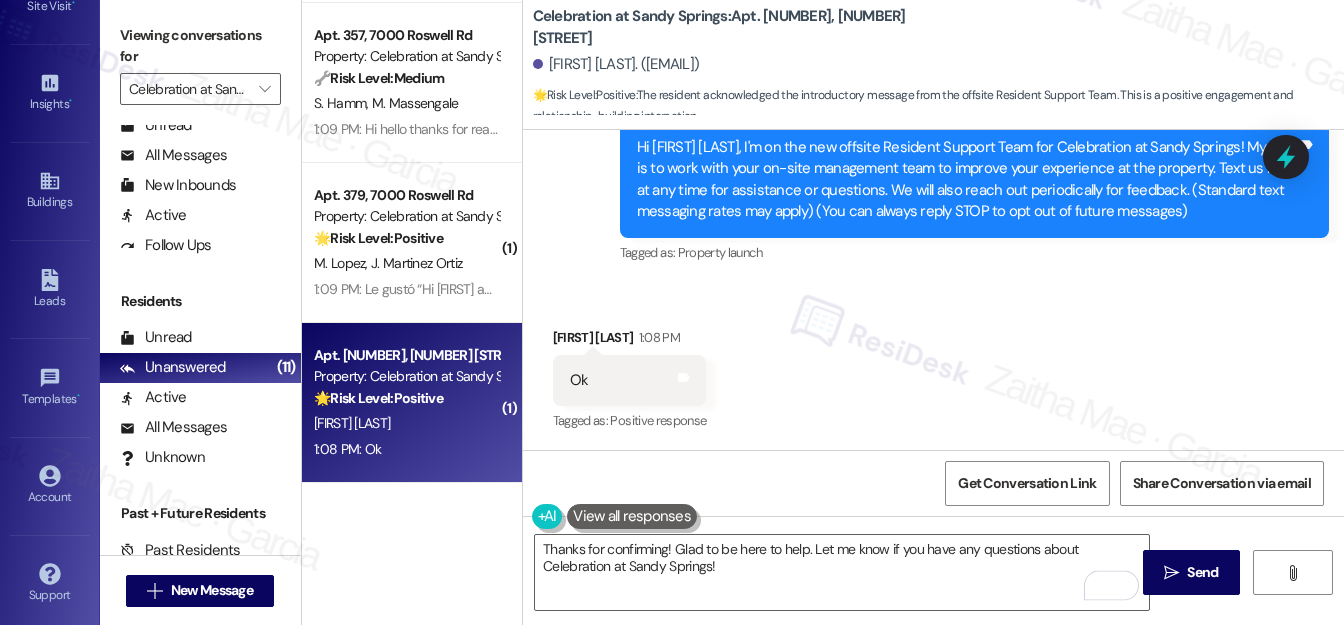 click on "[FIRST] [LAST] 1:08 PM" at bounding box center [630, 341] 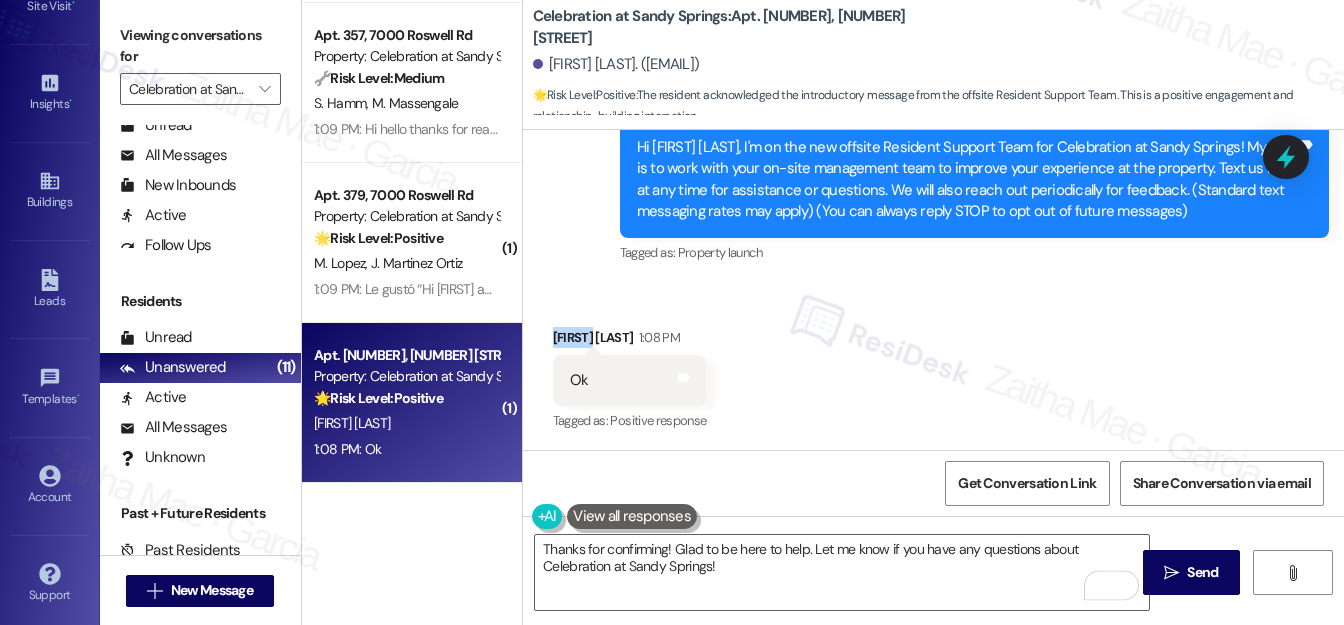 click on "[FIRST] [LAST] 1:08 PM" at bounding box center (630, 341) 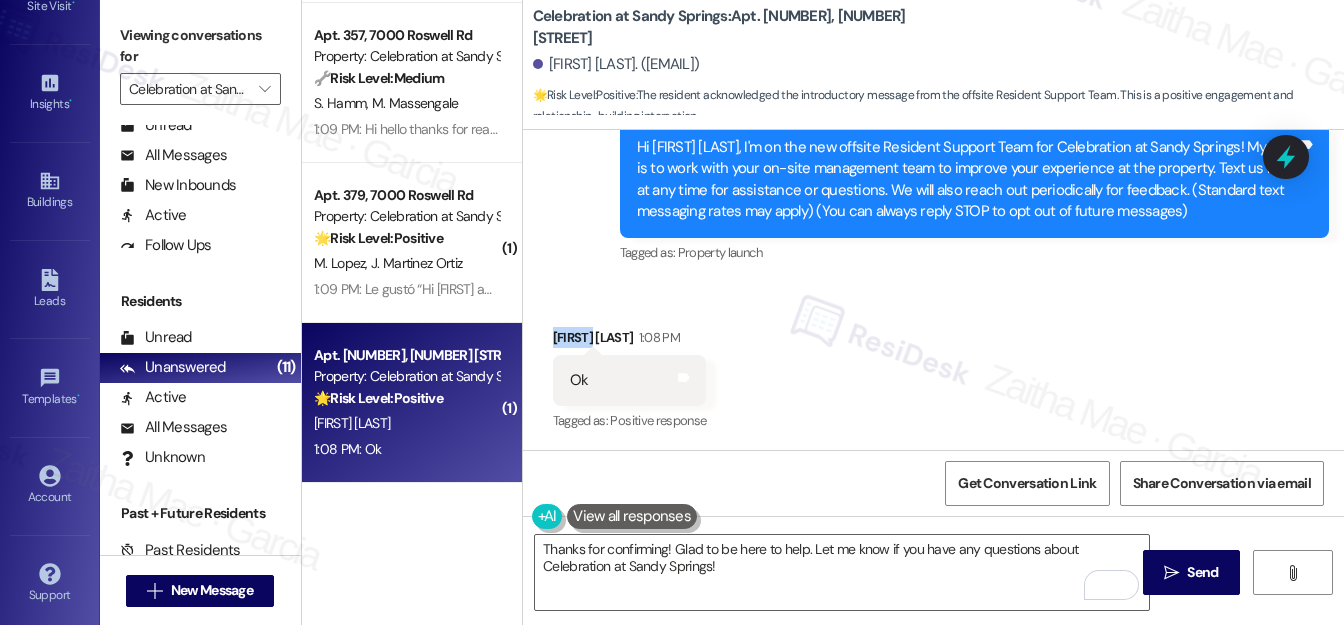 copy on "[FIRST]" 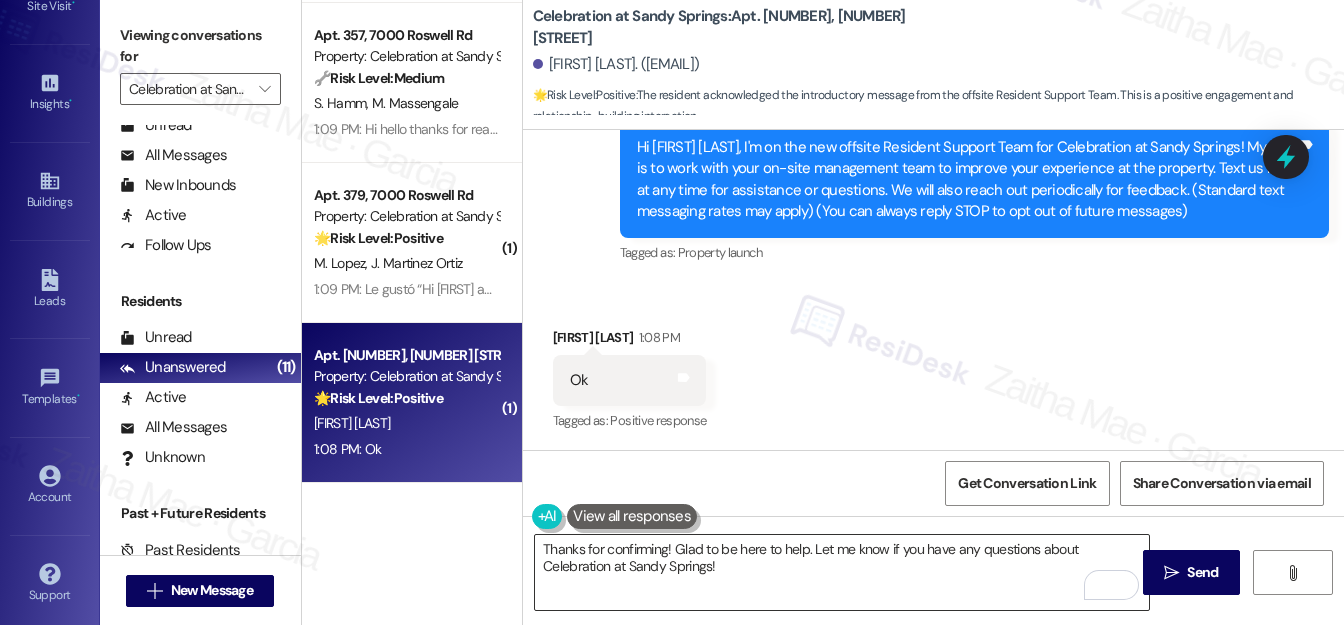 click on "Thanks for confirming! Glad to be here to help. Let me know if you have any questions about Celebration at Sandy Springs!" at bounding box center (842, 572) 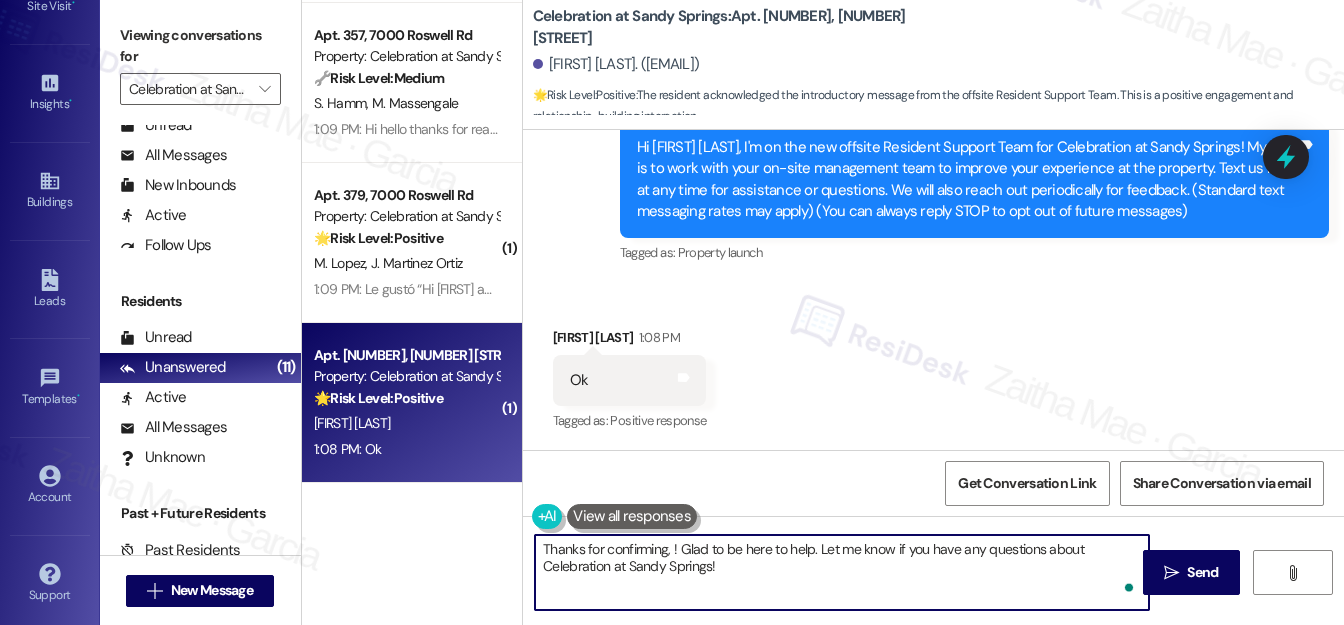 paste on "[FIRST]" 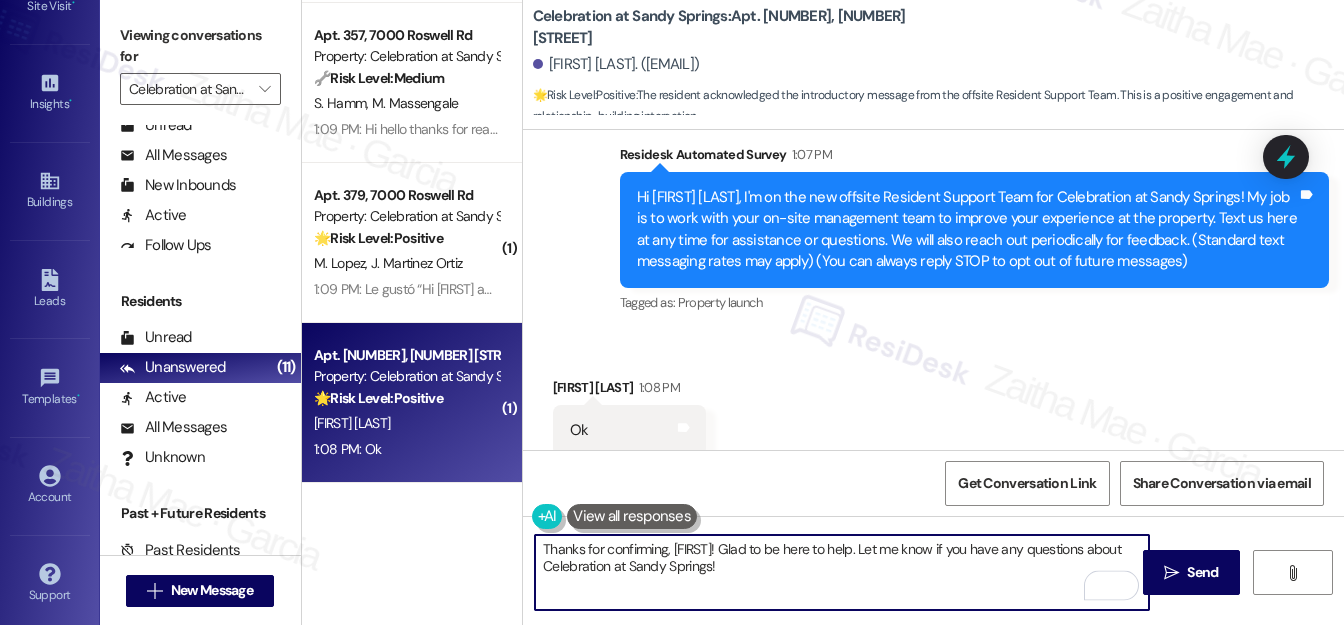 scroll, scrollTop: 124, scrollLeft: 0, axis: vertical 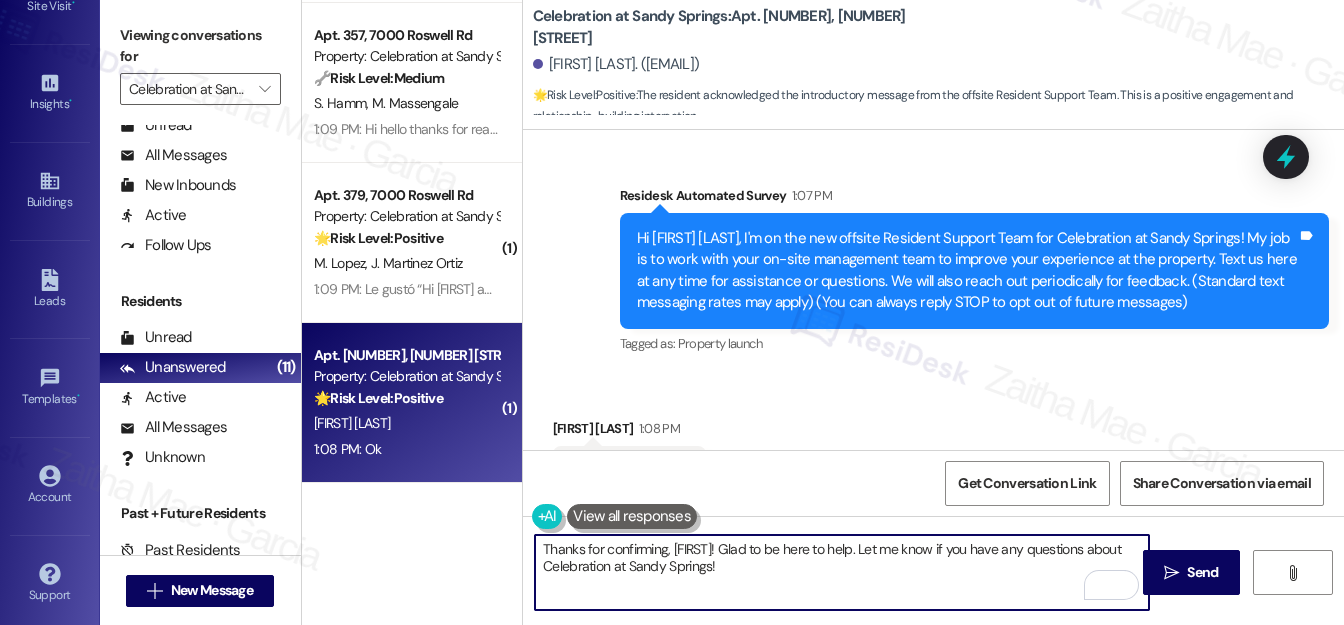 click on "Thanks for confirming, [FIRST]! Glad to be here to help. Let me know if you have any questions about Celebration at Sandy Springs!" at bounding box center (842, 572) 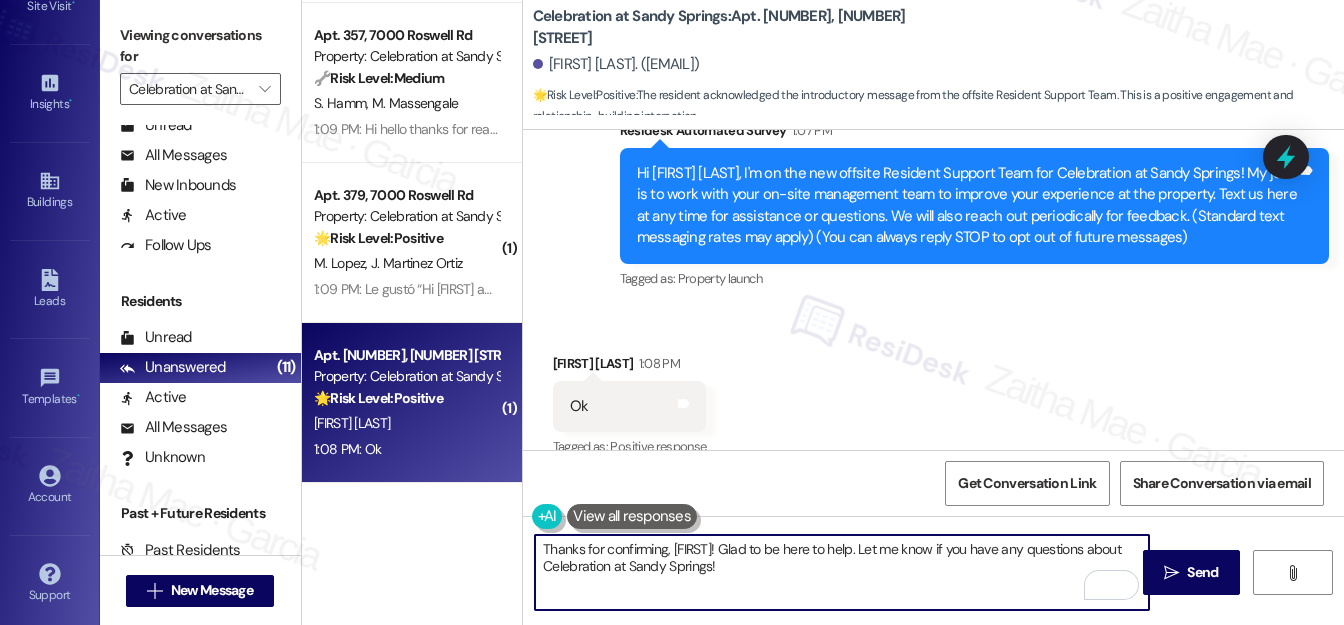 scroll, scrollTop: 216, scrollLeft: 0, axis: vertical 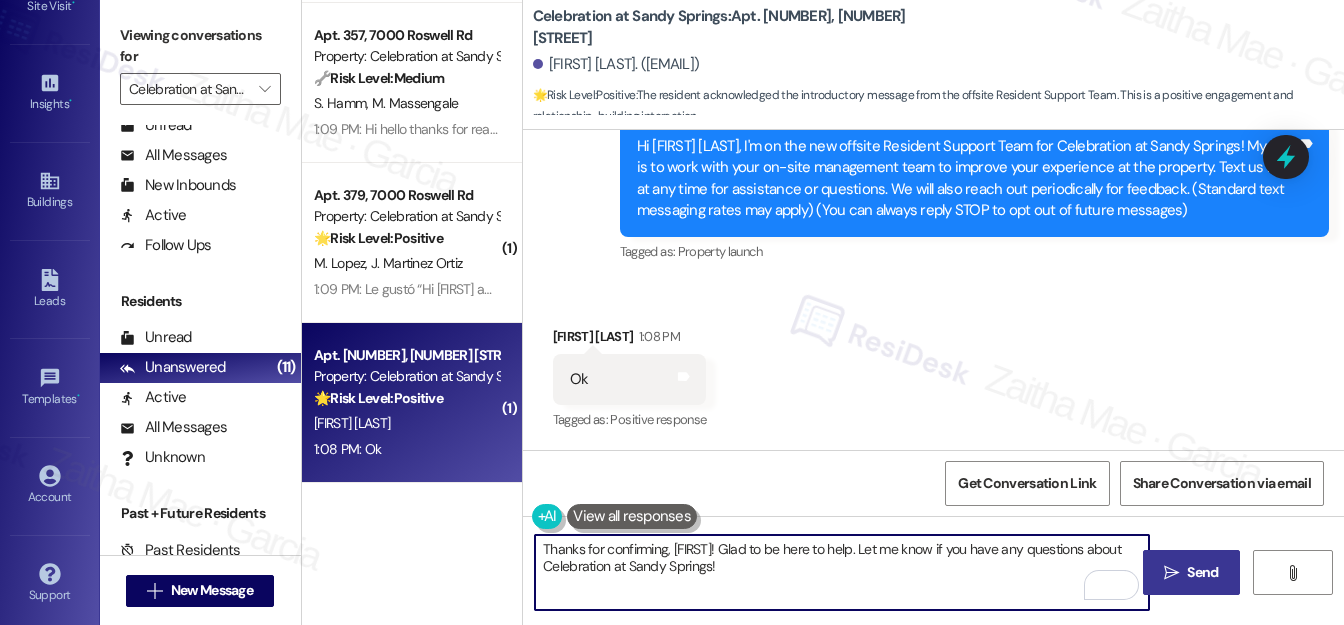 type on "Thanks for confirming, [FIRST]! Glad to be here to help. Let me know if you have any questions about Celebration at Sandy Springs!" 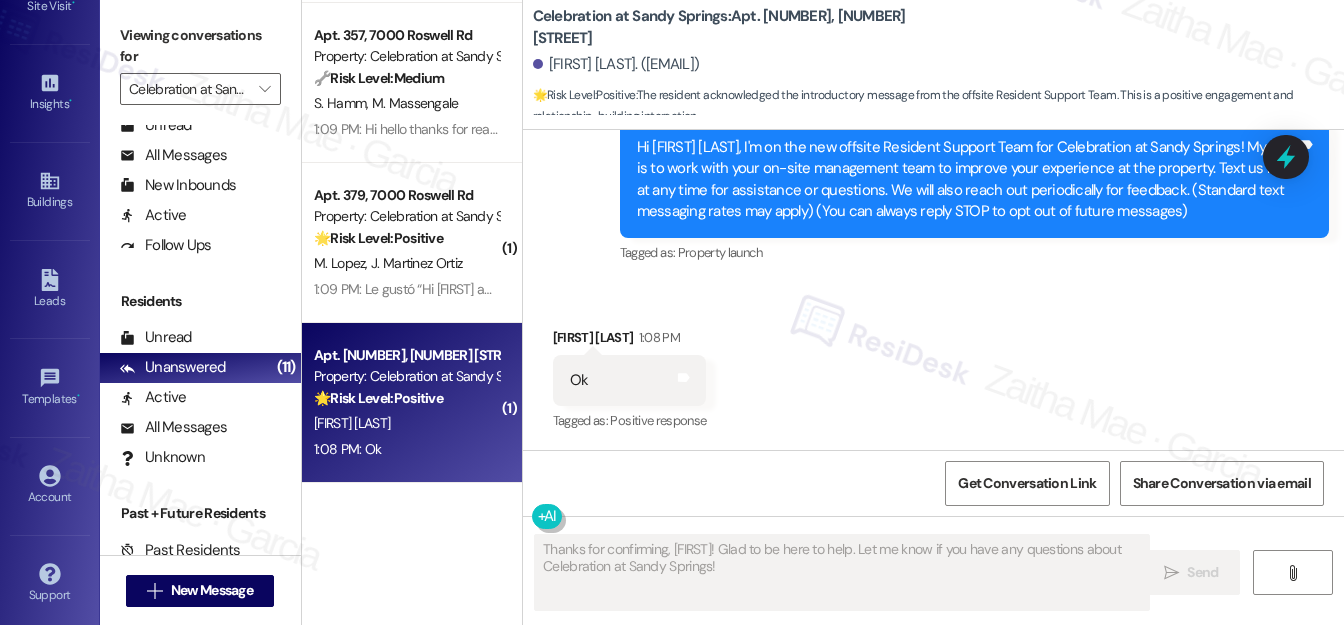 scroll, scrollTop: 376, scrollLeft: 0, axis: vertical 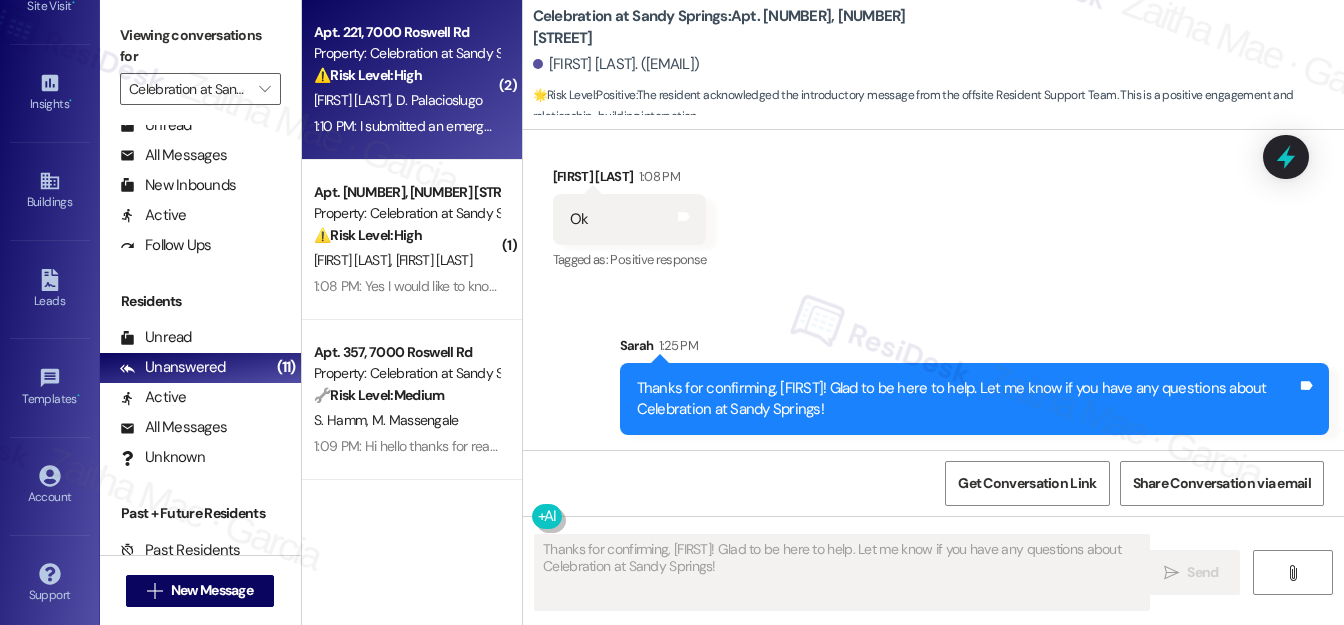 click on "[FIRST] [LAST] [LAST]" at bounding box center [406, 100] 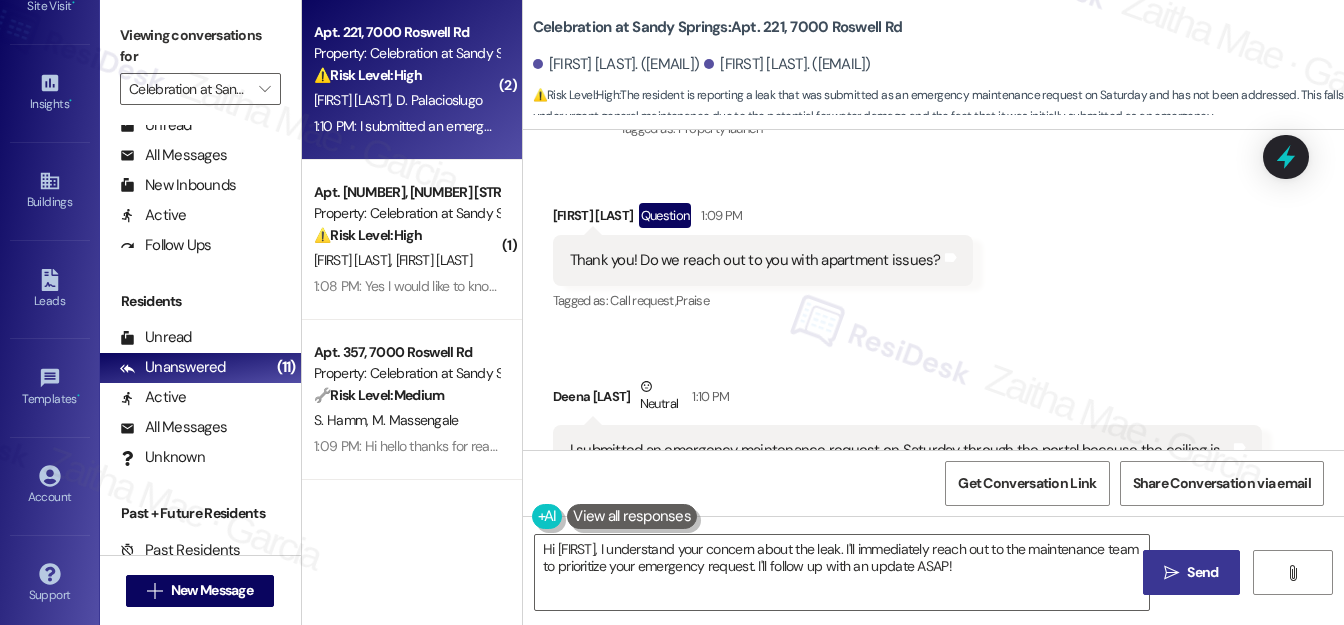 scroll, scrollTop: 431, scrollLeft: 0, axis: vertical 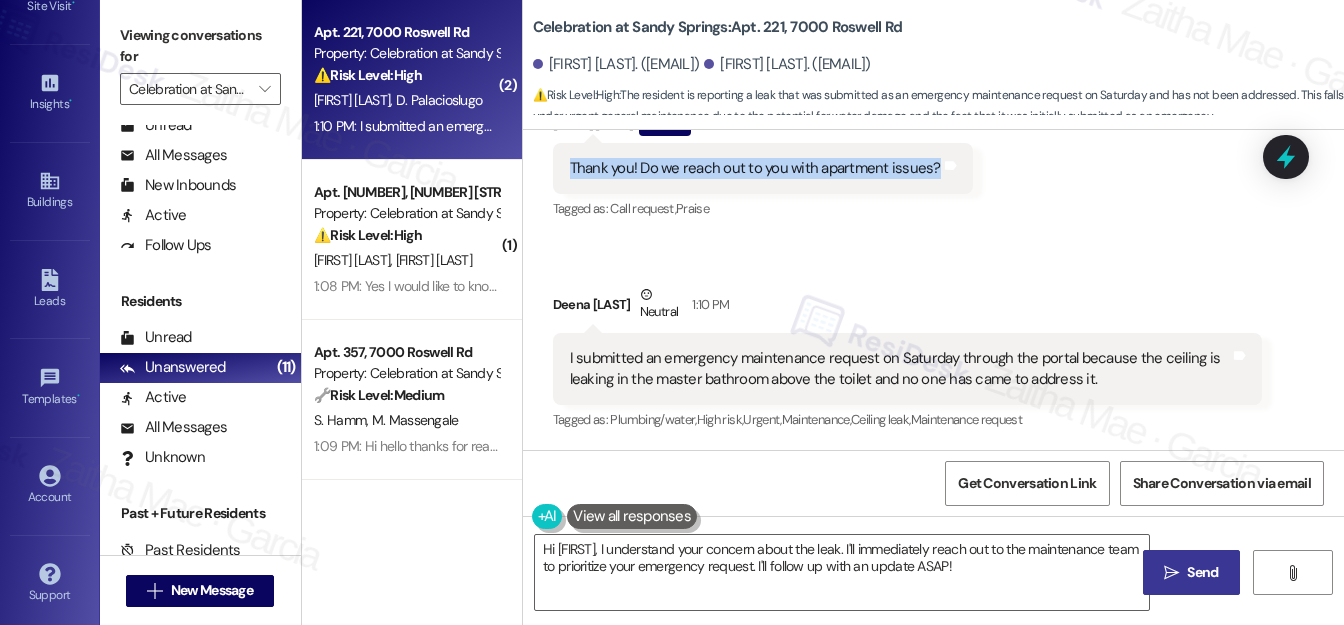 drag, startPoint x: 558, startPoint y: 170, endPoint x: 931, endPoint y: 167, distance: 373.01205 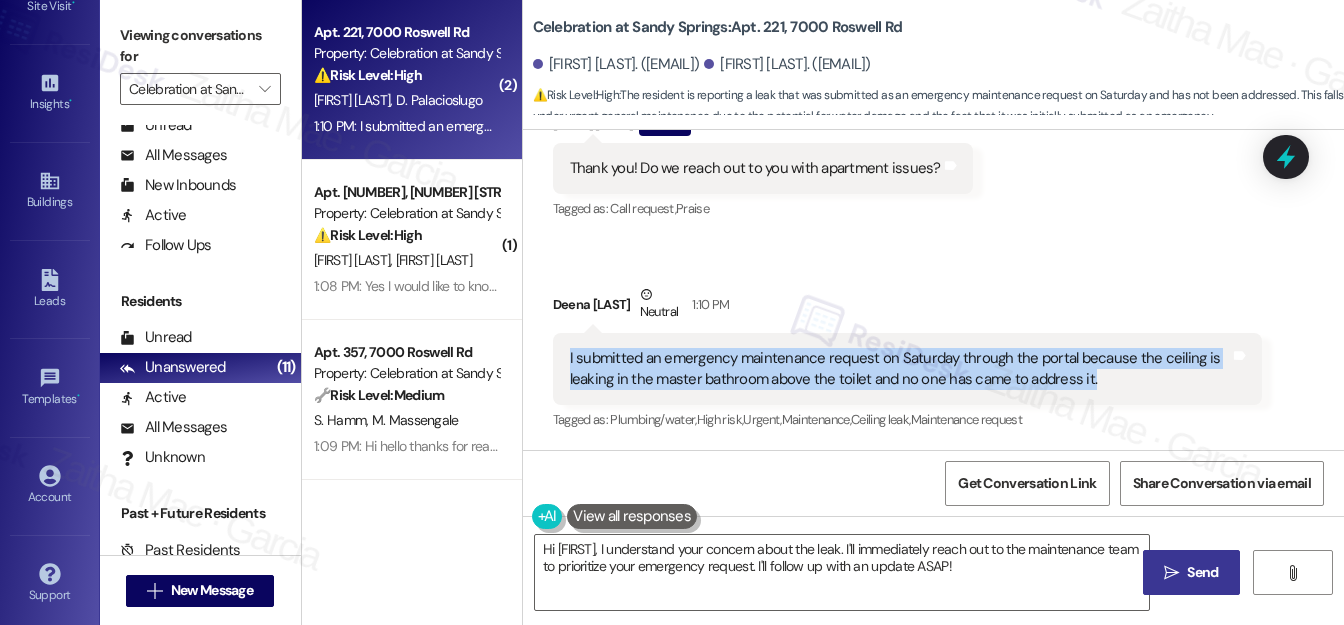drag, startPoint x: 561, startPoint y: 356, endPoint x: 1116, endPoint y: 381, distance: 555.5628 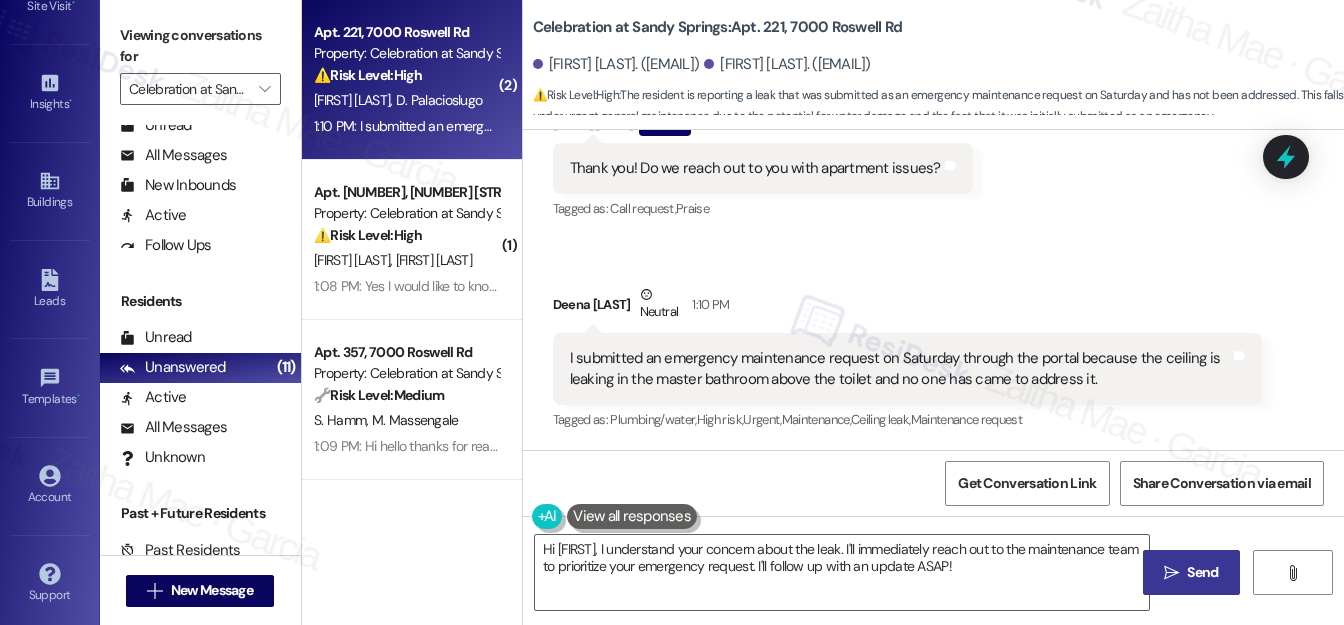 click on "Received via SMS [FIRST] [LAST]   Neutral 1:10 PM I submitted an emergency maintenance request on Saturday through the portal because the ceiling is leaking in the master bathroom above the toilet and no one has came to address it. Tags and notes Tagged as:   Plumbing/water ,  Click to highlight conversations about Plumbing/water High risk ,  Click to highlight conversations about High risk Urgent ,  Click to highlight conversations about Urgent Maintenance ,  Click to highlight conversations about Maintenance Ceiling leak ,  Click to highlight conversations about Ceiling leak Maintenance request Click to highlight conversations about Maintenance request" at bounding box center [907, 359] 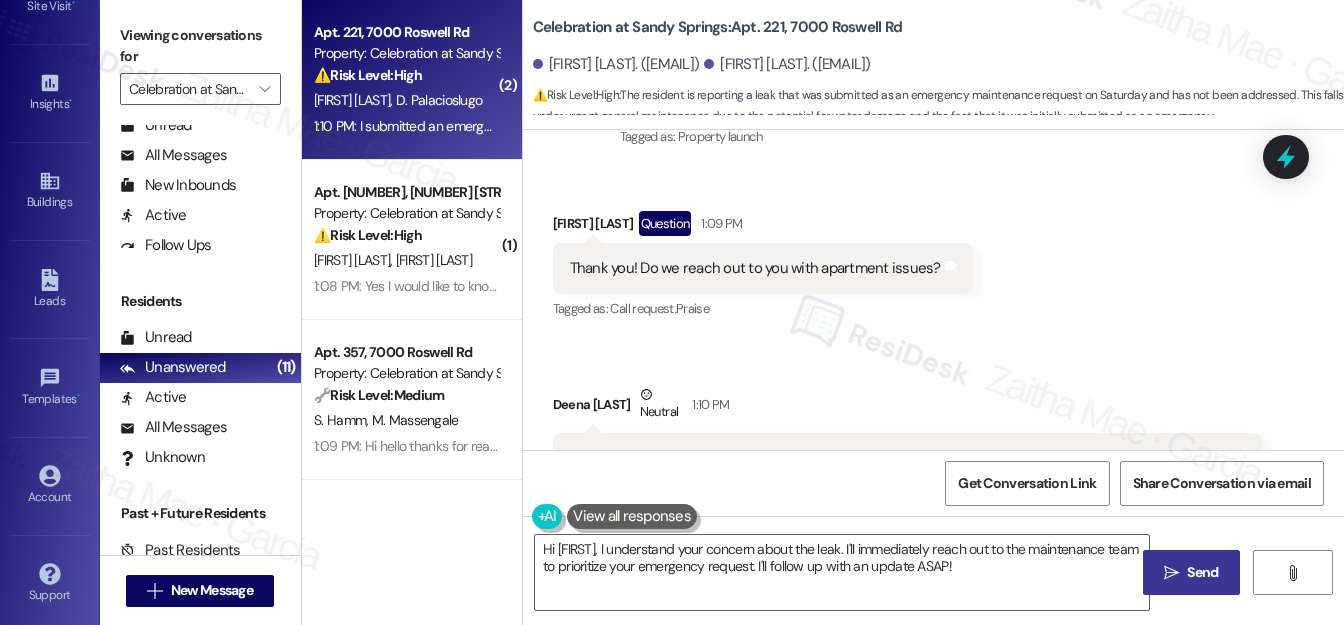 scroll, scrollTop: 431, scrollLeft: 0, axis: vertical 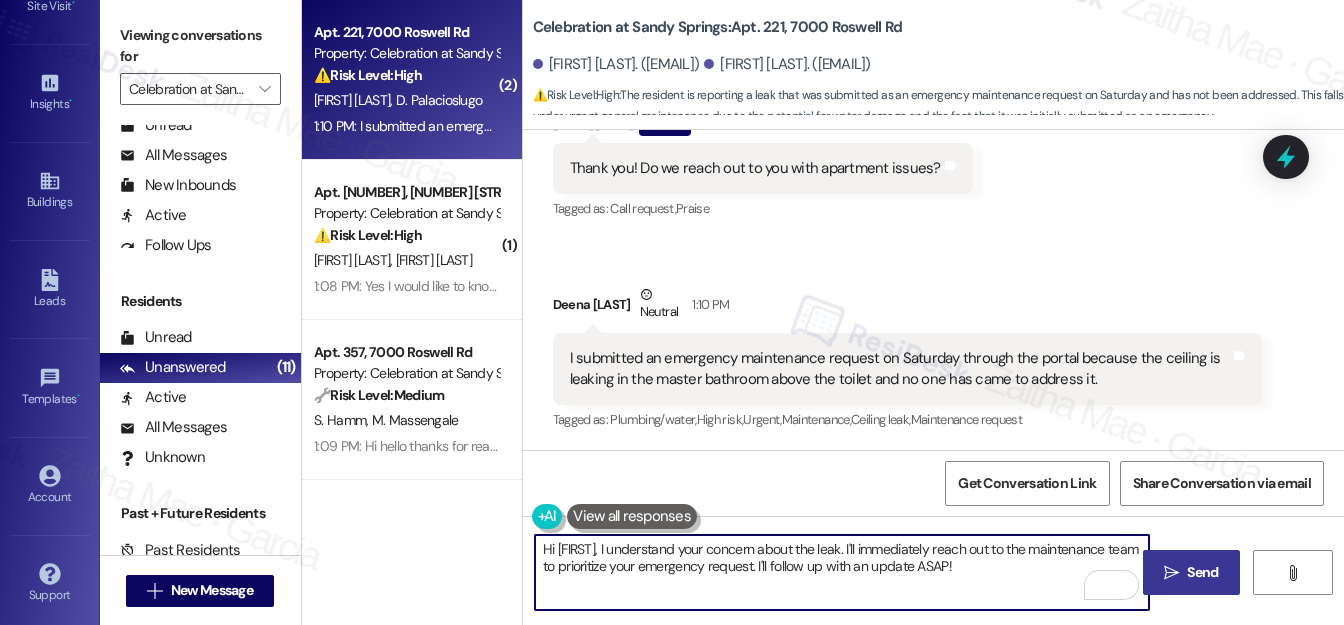 drag, startPoint x: 642, startPoint y: 550, endPoint x: 1066, endPoint y: 559, distance: 424.09552 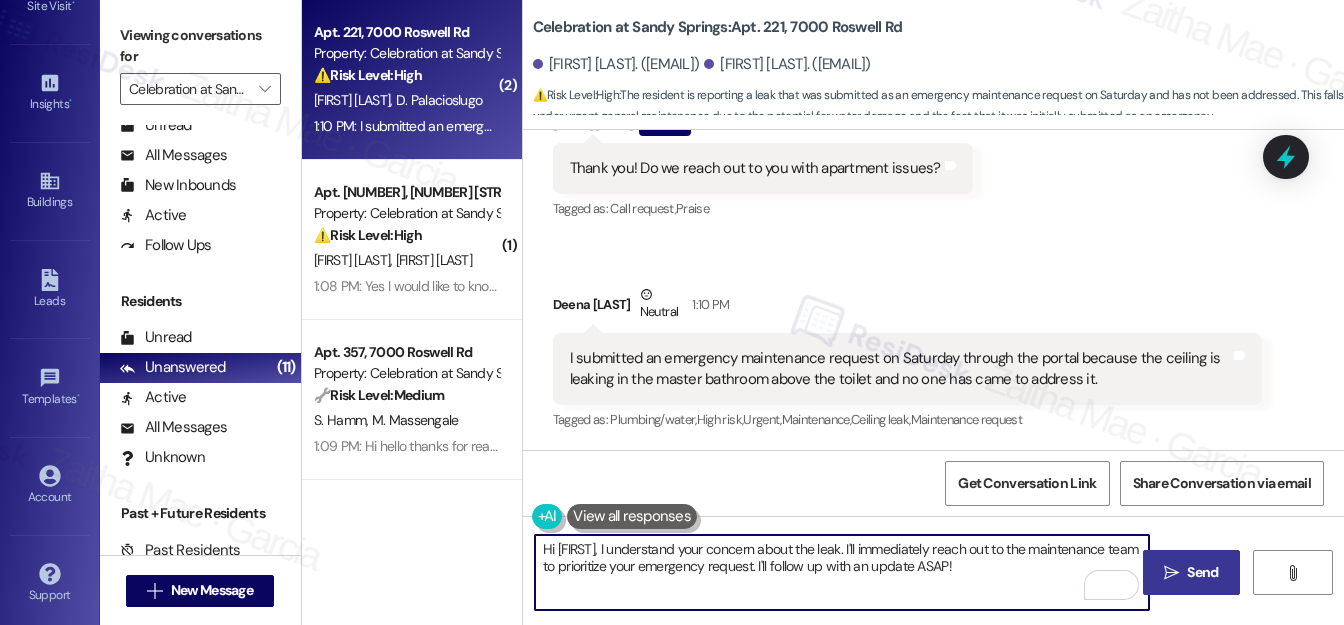 click on "Hi [FIRST], I understand your concern about the leak. I'll immediately reach out to the maintenance team to prioritize your emergency request. I'll follow up with an update ASAP!" at bounding box center [842, 572] 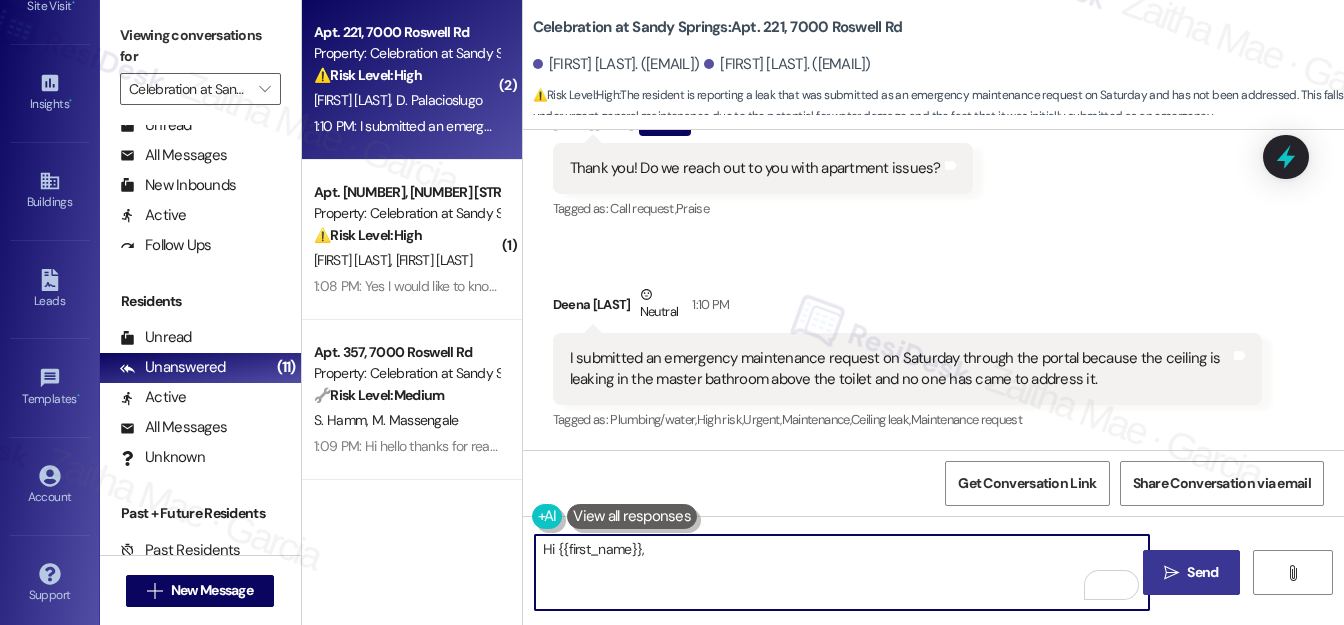 click on "Hi {{first_name}}," at bounding box center (842, 572) 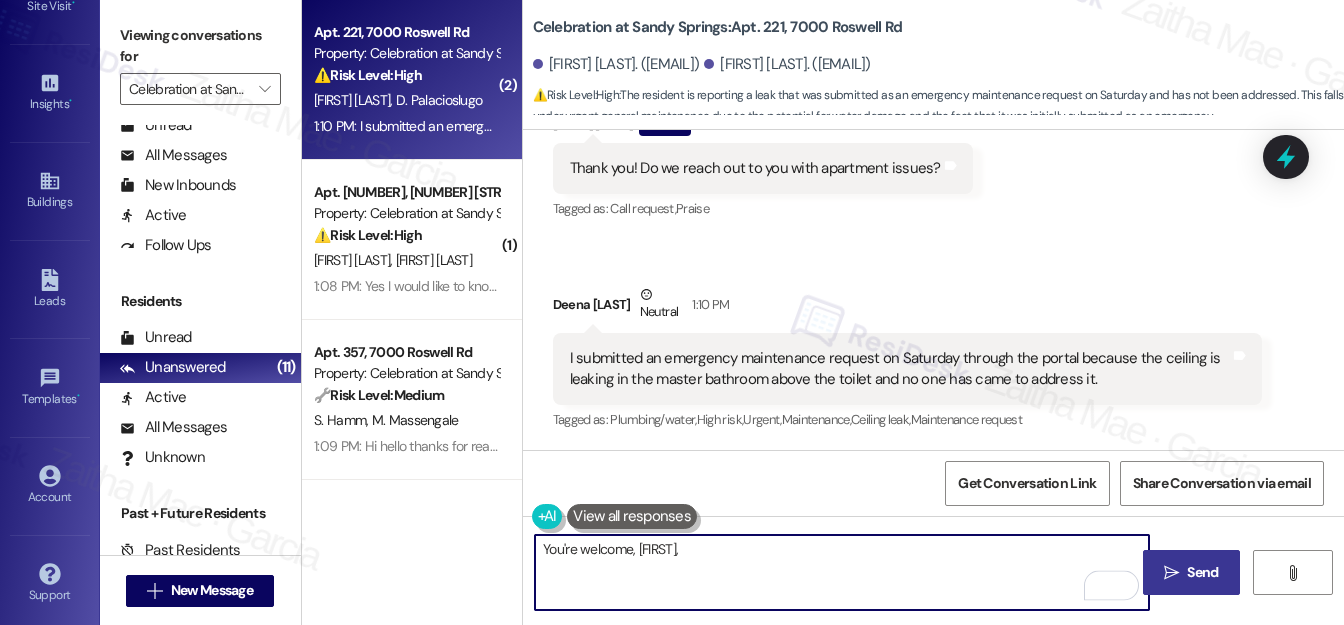 click on "You're welcome, [FIRST]," at bounding box center [842, 572] 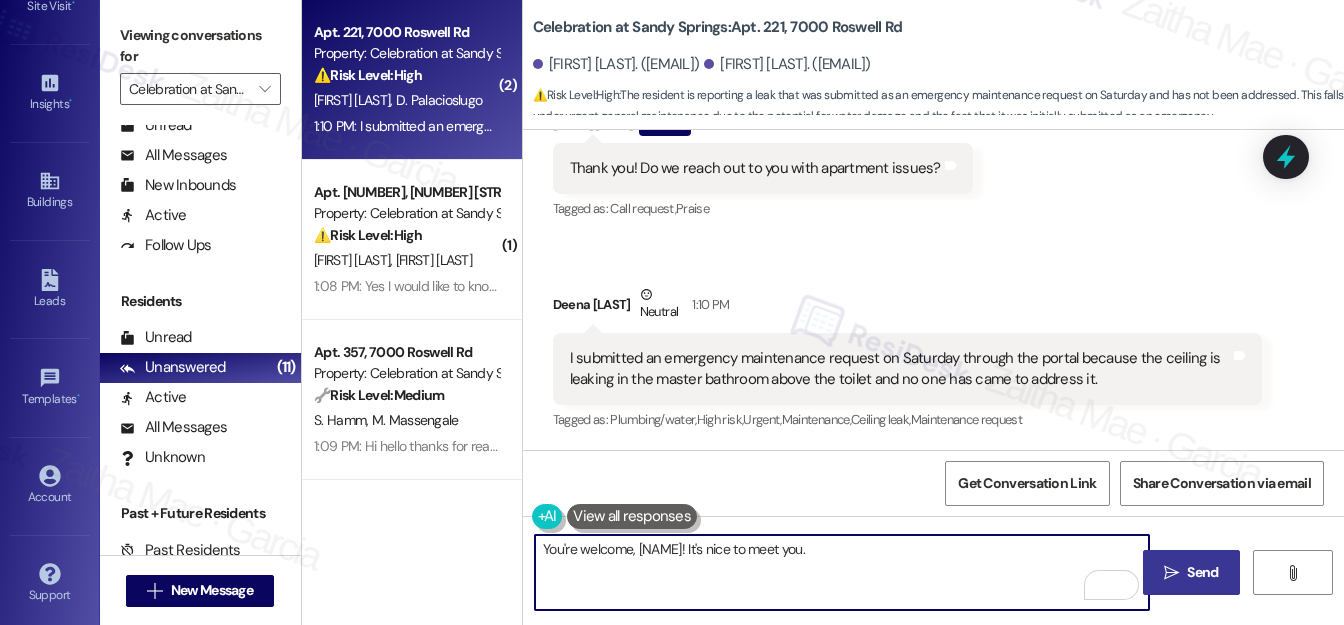 paste on "Yes, you can reach out to me with apartment issues. I understand the urgency of the situation — I’ll follow up to check on the status of your emergency maintenance request and" 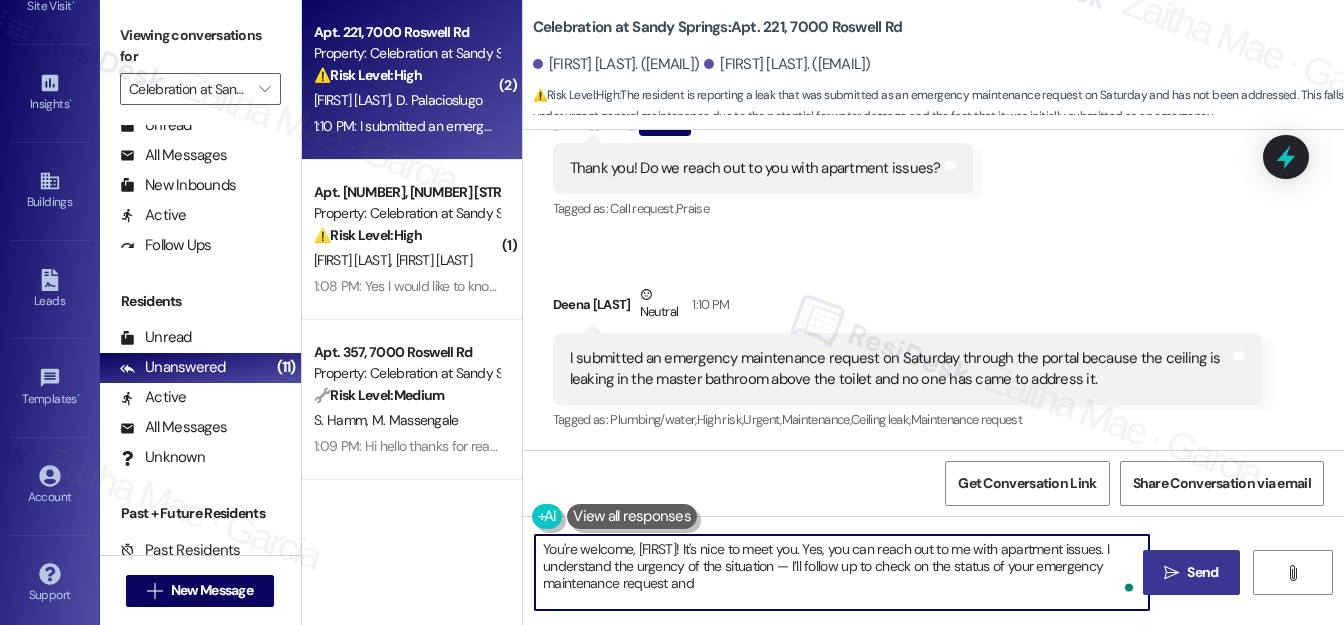 click on "You're welcome, [FIRST]! It's nice to meet you. Yes, you can reach out to me with apartment issues. I understand the urgency of the situation — I’ll follow up to check on the status of your emergency maintenance request and" at bounding box center (842, 572) 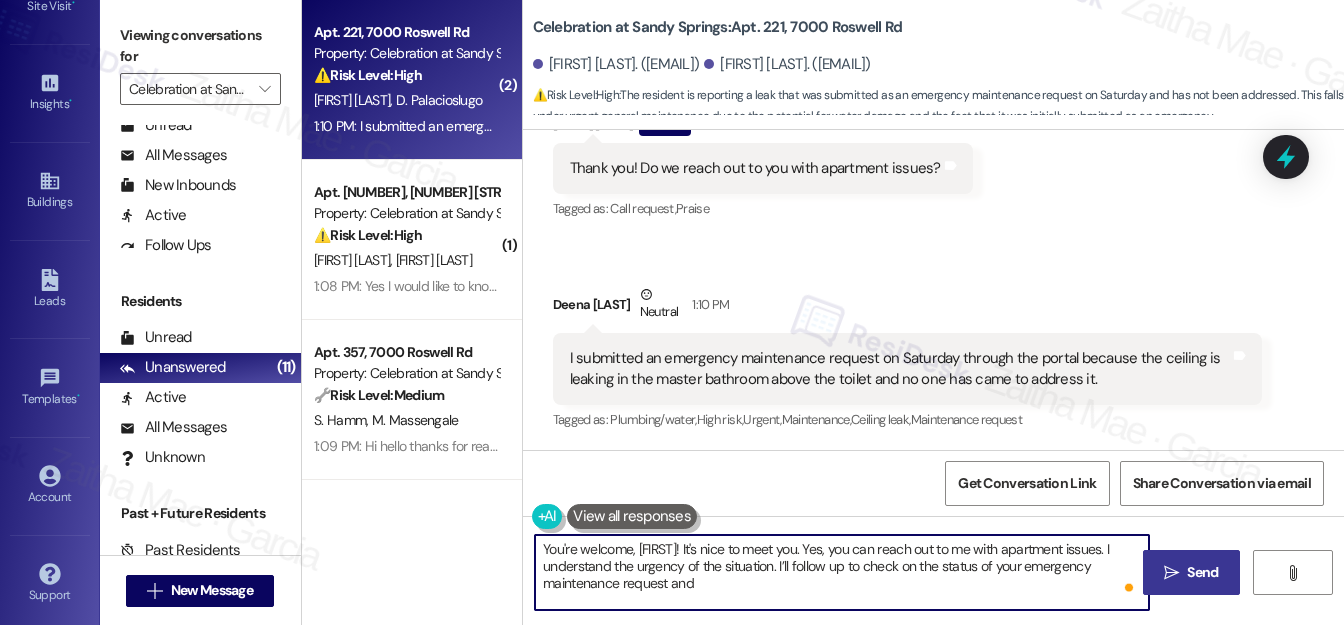 click on "You're welcome, [FIRST]! It's nice to meet you. Yes, you can reach out to me with apartment issues. I understand the urgency of the situation. I’ll follow up to check on the status of your emergency maintenance request and" at bounding box center (842, 572) 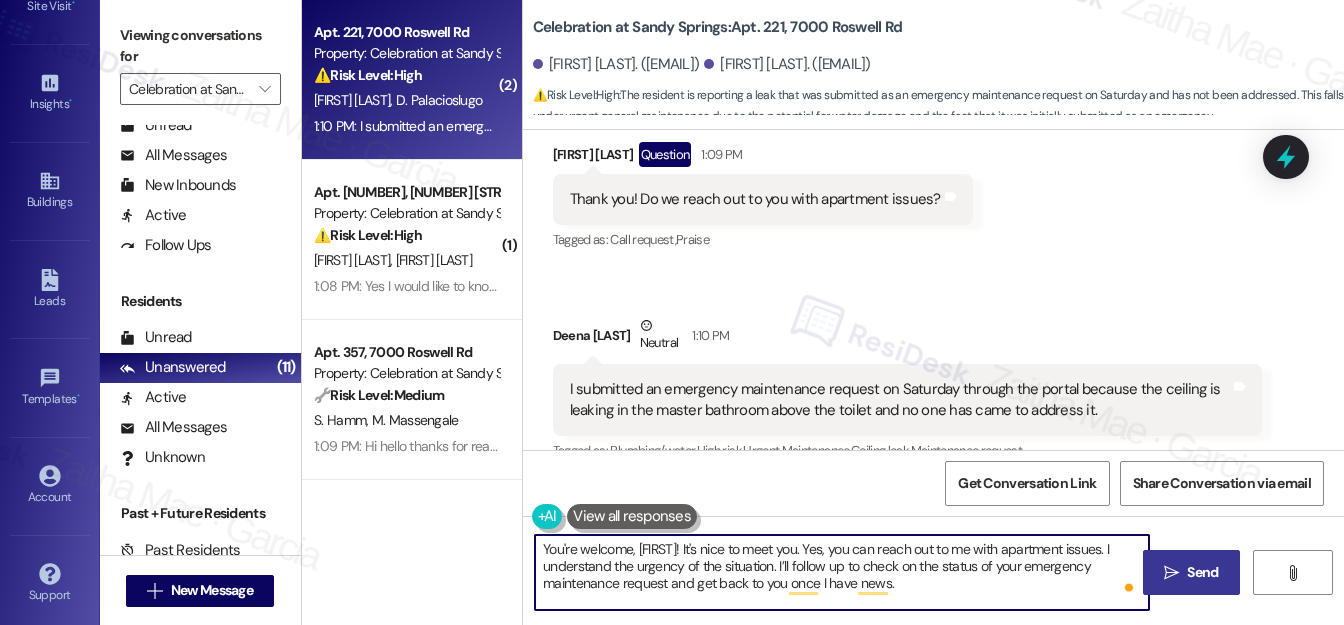 scroll, scrollTop: 431, scrollLeft: 0, axis: vertical 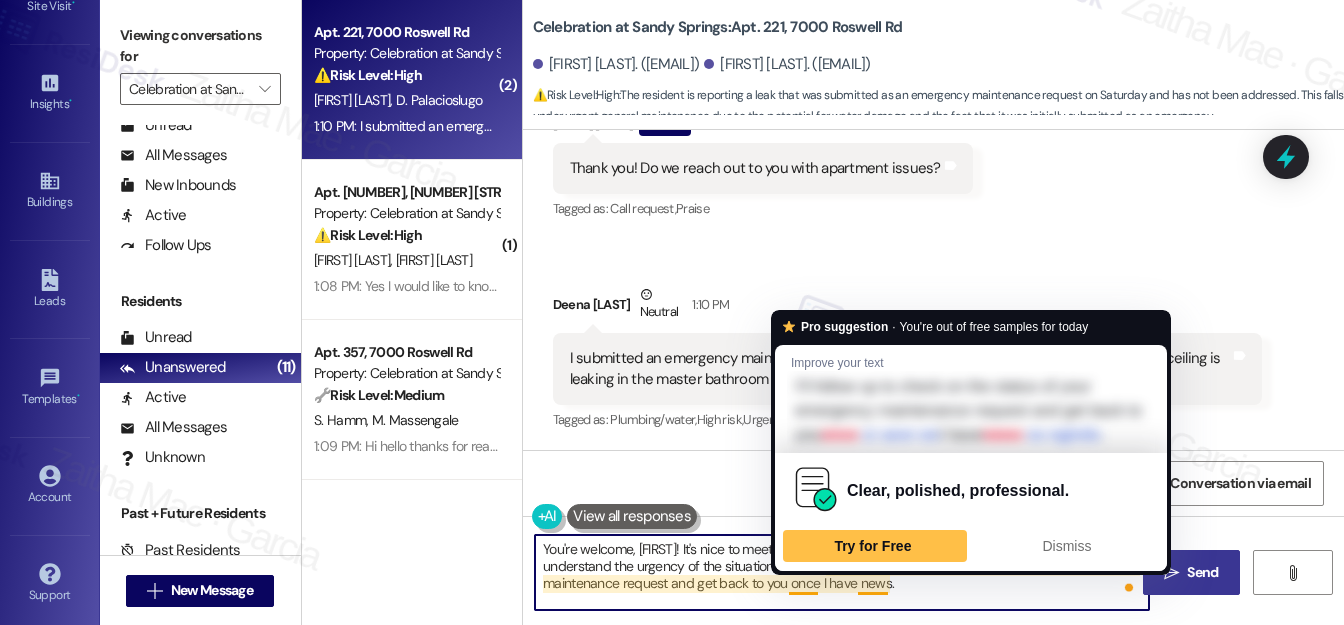click on "You're welcome, [FIRST]! It's nice to meet you. Yes, you can reach out to me with apartment issues. I understand the urgency of the situation. I’ll follow up to check on the status of your emergency maintenance request and get back to you once I have news." at bounding box center [842, 572] 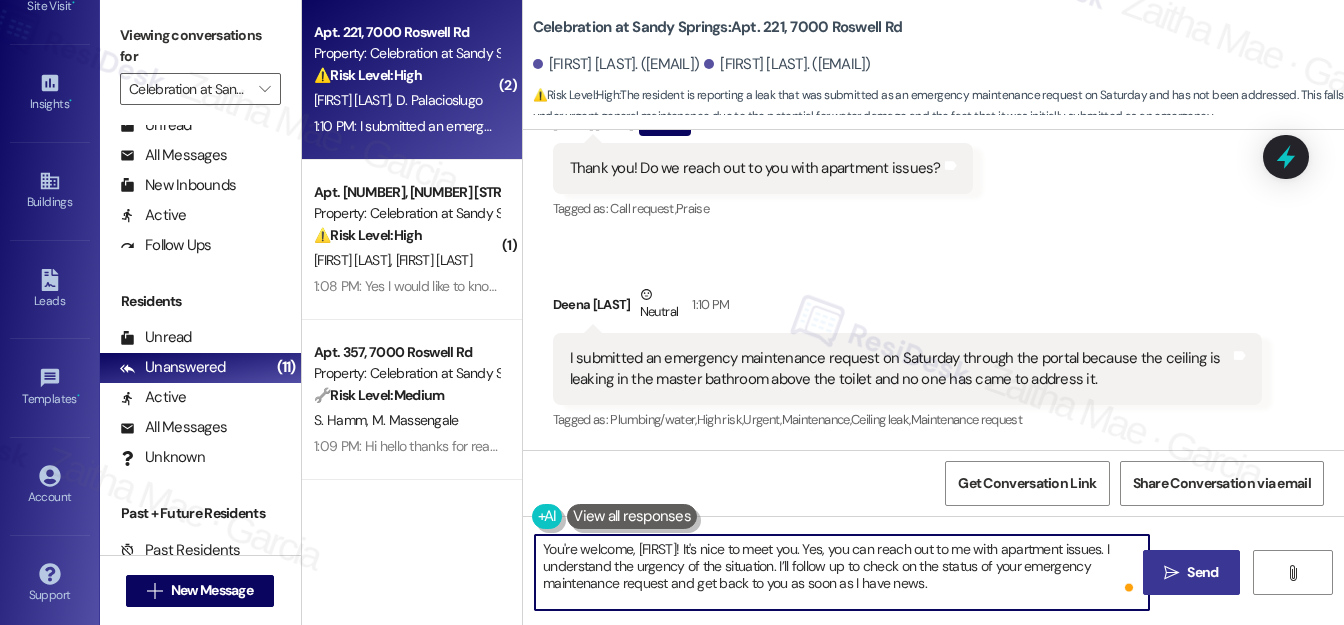 click on "You're welcome, [FIRST]! It's nice to meet you. Yes, you can reach out to me with apartment issues. I understand the urgency of the situation. I’ll follow up to check on the status of your emergency maintenance request and get back to you as soon as I have news." at bounding box center (842, 572) 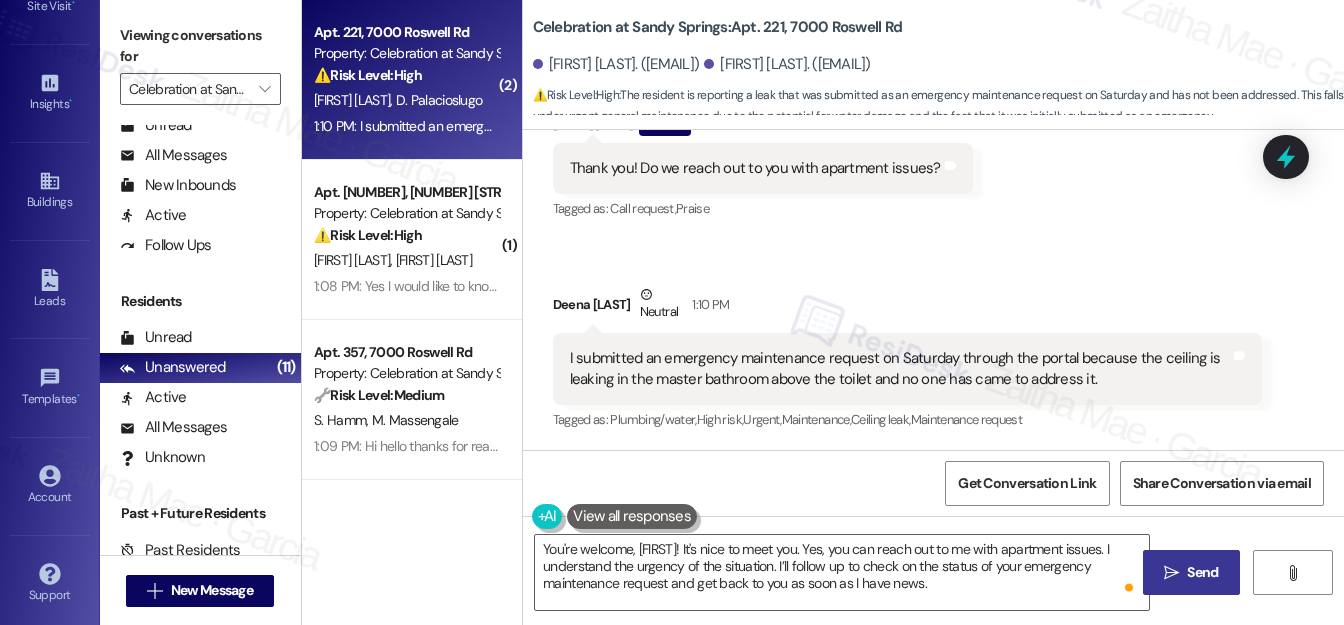 click on "Send" at bounding box center (1202, 572) 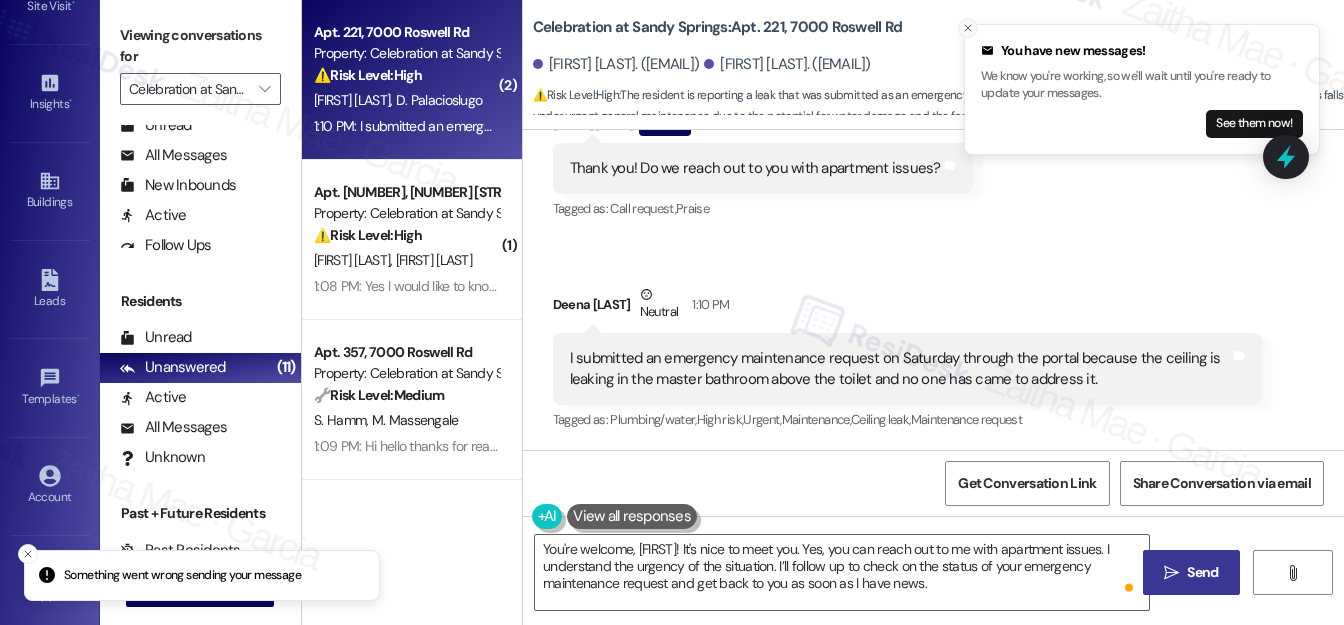 click 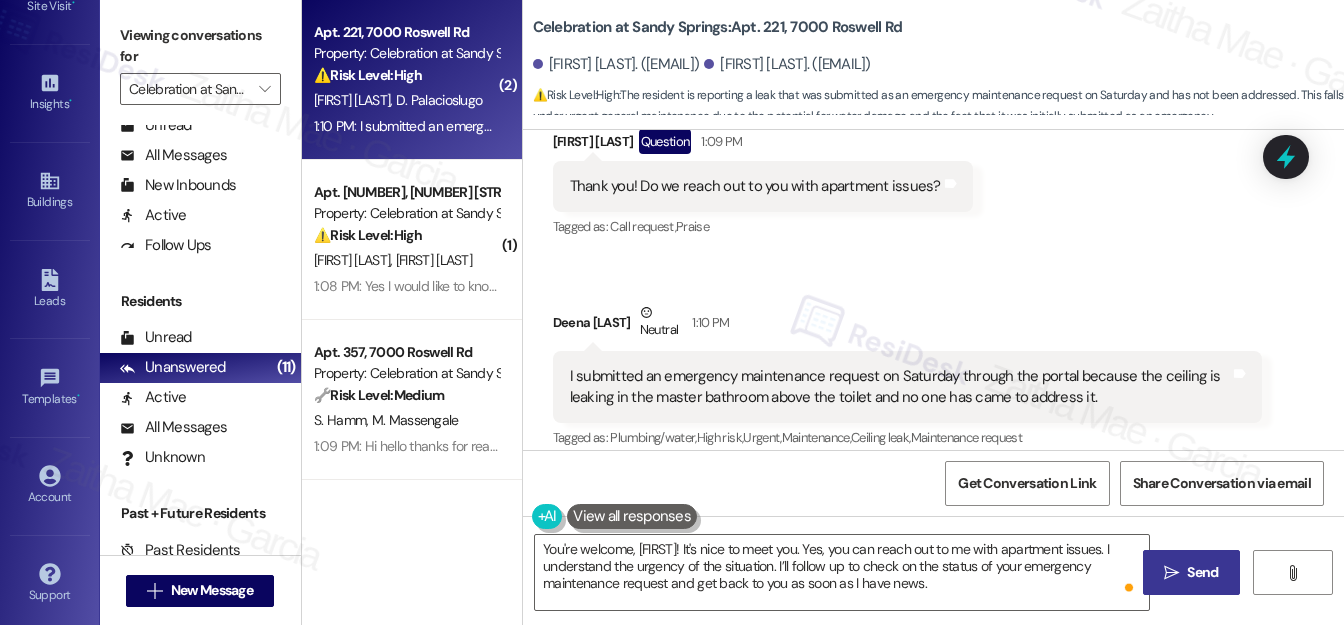 scroll, scrollTop: 431, scrollLeft: 0, axis: vertical 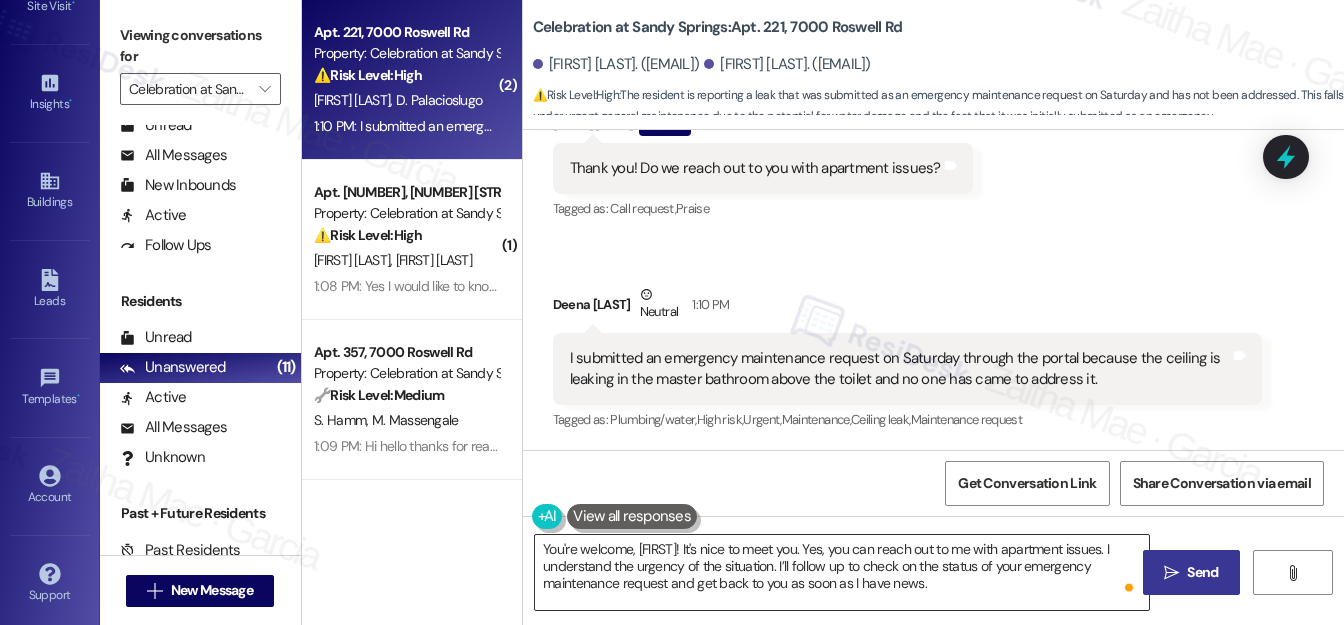 click on "You're welcome, [FIRST]! It's nice to meet you. Yes, you can reach out to me with apartment issues. I understand the urgency of the situation. I’ll follow up to check on the status of your emergency maintenance request and get back to you as soon as I have news." at bounding box center (842, 572) 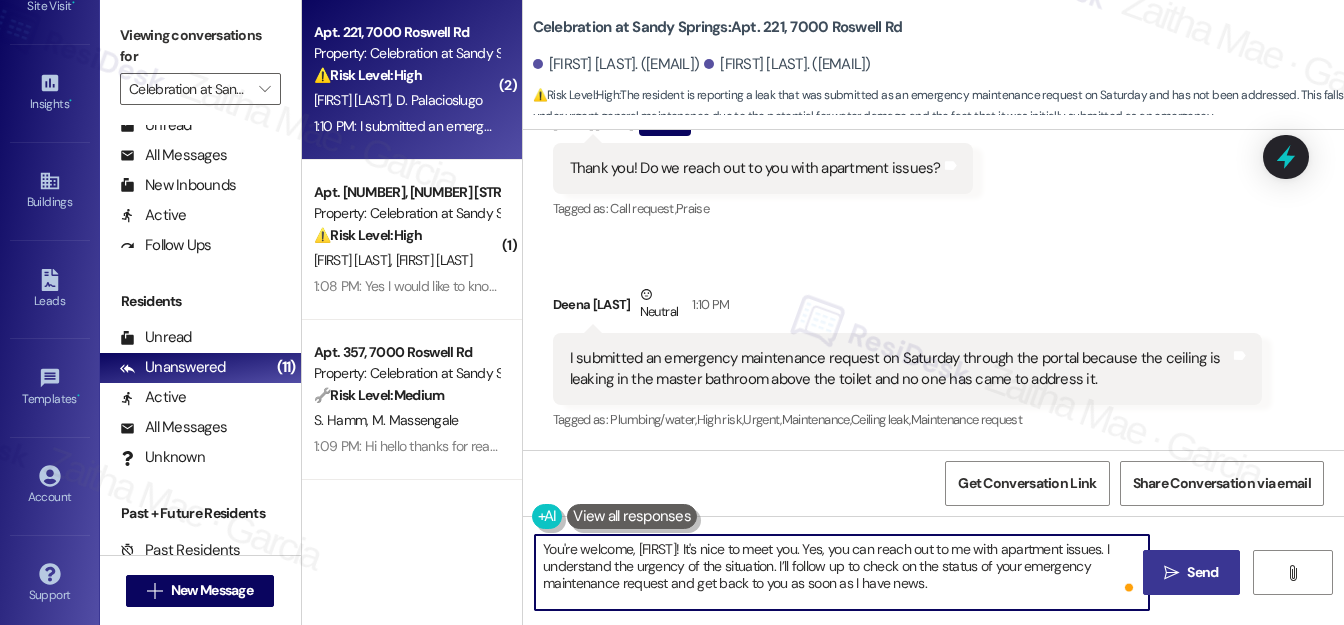 click on "You're welcome, {{first_name}}! It's nice to meet you. Yes, you can reach out to me with apartment issues. I understand the urgency of the situation. I’ll follow up to check on the status of your emergency maintenance request and get back to you as soon as I have news." at bounding box center [842, 572] 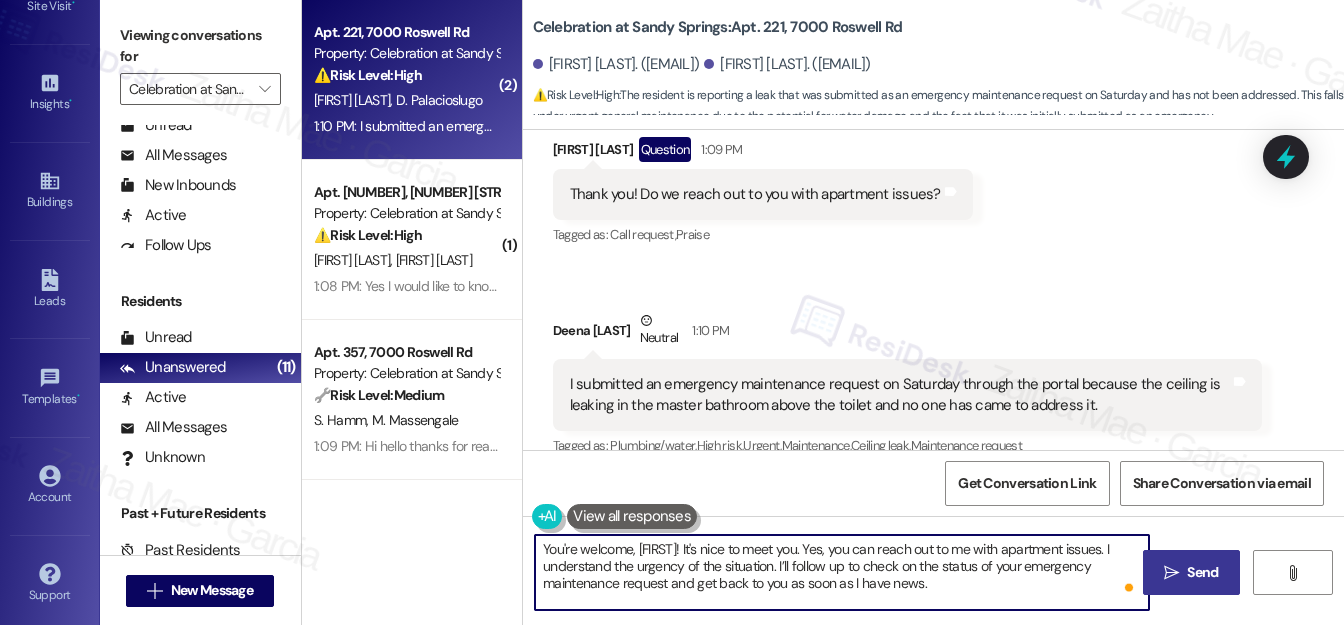 scroll, scrollTop: 431, scrollLeft: 0, axis: vertical 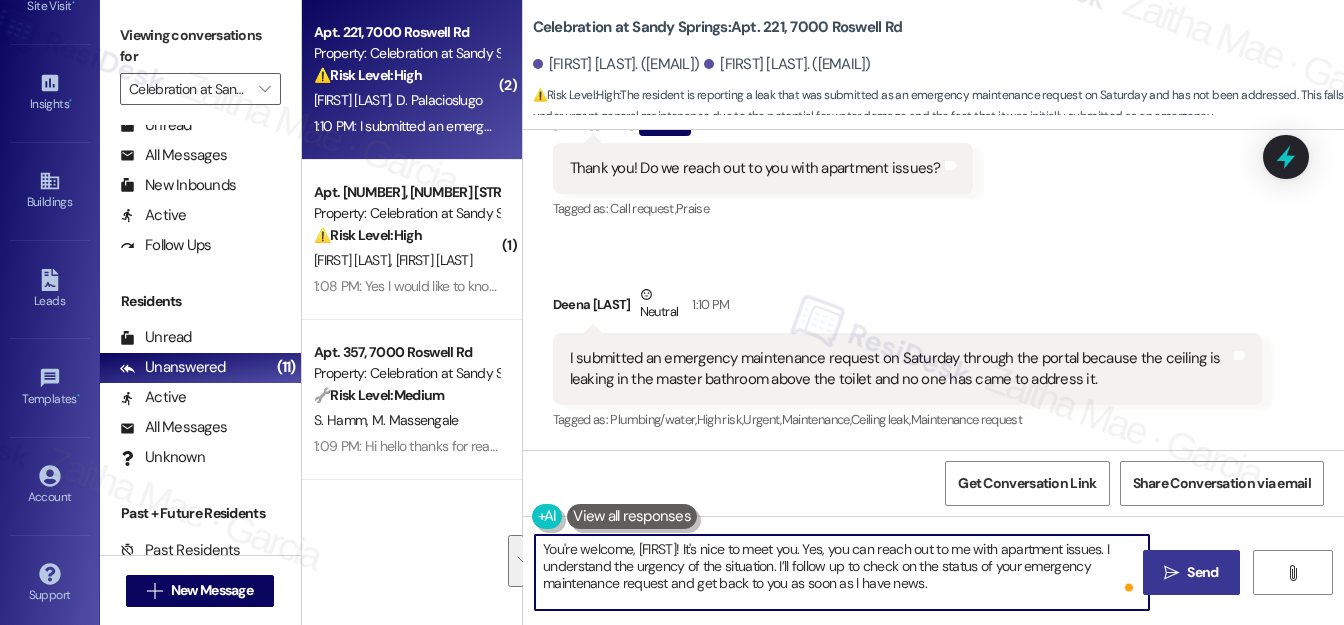 drag, startPoint x: 541, startPoint y: 549, endPoint x: 928, endPoint y: 586, distance: 388.7647 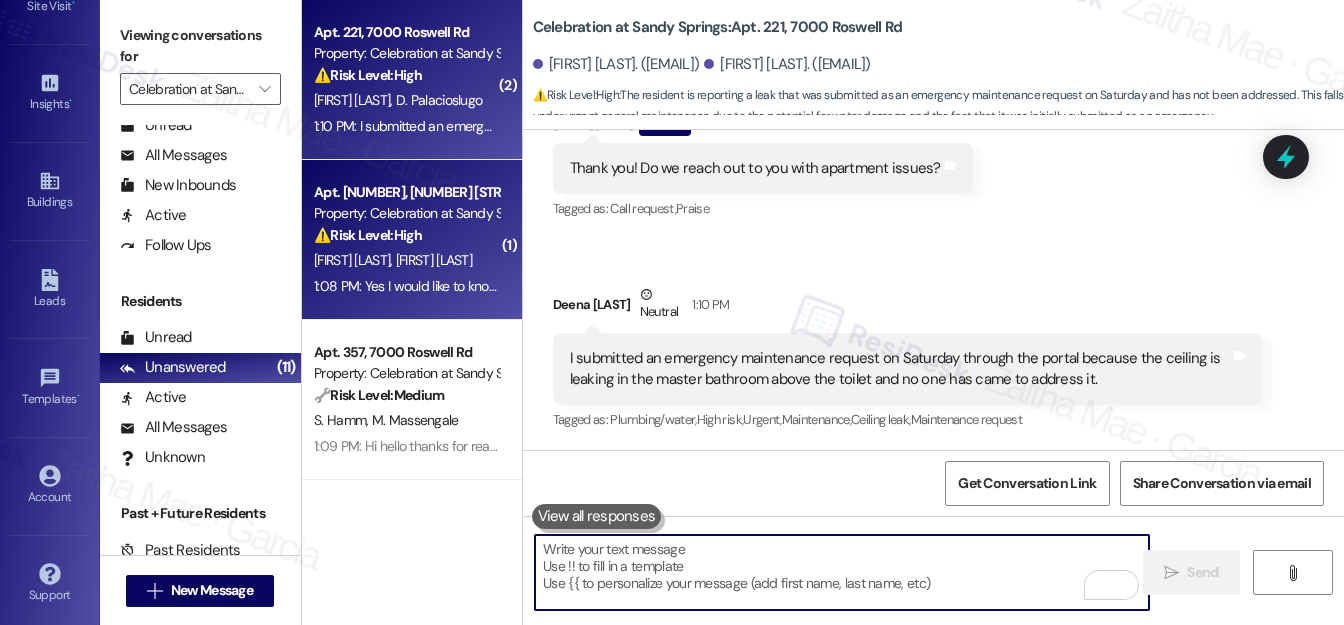 type 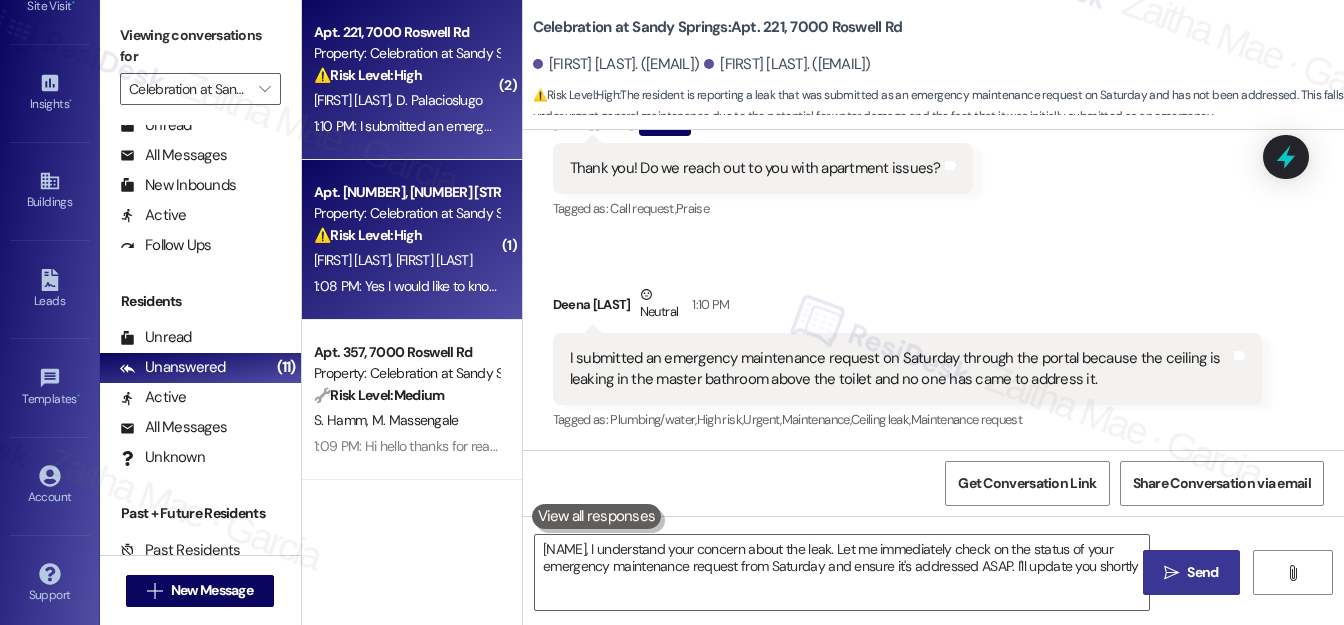 type on "{{first_name}}, I understand your concern about the leak. Let me immediately check on the status of your emergency maintenance request from Saturday and ensure it's addressed ASAP. I'll update you shortly!" 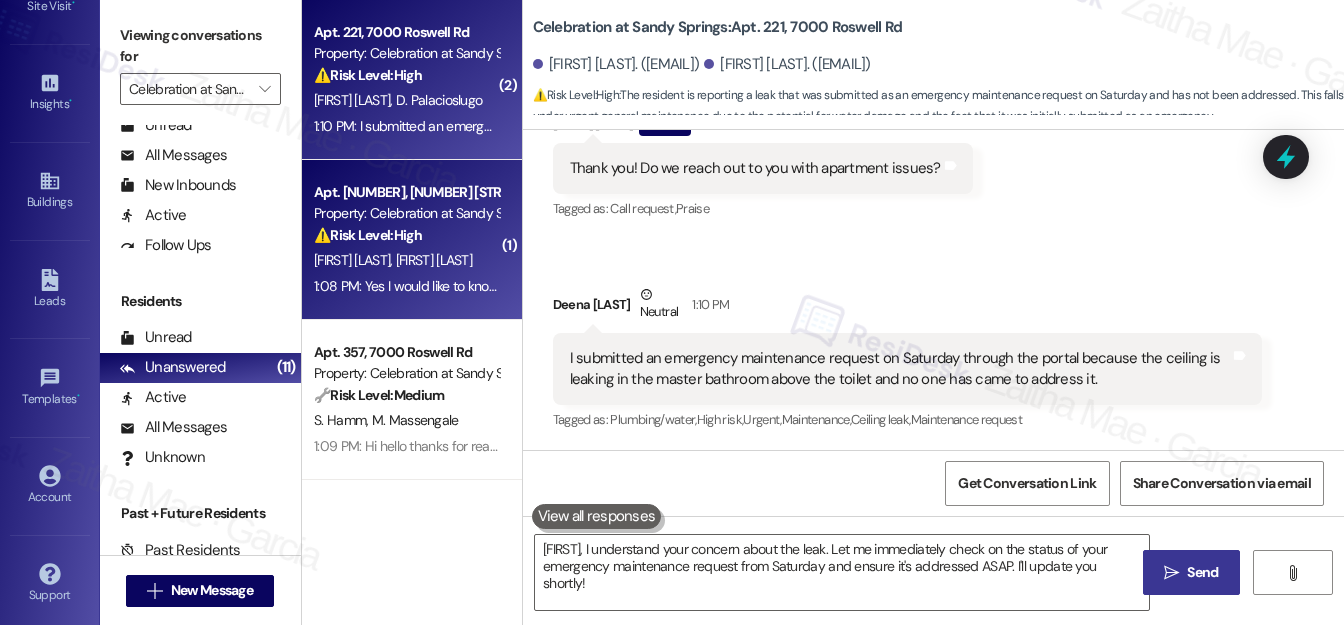 scroll, scrollTop: 237, scrollLeft: 0, axis: vertical 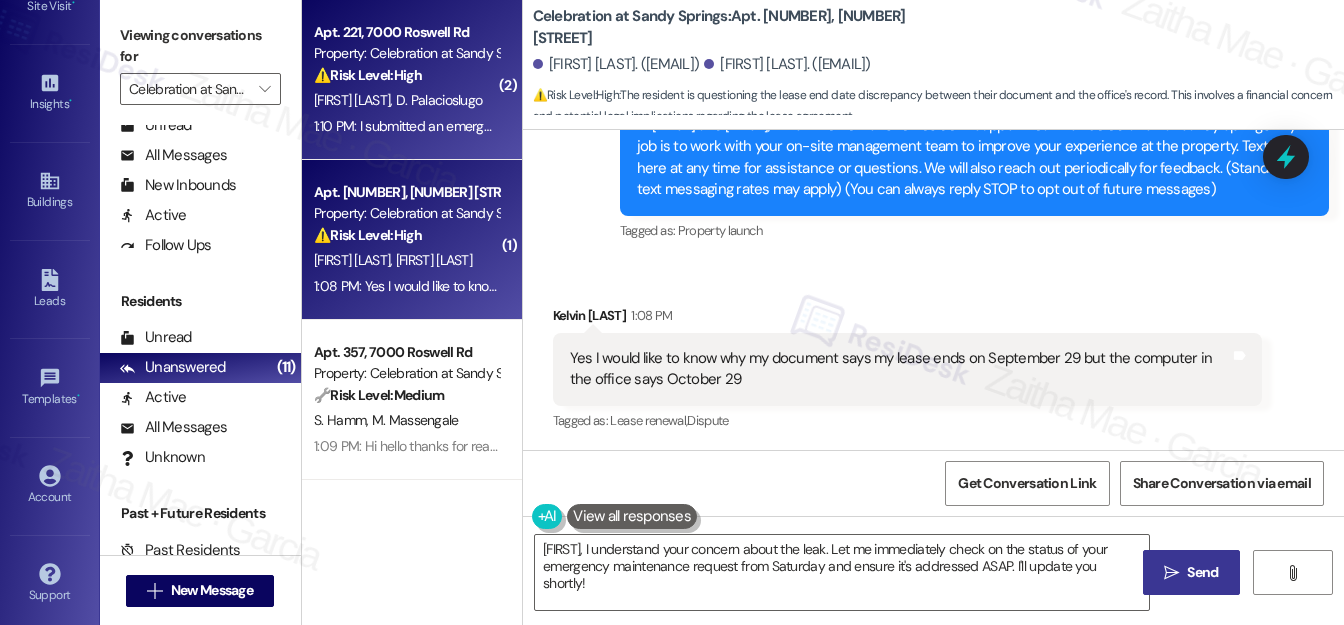 click on "⚠️  Risk Level:  High The resident is reporting a leak that was submitted as an emergency maintenance request on Saturday and has not been addressed. This falls under urgent general maintenance due to the potential for water damage and the fact that it was initially submitted as an emergency." at bounding box center [406, 75] 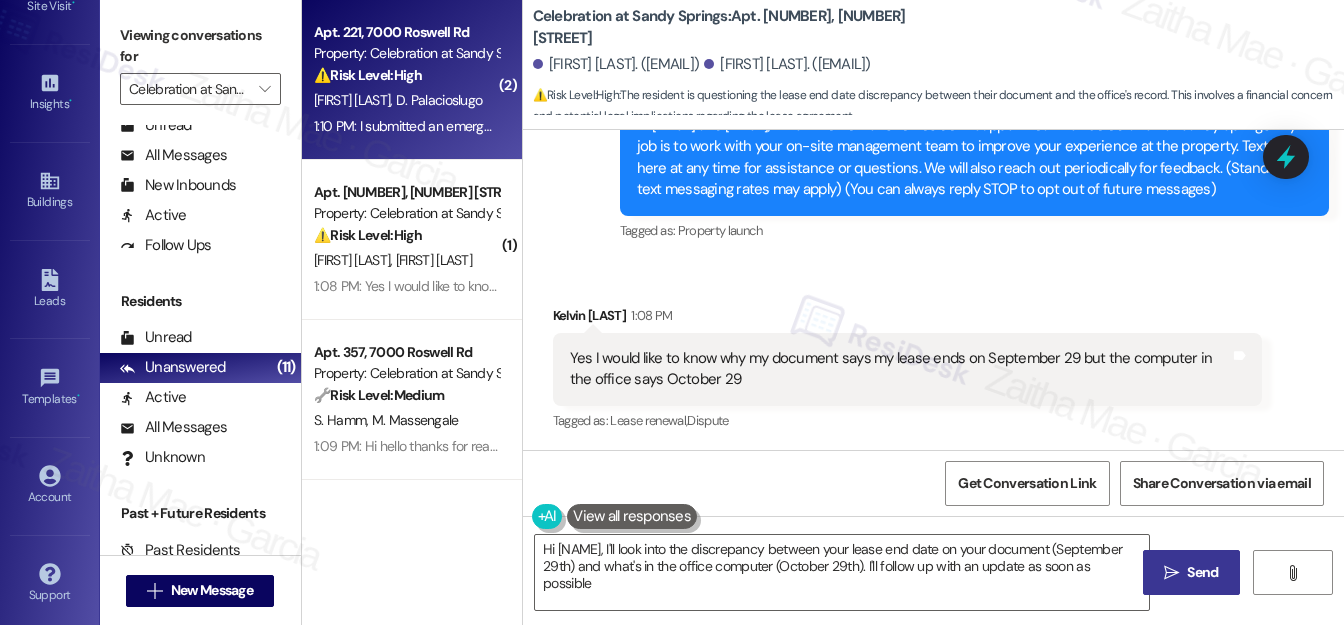 type on "Hi [FIRST], I'll look into the discrepancy between your lease end date on your document (September 29th) and what's in the office computer (October 29th). I'll follow up with an update as soon as possible!" 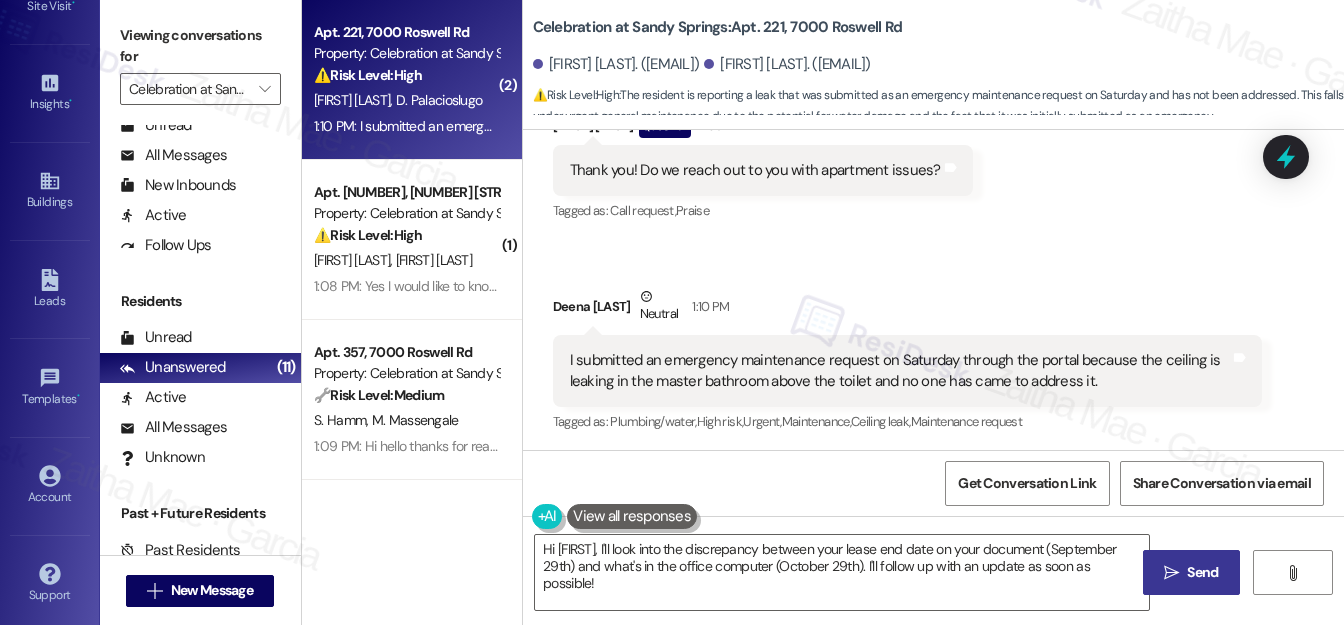 scroll, scrollTop: 431, scrollLeft: 0, axis: vertical 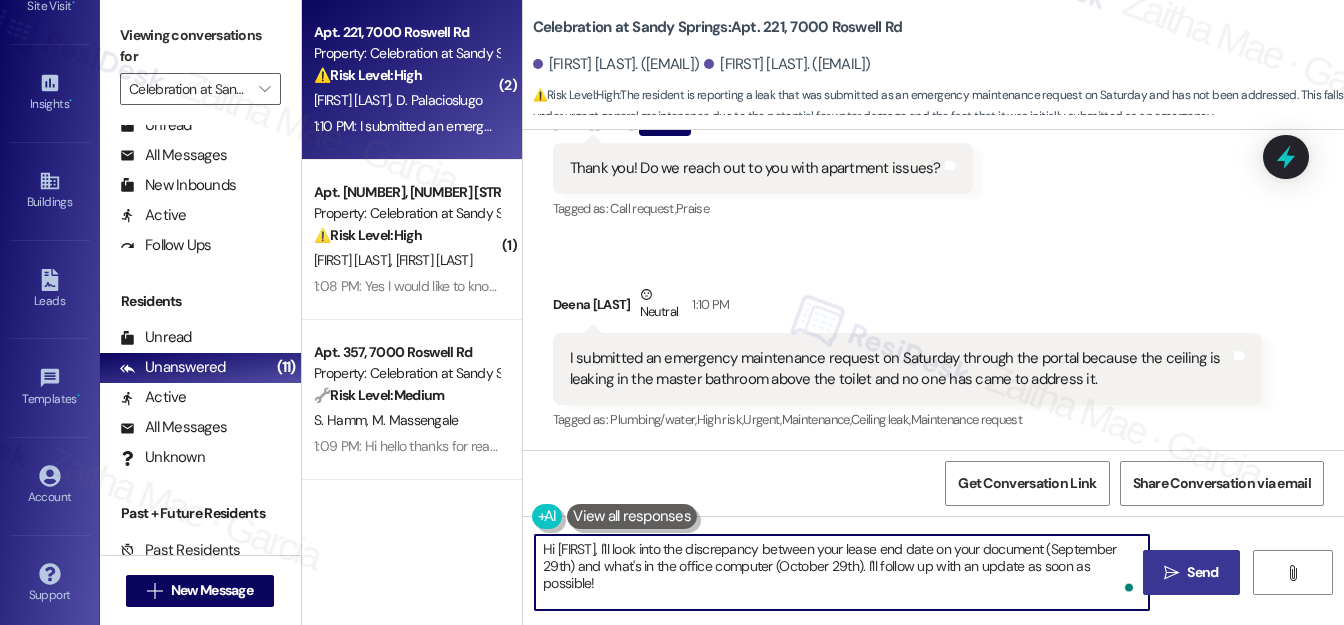 drag, startPoint x: 549, startPoint y: 550, endPoint x: 672, endPoint y: 593, distance: 130.29965 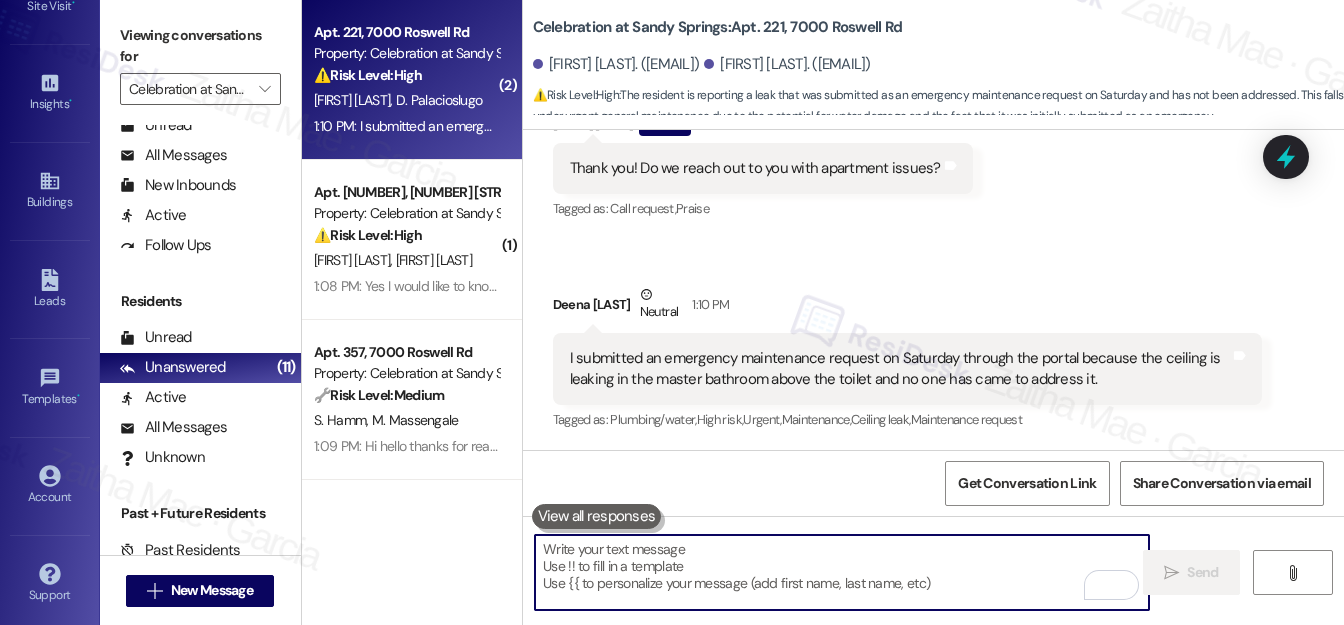 paste on "You're welcome, {{first_name}}! It's nice to meet you. Yes, you can reach out to me with apartment issues. I understand the urgency of the situation. I’ll follow up to check on the status of your emergency maintenance request and get back to you as soon as I have news." 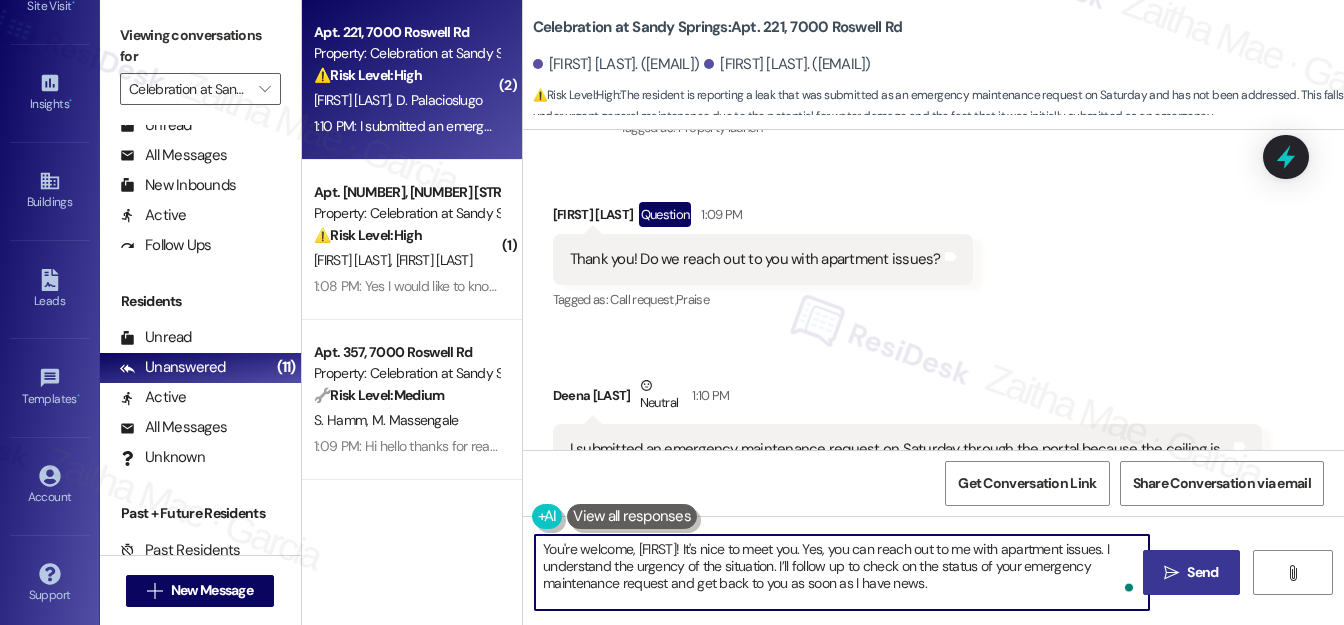 scroll, scrollTop: 431, scrollLeft: 0, axis: vertical 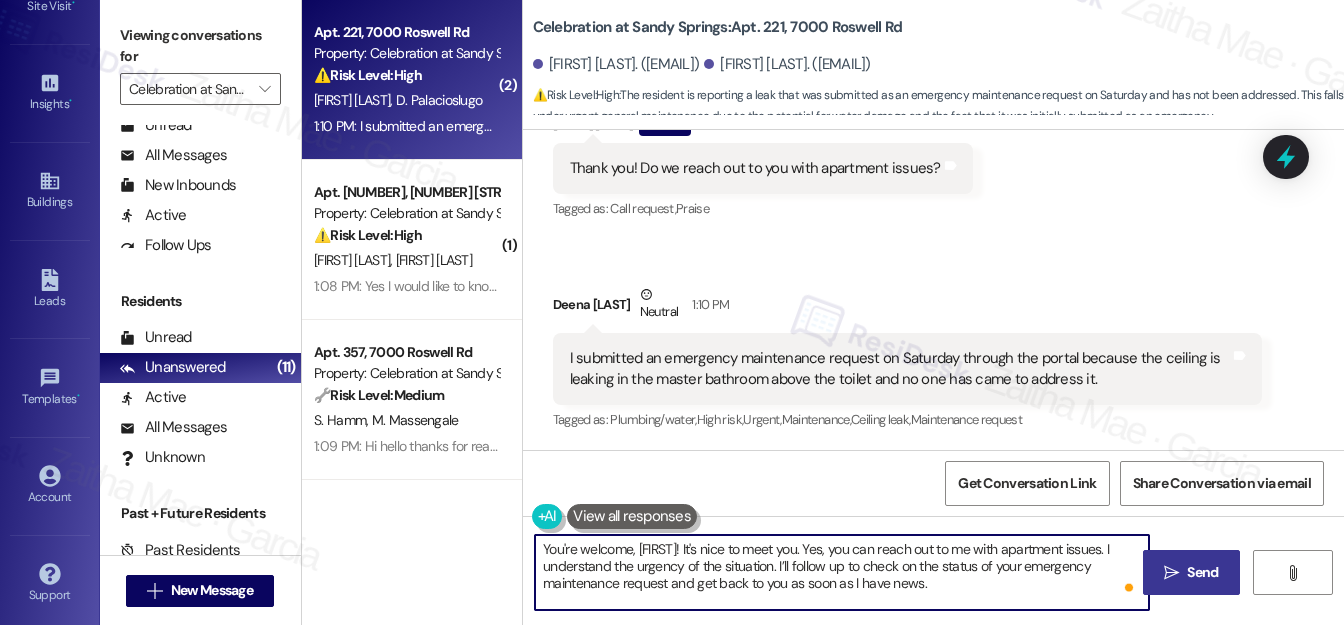 click on "You're welcome, {{first_name}}! It's nice to meet you. Yes, you can reach out to me with apartment issues. I understand the urgency of the situation. I’ll follow up to check on the status of your emergency maintenance request and get back to you as soon as I have news." at bounding box center (842, 572) 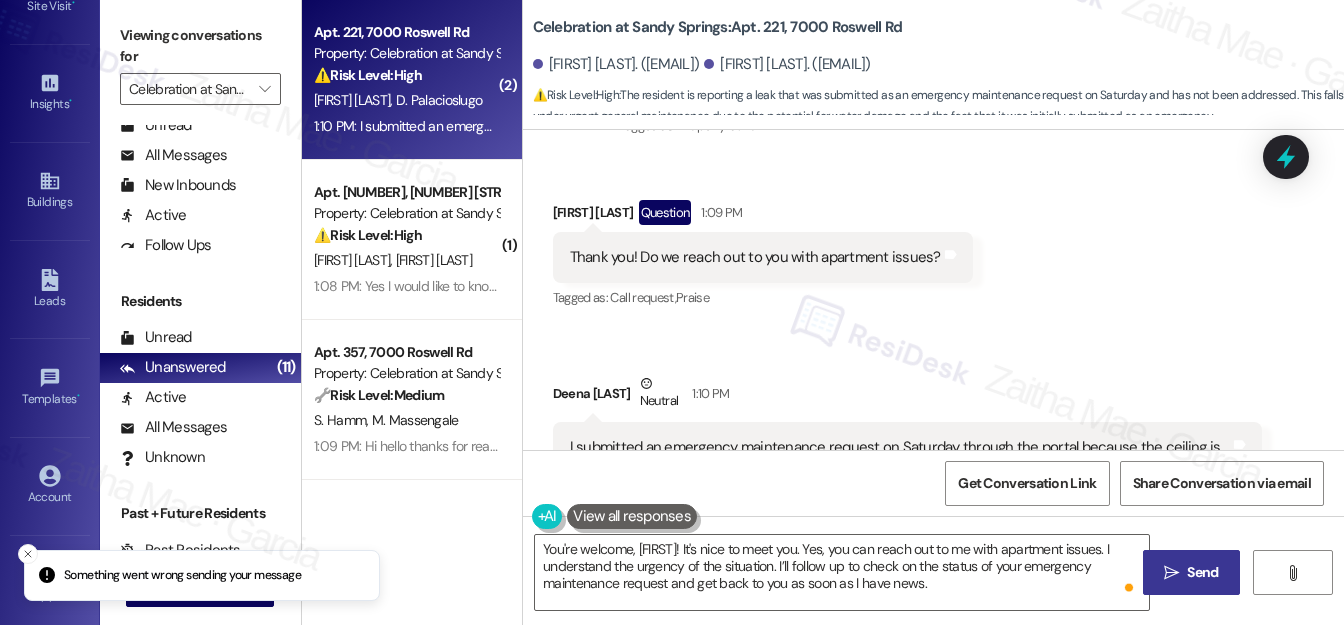 scroll, scrollTop: 431, scrollLeft: 0, axis: vertical 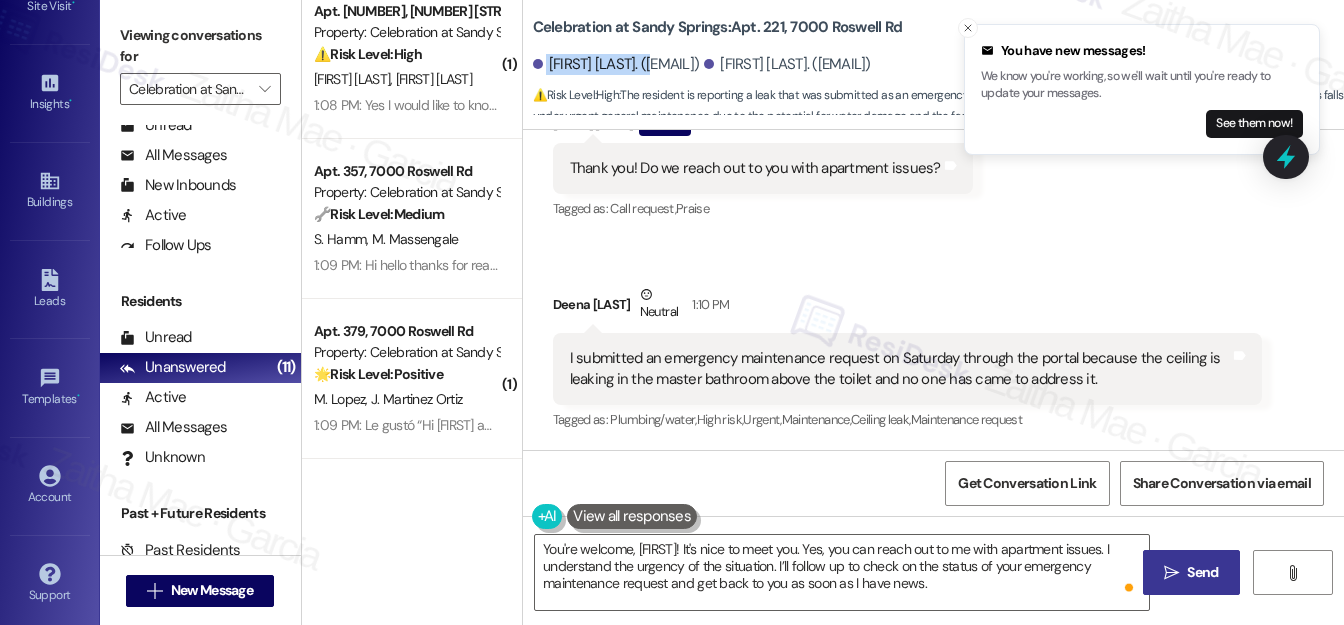 drag, startPoint x: 544, startPoint y: 65, endPoint x: 664, endPoint y: 61, distance: 120.06665 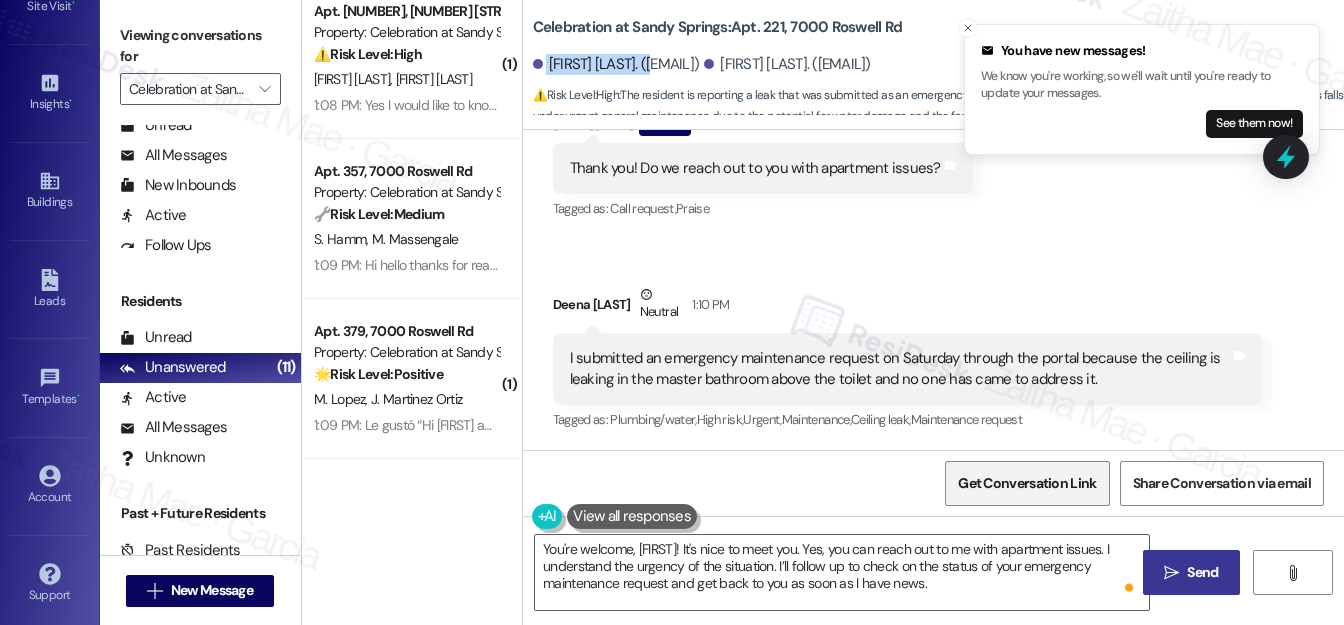 click on "Get Conversation Link" at bounding box center [1027, 483] 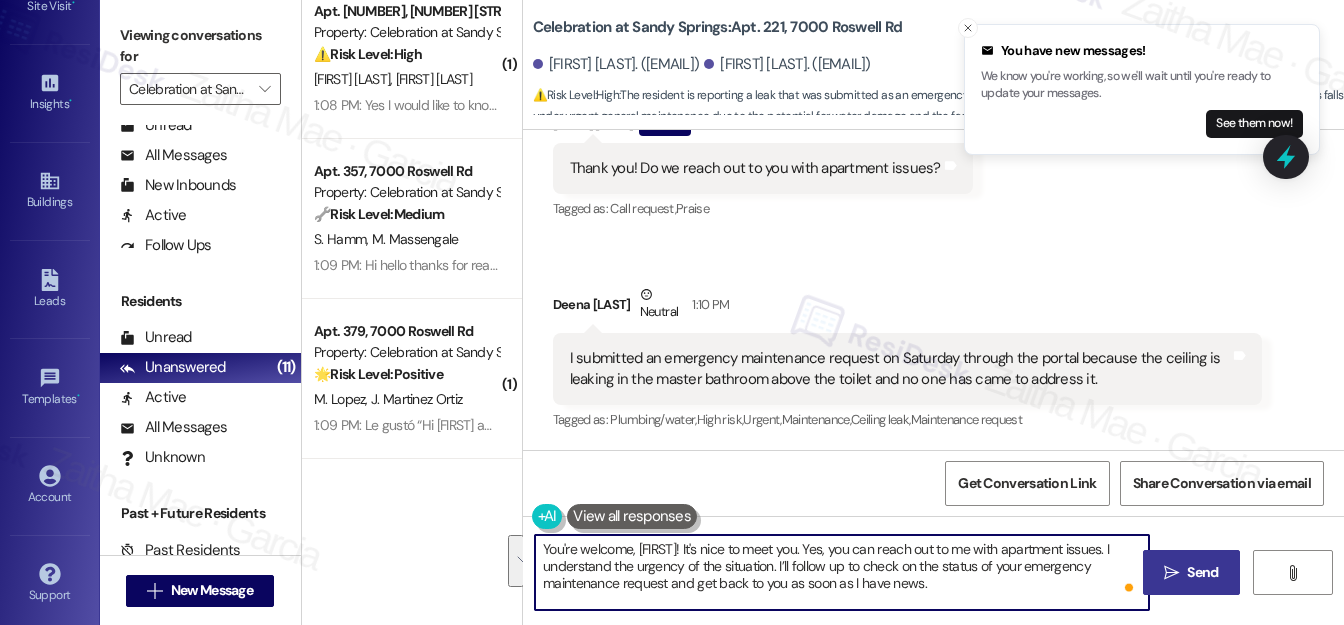drag, startPoint x: 543, startPoint y: 551, endPoint x: 946, endPoint y: 602, distance: 406.21423 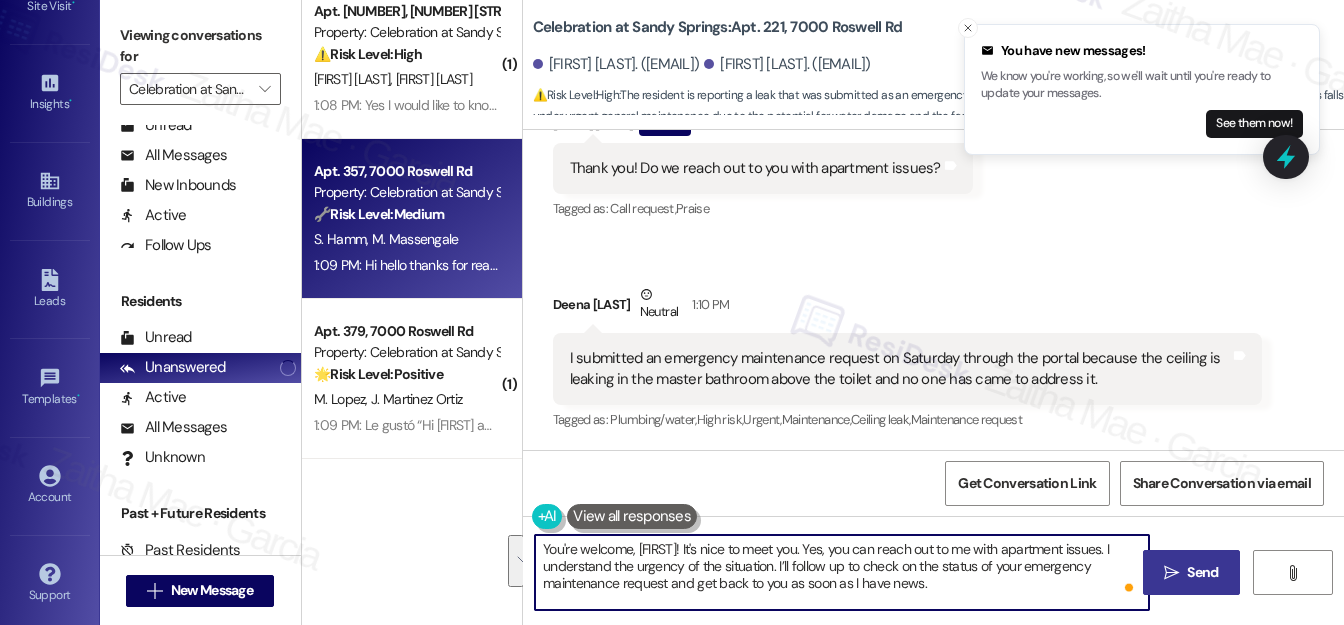 click on "S. Hamm M. Massengale" at bounding box center (406, 239) 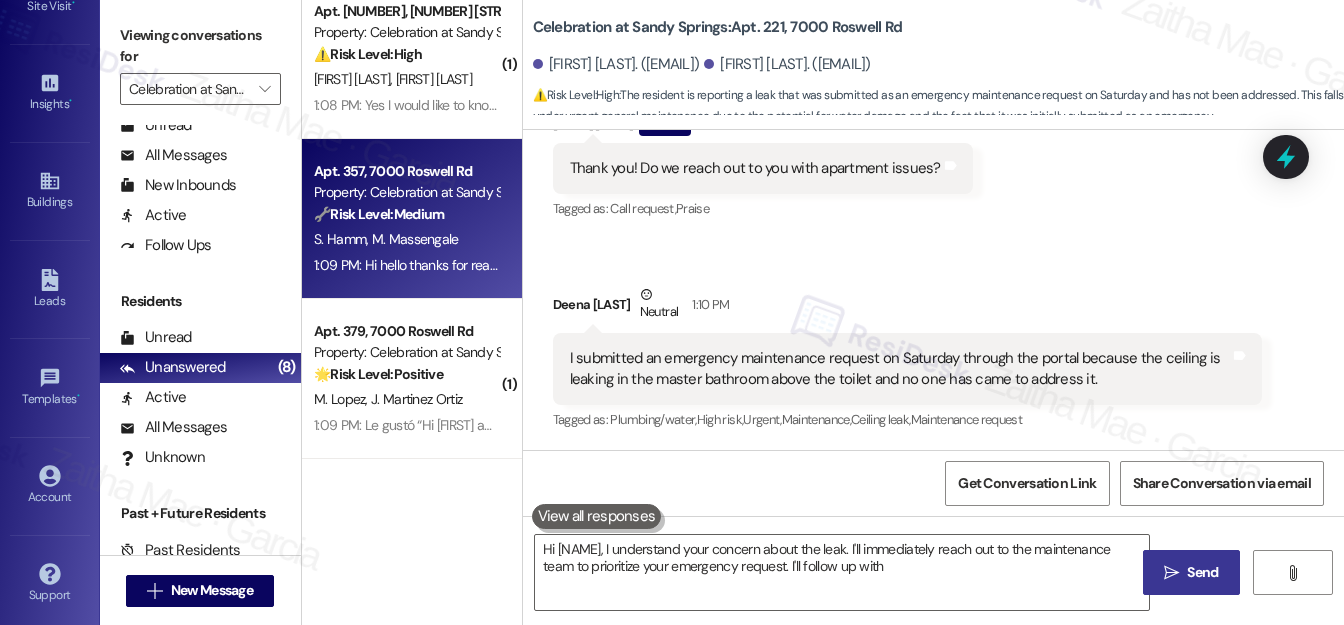 type on "Hi {{first_name}}, I understand your concern about the leak. I'll immediately reach out to the maintenance team to prioritize your emergency request. I'll follow up" 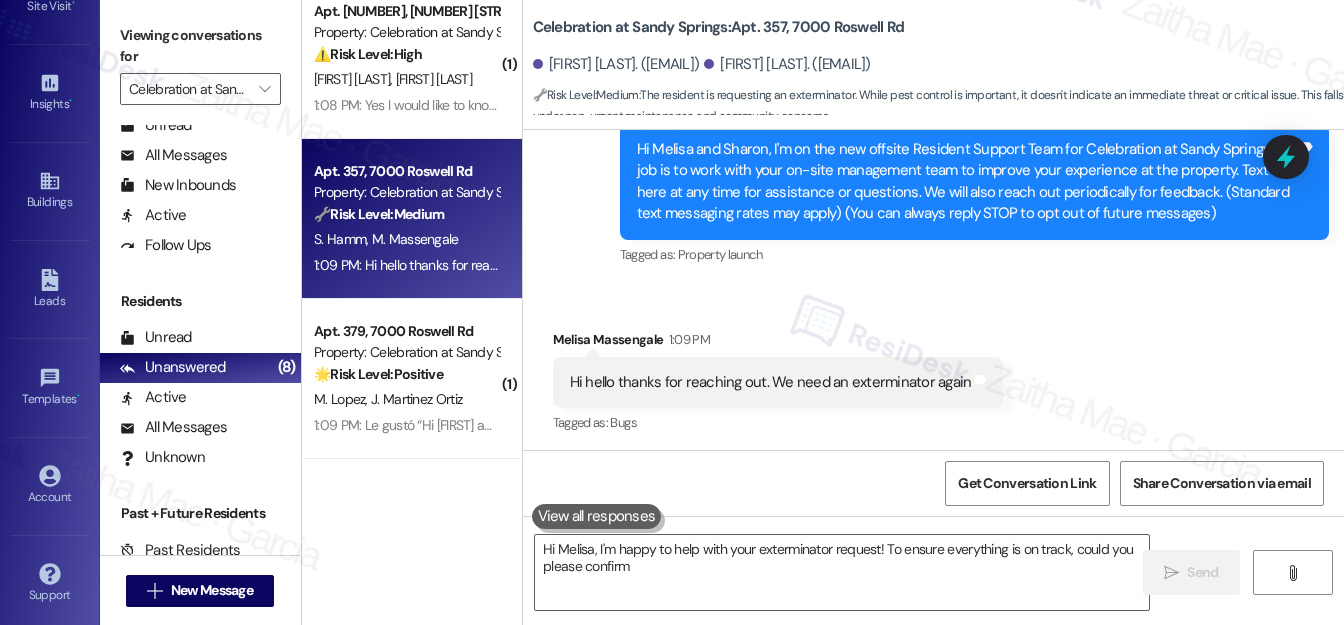 scroll, scrollTop: 215, scrollLeft: 0, axis: vertical 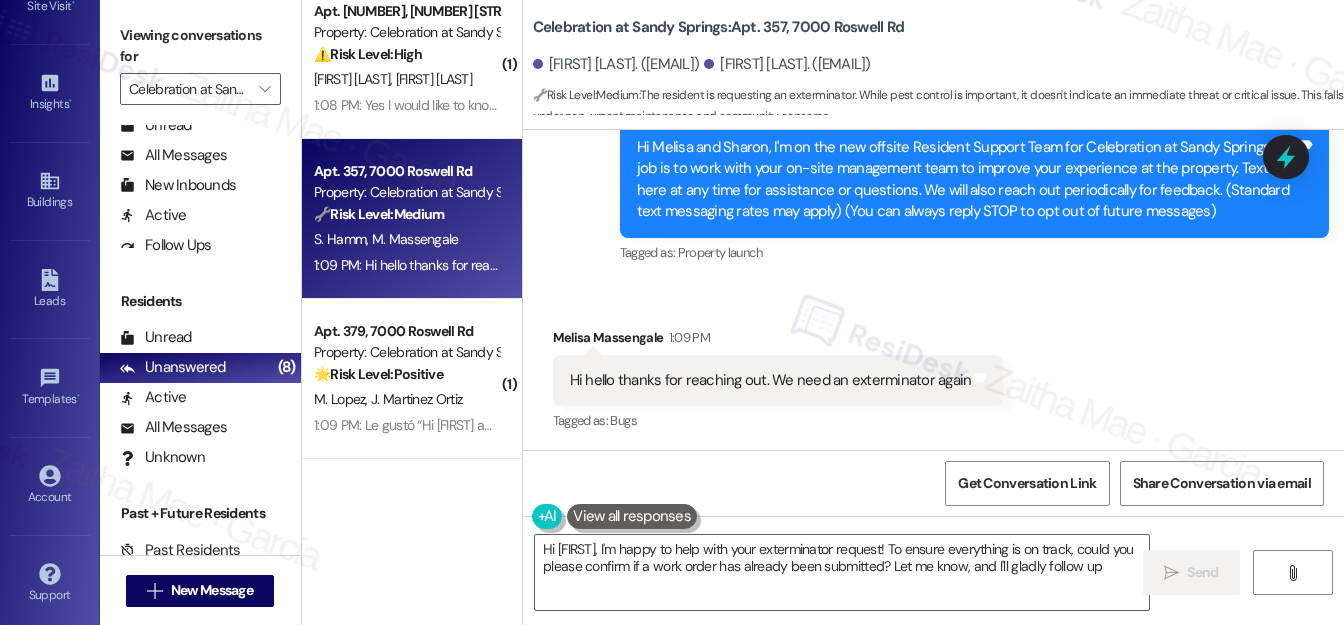 type on "Hi Melisa, I'm happy to help with your exterminator request! To ensure everything is on track, could you please confirm if a work order has already been submitted? Let me know, and I'll gladly follow up!" 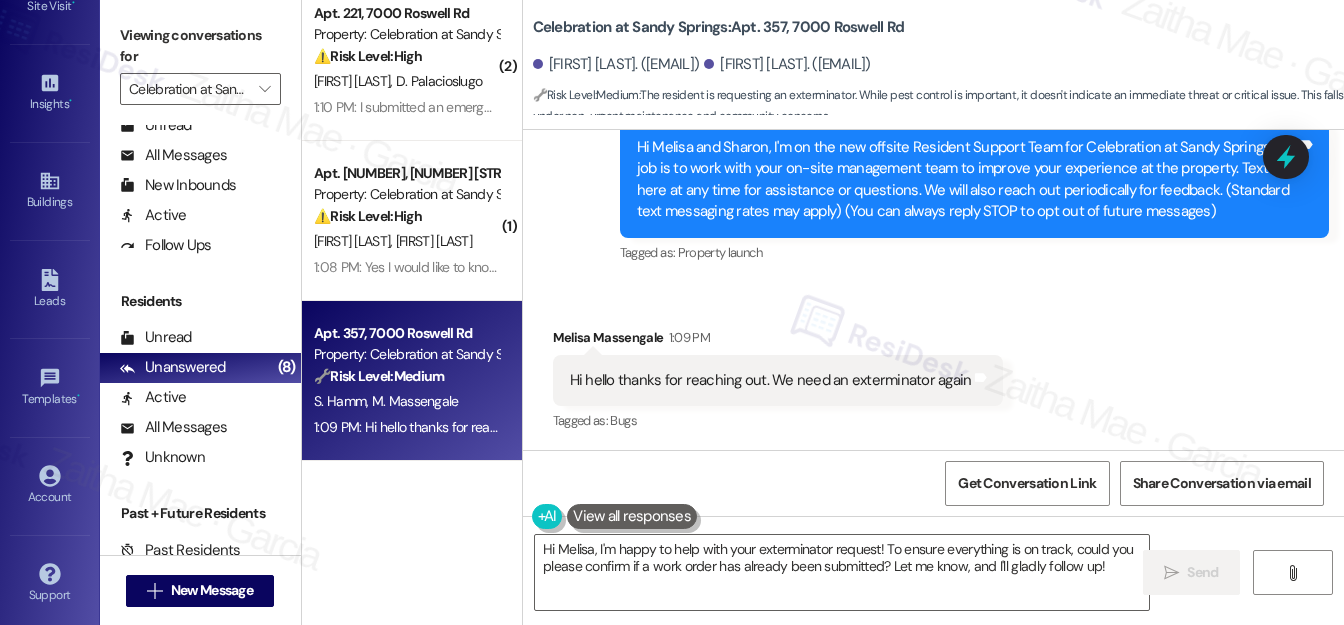 scroll, scrollTop: 0, scrollLeft: 0, axis: both 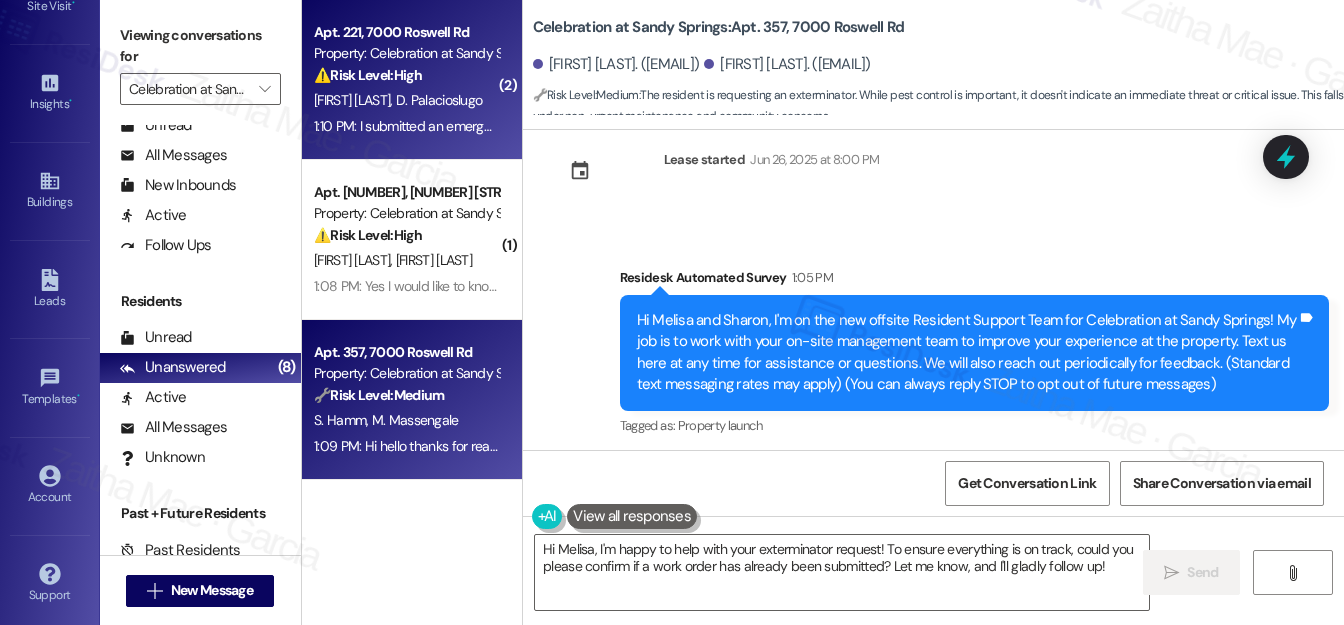 click on "D. Palacioslugo" at bounding box center (438, 100) 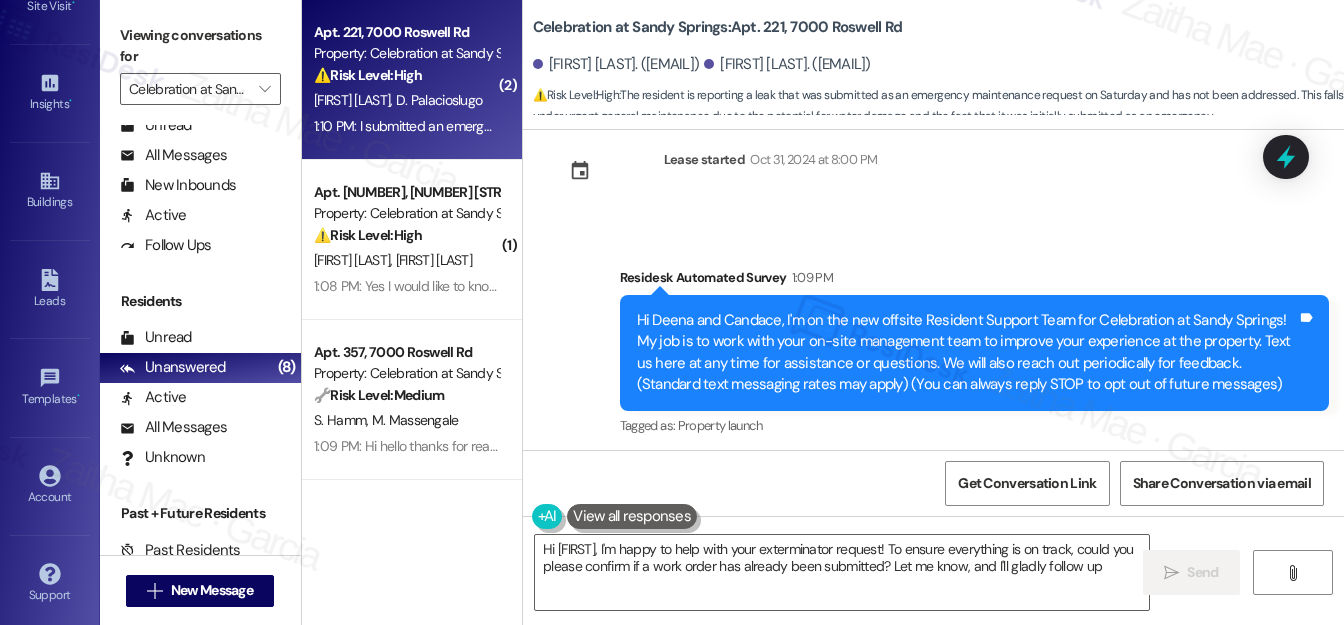type on "Hi Melisa, I'm happy to help with your exterminator request! To ensure everything is on track, could you please confirm if a work order has already been submitted? Let me know, and I'll gladly follow up!" 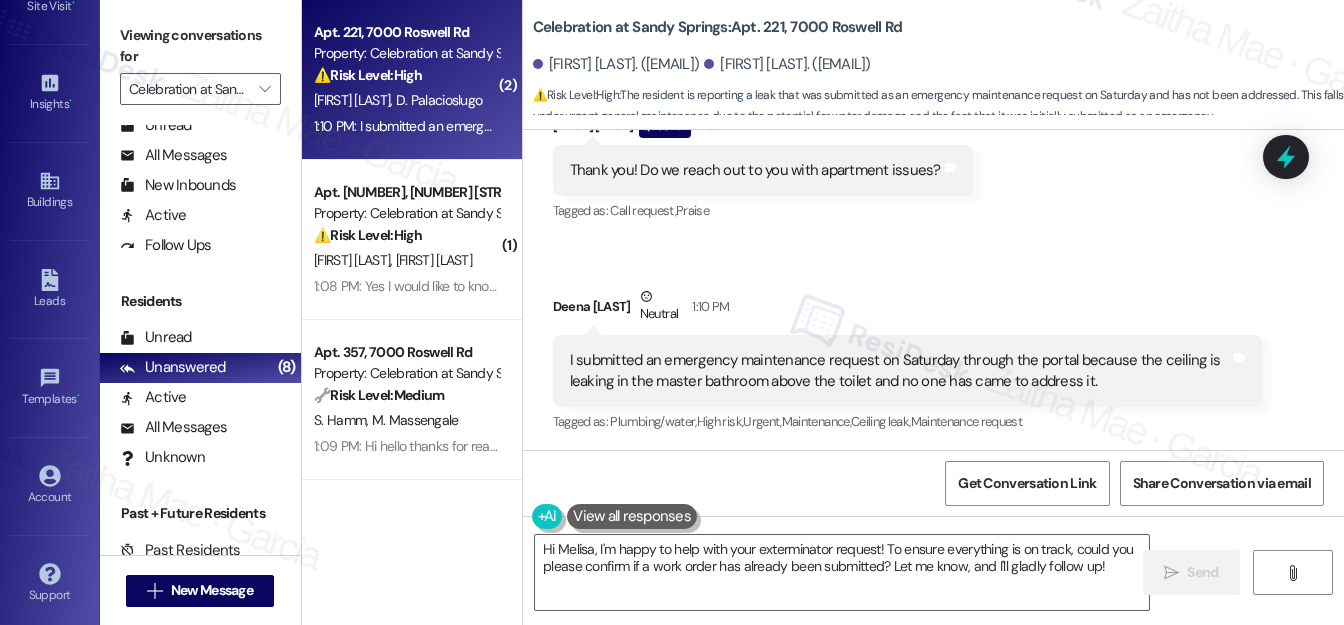 scroll, scrollTop: 430, scrollLeft: 0, axis: vertical 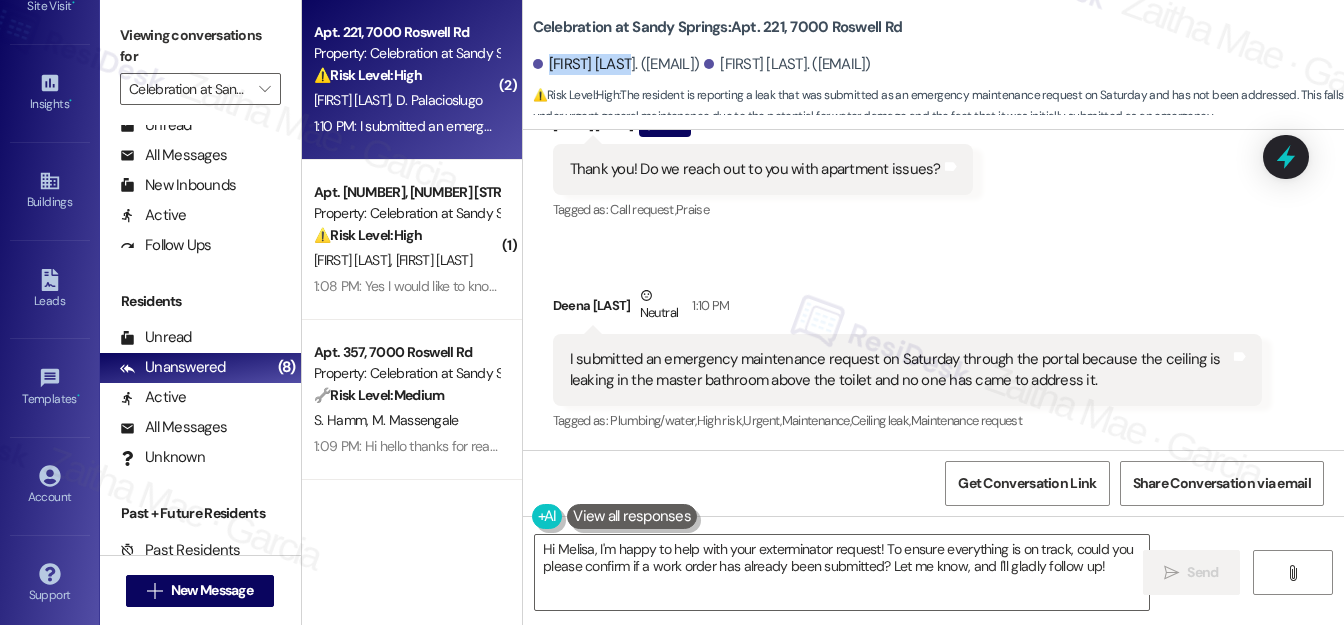 drag, startPoint x: 546, startPoint y: 60, endPoint x: 632, endPoint y: 58, distance: 86.023254 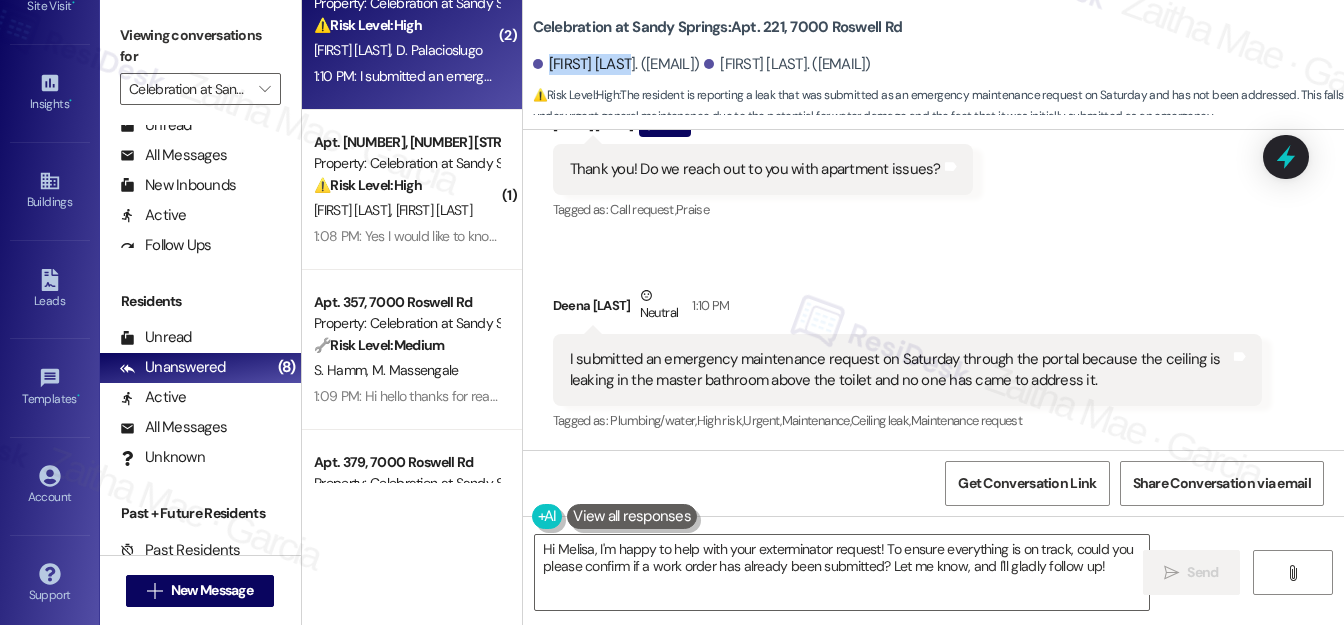 scroll, scrollTop: 90, scrollLeft: 0, axis: vertical 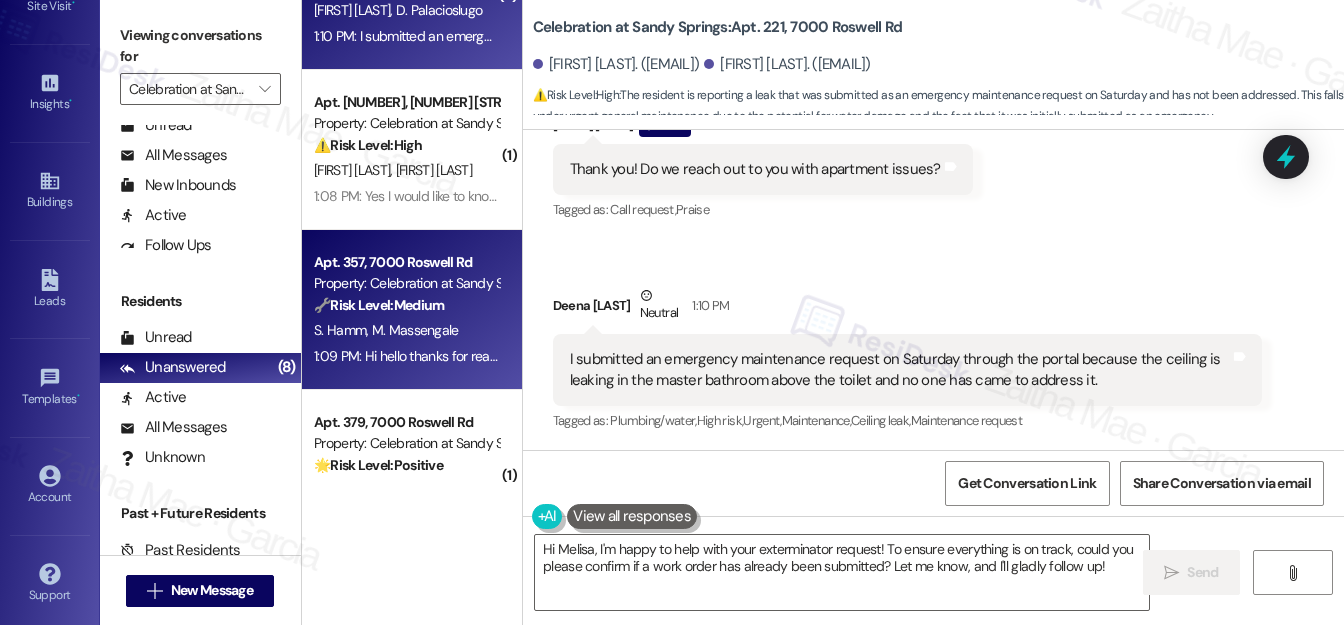 click on "🔧  Risk Level:  Medium The resident is requesting an exterminator. While pest control is important, it doesn't indicate an immediate threat or critical issue. This falls under non-urgent maintenance and community concerns." at bounding box center (406, 305) 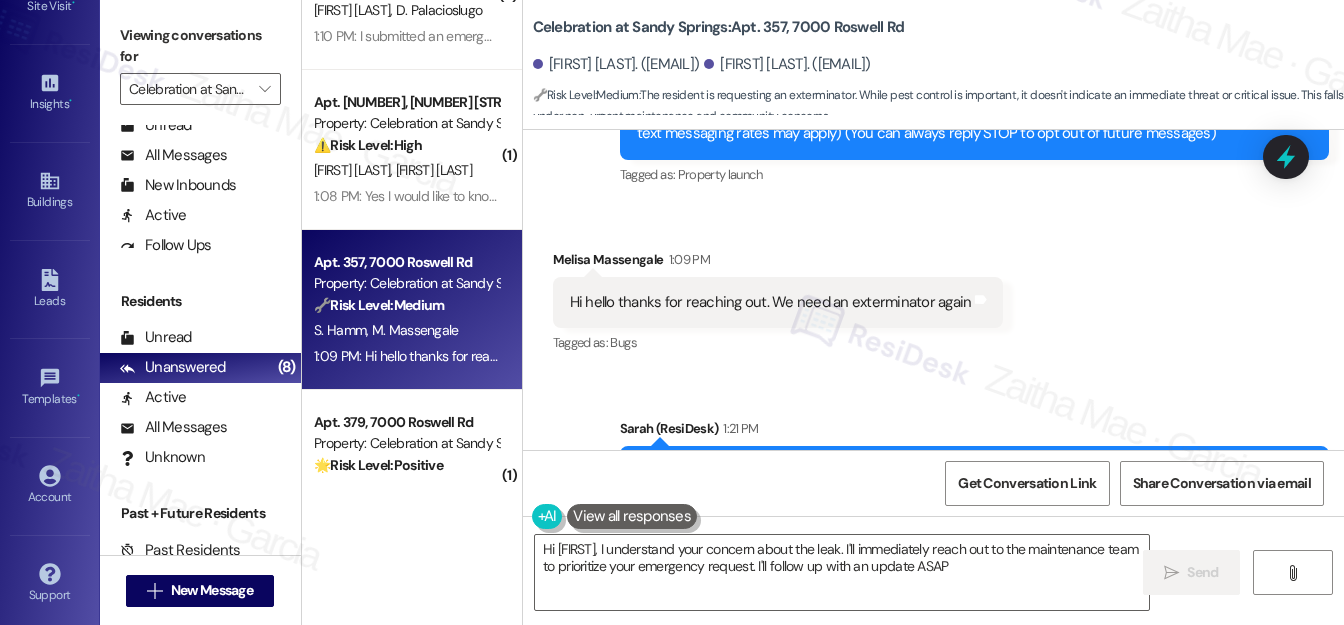 type on "Hi {{first_name}}, I understand your concern about the leak. I'll immediately reach out to the maintenance team to prioritize your emergency request. I'll follow up with an update ASAP!" 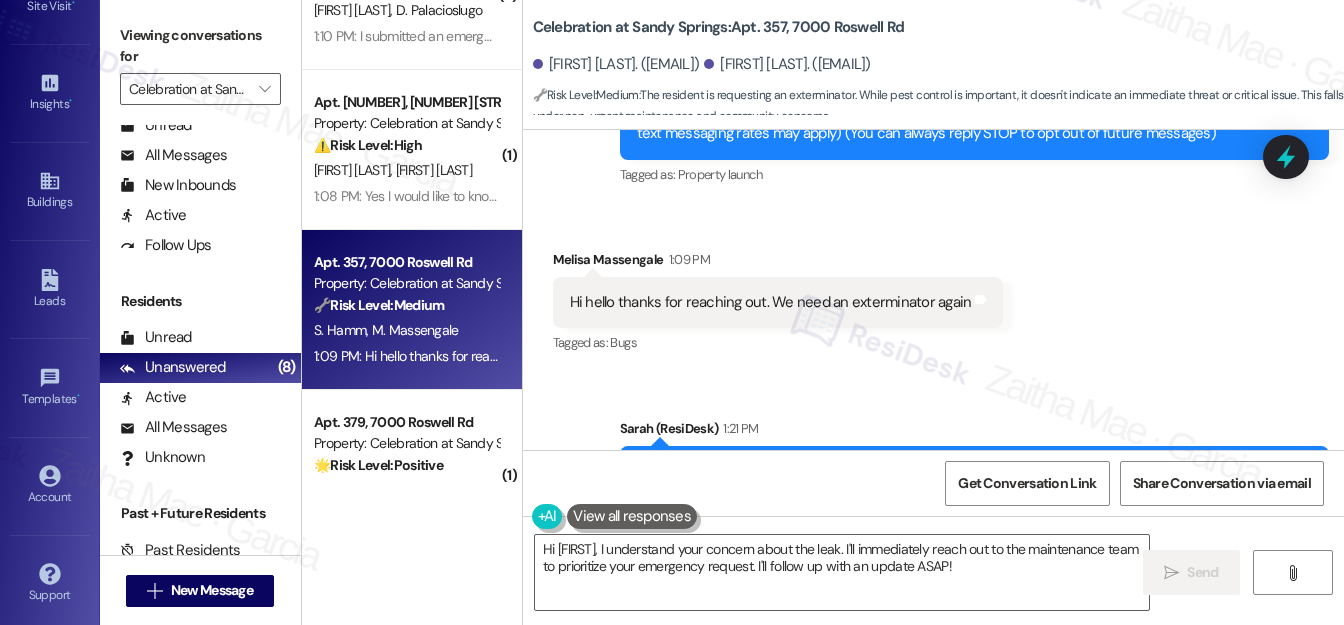 scroll, scrollTop: 215, scrollLeft: 0, axis: vertical 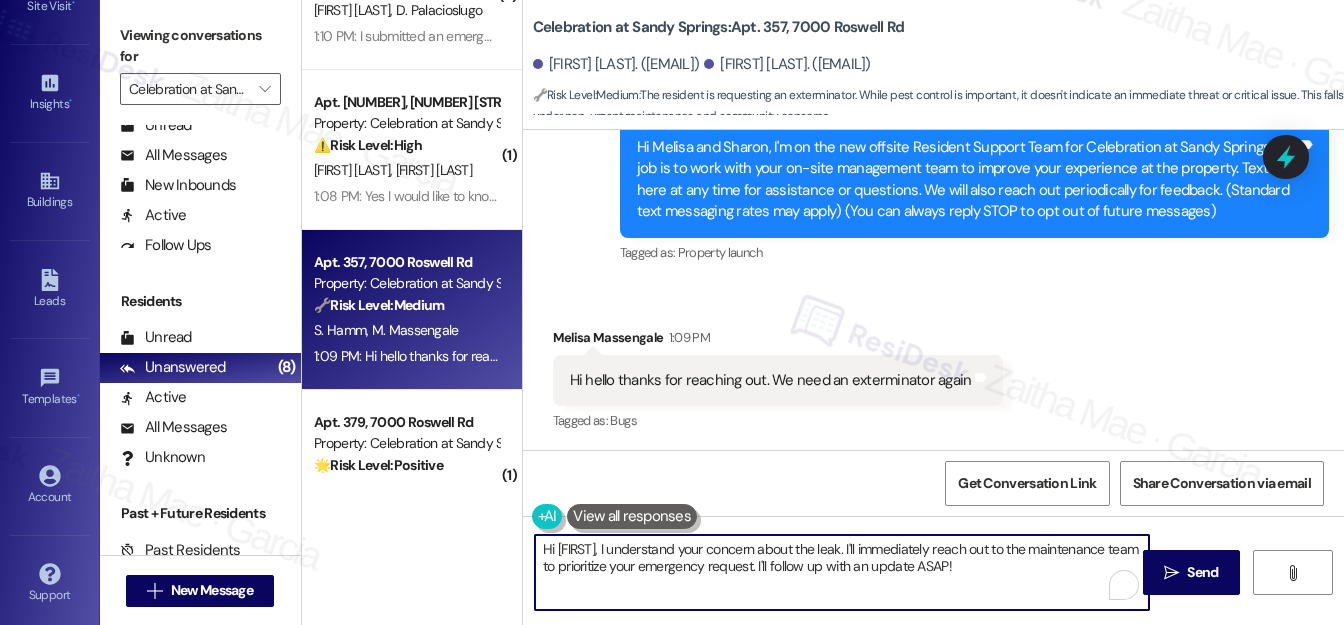 drag, startPoint x: 541, startPoint y: 548, endPoint x: 1070, endPoint y: 571, distance: 529.49976 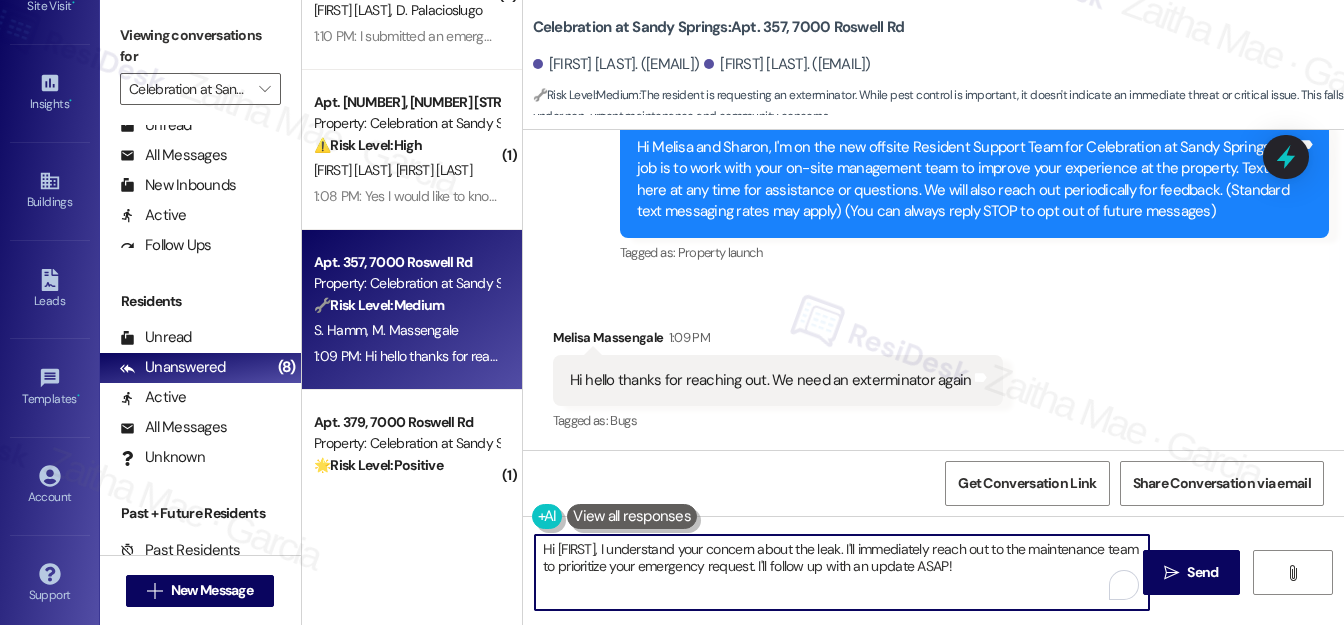 click on "Hi {{first_name}}, I understand your concern about the leak. I'll immediately reach out to the maintenance team to prioritize your emergency request. I'll follow up with an update ASAP!" at bounding box center [842, 572] 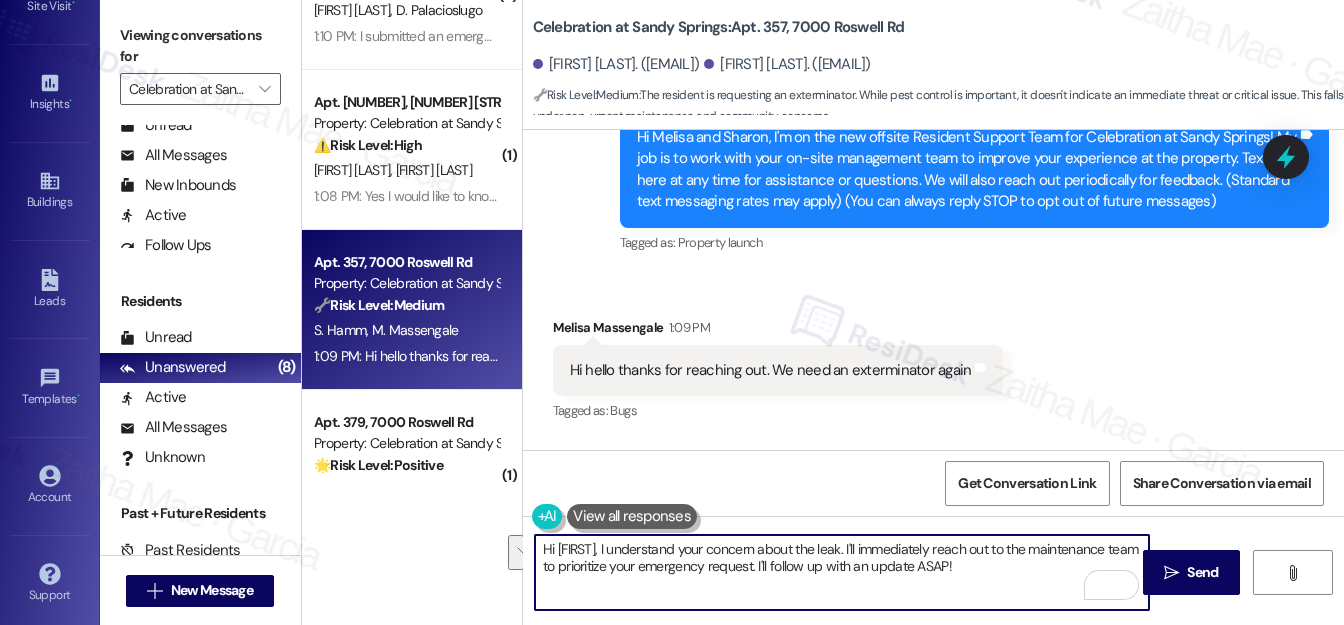 scroll, scrollTop: 224, scrollLeft: 0, axis: vertical 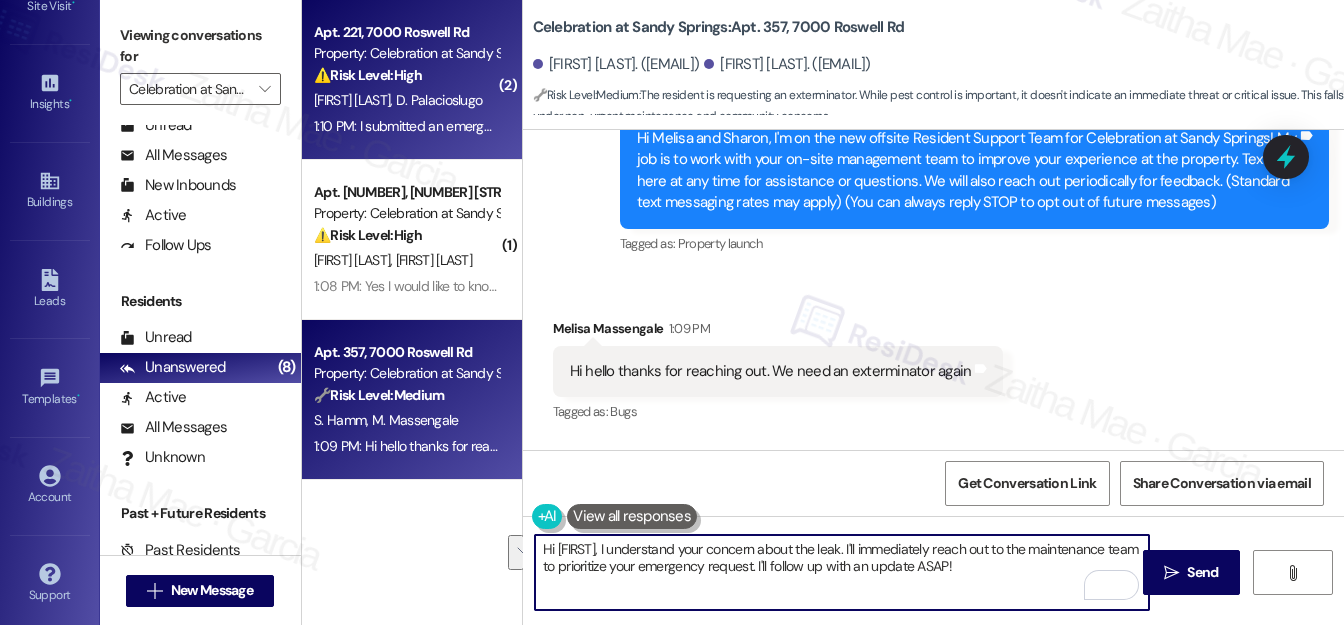 click on "[LAST_INITIAL]. [LAST]" at bounding box center [406, 100] 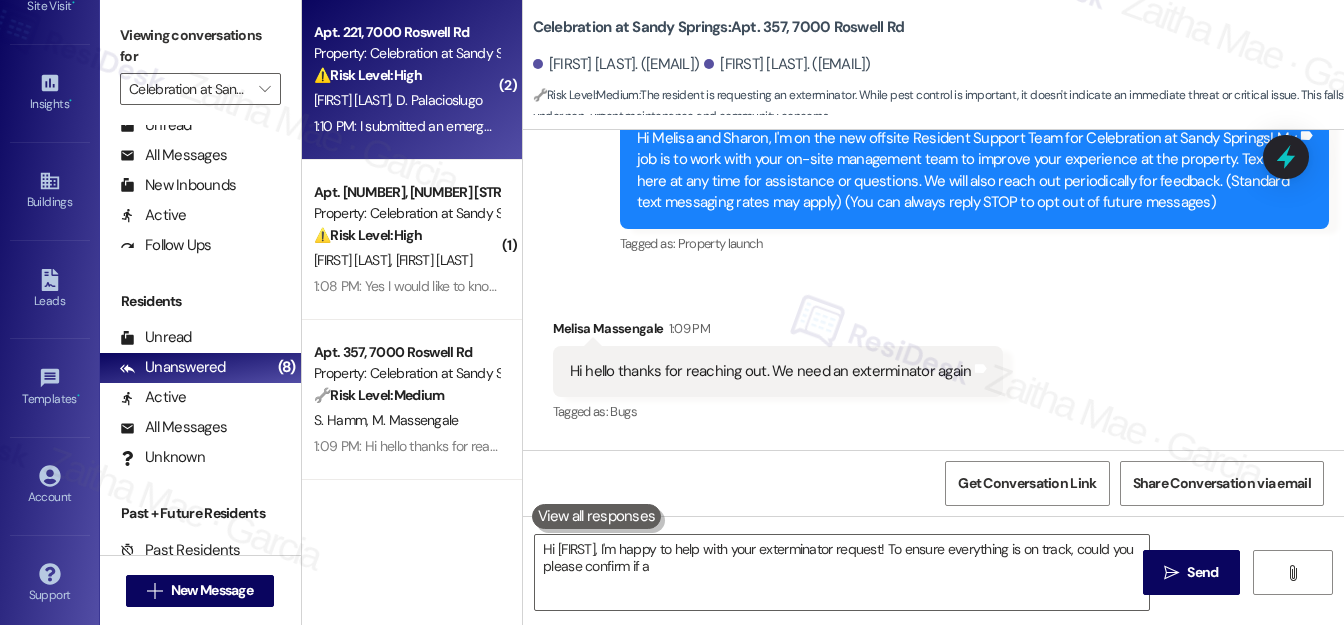 type on "Hi [FIRST], I'm happy to help with your exterminator request! To ensure everything is on track, could you please confirm if a" 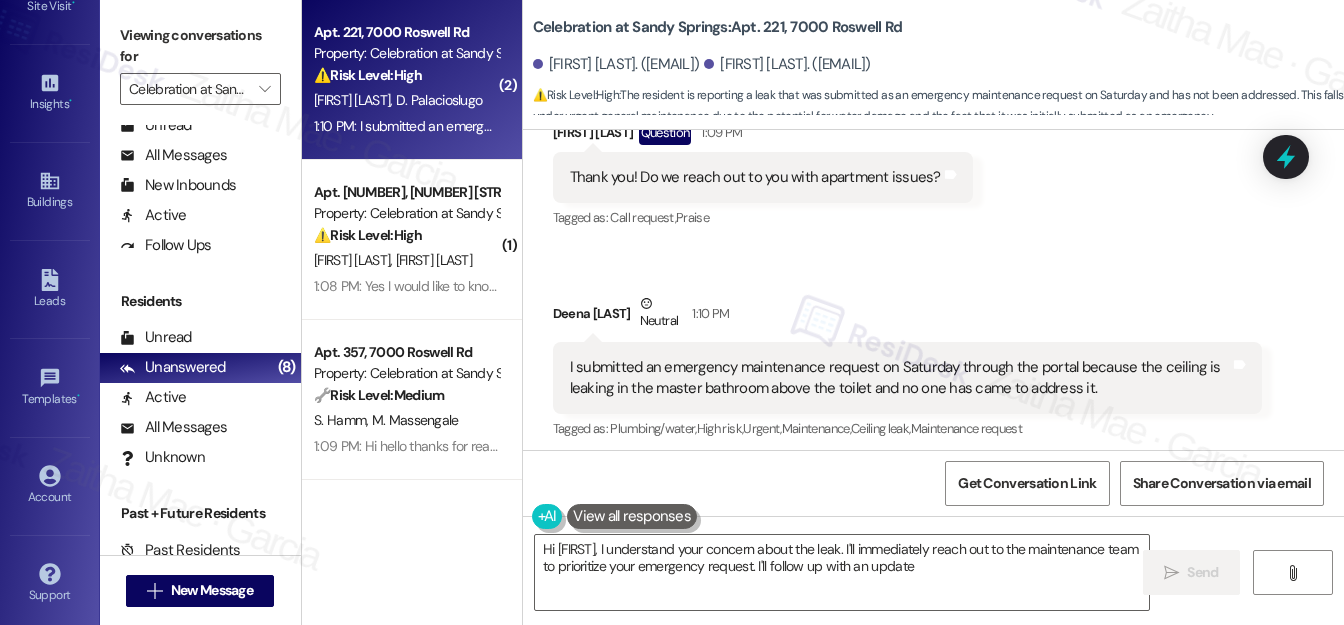 scroll, scrollTop: 430, scrollLeft: 0, axis: vertical 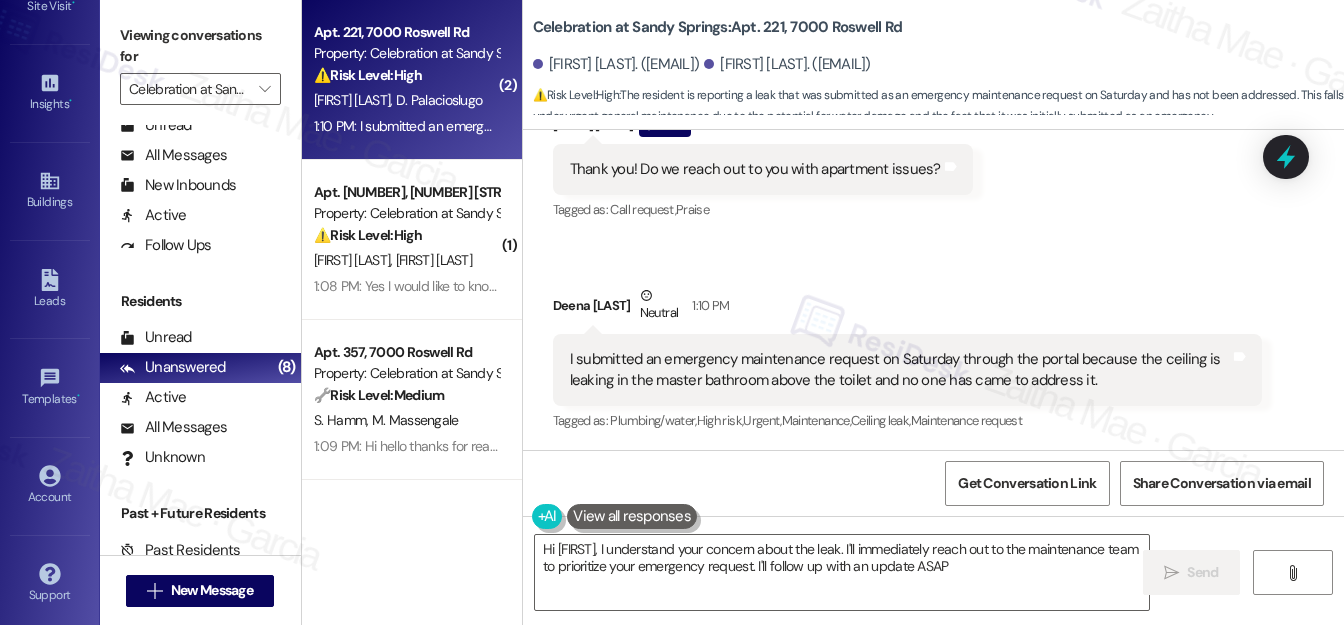 type on "Hi {{first_name}}, I understand your concern about the leak. I'll immediately reach out to the maintenance team to prioritize your emergency request. I'll follow up with an update ASAP!" 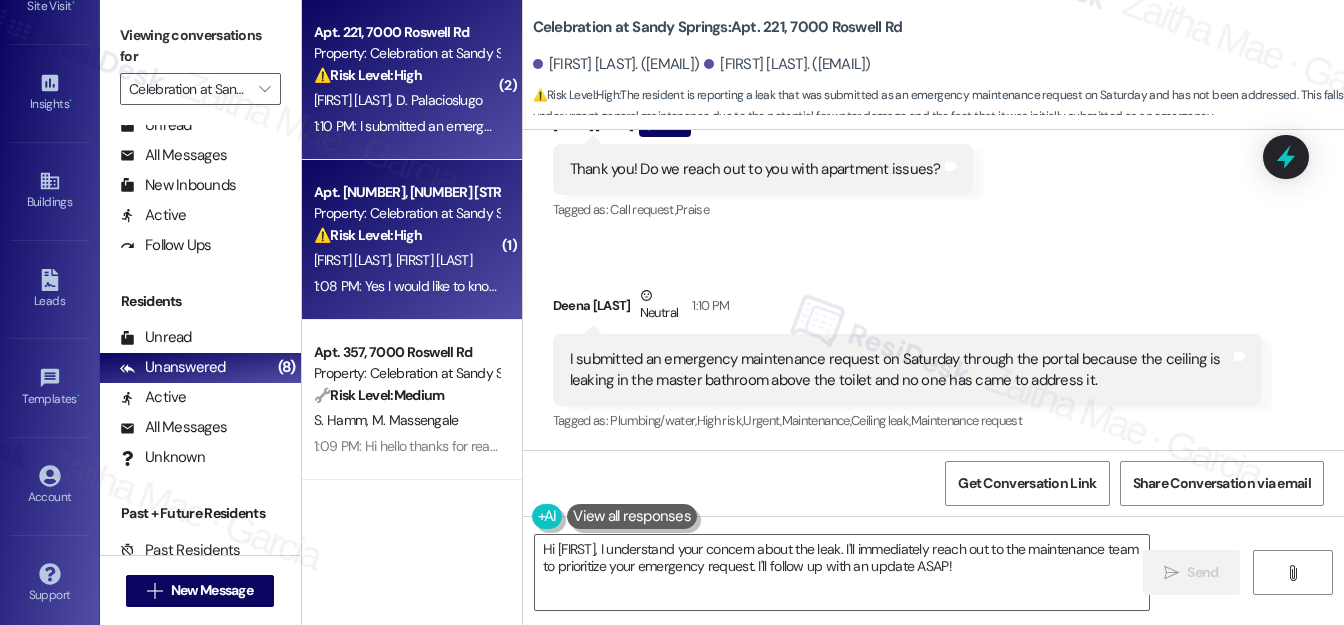 click on "[FIRST] [LAST] [FIRST] [LAST]" at bounding box center (406, 260) 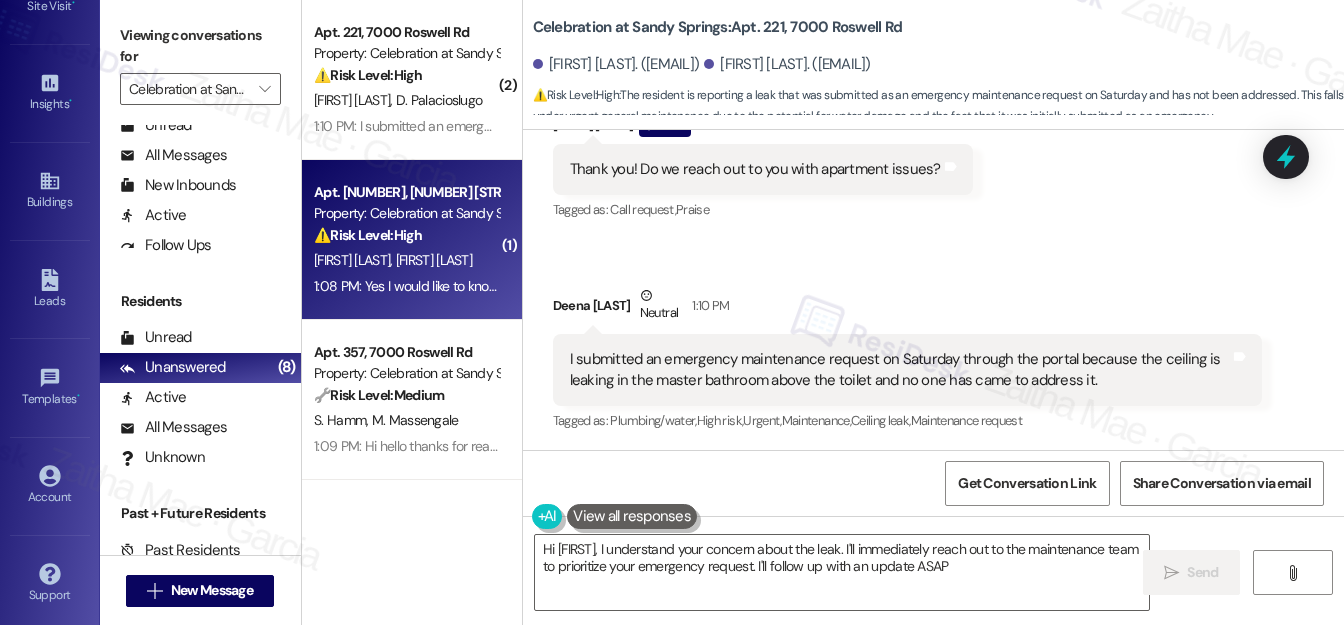 type on "Hi {{first_name}}, I understand your concern about the leak. I'll immediately reach out to the maintenance team to prioritize your emergency request. I'll follow up with an update ASAP!" 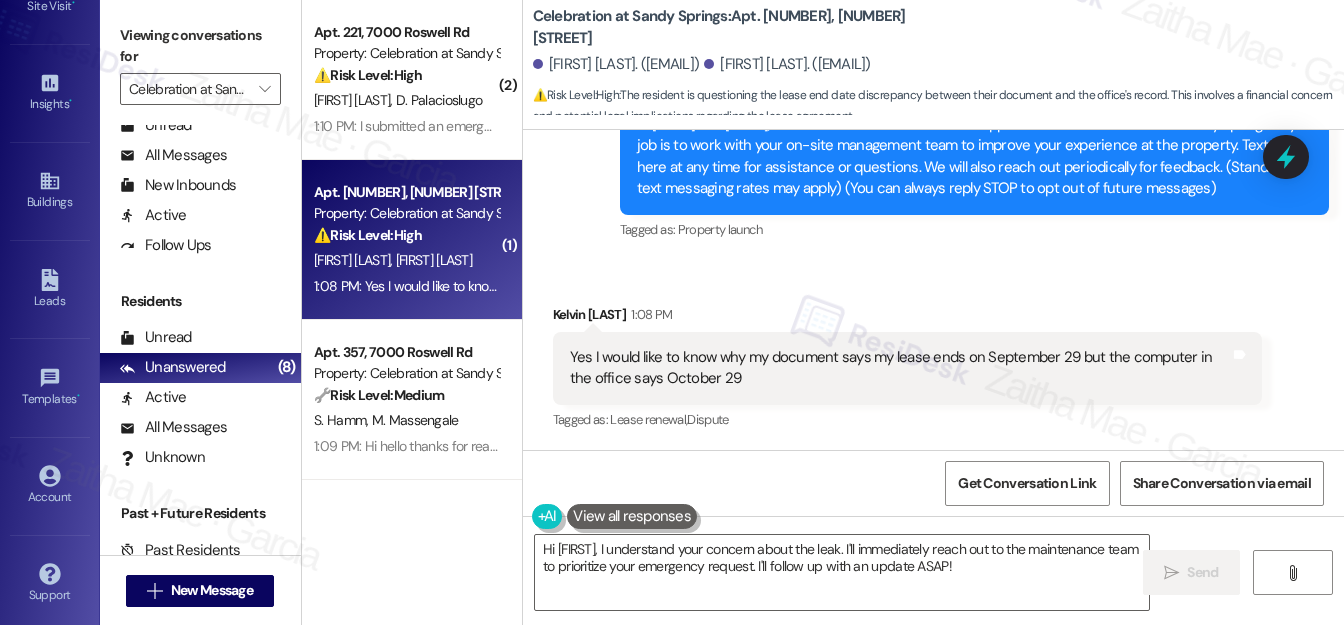 scroll, scrollTop: 237, scrollLeft: 0, axis: vertical 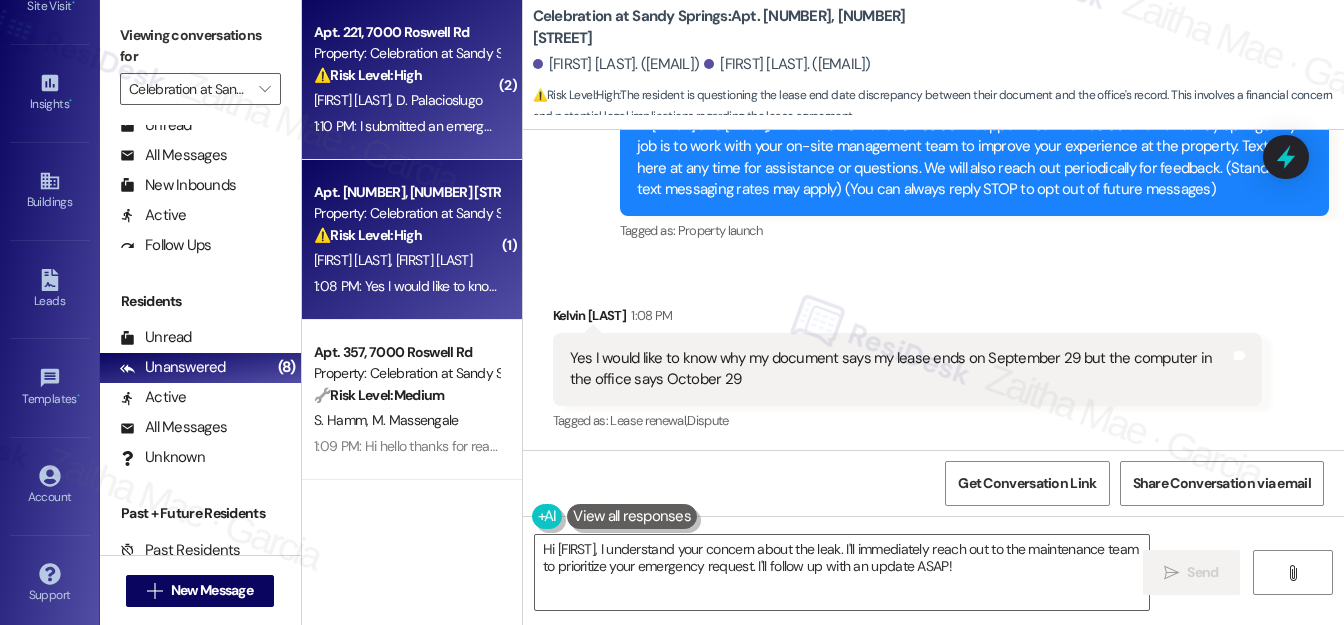 click on "[LAST_INITIAL]. [LAST]" at bounding box center (406, 100) 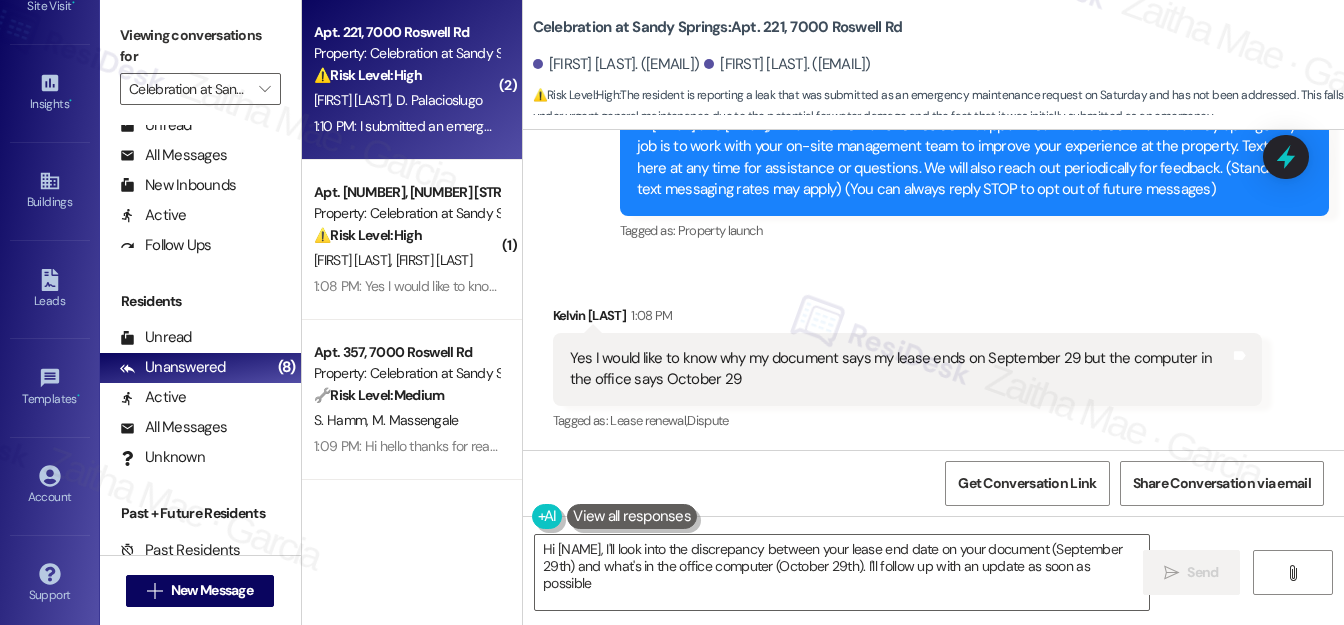 type on "Hi [FIRST], I'll look into the discrepancy between your lease end date on your document (September 29th) and what's in the office computer (October 29th). I'll follow up with an update as soon as possible!" 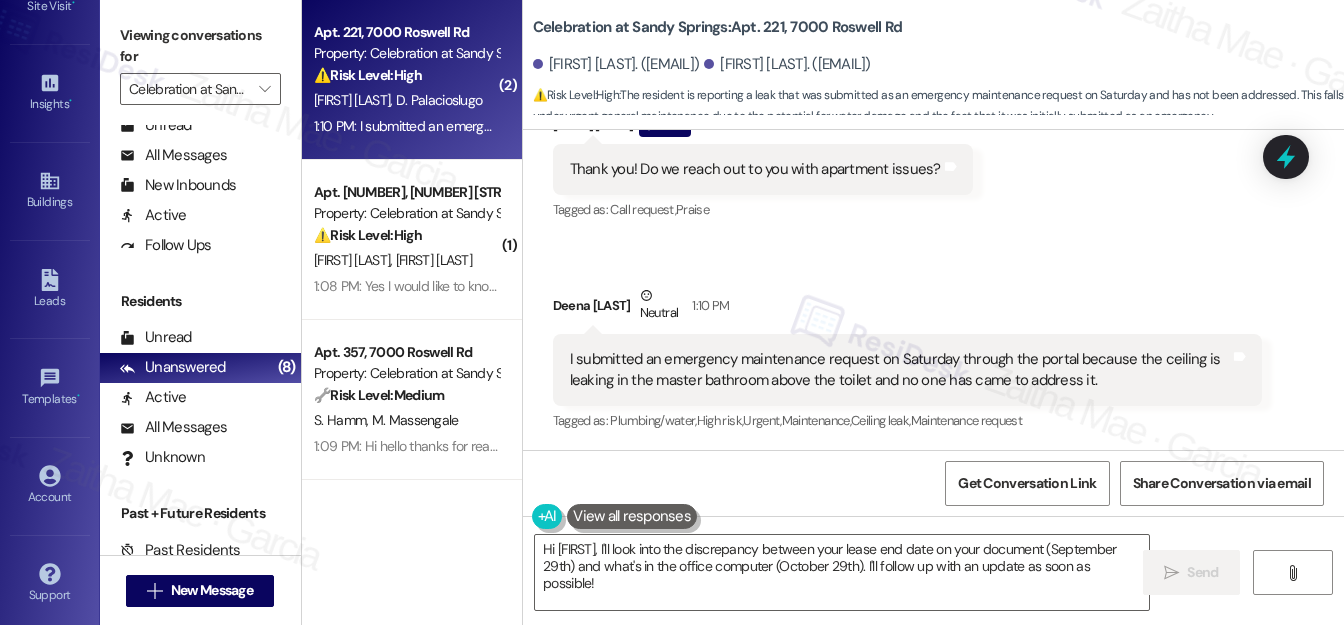 scroll, scrollTop: 431, scrollLeft: 0, axis: vertical 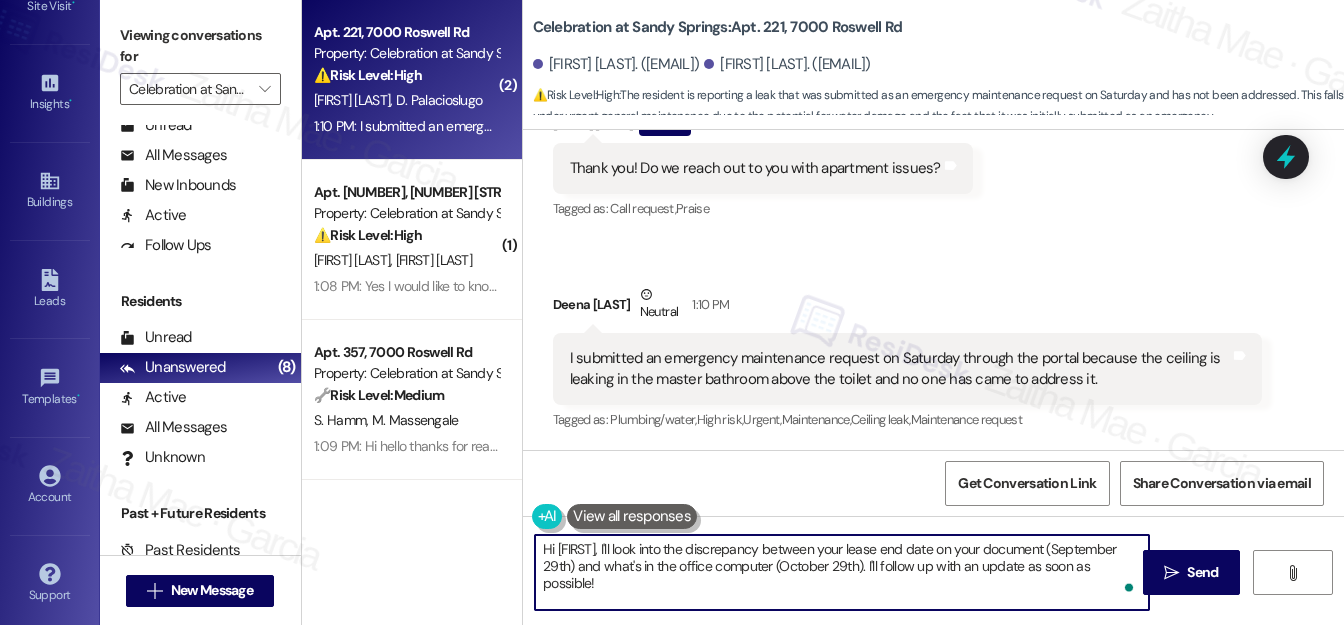 drag, startPoint x: 536, startPoint y: 550, endPoint x: 694, endPoint y: 603, distance: 166.65233 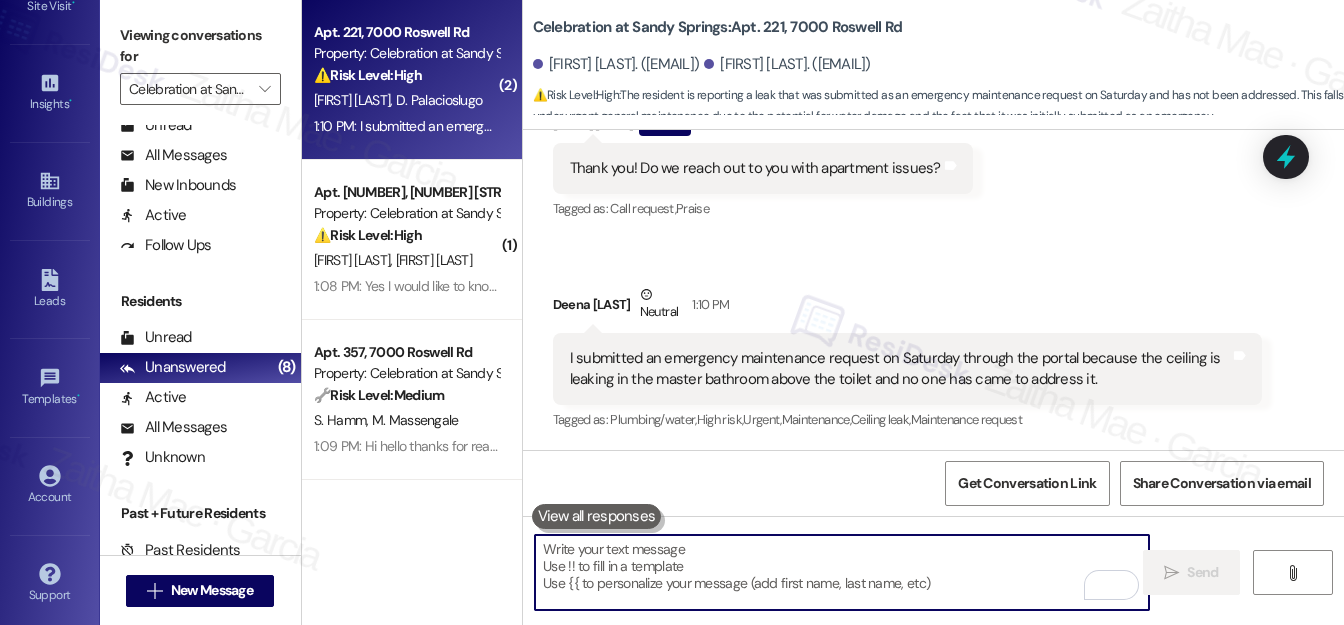 click at bounding box center (842, 572) 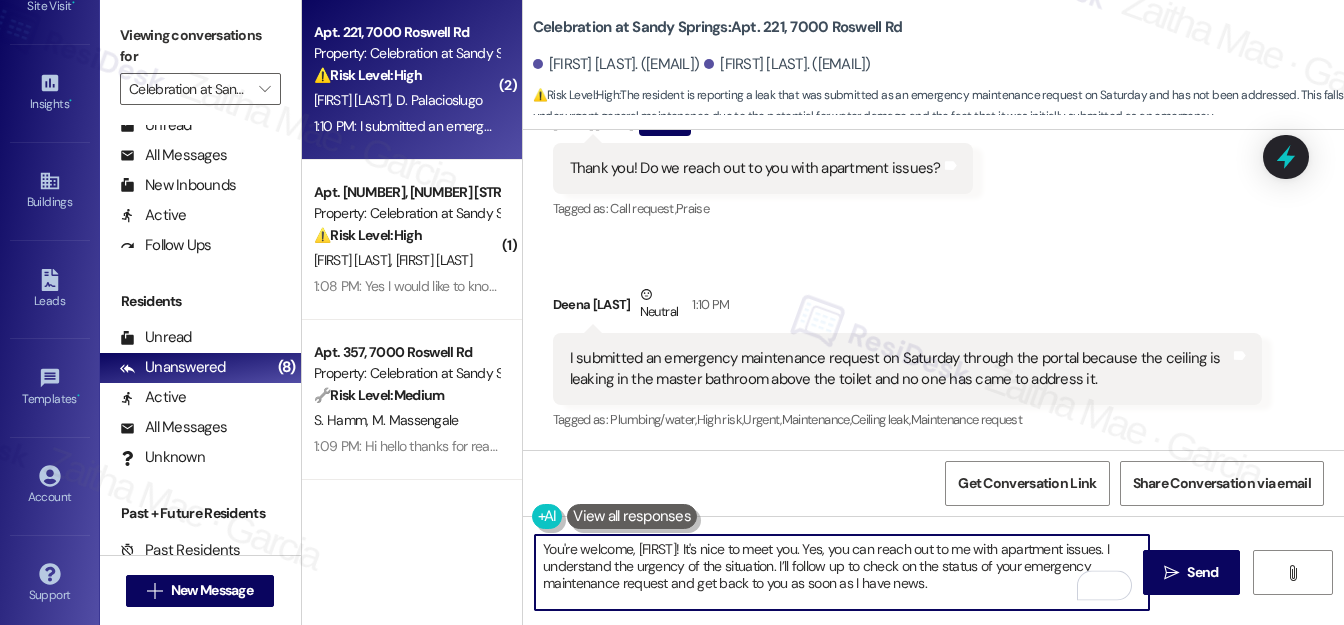 click on "You're welcome, {{first_name}}! It's nice to meet you. Yes, you can reach out to me with apartment issues. I understand the urgency of the situation. I’ll follow up to check on the status of your emergency maintenance request and get back to you as soon as I have news." at bounding box center (842, 572) 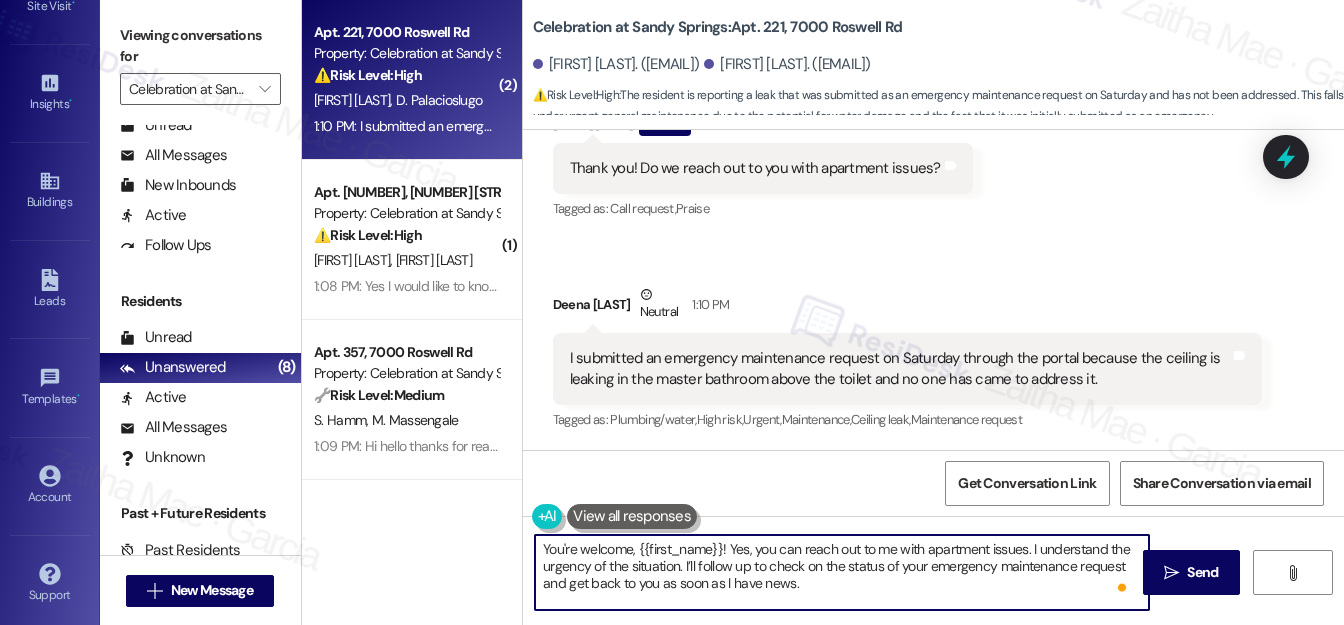 scroll, scrollTop: 4, scrollLeft: 0, axis: vertical 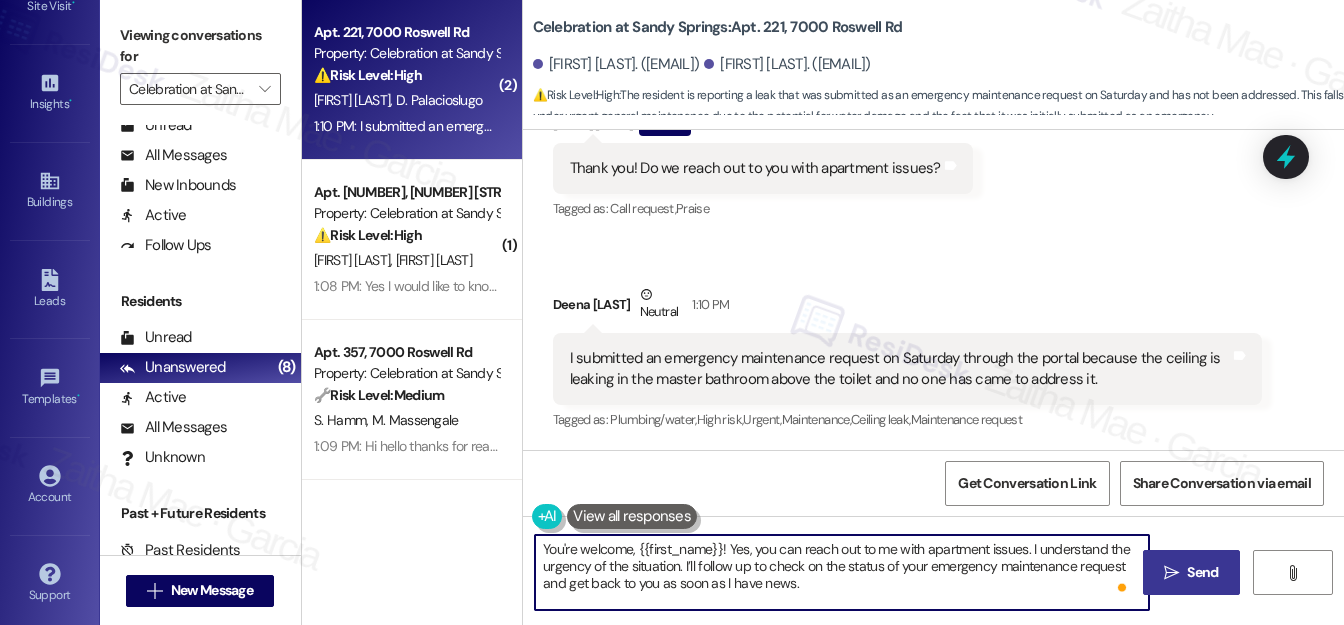 type on "You're welcome, {{first_name}}! Yes, you can reach out to me with apartment issues. I understand the urgency of the situation. I’ll follow up to check on the status of your emergency maintenance request and get back to you as soon as I have news." 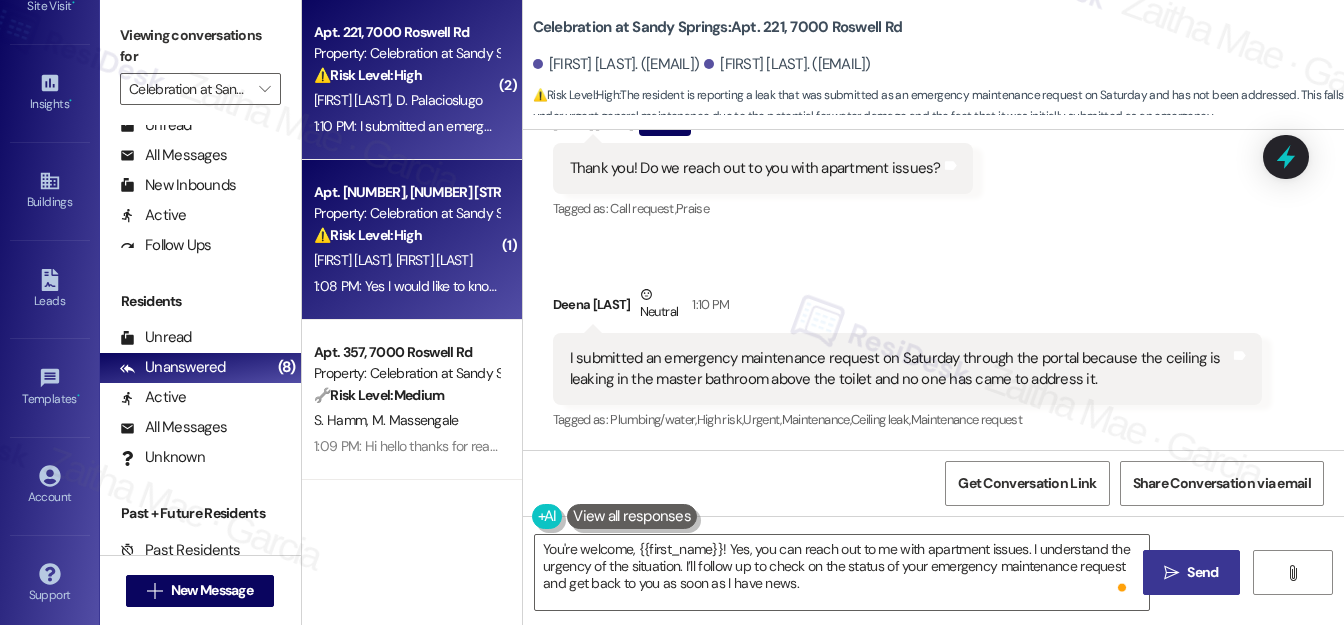 click on "[FIRST] [LAST] [FIRST] [LAST]" at bounding box center [406, 260] 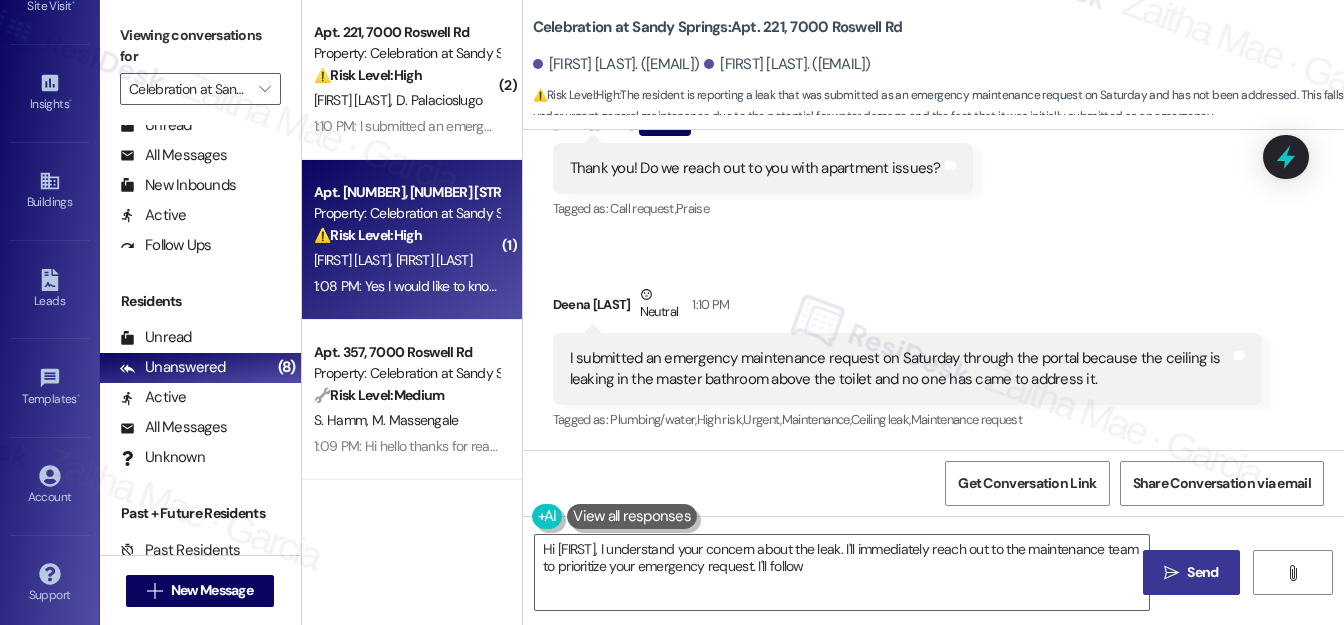 scroll, scrollTop: 237, scrollLeft: 0, axis: vertical 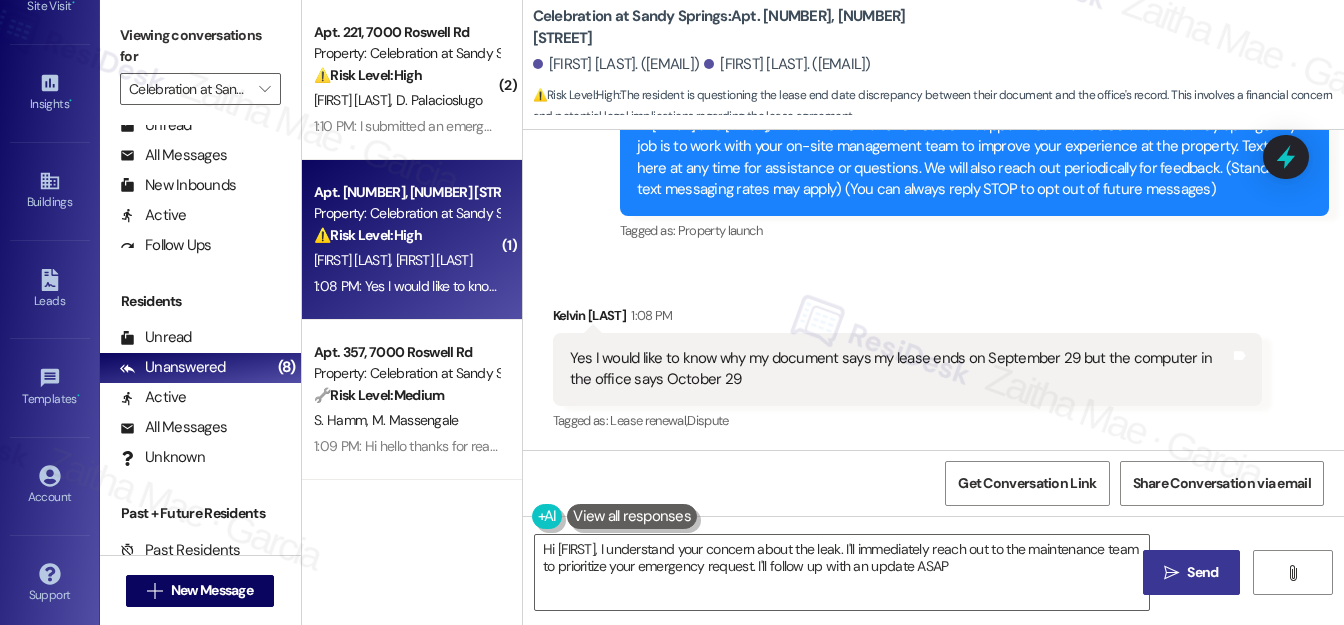 type on "Hi {{first_name}}, I understand your concern about the leak. I'll immediately reach out to the maintenance team to prioritize your emergency request. I'll follow up with an update ASAP!" 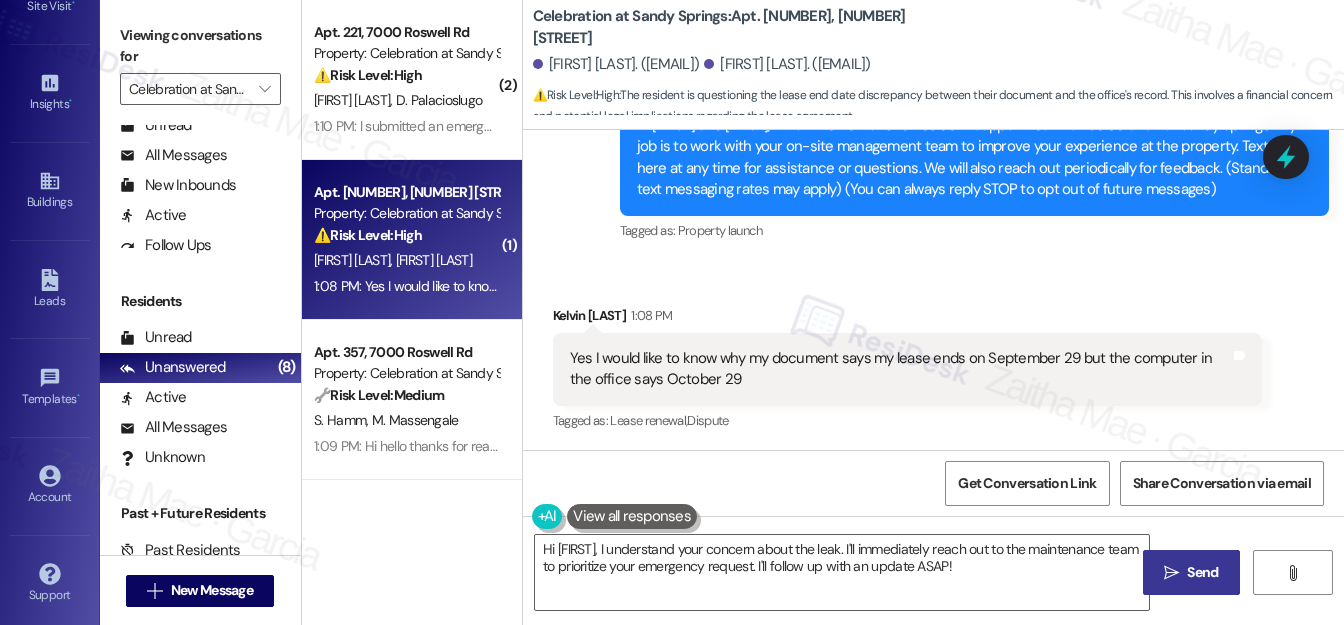 scroll, scrollTop: 237, scrollLeft: 0, axis: vertical 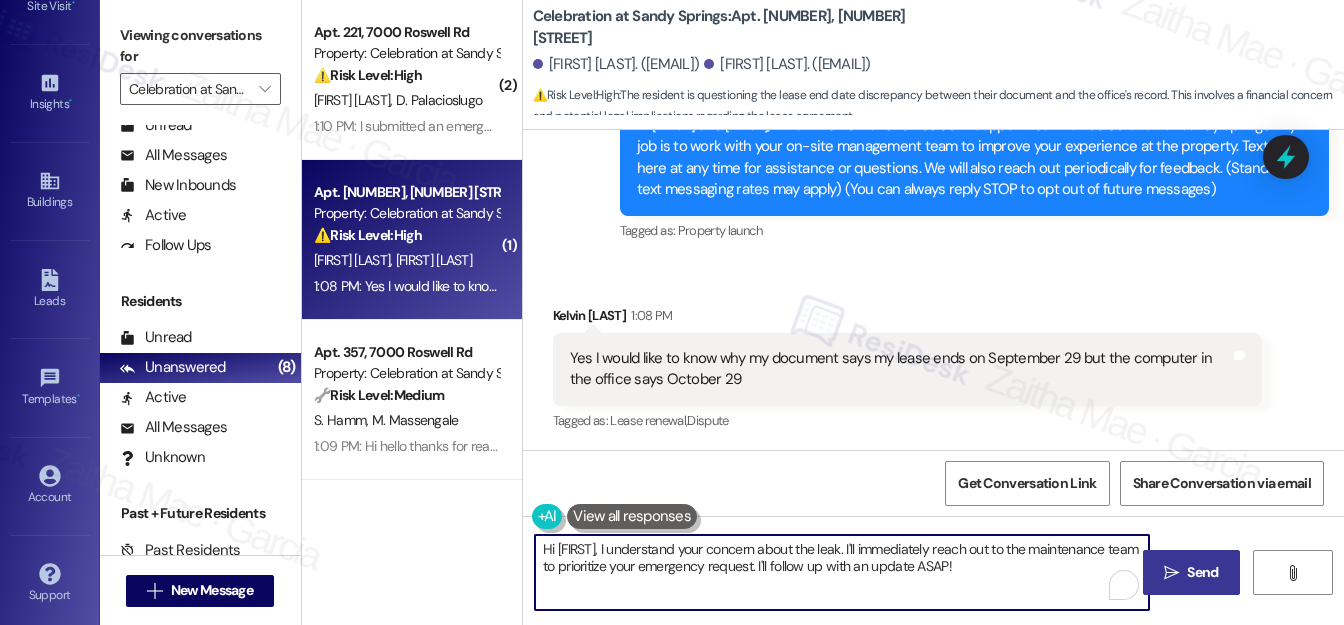 drag, startPoint x: 544, startPoint y: 549, endPoint x: 1078, endPoint y: 608, distance: 537.24945 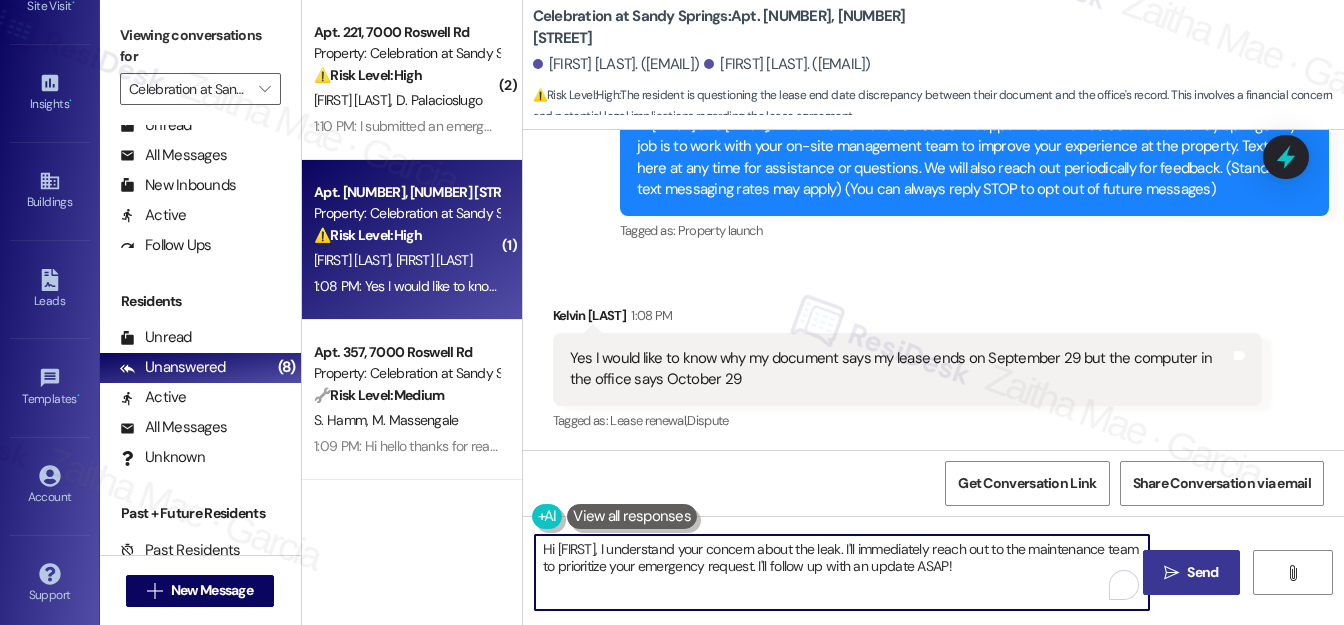 click on "Hi {{first_name}}, I understand your concern about the leak. I'll immediately reach out to the maintenance team to prioritize your emergency request. I'll follow up with an update ASAP!" at bounding box center [842, 572] 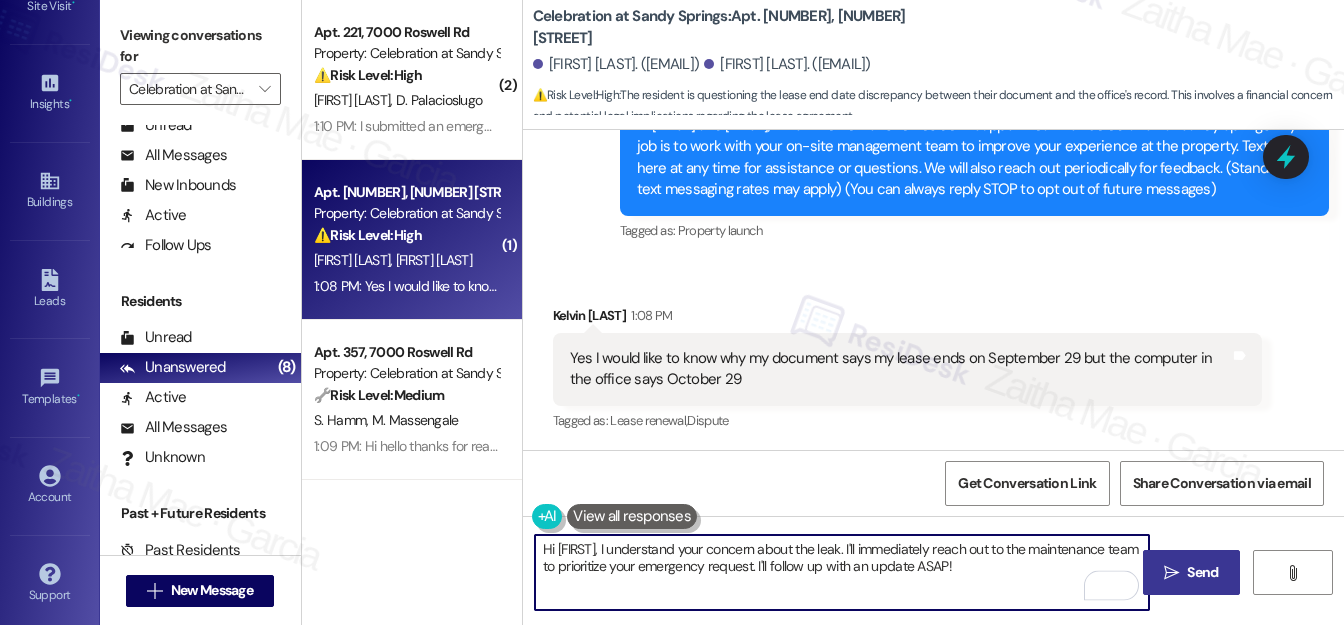 type 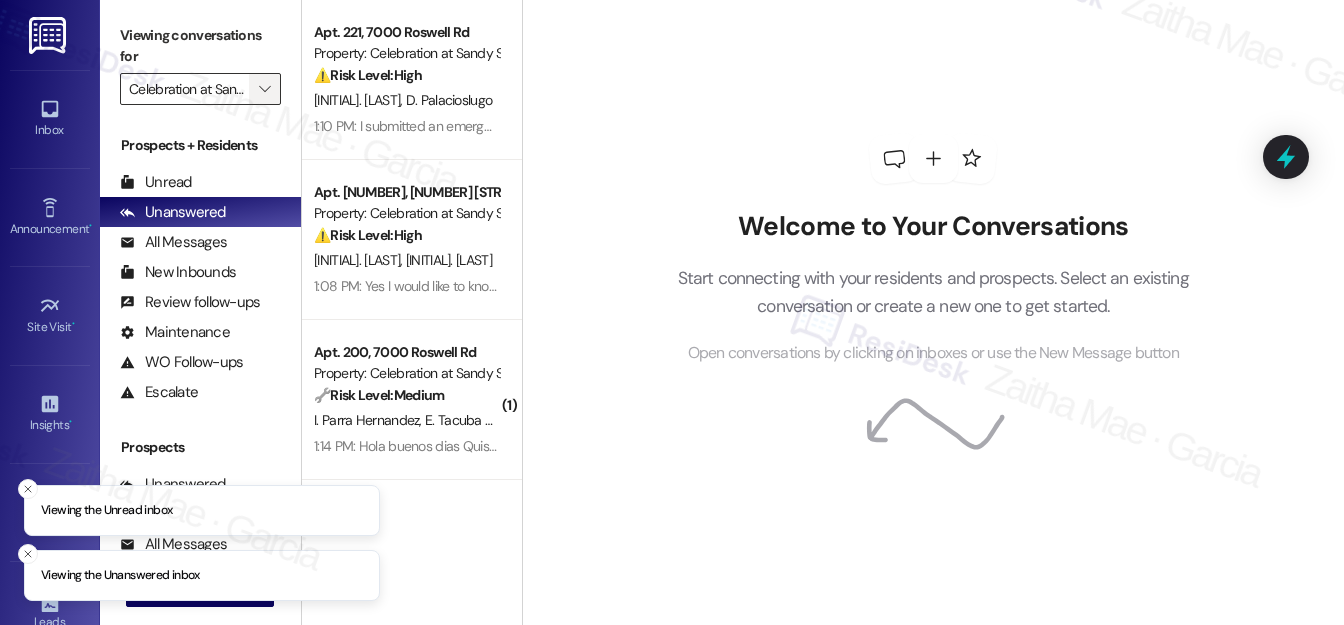 scroll, scrollTop: 0, scrollLeft: 0, axis: both 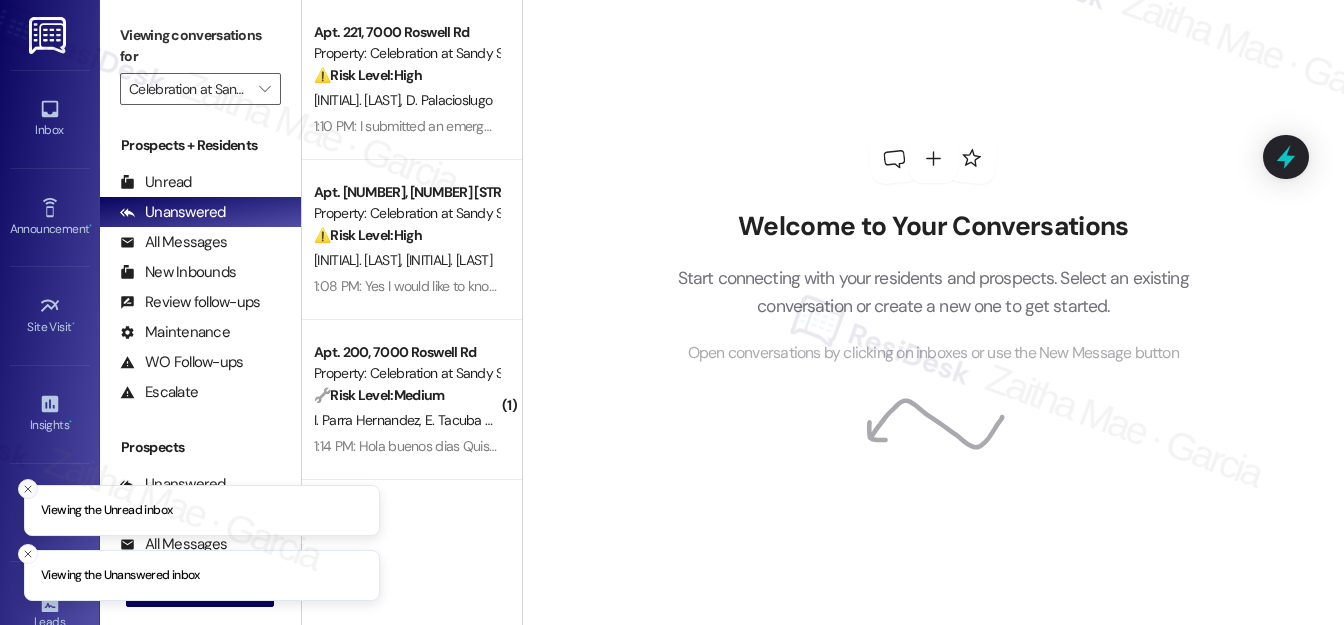 click at bounding box center (28, 489) 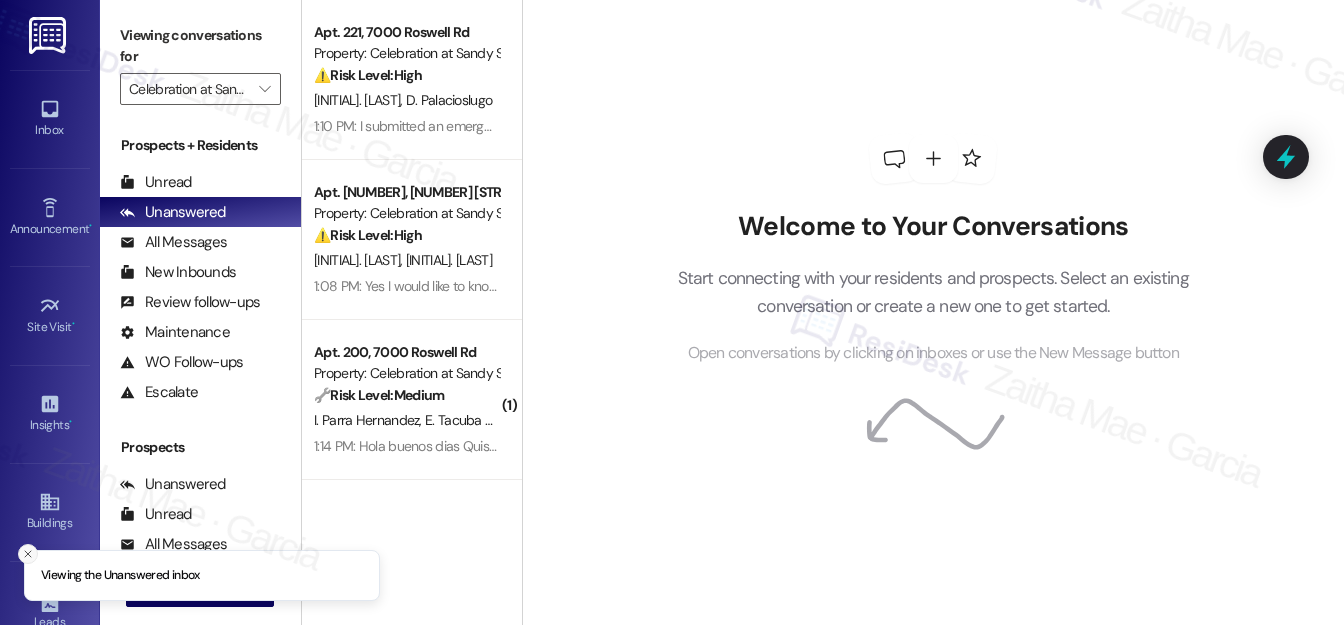 click 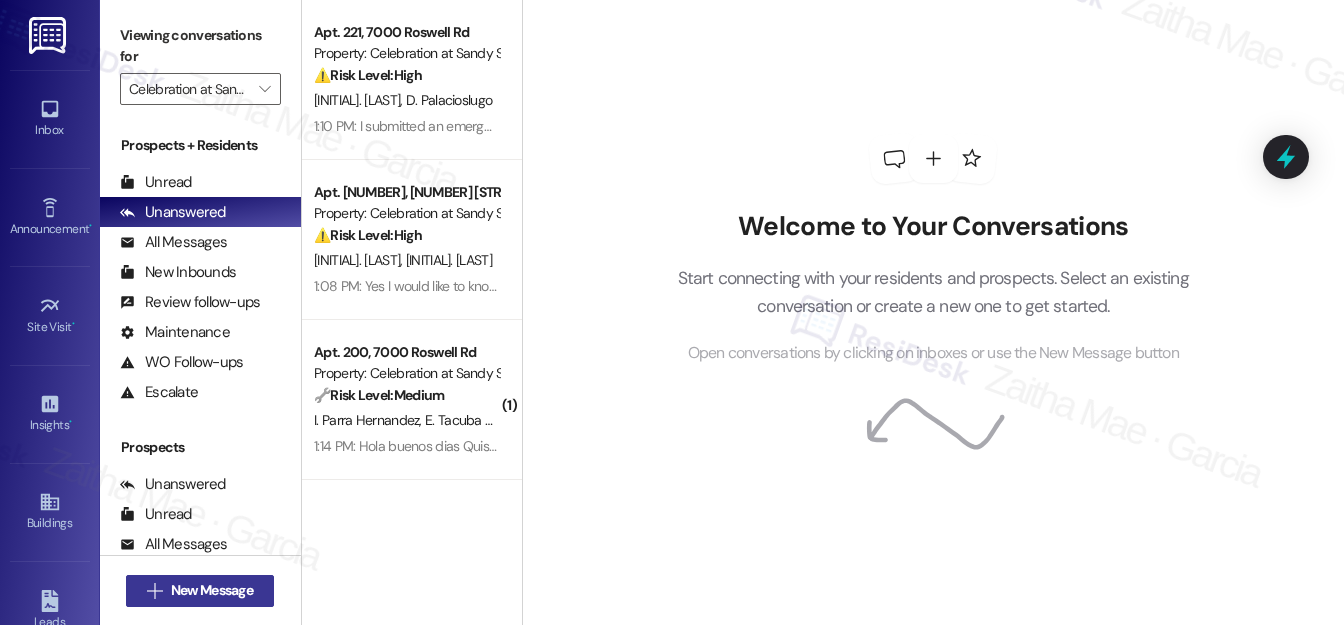 click on "New Message" at bounding box center (212, 590) 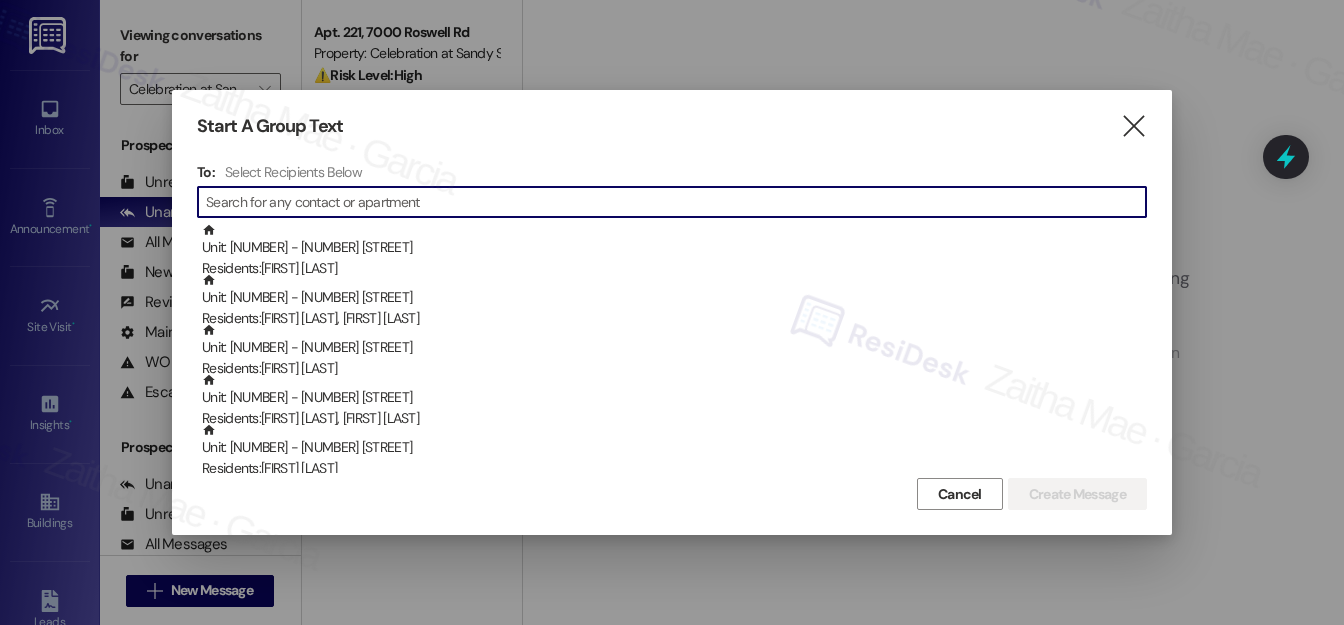 paste on "Deena [LAST]" 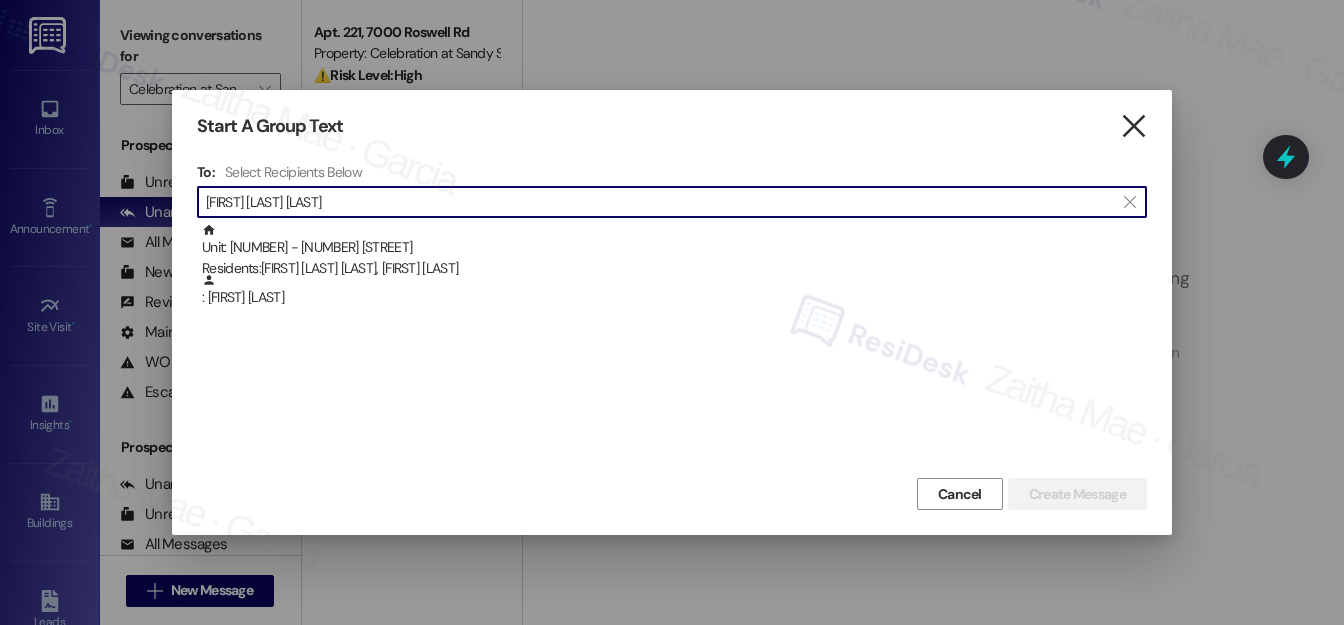 type on "Deena [LAST]" 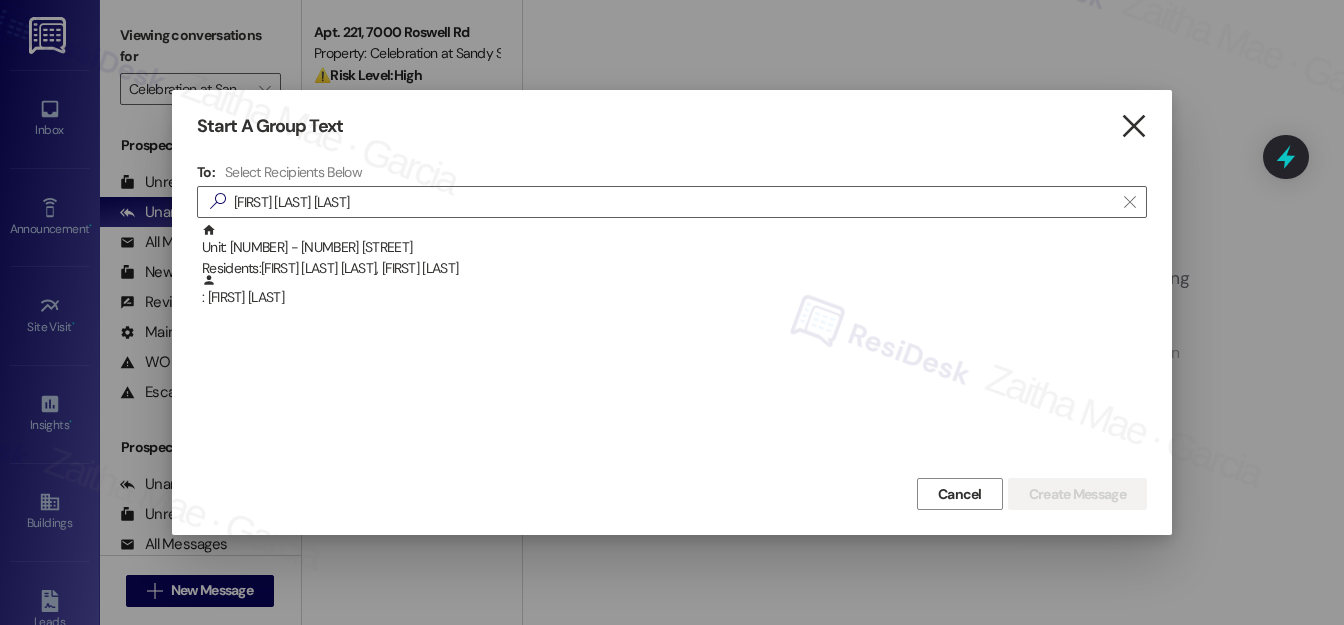 click on "" at bounding box center [1133, 126] 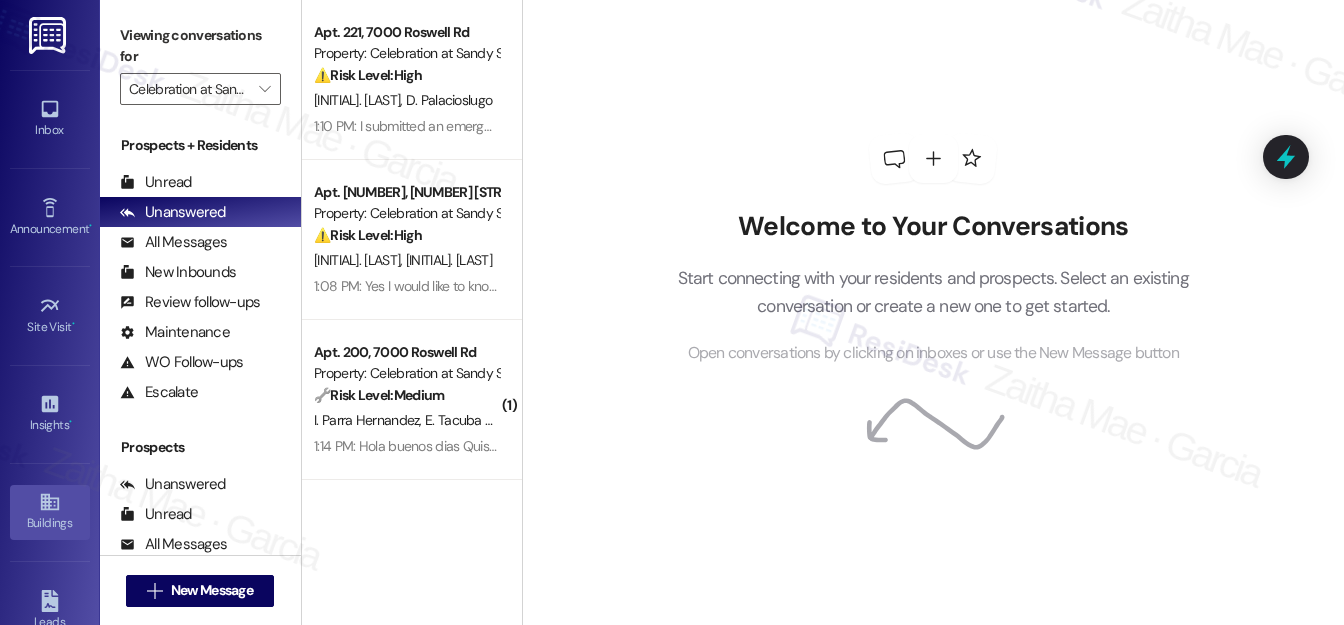 click on "Buildings" at bounding box center (50, 523) 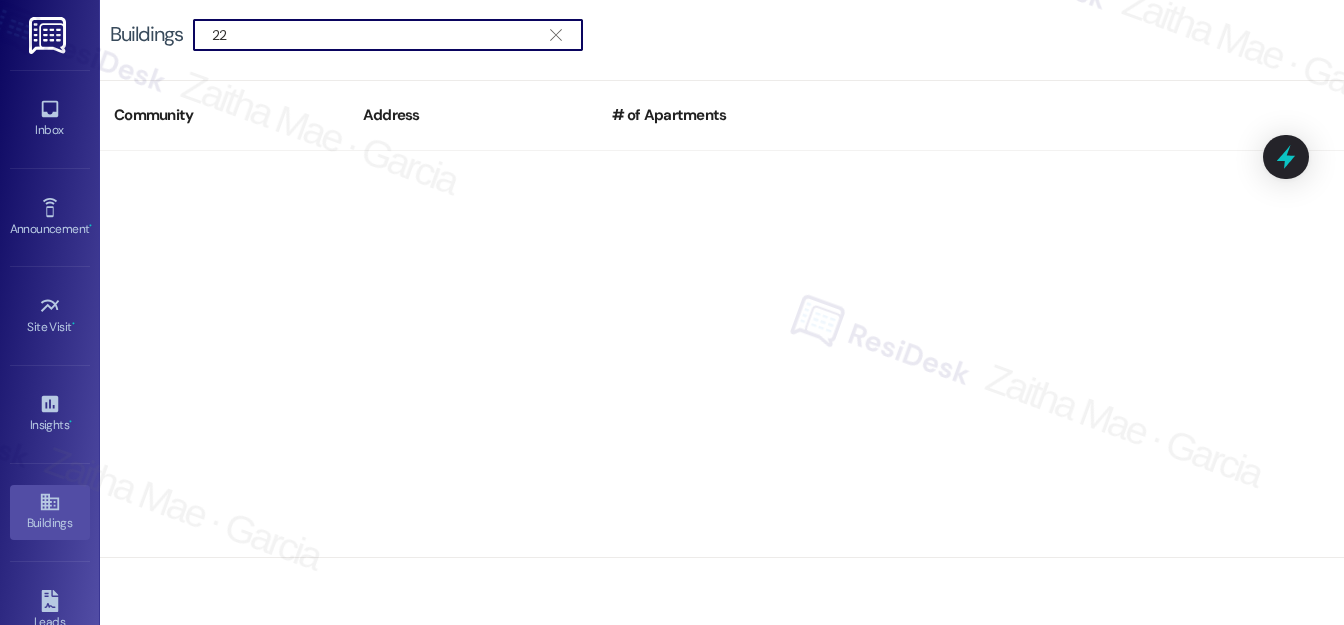 type on "2" 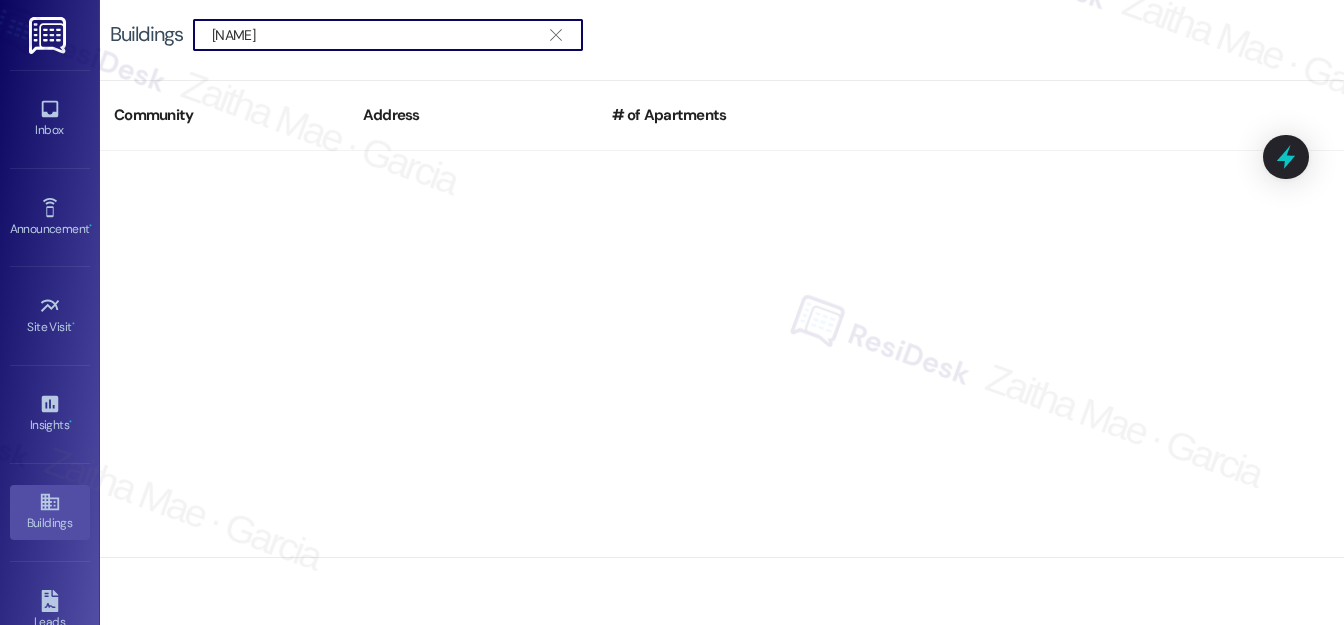 drag, startPoint x: 260, startPoint y: 34, endPoint x: 170, endPoint y: 33, distance: 90.005554 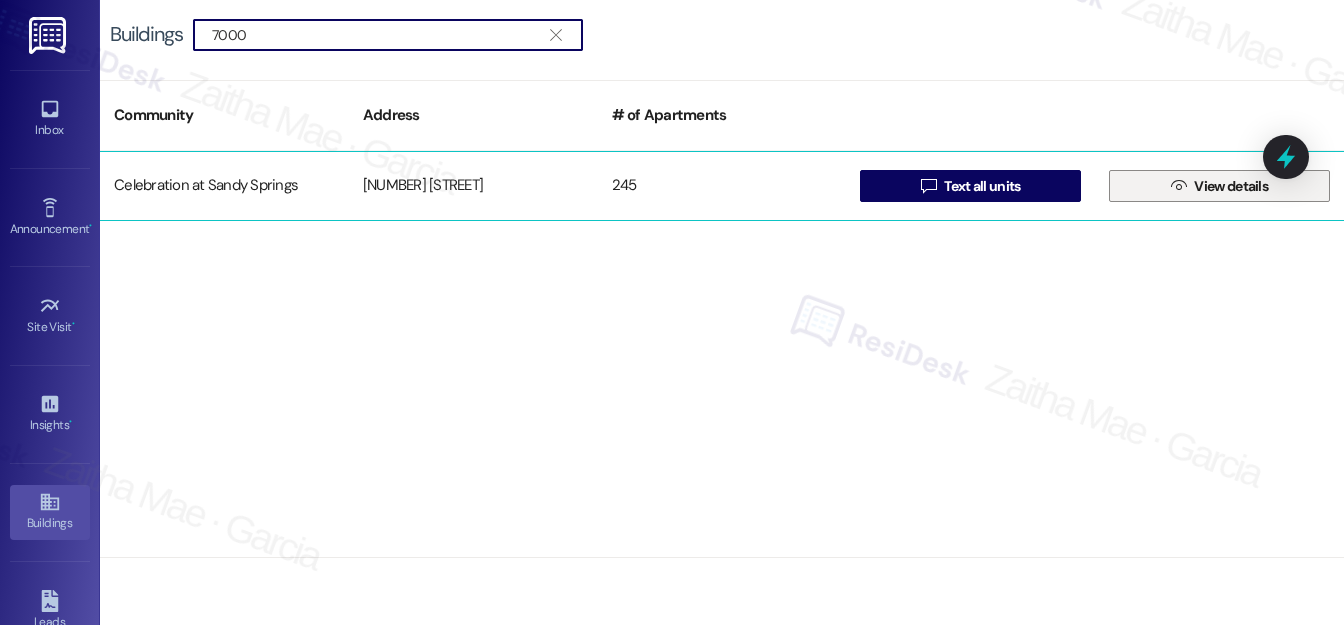 type on "7000" 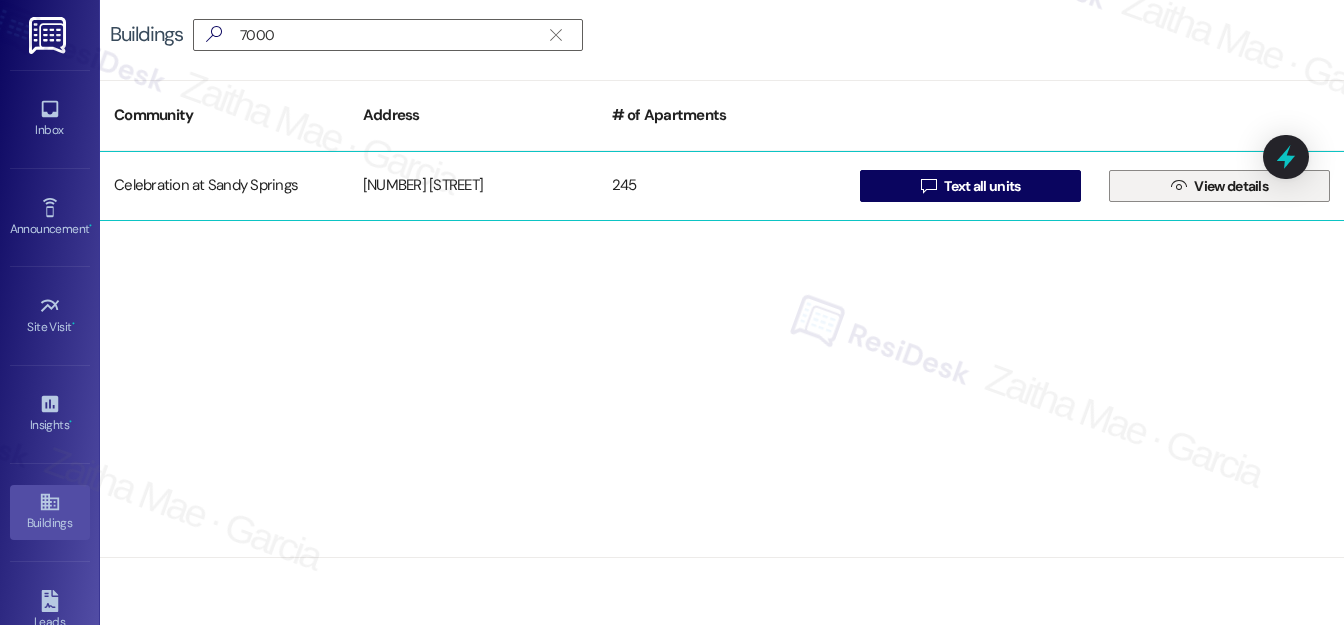 click on "View details" at bounding box center [1231, 186] 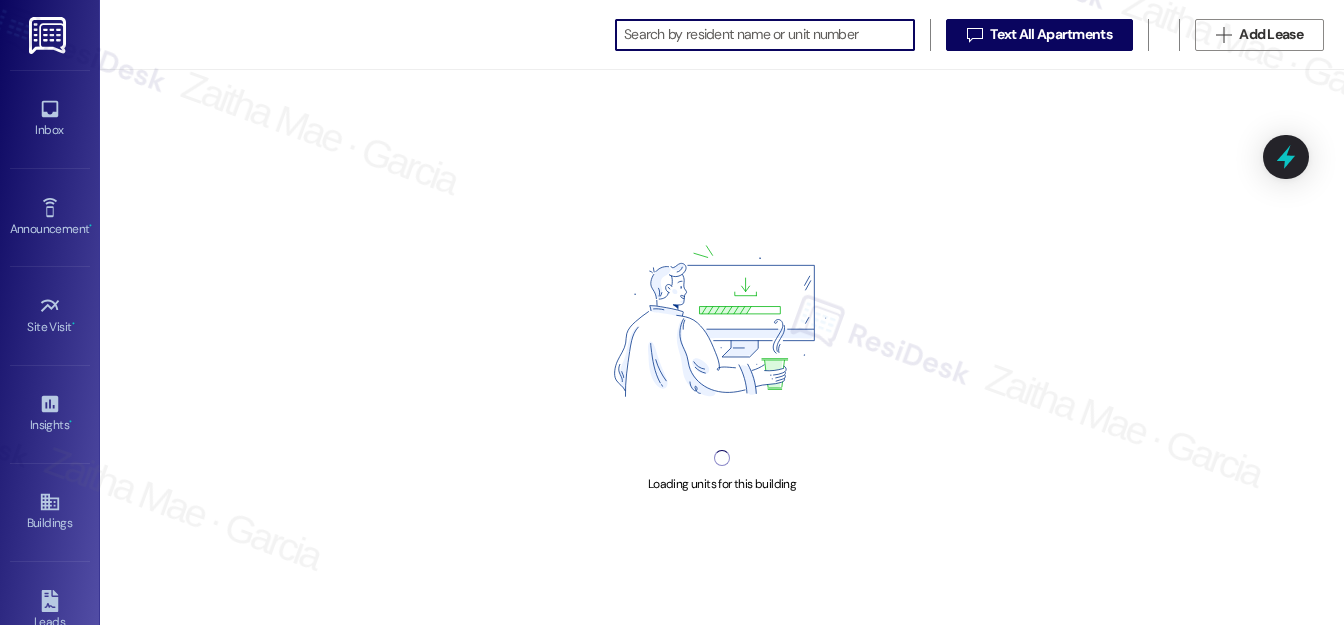 scroll, scrollTop: 0, scrollLeft: 0, axis: both 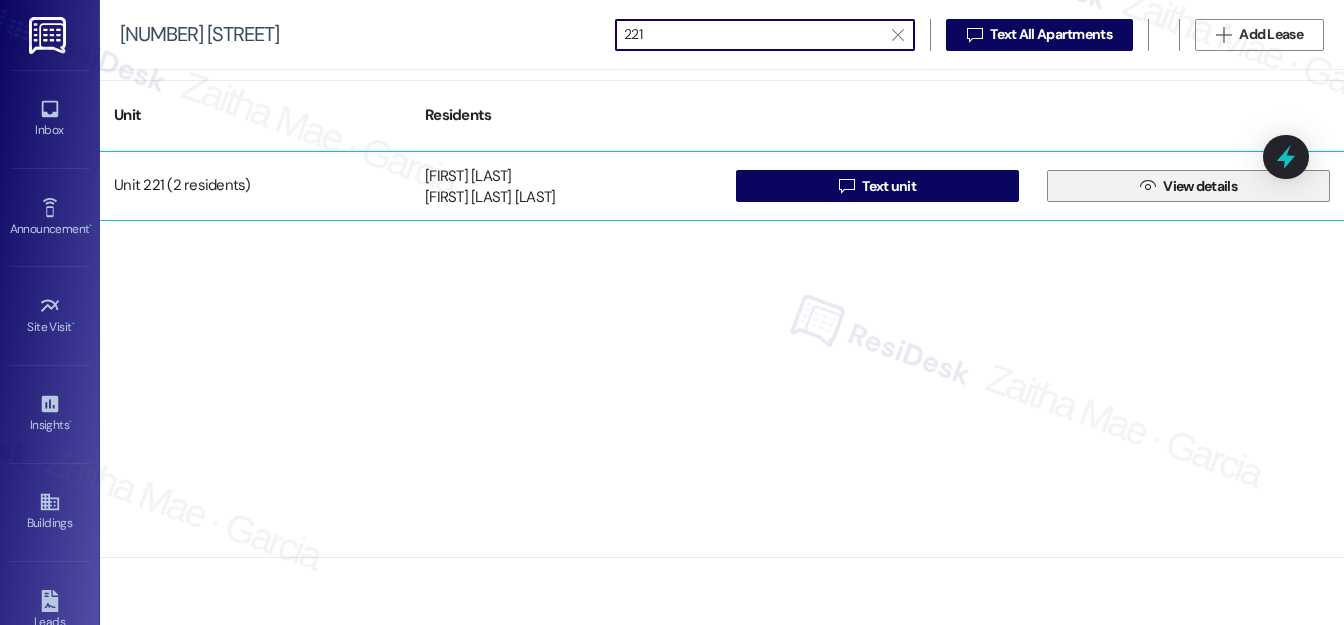 type on "221" 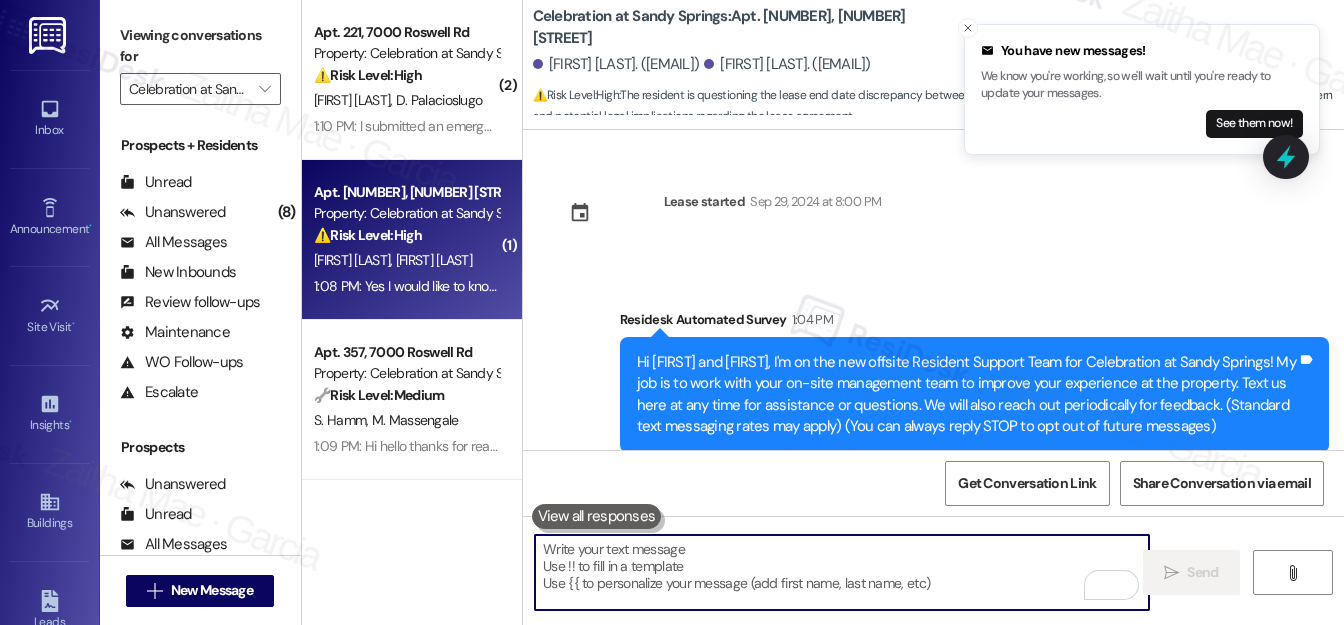 scroll, scrollTop: 0, scrollLeft: 0, axis: both 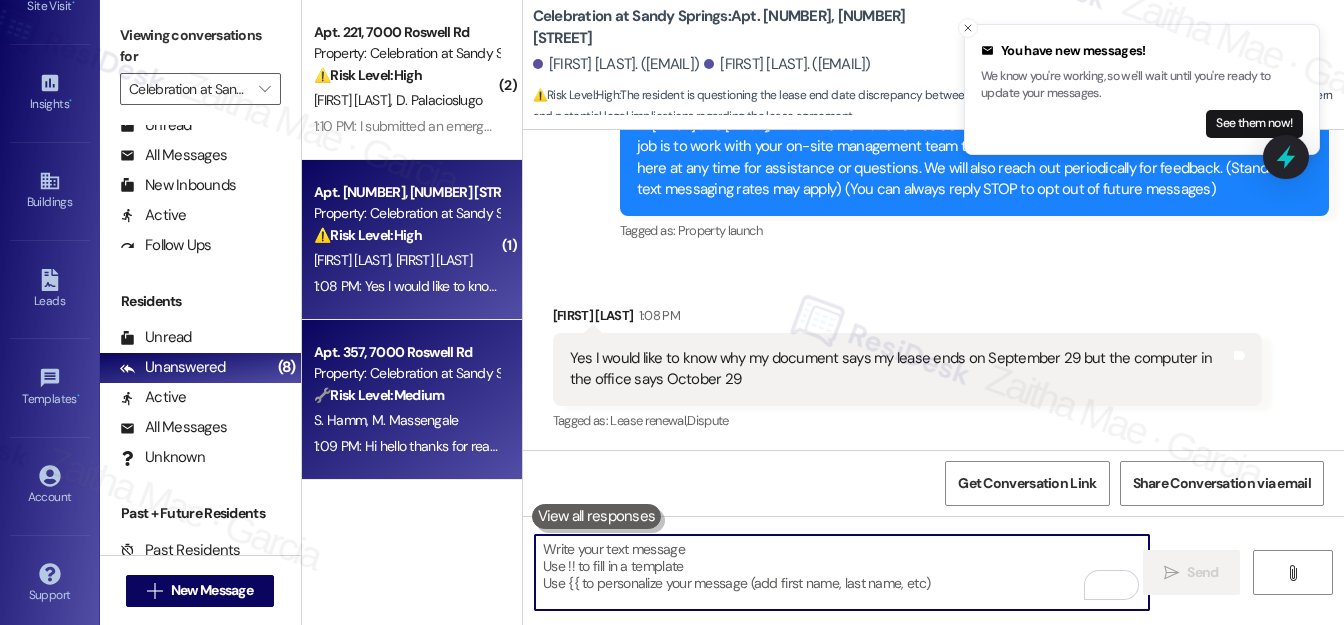 type 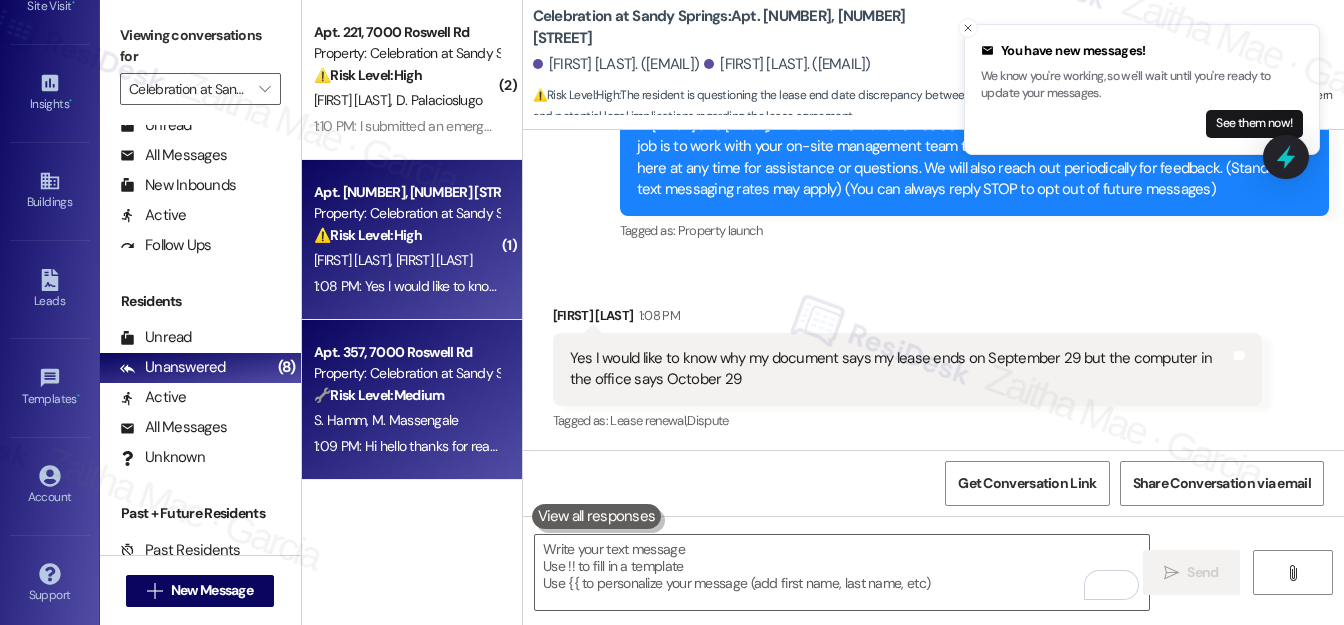 click on "M. Massengale" at bounding box center [414, 420] 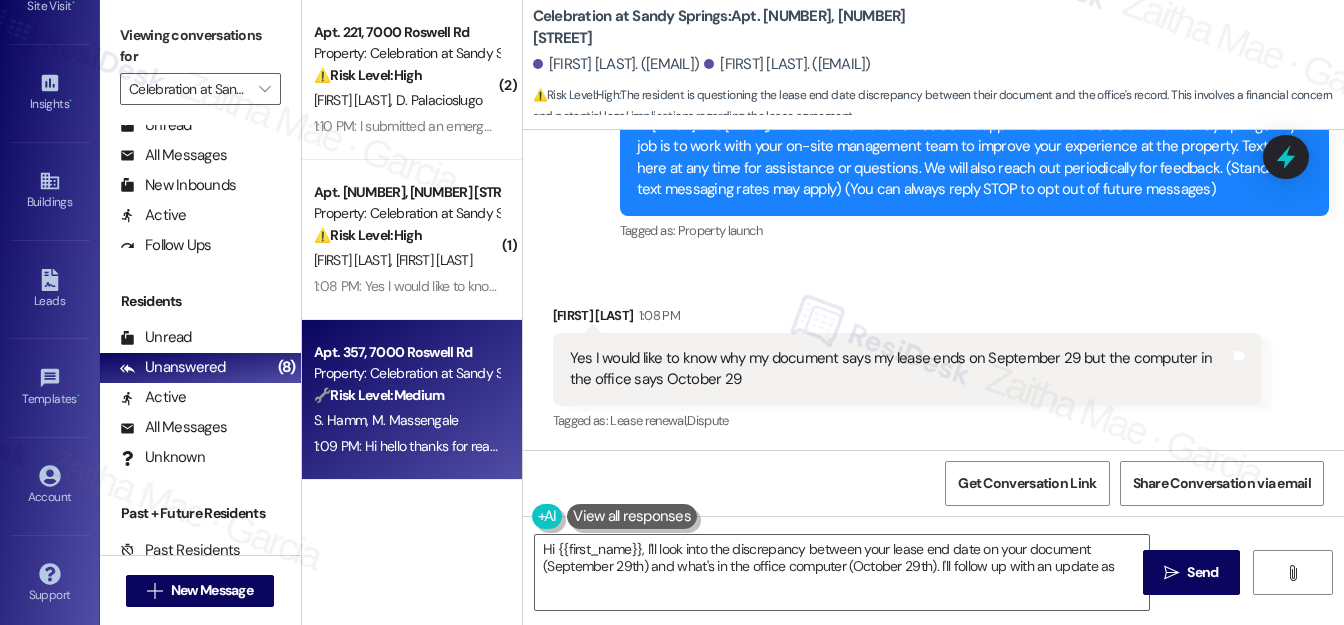 type on "Hi {{first_name}}, I'll look into the discrepancy between your lease end date on your document (September 29th) and what's in the office computer (October 29th). I'll follow up with an update as" 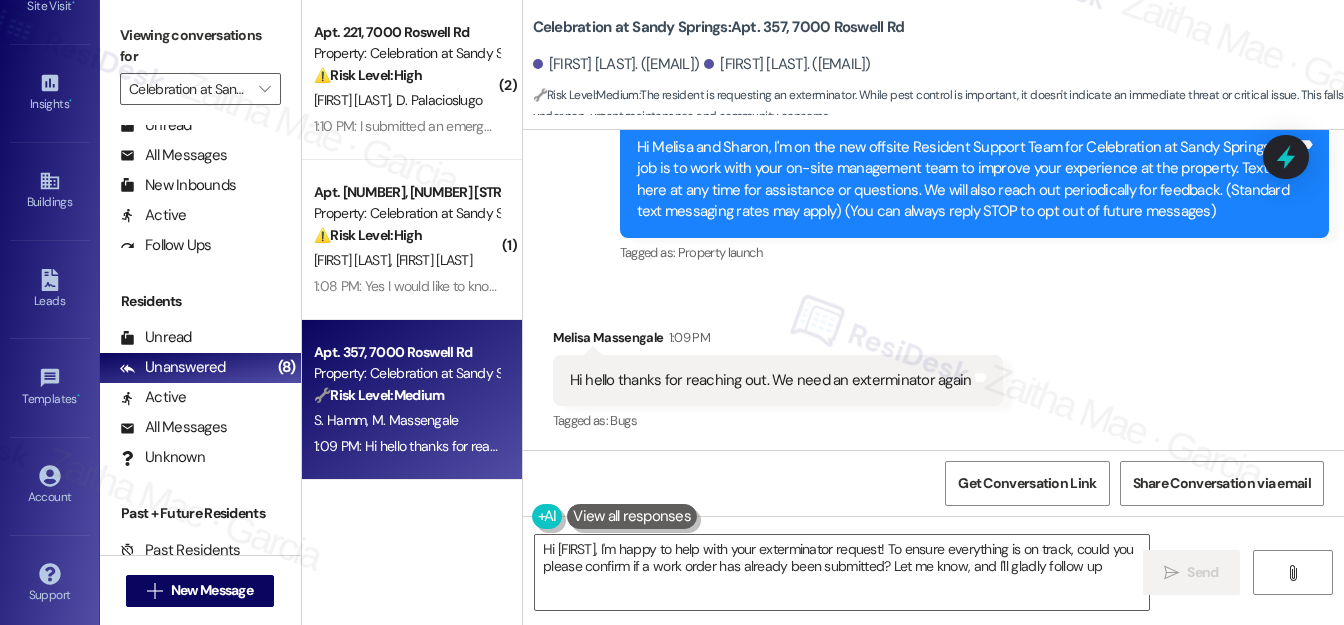 type on "Hi Melisa, I'm happy to help with your exterminator request! To ensure everything is on track, could you please confirm if a work order has already been submitted? Let me know, and I'll gladly follow up!" 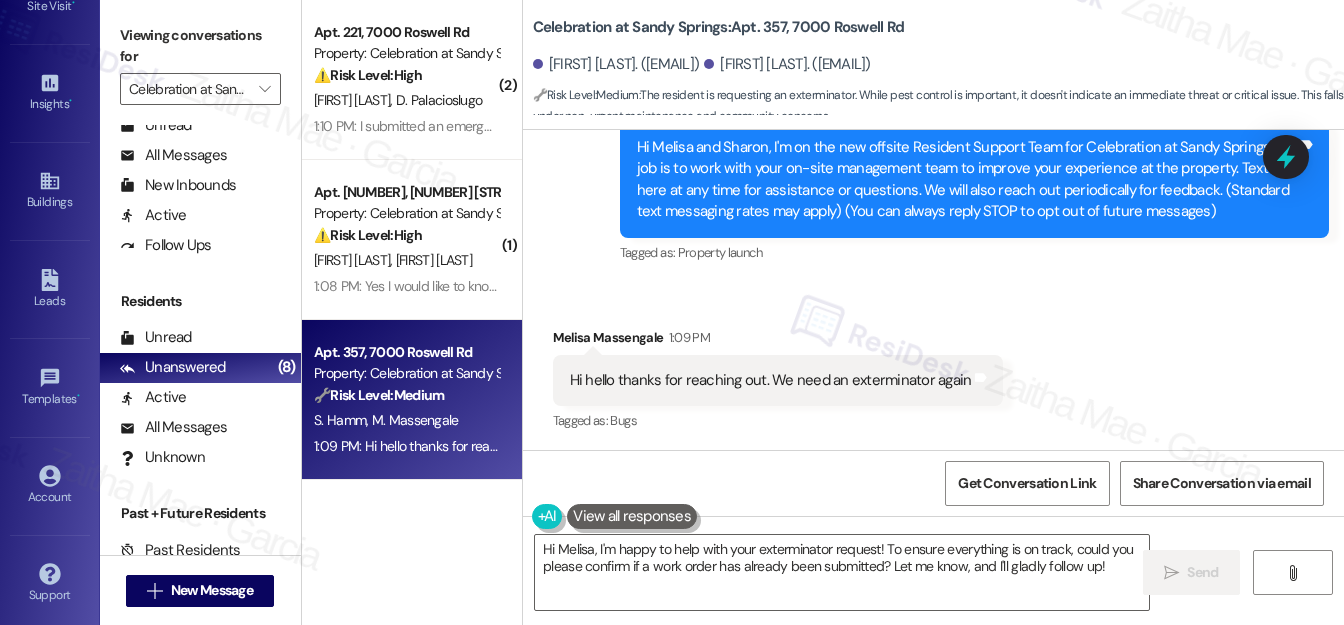 scroll, scrollTop: 406, scrollLeft: 0, axis: vertical 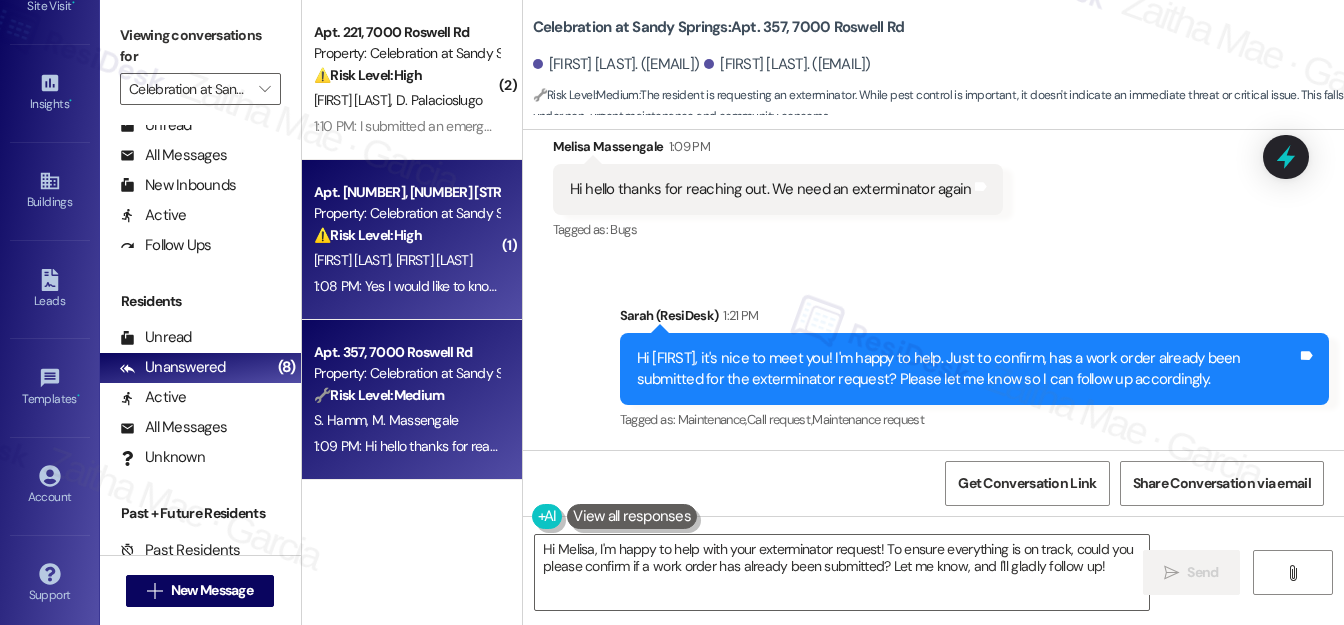 click on "⚠️ Risk Level: High The resident is questioning the lease end date discrepancy between their document and the office's record. This involves a financial concern and potential legal implications regarding the lease agreement." at bounding box center (406, 235) 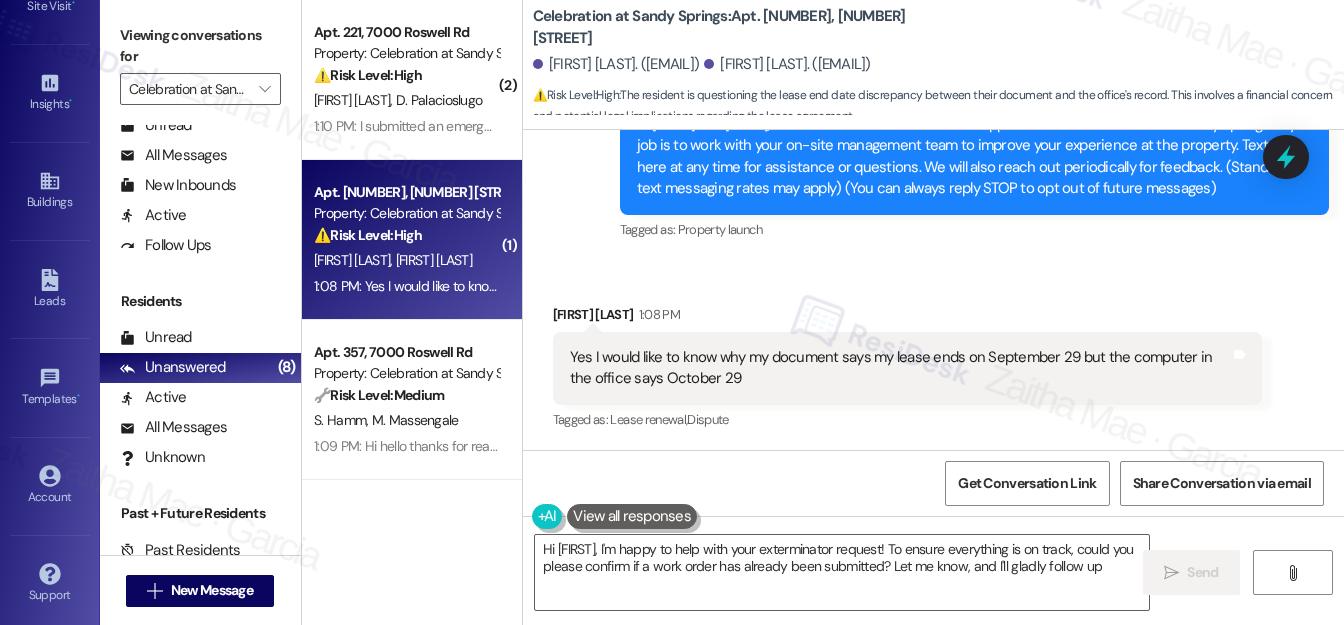 type on "Hi Melisa, I'm happy to help with your exterminator request! To ensure everything is on track, could you please confirm if a work order has already been submitted? Let me know, and I'll gladly follow up!" 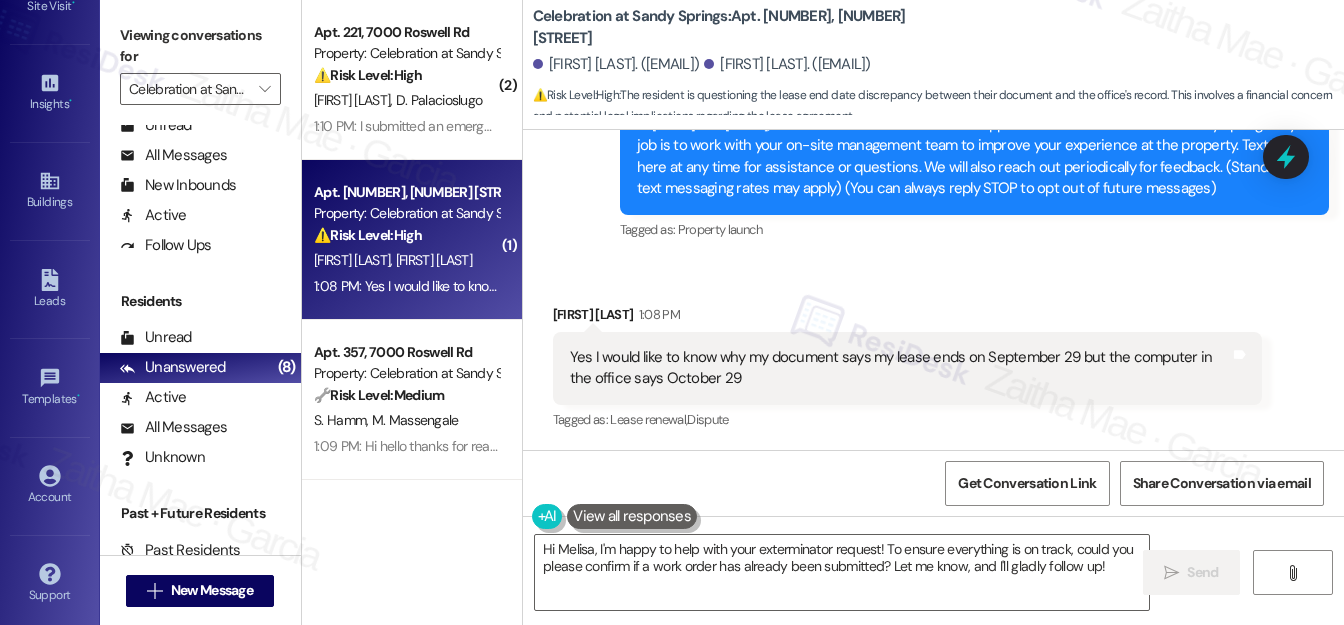 scroll, scrollTop: 237, scrollLeft: 0, axis: vertical 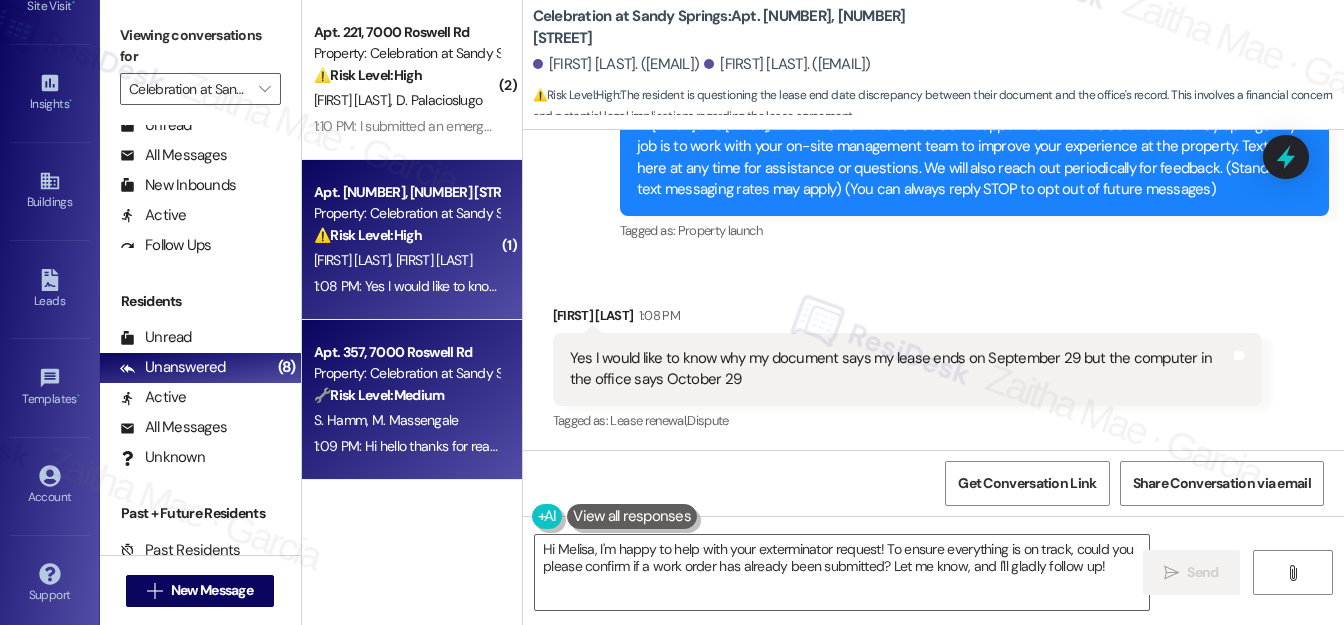 click on "Apt. [NUMBER], [NUMBER] [STREET] Property: Celebration at Sandy Springs 🔧 Risk Level: Medium The resident is requesting an exterminator. While pest control is important, it doesn't indicate an immediate threat or critical issue. This falls under non-urgent maintenance and community concerns." at bounding box center [406, 374] 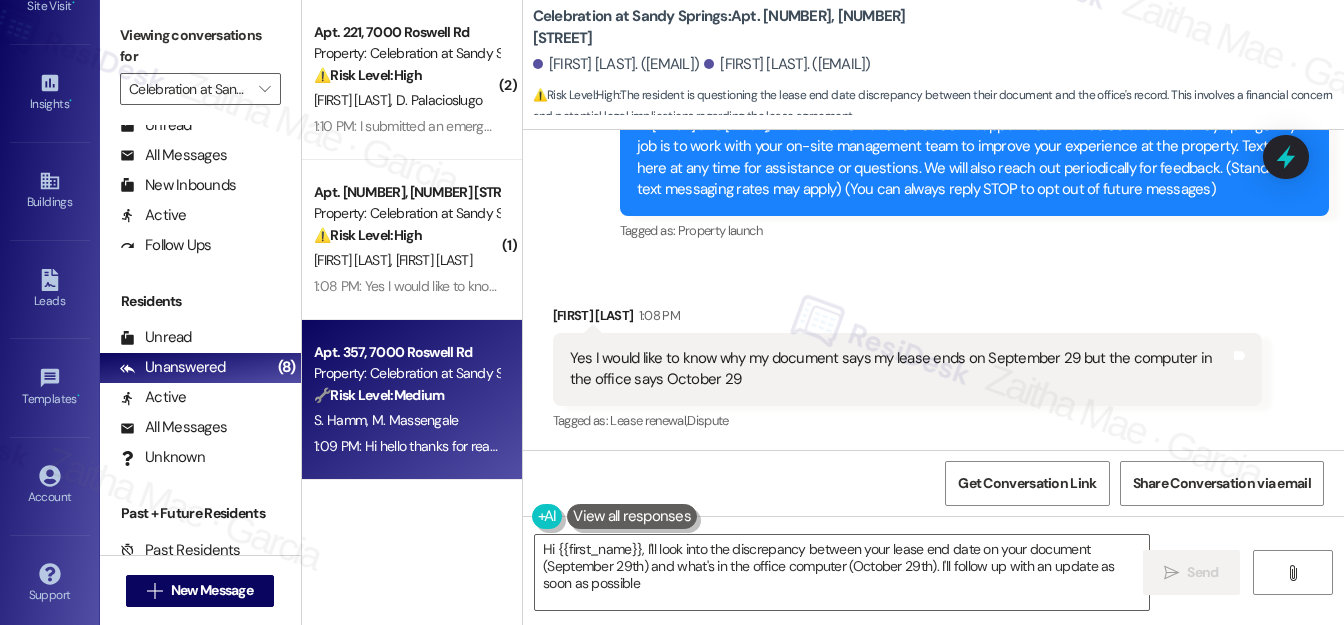 type on "Hi [FIRST], I'll look into the discrepancy between your lease end date on your document (September 29th) and what's in the office computer (October 29th). I'll follow up with an update as soon as possible!" 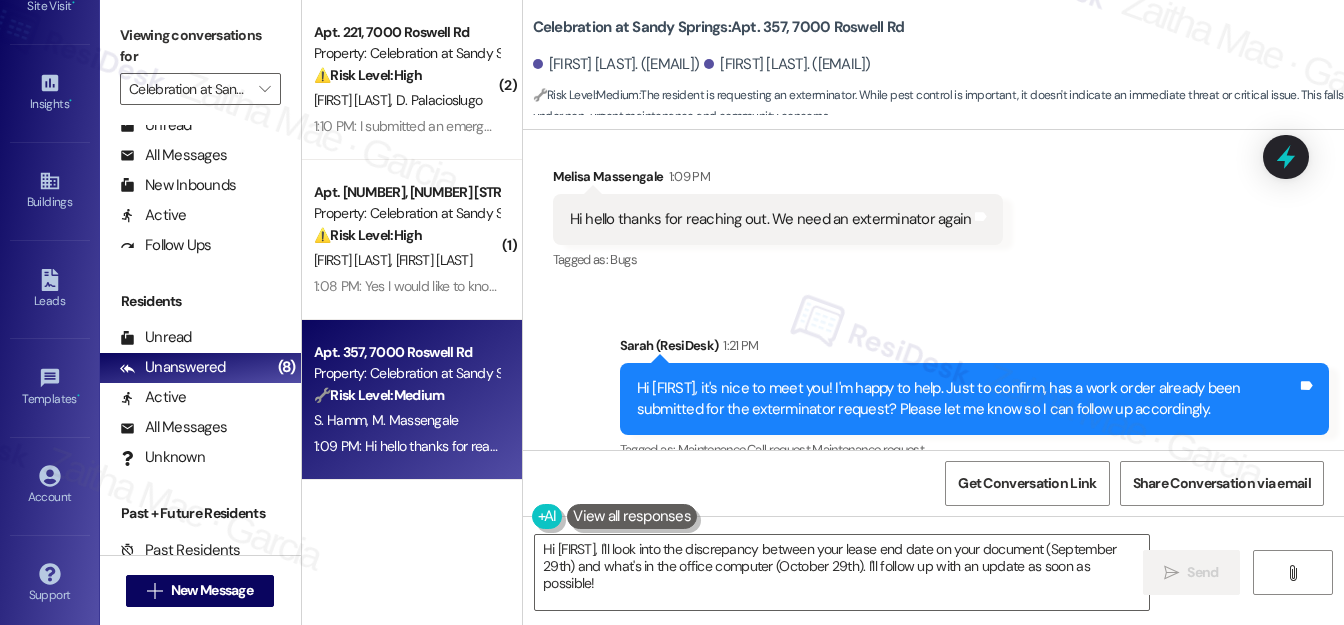 scroll, scrollTop: 406, scrollLeft: 0, axis: vertical 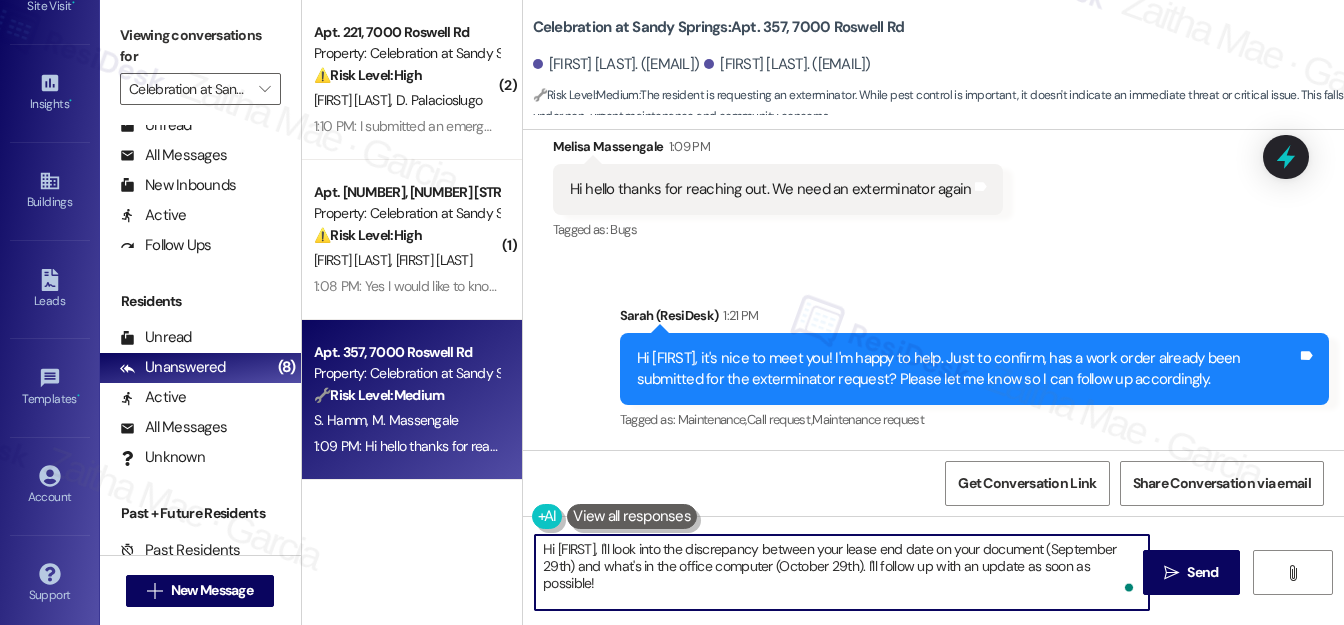 drag, startPoint x: 537, startPoint y: 549, endPoint x: 670, endPoint y: 581, distance: 136.79547 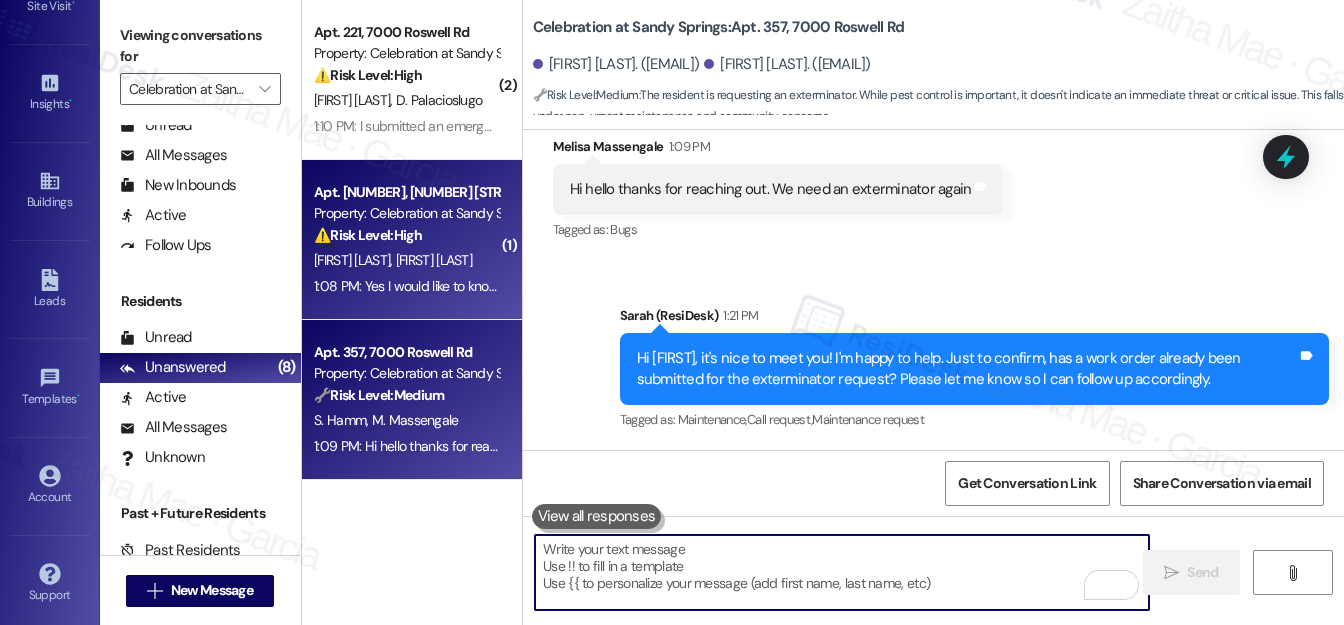 type 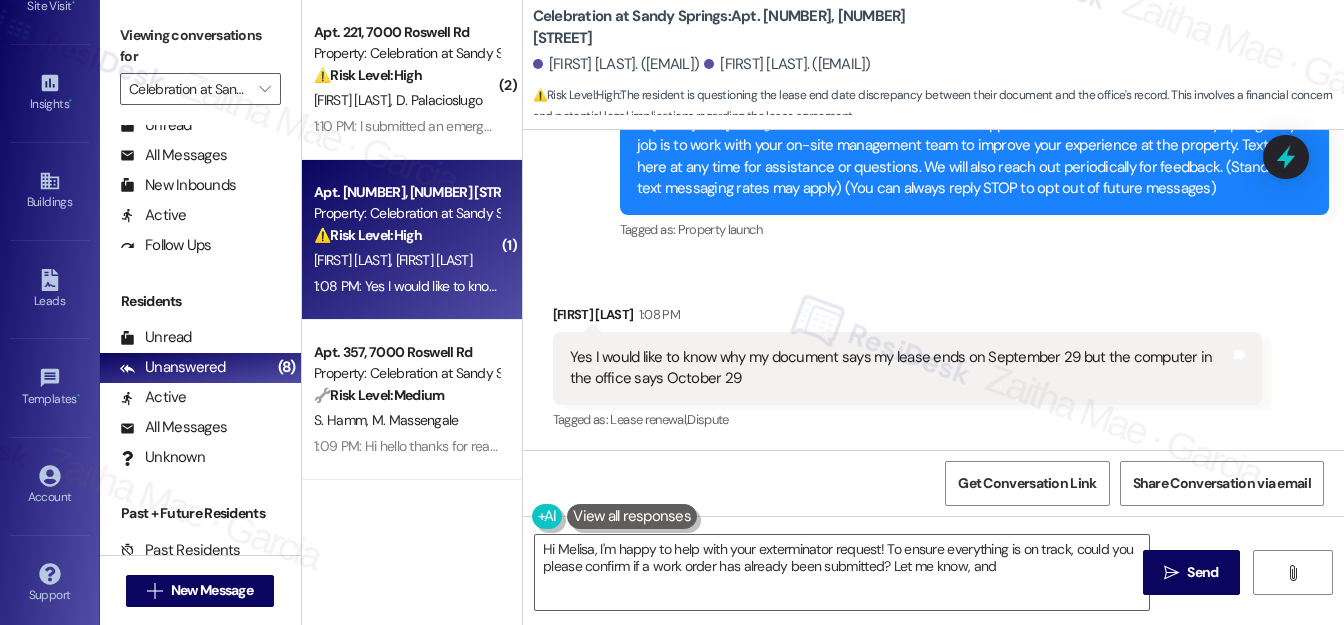 scroll, scrollTop: 237, scrollLeft: 0, axis: vertical 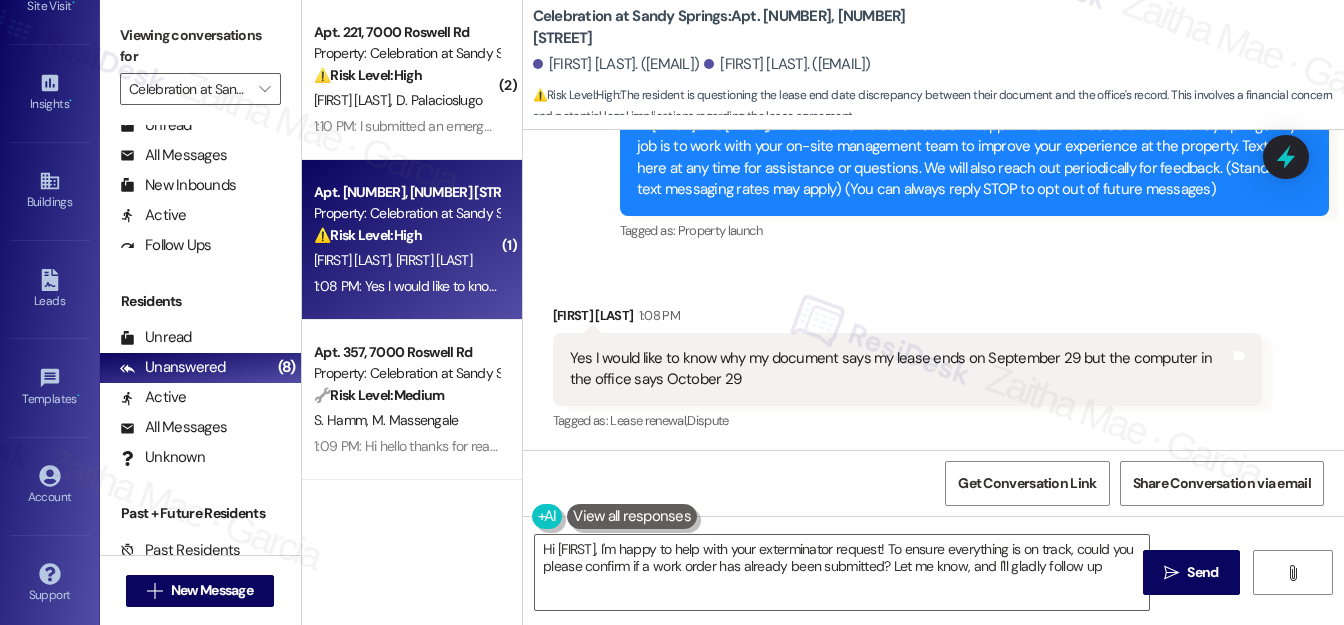 type on "Hi Melisa, I'm happy to help with your exterminator request! To ensure everything is on track, could you please confirm if a work order has already been submitted? Let me know, and I'll gladly follow up!" 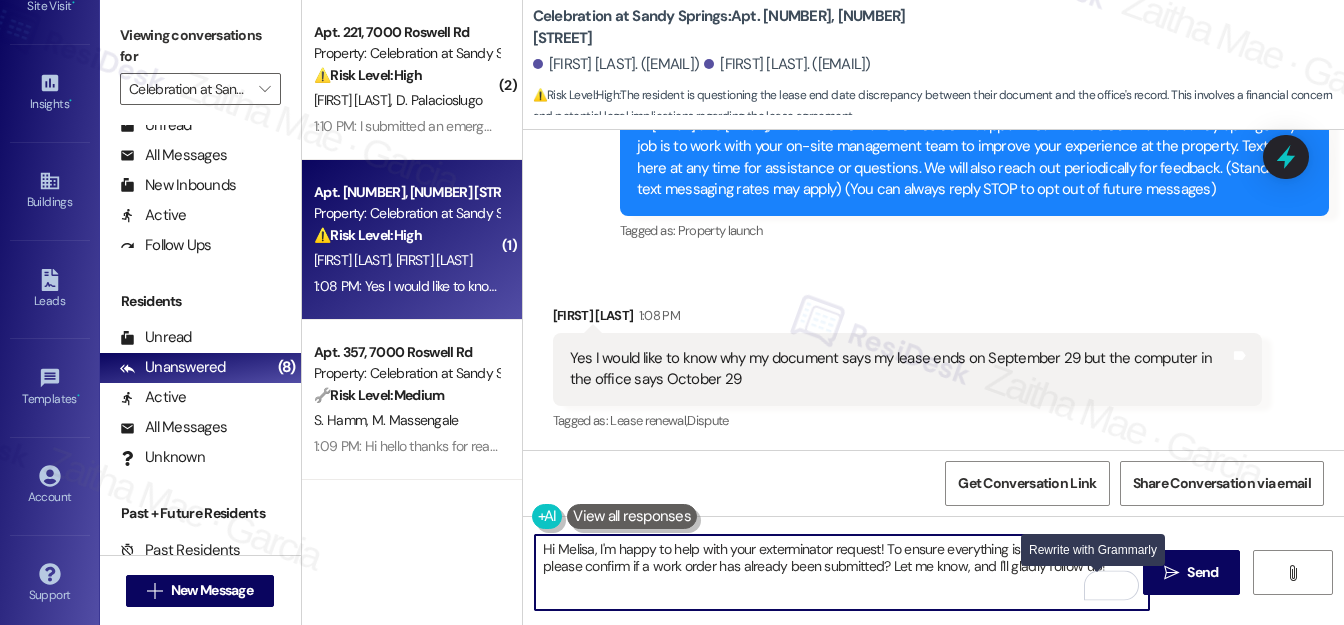 drag, startPoint x: 534, startPoint y: 549, endPoint x: 1098, endPoint y: 571, distance: 564.4289 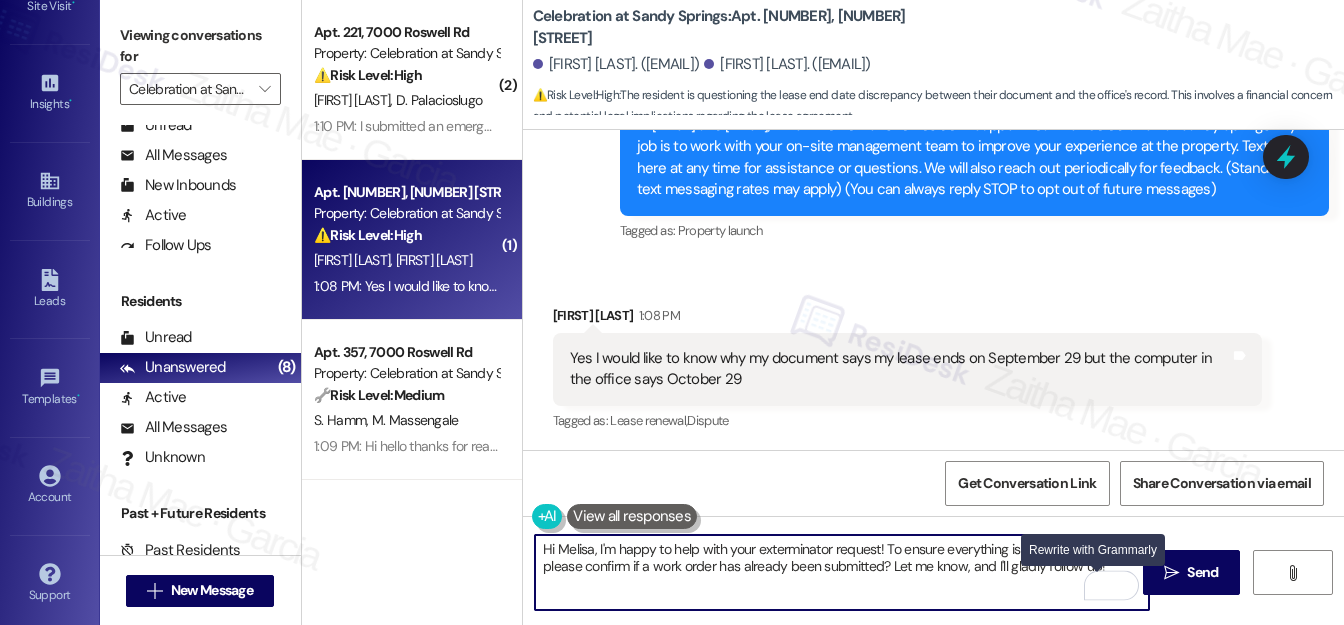 click on "Hi Melisa, I'm happy to help with your exterminator request! To ensure everything is on track, could you please confirm if a work order has already been submitted? Let me know, and I'll gladly follow up!" at bounding box center (842, 572) 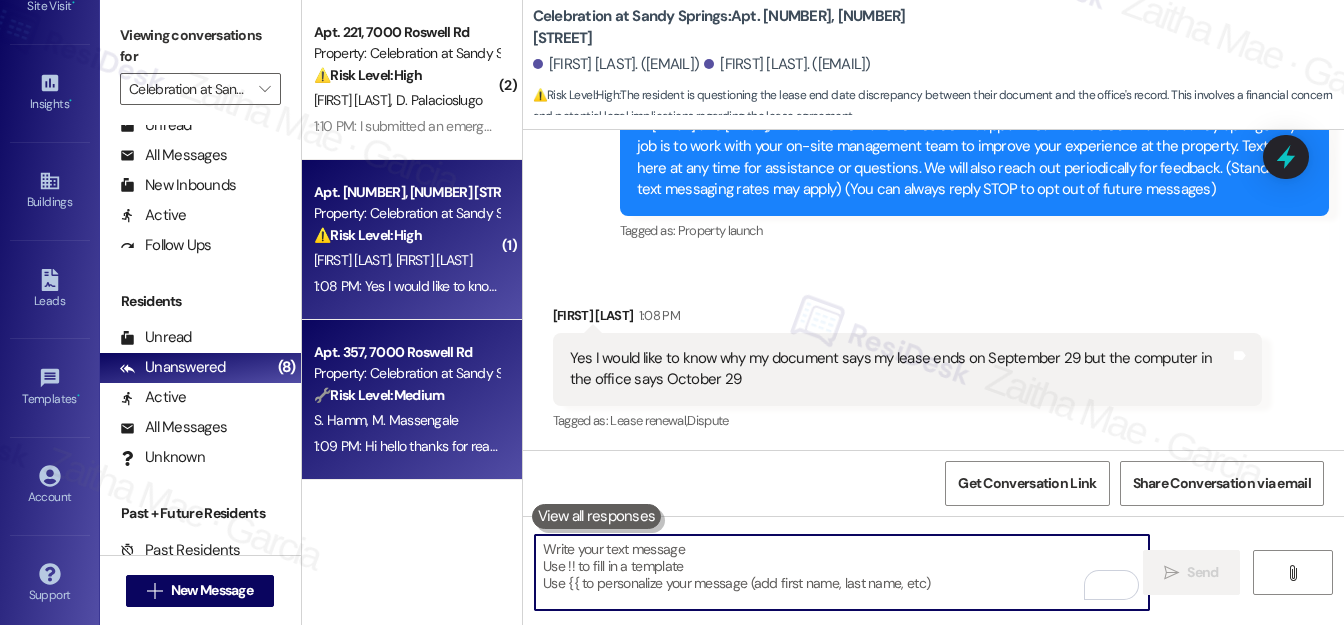 type 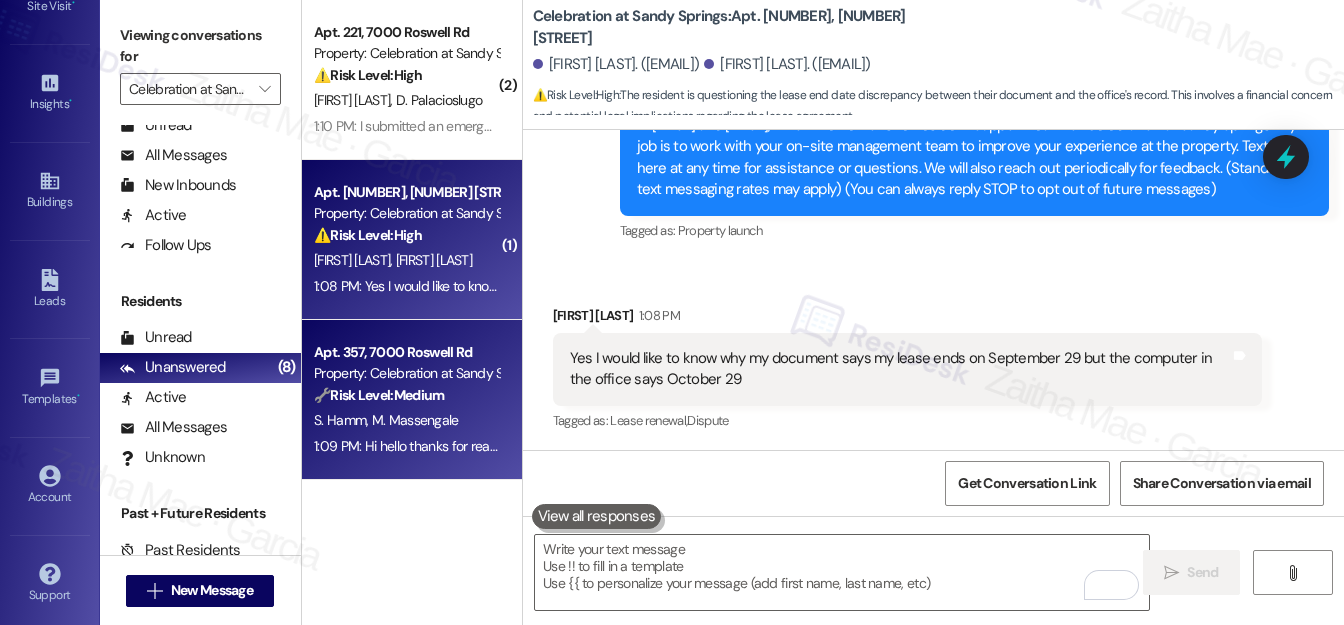 click on "🔧  Risk Level:  Medium The resident is requesting an exterminator. While pest control is important, it doesn't indicate an immediate threat or critical issue. This falls under non-urgent maintenance and community concerns." at bounding box center (406, 395) 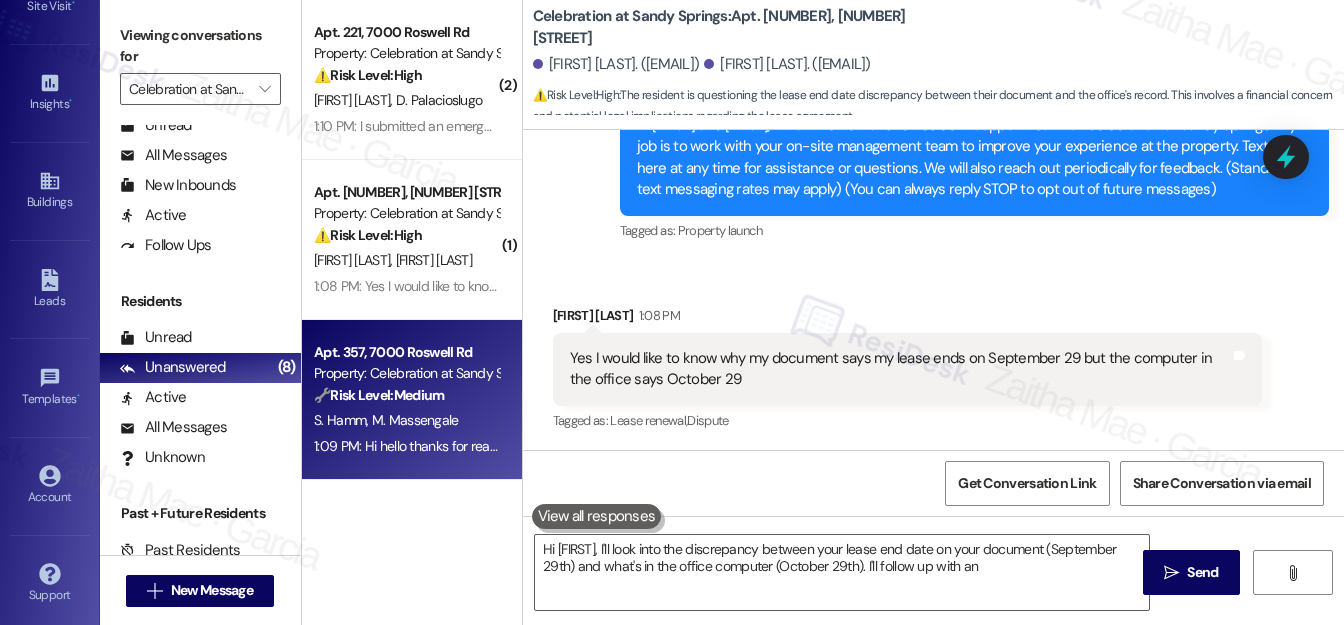 type on "Hi {{first_name}}, I'll look into the discrepancy between your lease end date on your document (September 29th) and what's in the office computer (October 29th). I'll follow up with an update" 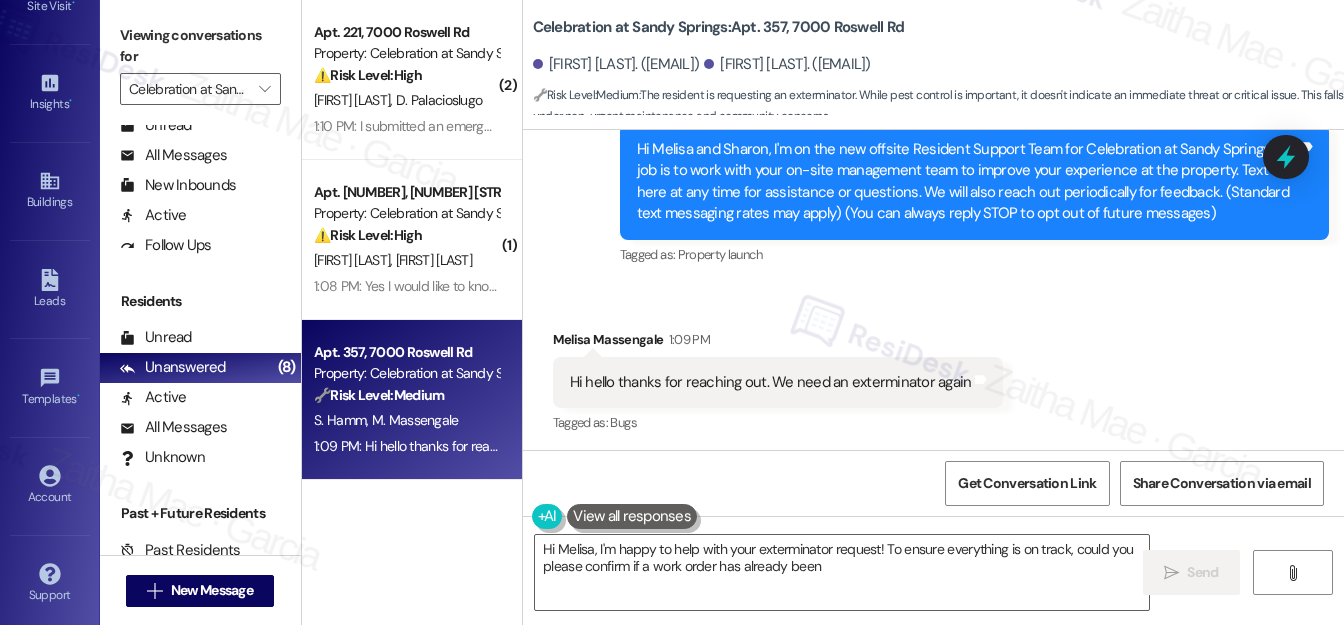 scroll, scrollTop: 215, scrollLeft: 0, axis: vertical 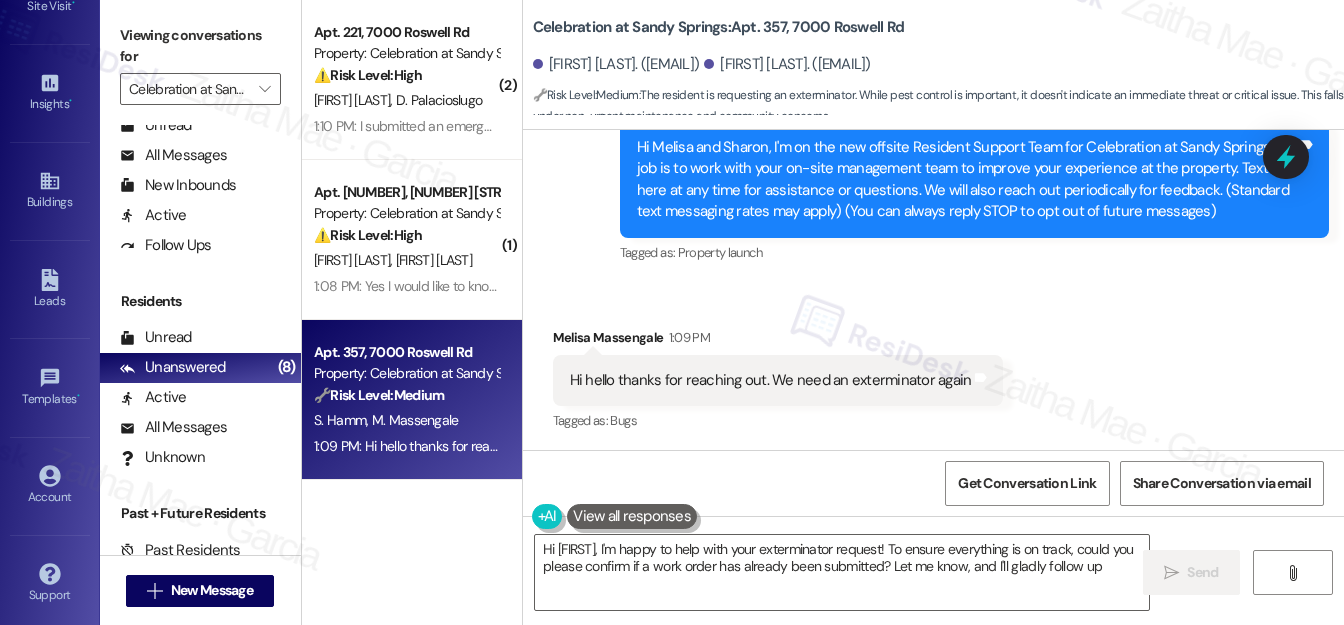 type on "Hi Melisa, I'm happy to help with your exterminator request! To ensure everything is on track, could you please confirm if a work order has already been submitted? Let me know, and I'll gladly follow up!" 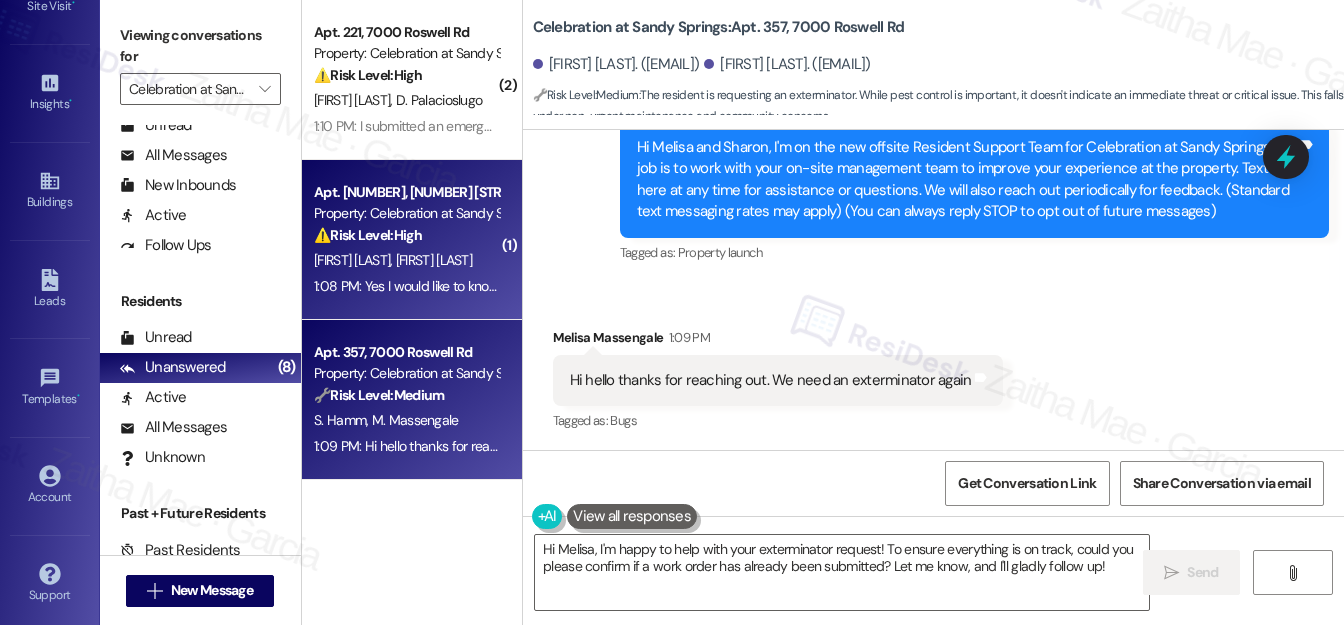 click on "[FIRST] [LAST] [FIRST] [LAST]" at bounding box center (406, 260) 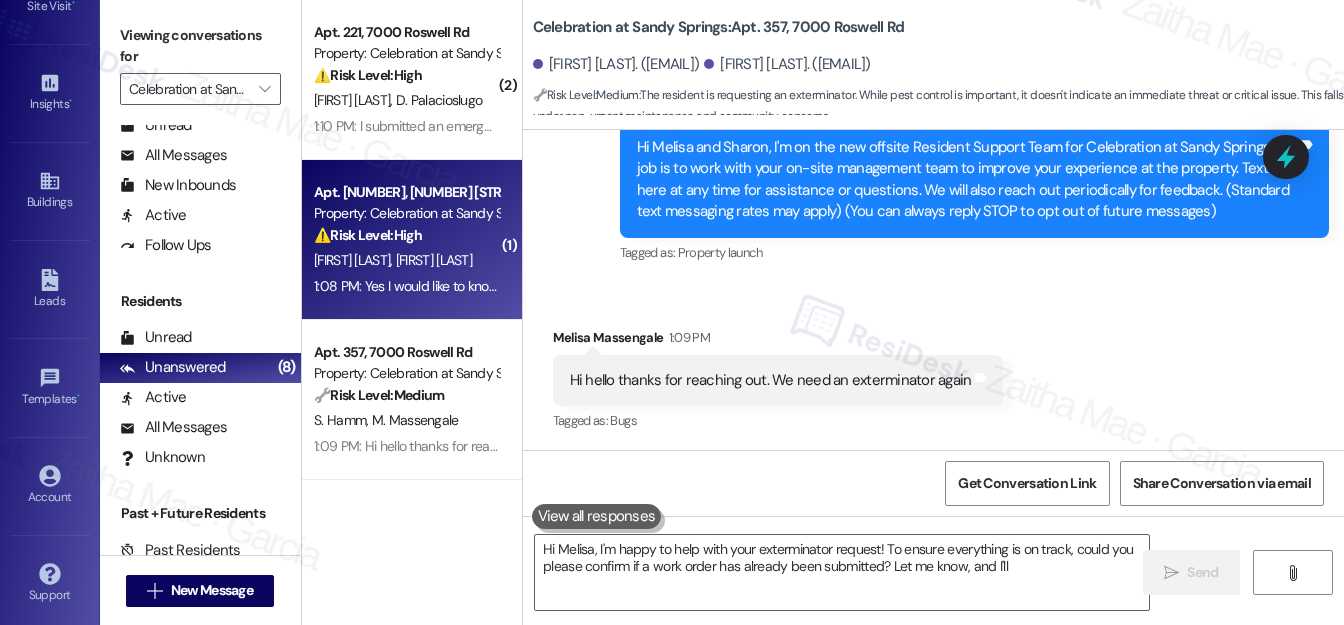 type on "Hi Melisa, I'm happy to help with your exterminator request! To ensure everything is on track, could you please confirm if a work order has already been submitted? Let me know, and I'll gladly" 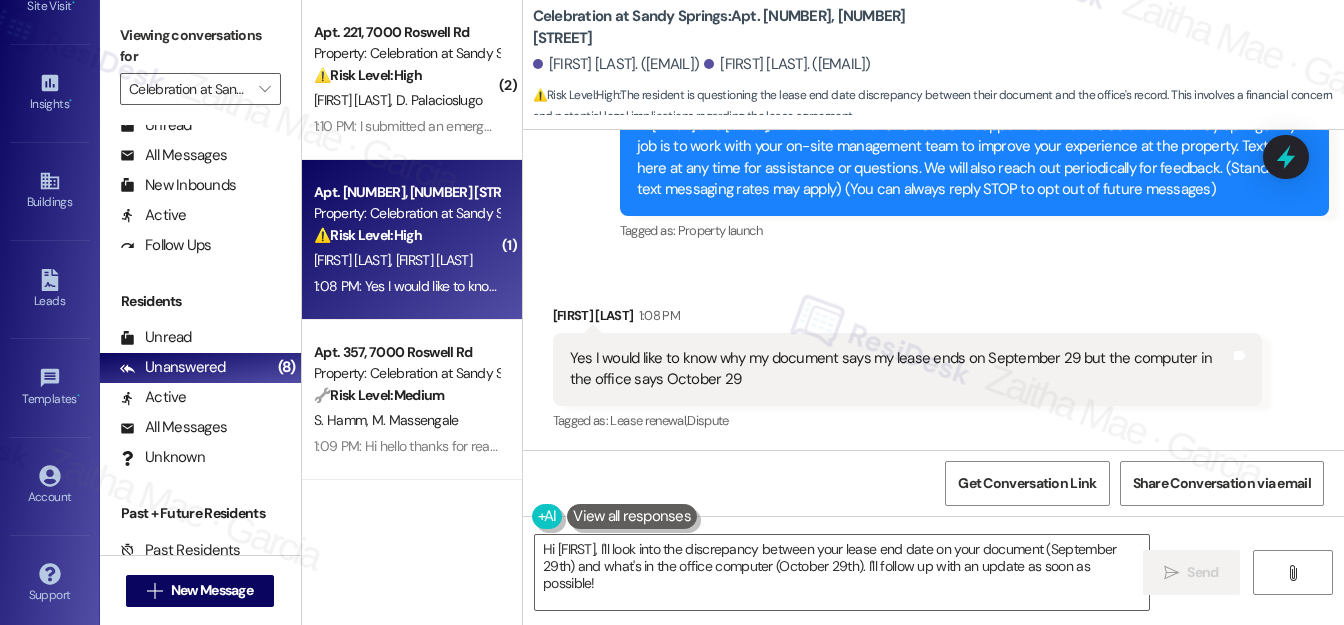 scroll, scrollTop: 237, scrollLeft: 0, axis: vertical 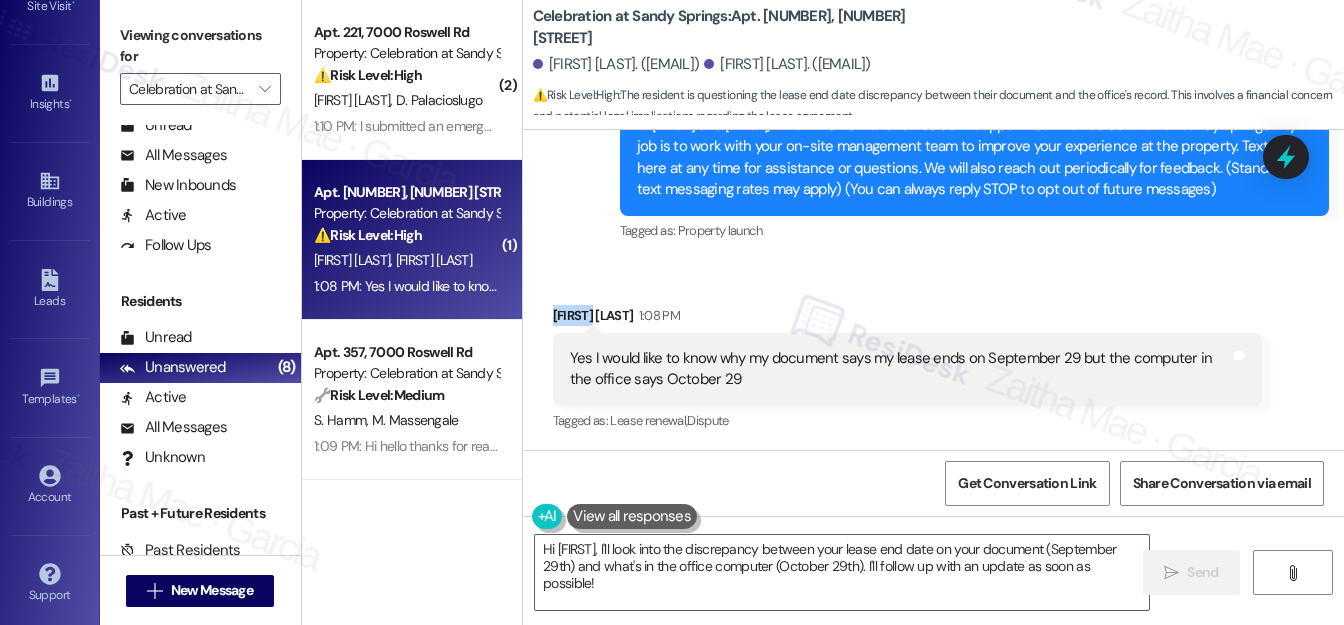 click on "[FIRST] [LAST] 1:08 PM" at bounding box center [907, 319] 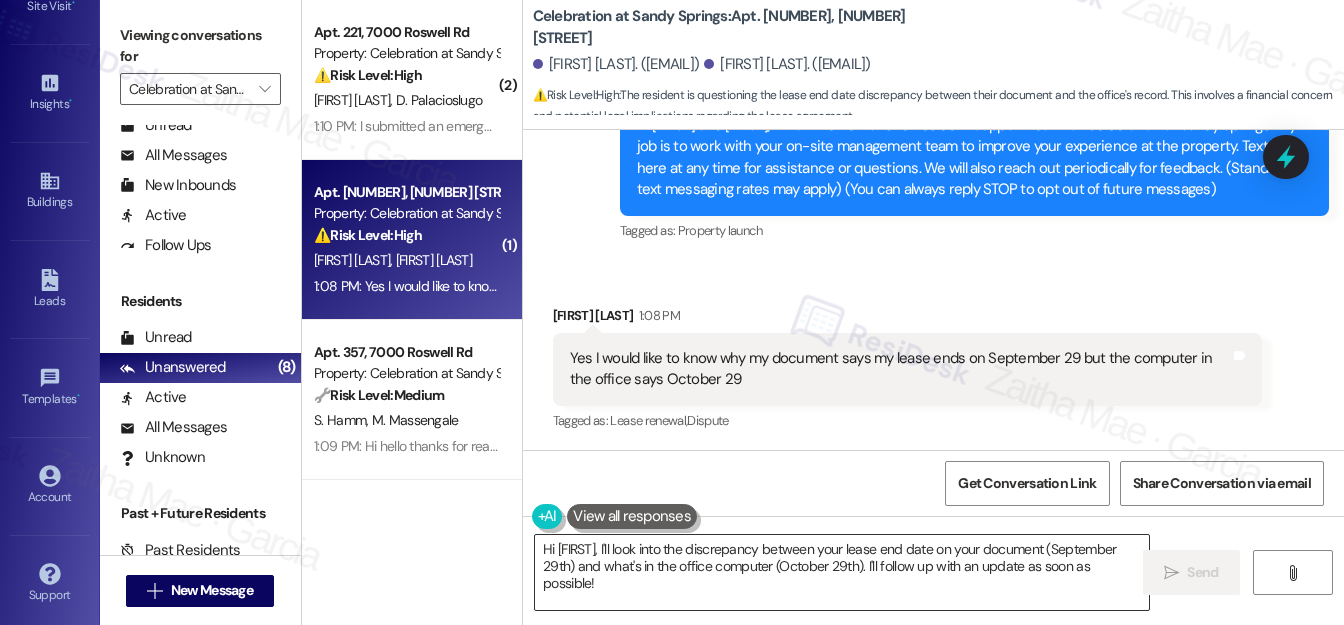 click on "Hi [FIRST], I'll look into the discrepancy between your lease end date on your document (September 29th) and what's in the office computer (October 29th). I'll follow up with an update as soon as possible!" at bounding box center (842, 572) 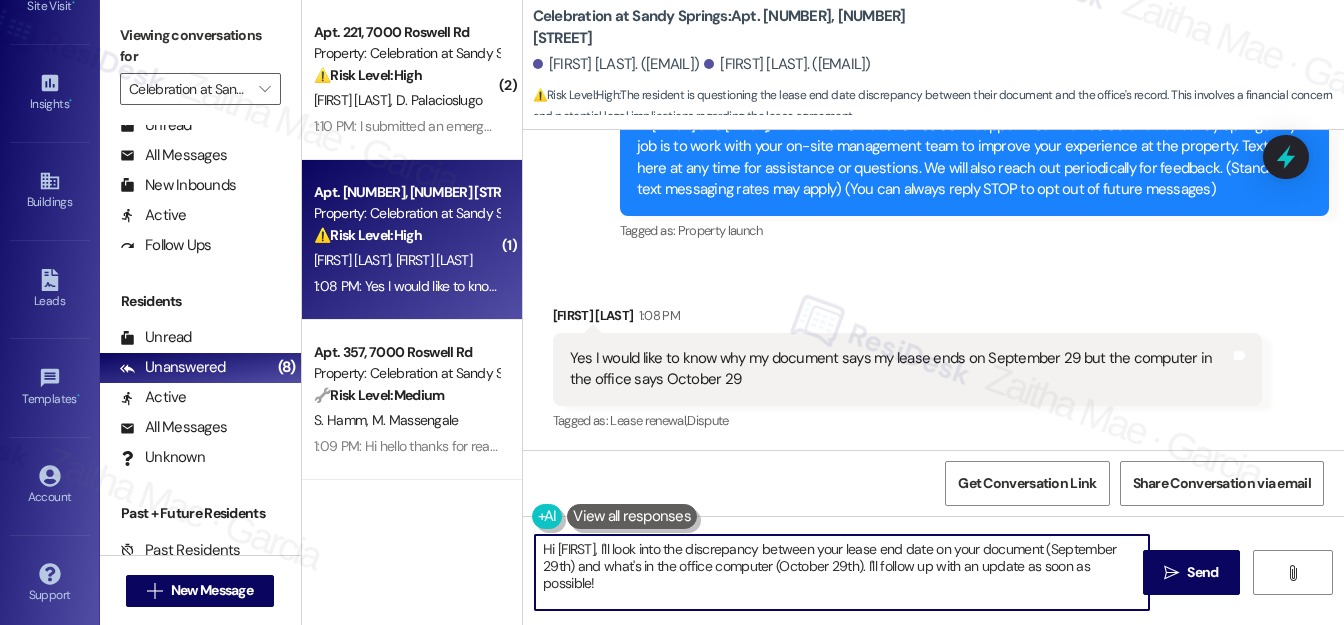 click on "Hi [FIRST], I'll look into the discrepancy between your lease end date on your document (September 29th) and what's in the office computer (October 29th). I'll follow up with an update as soon as possible!" at bounding box center [842, 572] 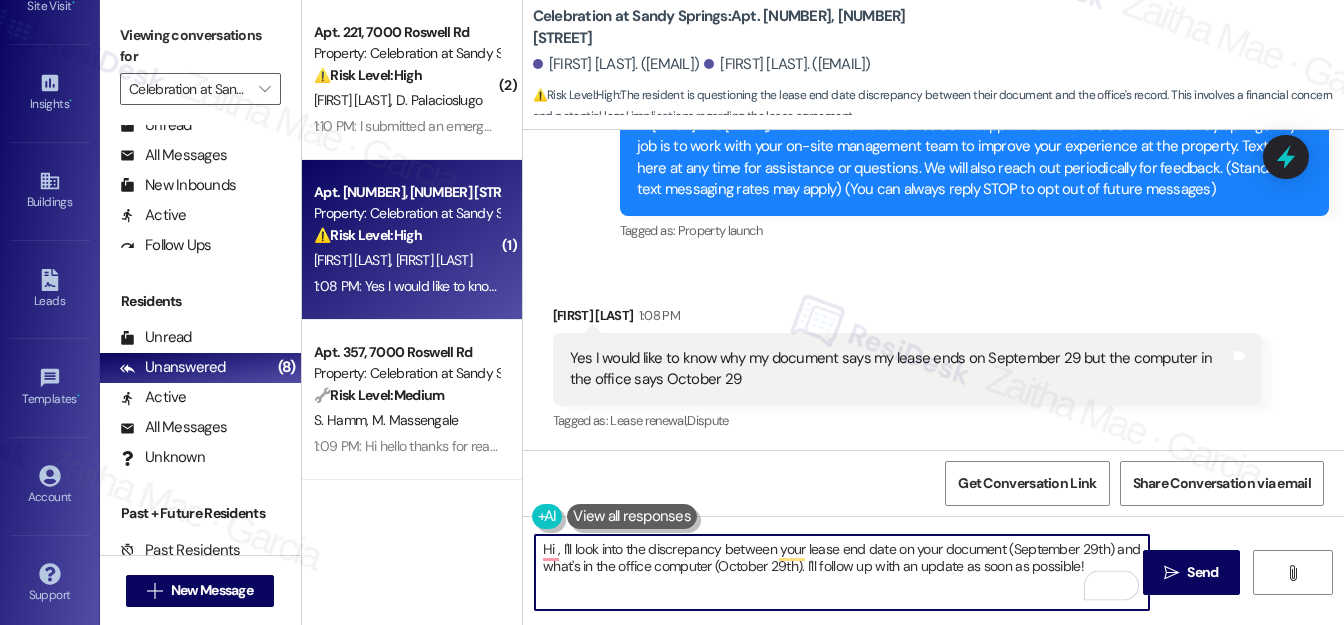 paste on "[FIRST]" 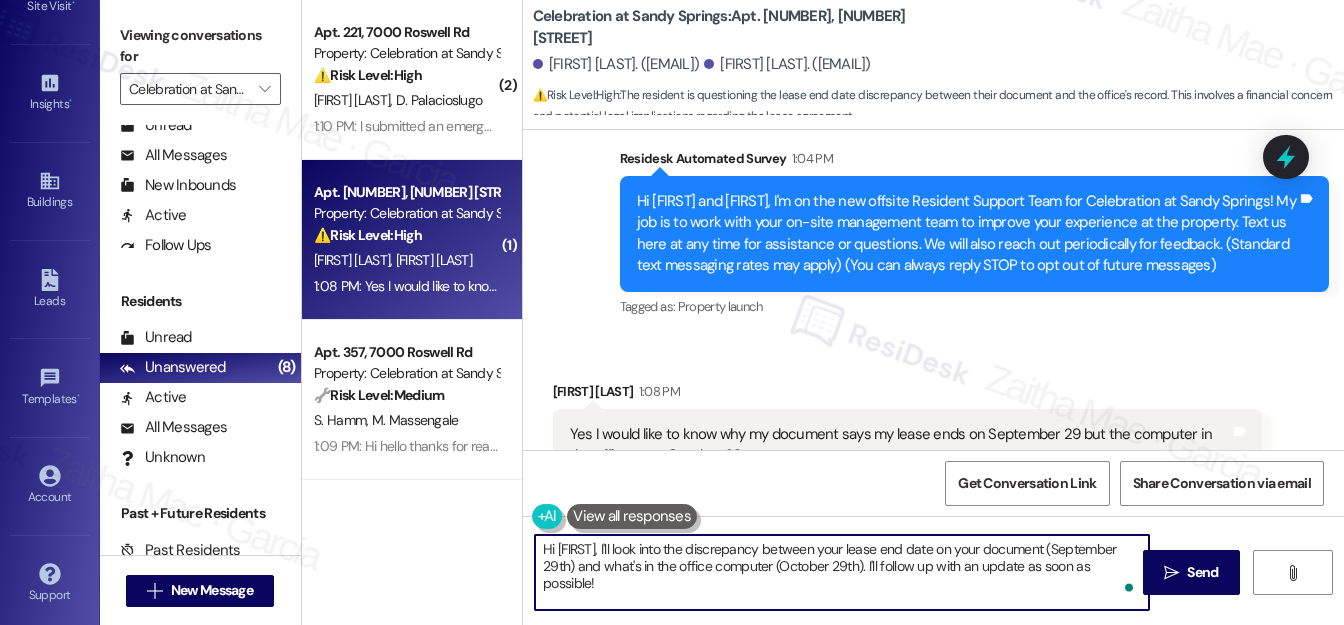 scroll, scrollTop: 237, scrollLeft: 0, axis: vertical 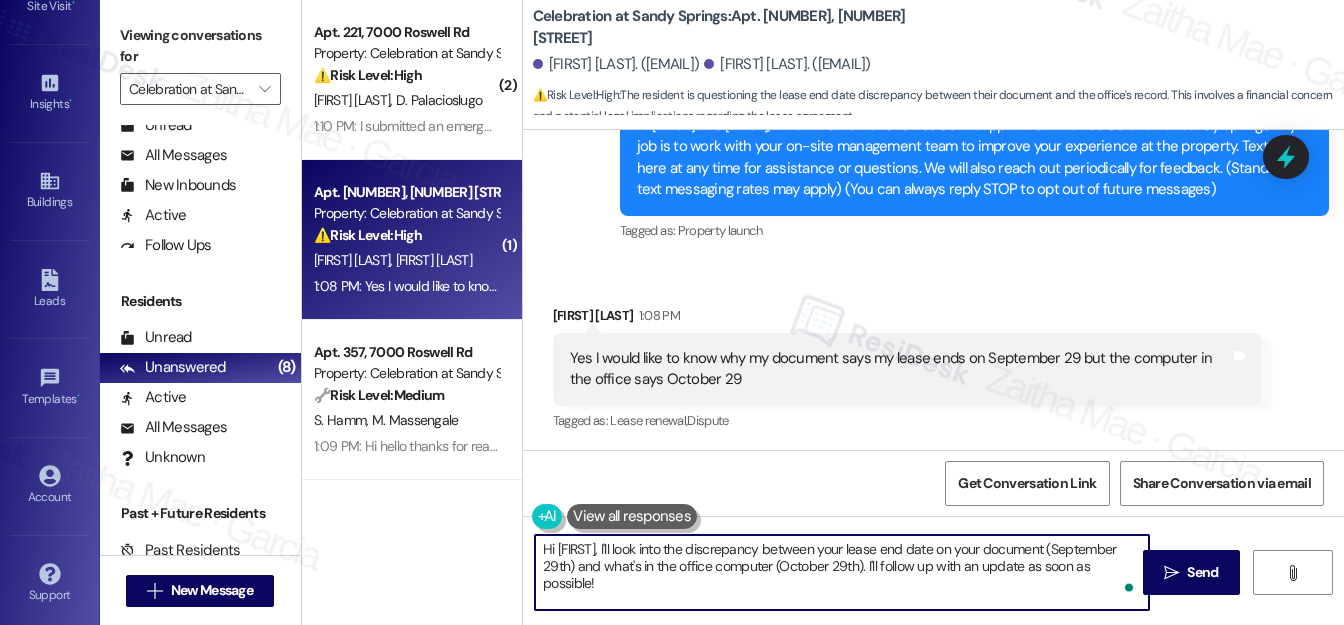 click on "Hi [FIRST], I'll look into the discrepancy between your lease end date on your document (September 29th) and what's in the office computer (October 29th). I'll follow up with an update as soon as possible!" at bounding box center [842, 572] 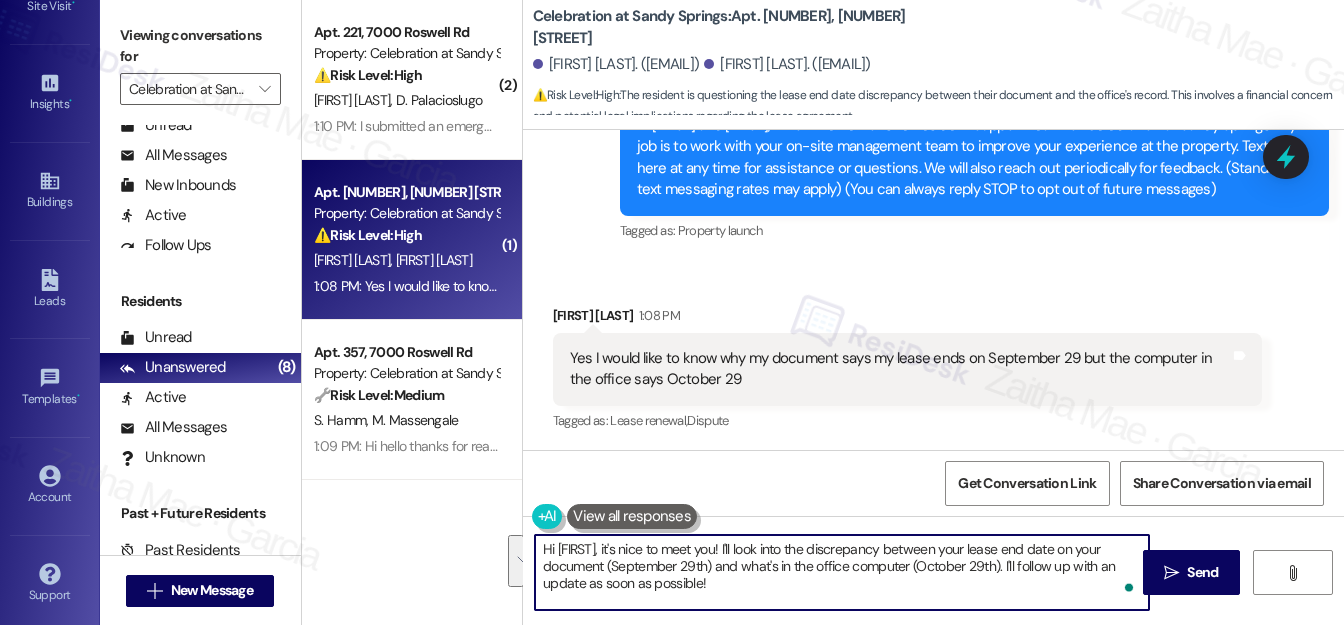 drag, startPoint x: 712, startPoint y: 543, endPoint x: 723, endPoint y: 577, distance: 35.735138 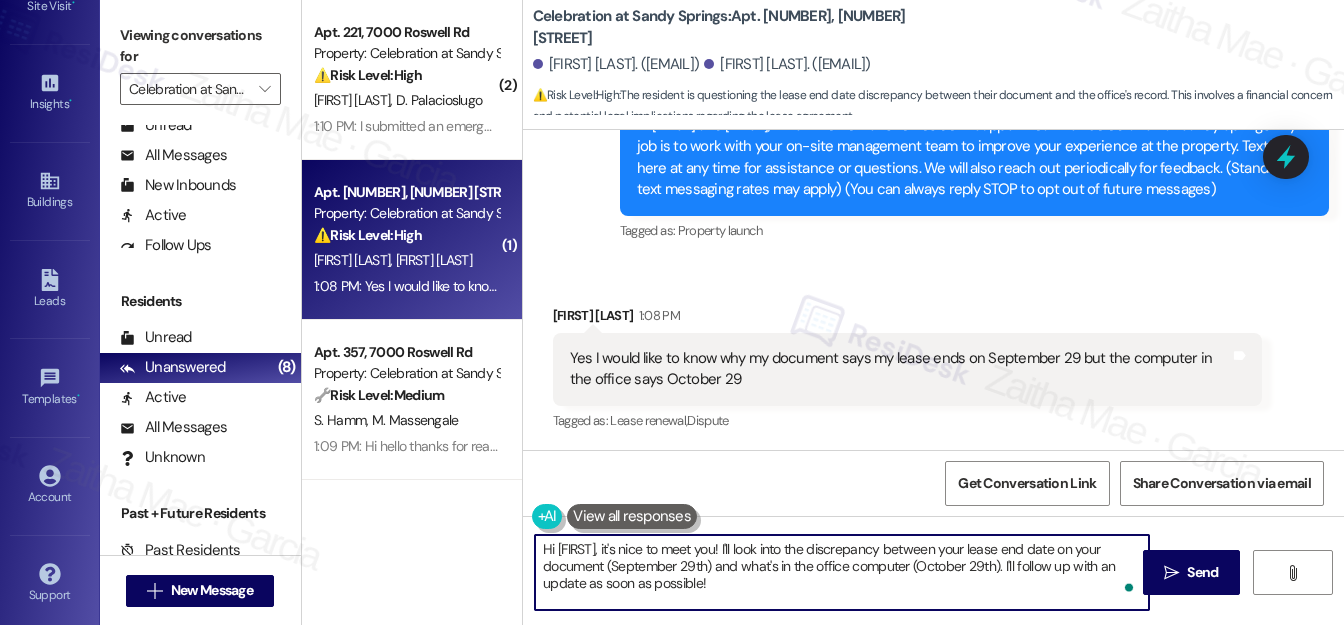 click on "Hi [FIRST], it's nice to meet you! I'll look into the discrepancy between your lease end date on your document (September 29th) and what's in the office computer (October 29th). I'll follow up with an update as soon as possible!" at bounding box center [842, 572] 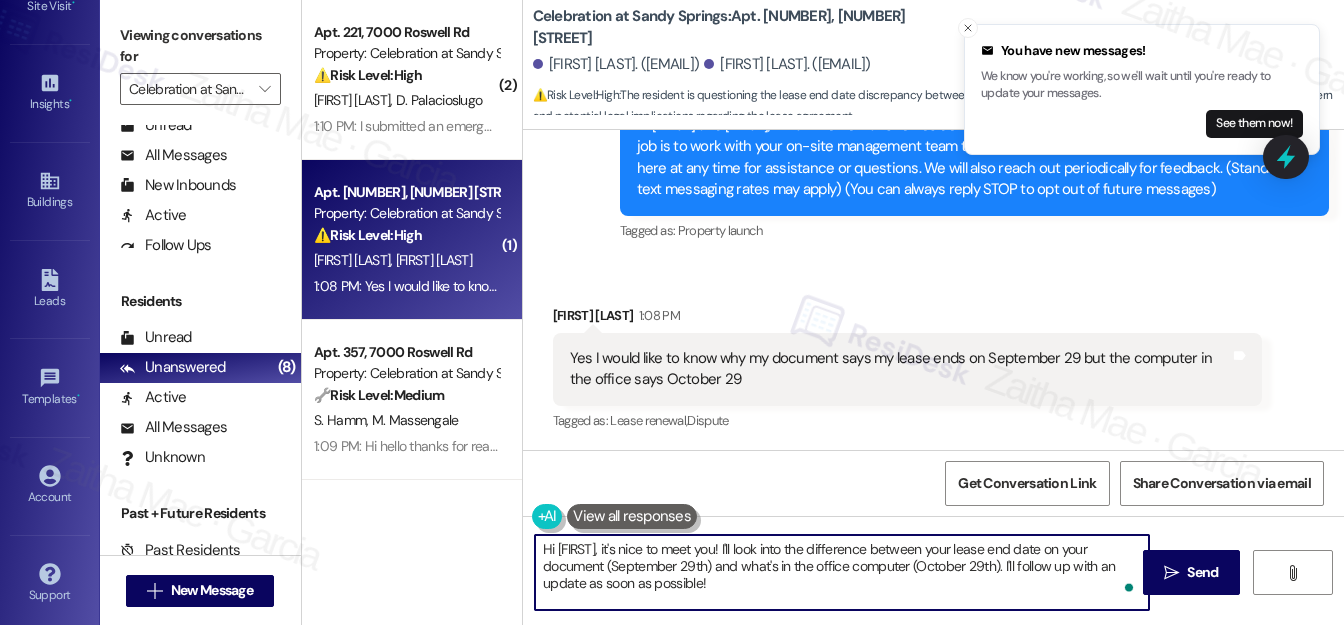 click on "Hi [FIRST], it's nice to meet you! I'll look into the difference between your lease end date on your document (September 29th) and what's in the office computer (October 29th). I'll follow up with an update as soon as possible!" at bounding box center [842, 572] 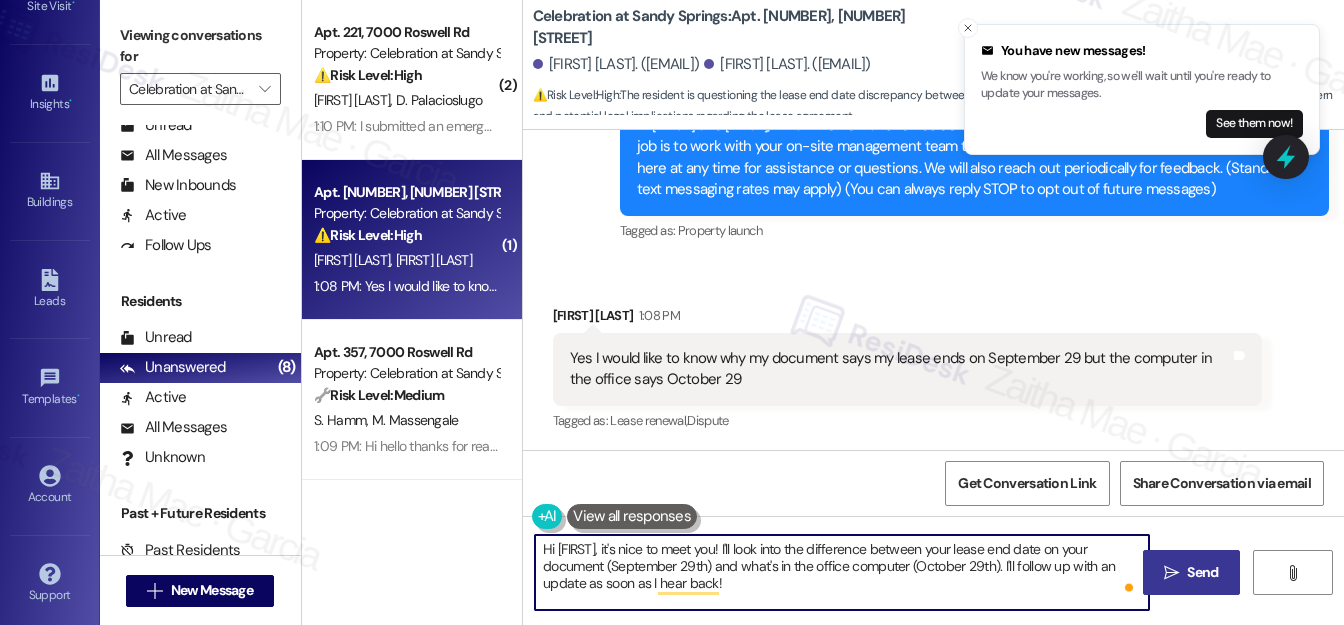 type on "Hi [FIRST], it's nice to meet you! I'll look into the difference between your lease end date on your document (September 29th) and what's in the office computer (October 29th). I'll follow up with an update as soon as I hear back!" 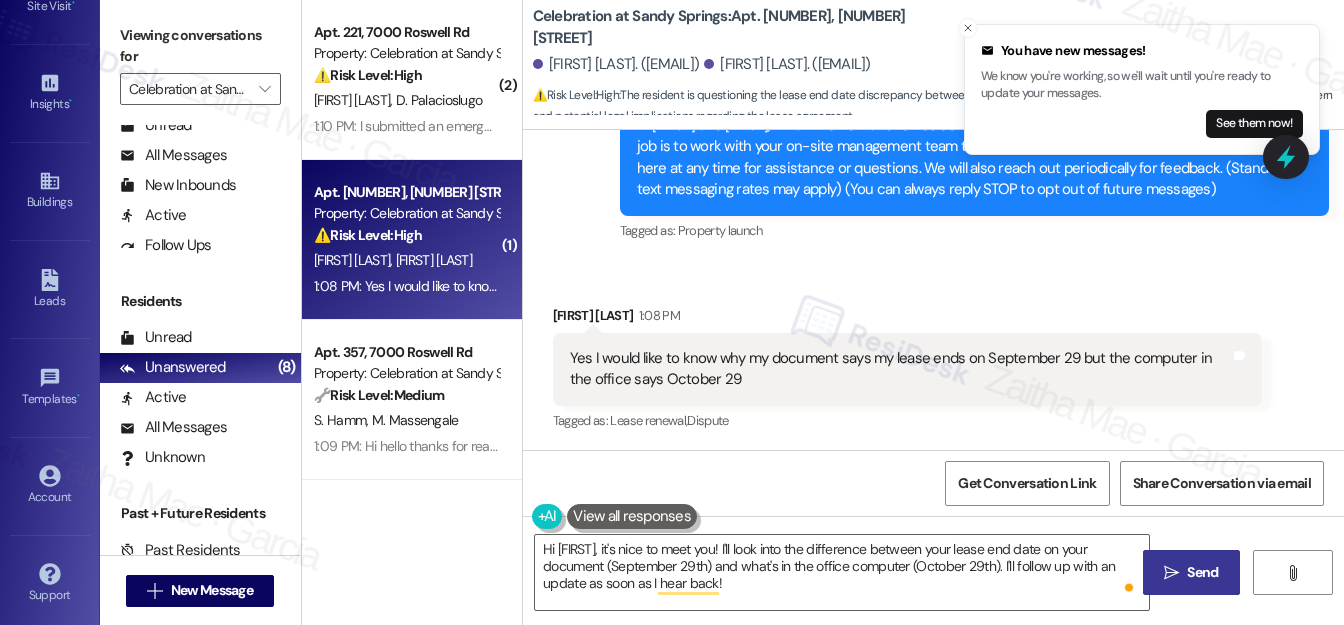drag, startPoint x: 1200, startPoint y: 558, endPoint x: 1023, endPoint y: 337, distance: 283.14307 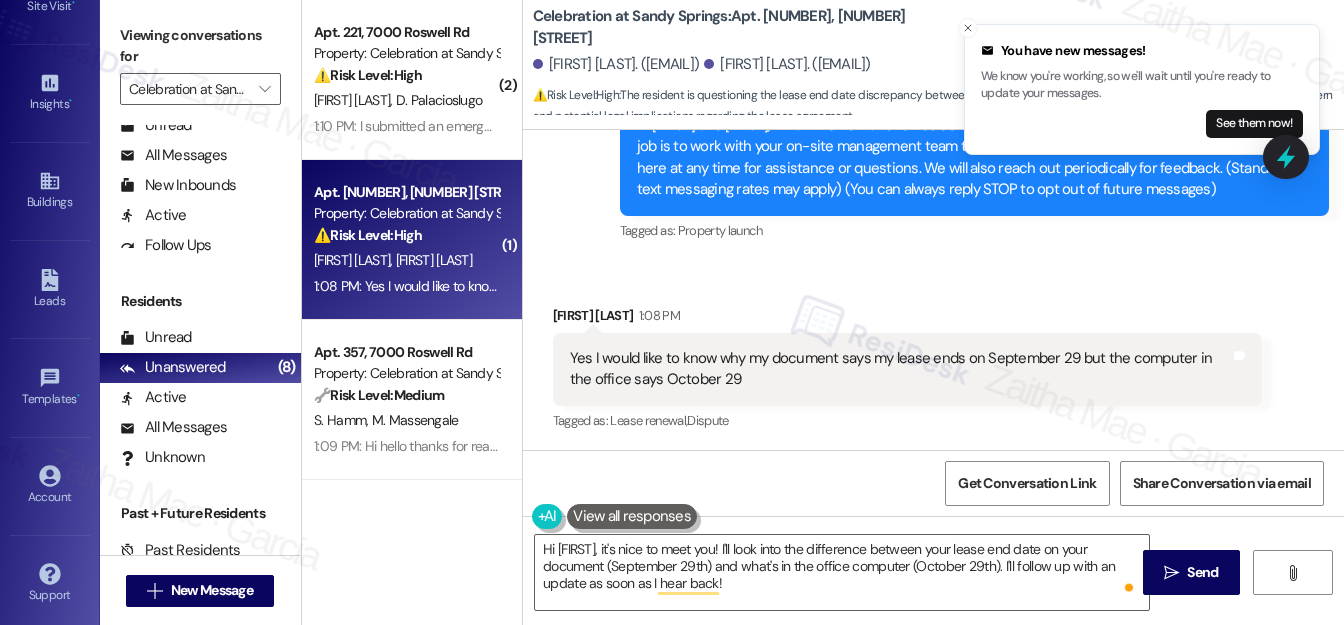 click on " Send" at bounding box center [1191, 572] 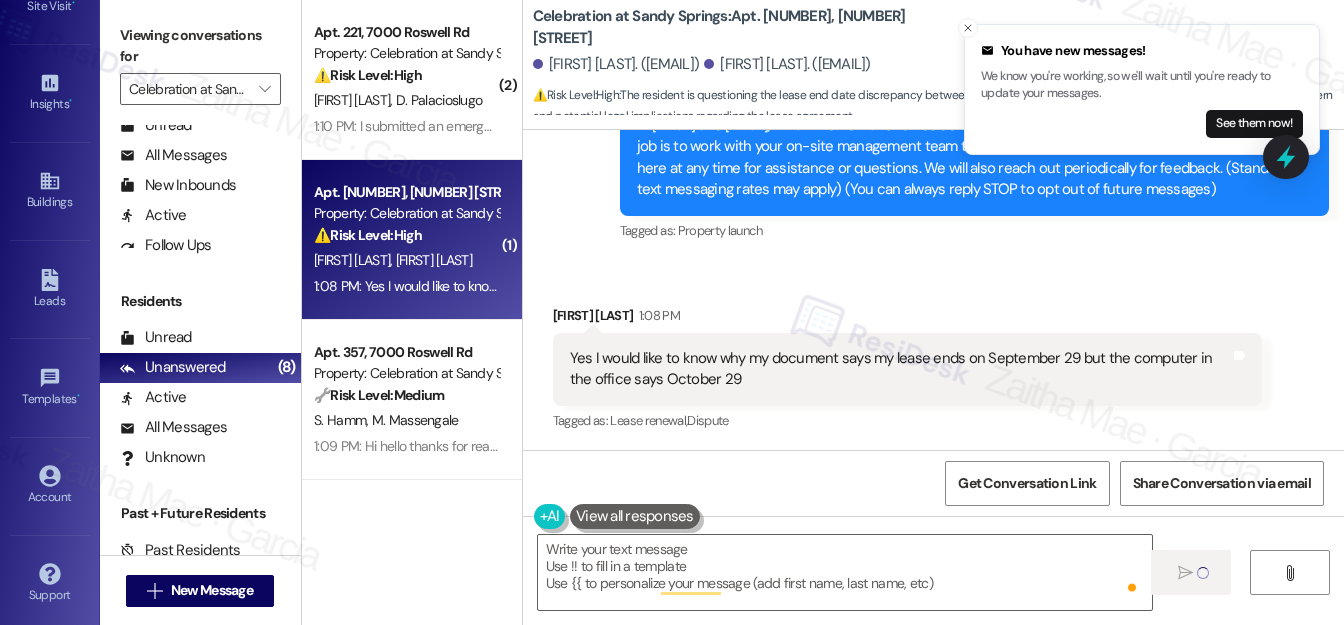 type on "Fetching suggested responses. Please feel free to read through the conversation in the meantime." 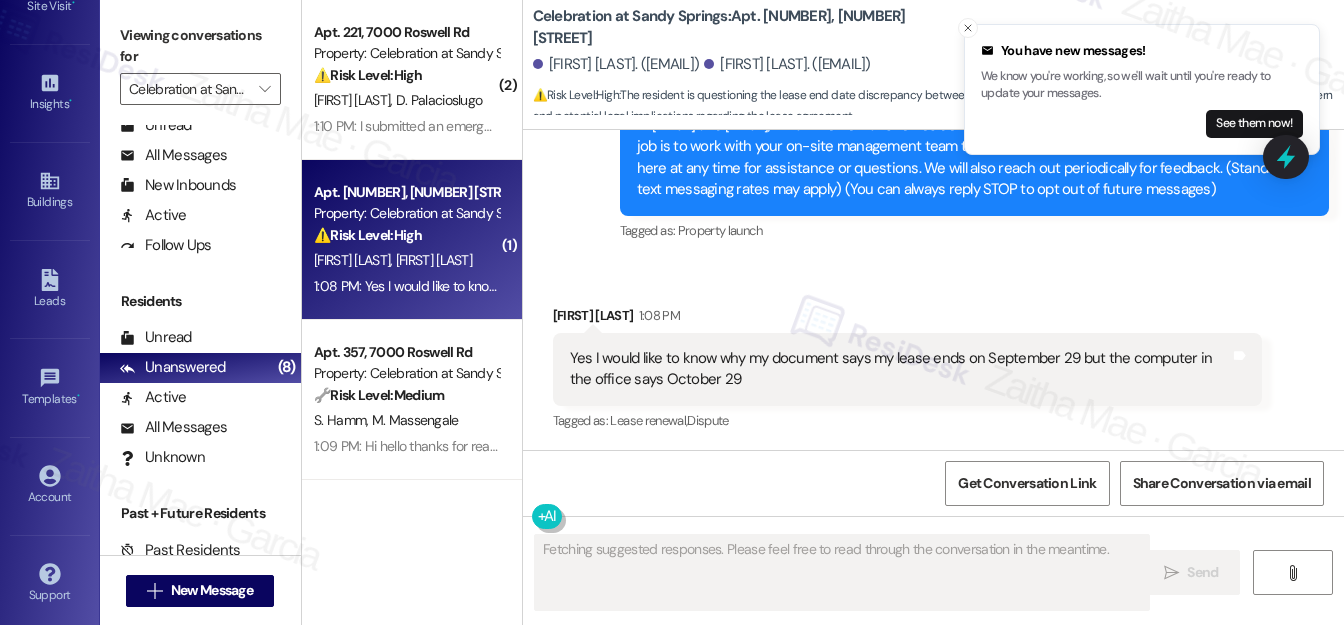 type 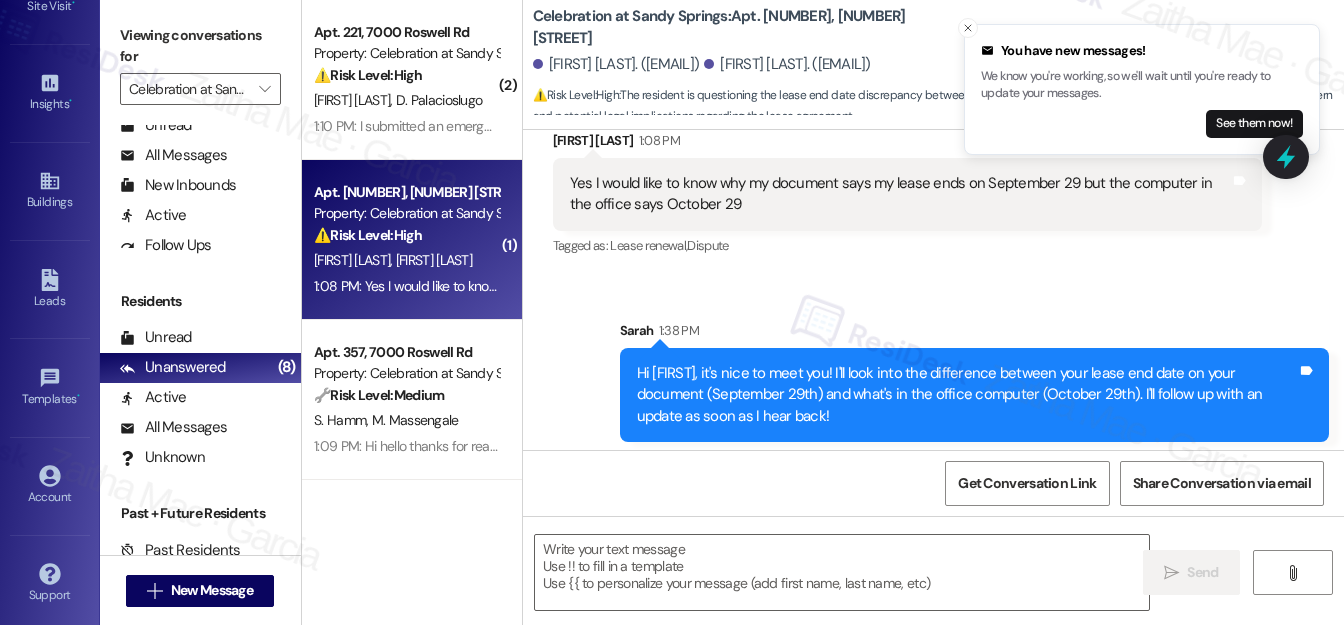 scroll, scrollTop: 419, scrollLeft: 0, axis: vertical 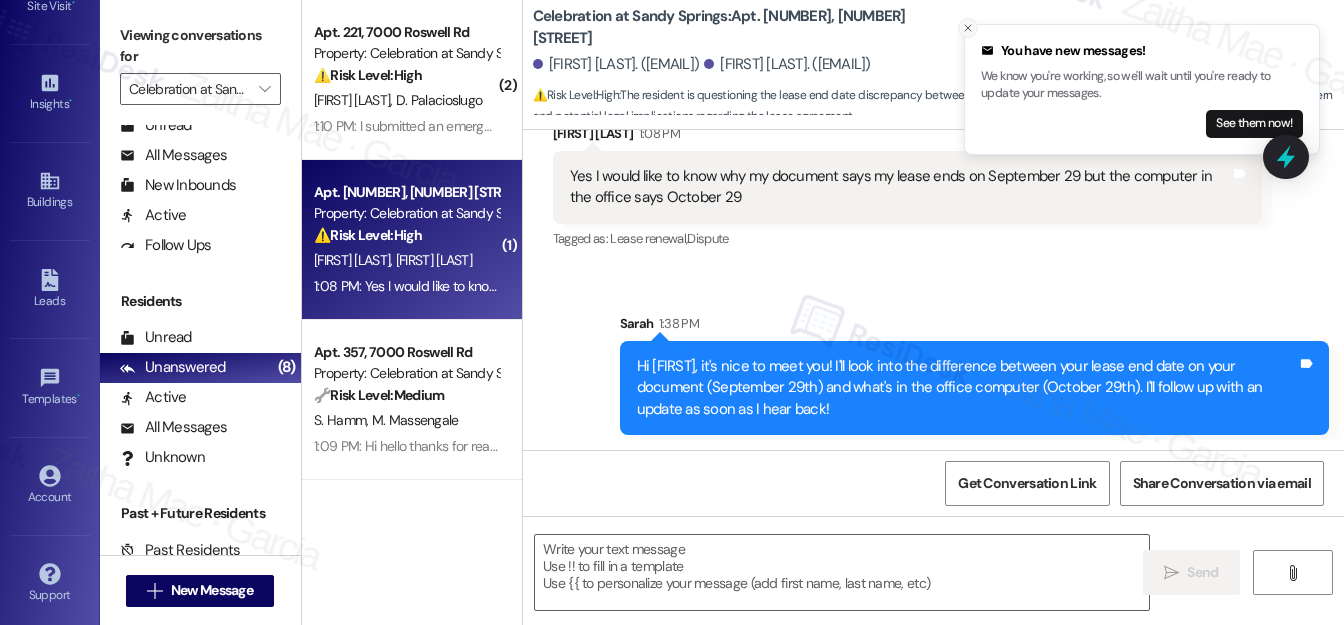 click 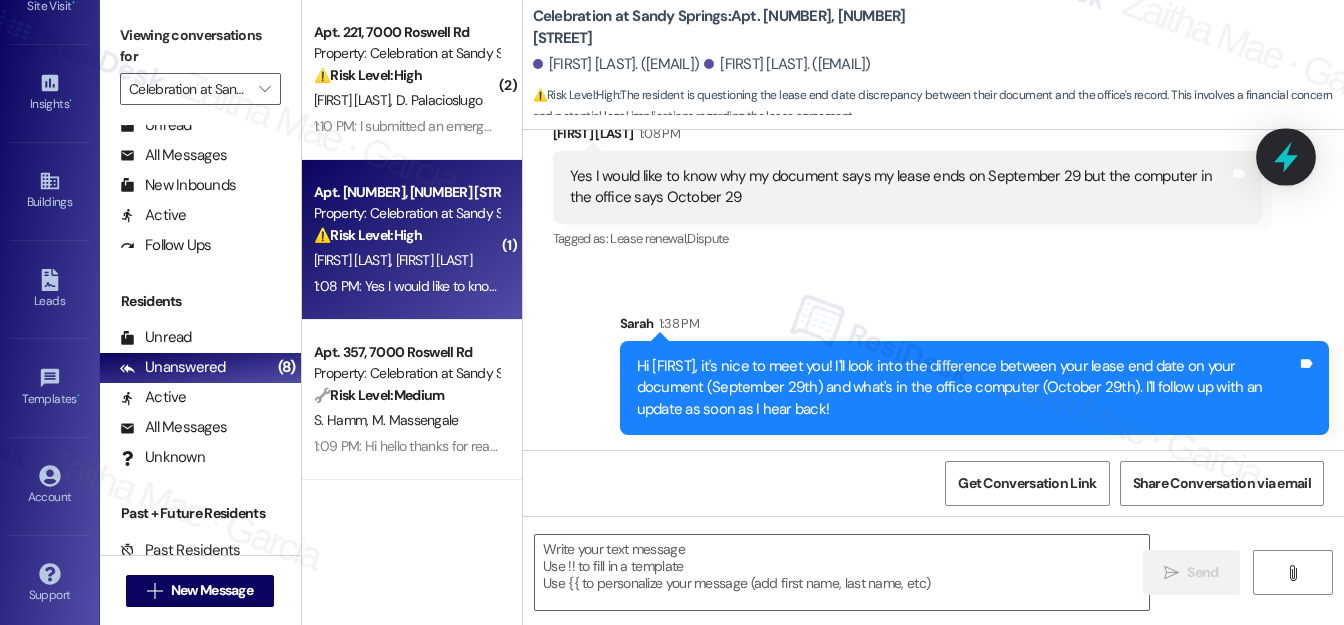 click 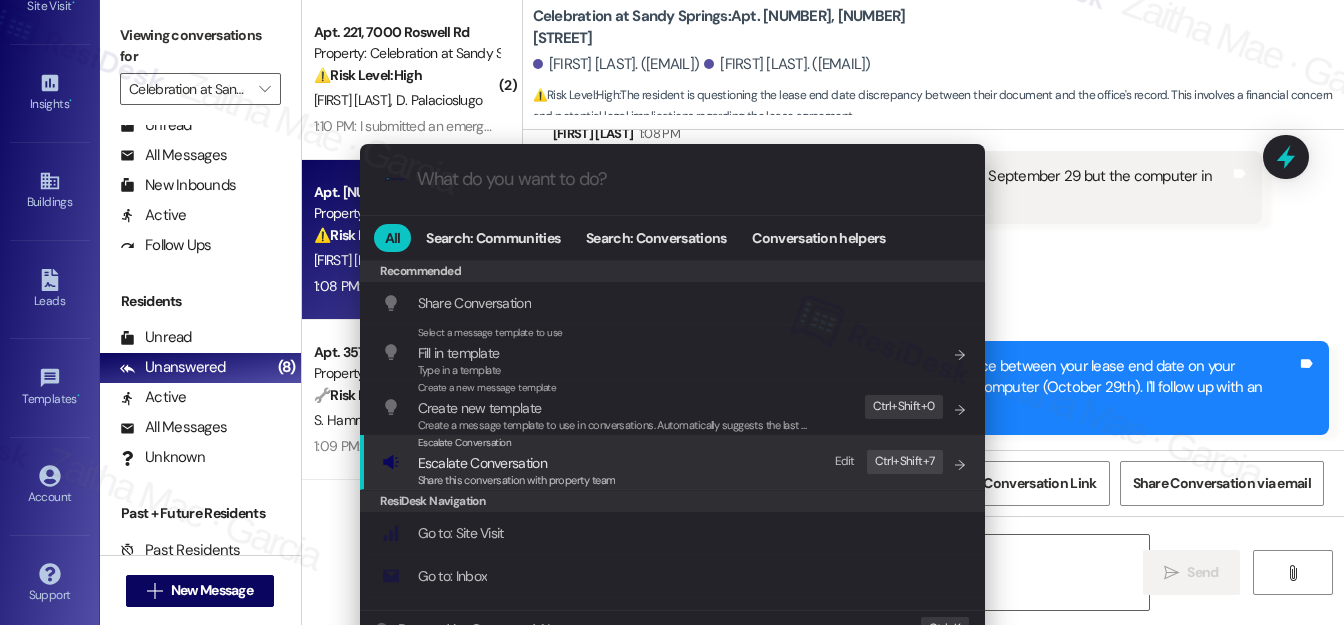 click on "Escalate Conversation" at bounding box center [482, 463] 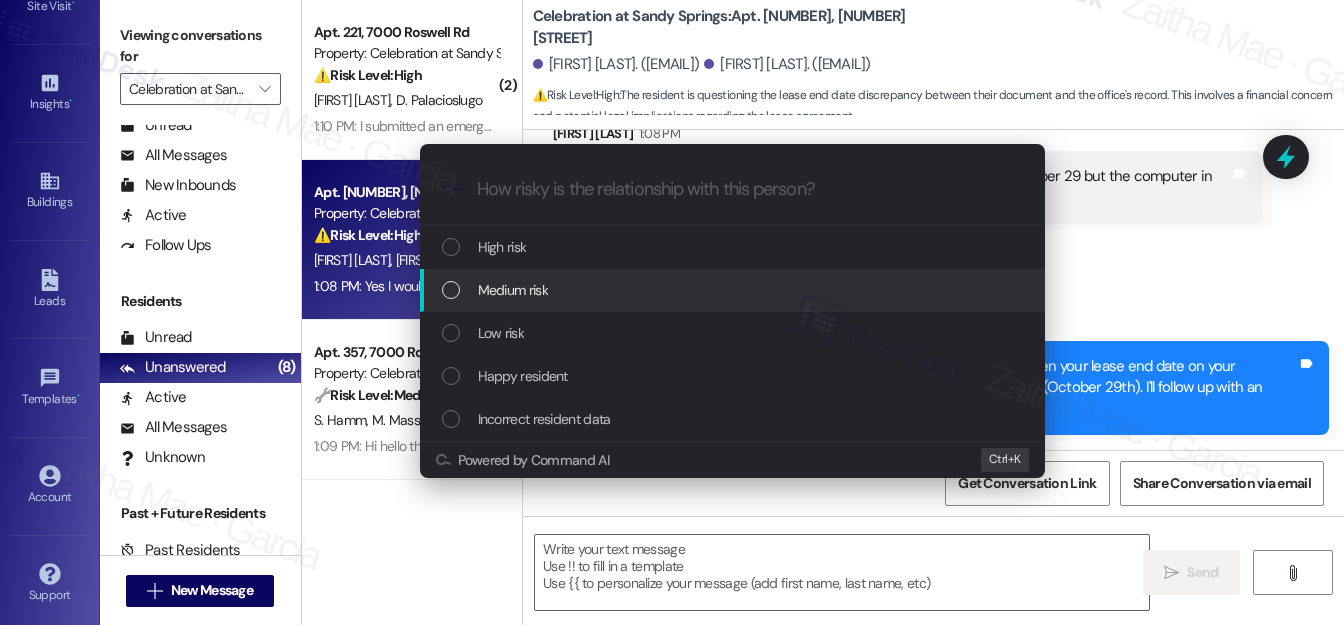 click on "Medium risk" at bounding box center (734, 290) 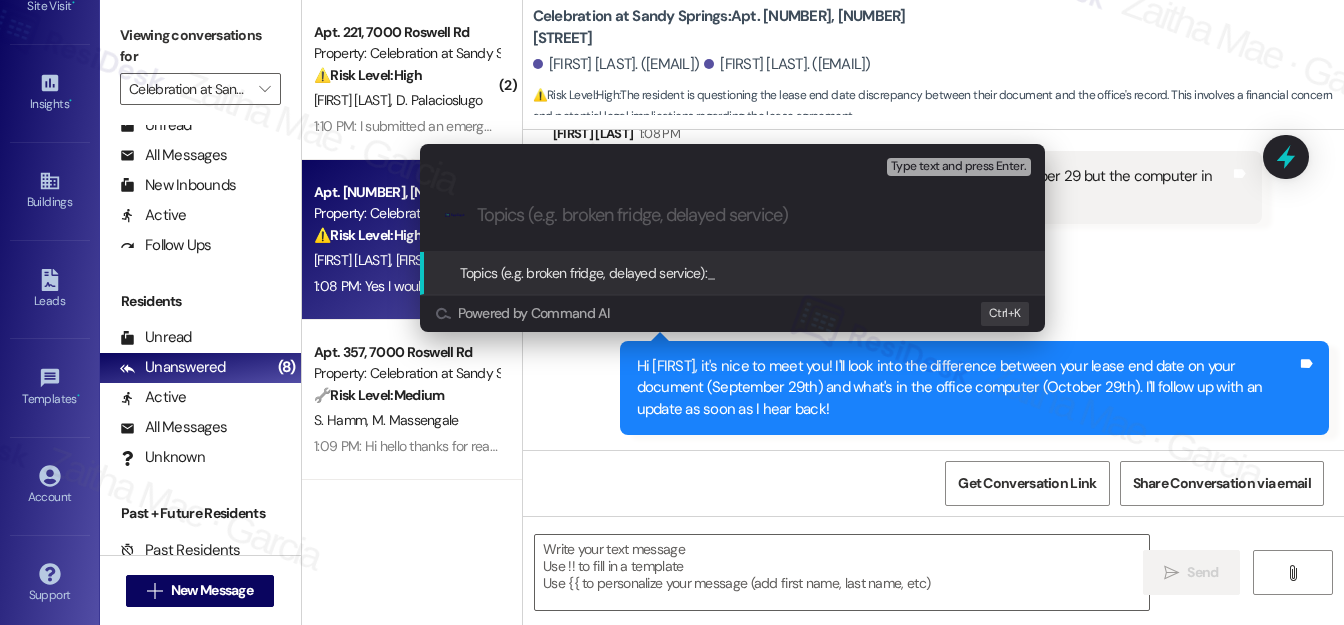 paste on "Clarifying Lease End Date" 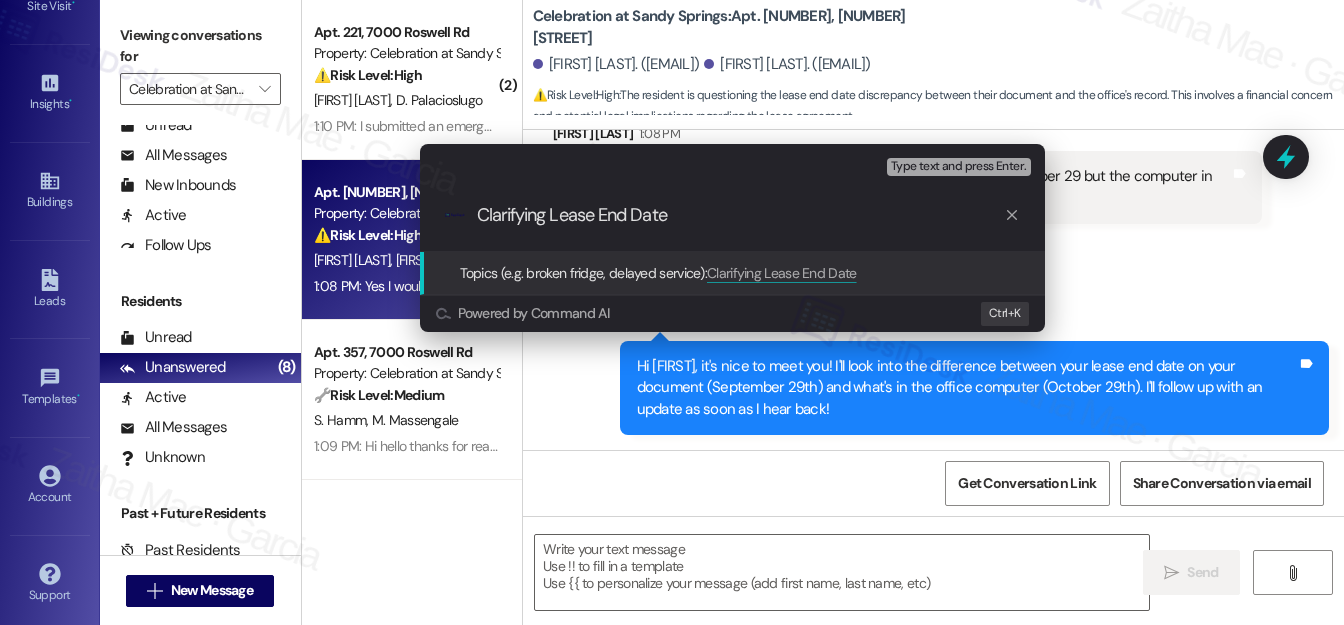 type 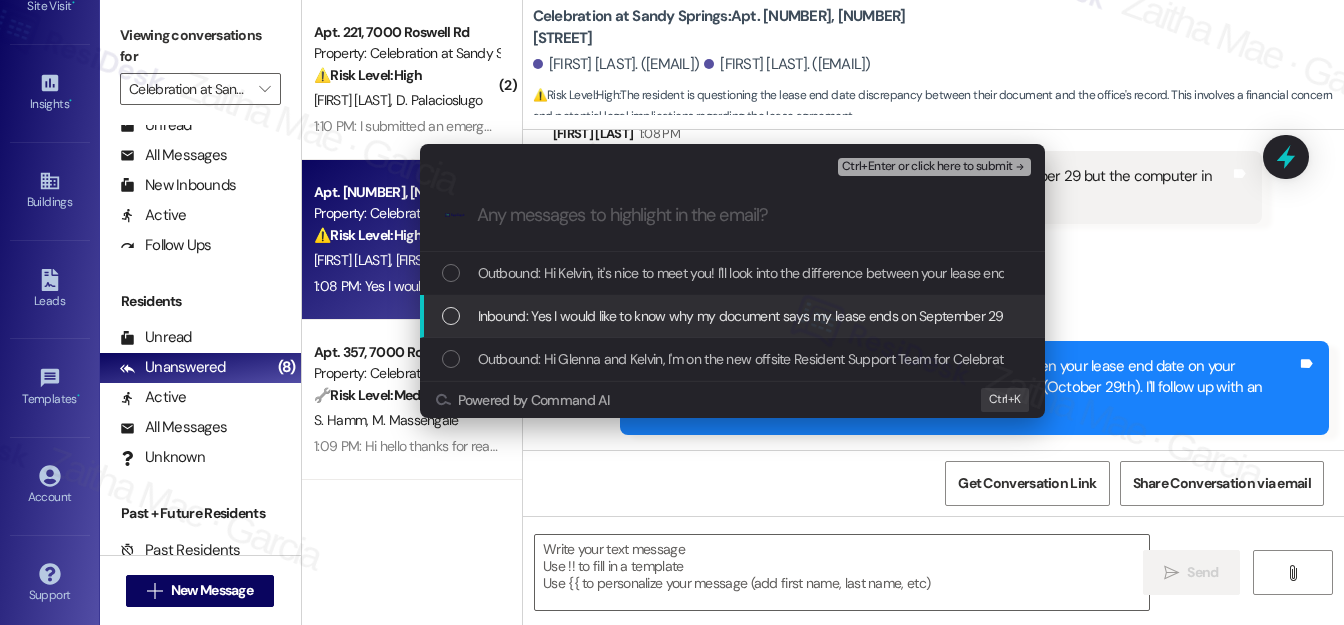 click at bounding box center (451, 316) 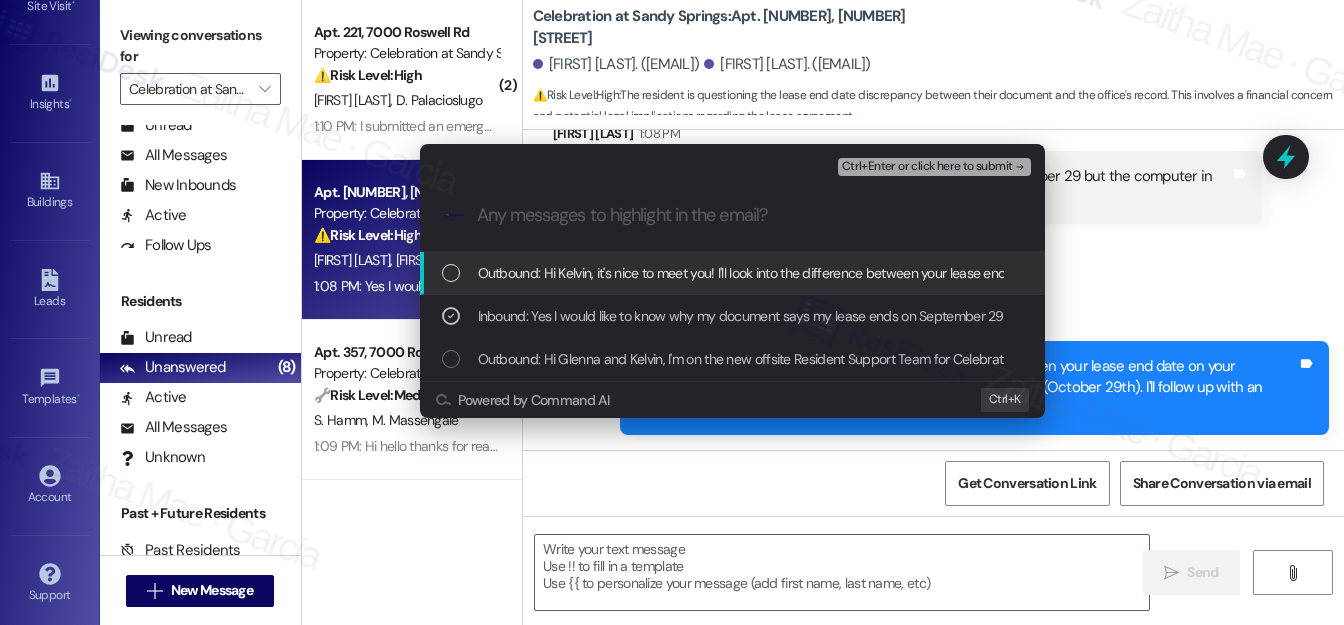 click on "Ctrl+Enter or click here to submit" at bounding box center [927, 167] 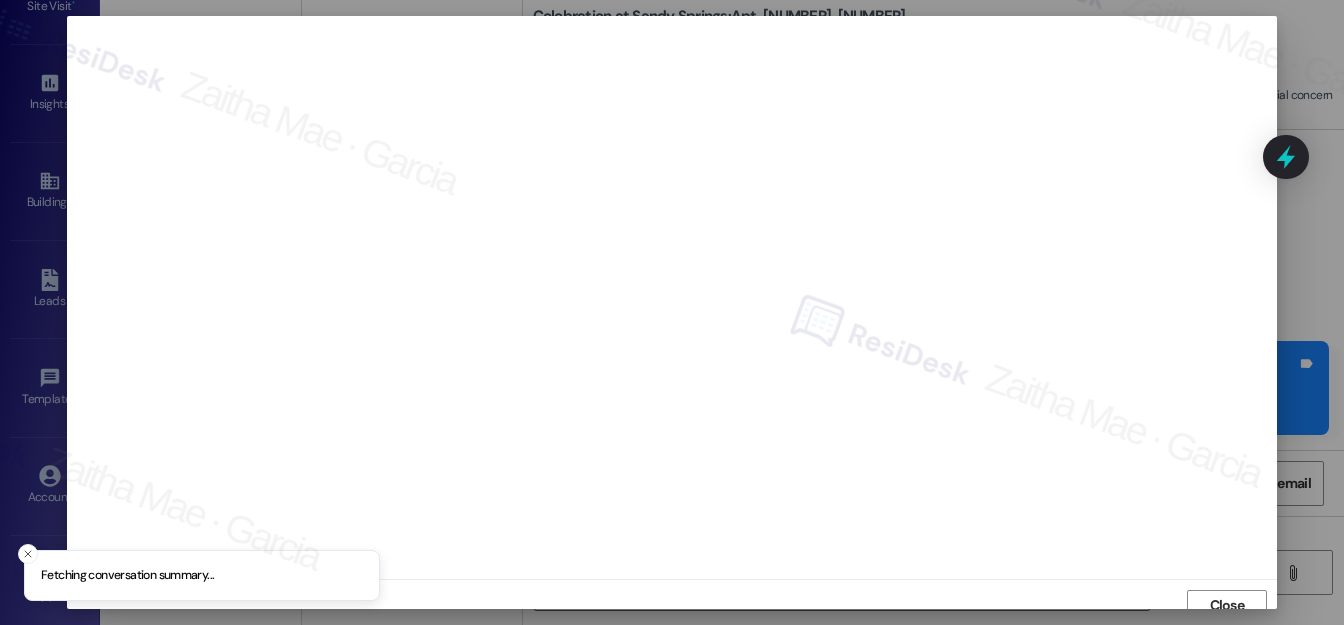 scroll, scrollTop: 12, scrollLeft: 0, axis: vertical 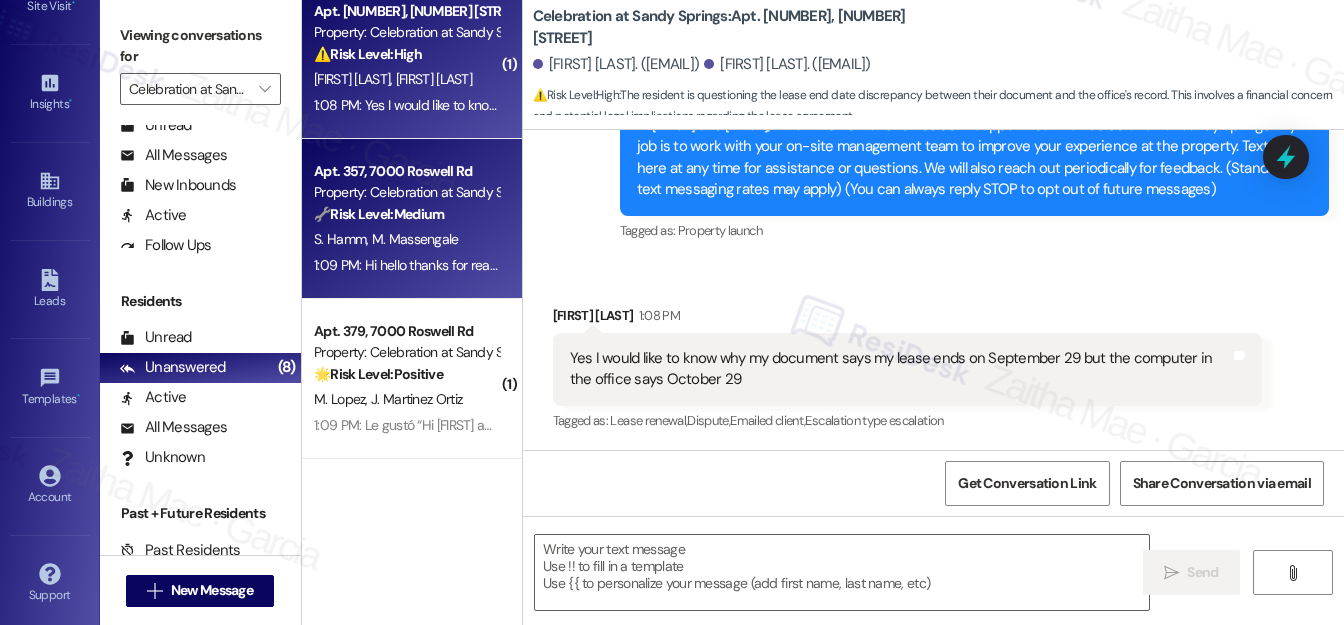 click on "Apt. 357, 7000 Roswell Rd Property: Celebration at Sandy Springs 🔧  Risk Level:  Medium The resident is requesting an exterminator. While pest control is important, it doesn't indicate an immediate threat or critical issue. This falls under non-urgent maintenance and community concerns." at bounding box center [406, 193] 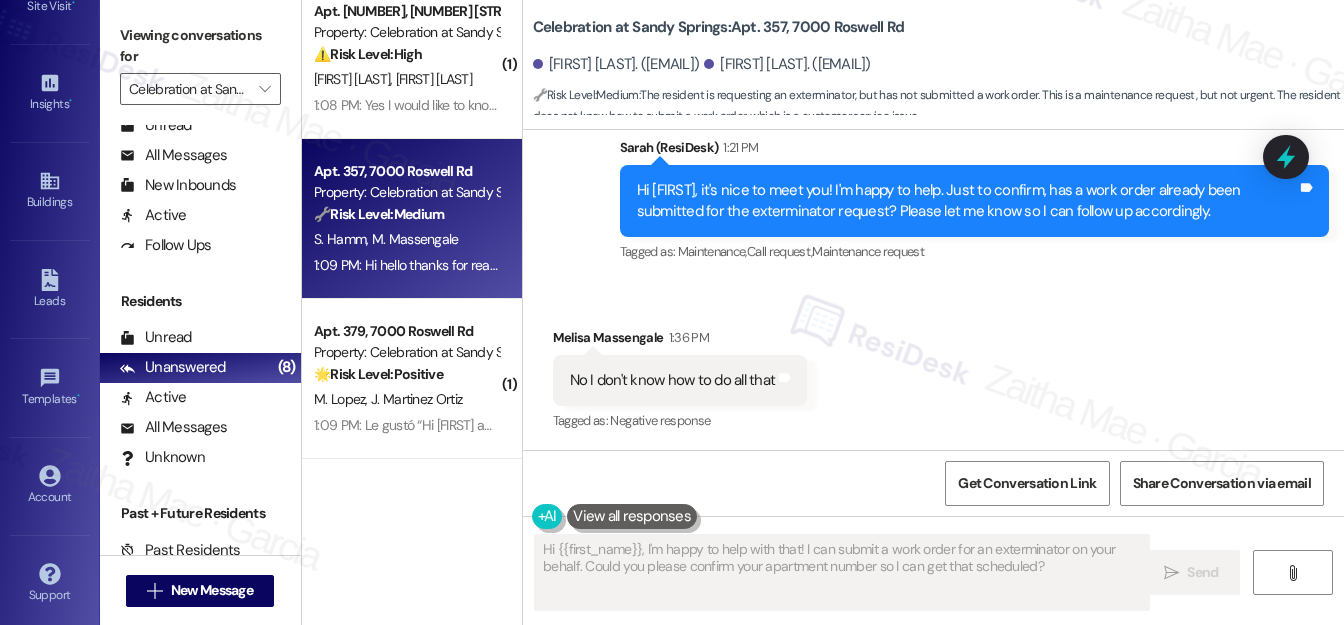 scroll, scrollTop: 575, scrollLeft: 0, axis: vertical 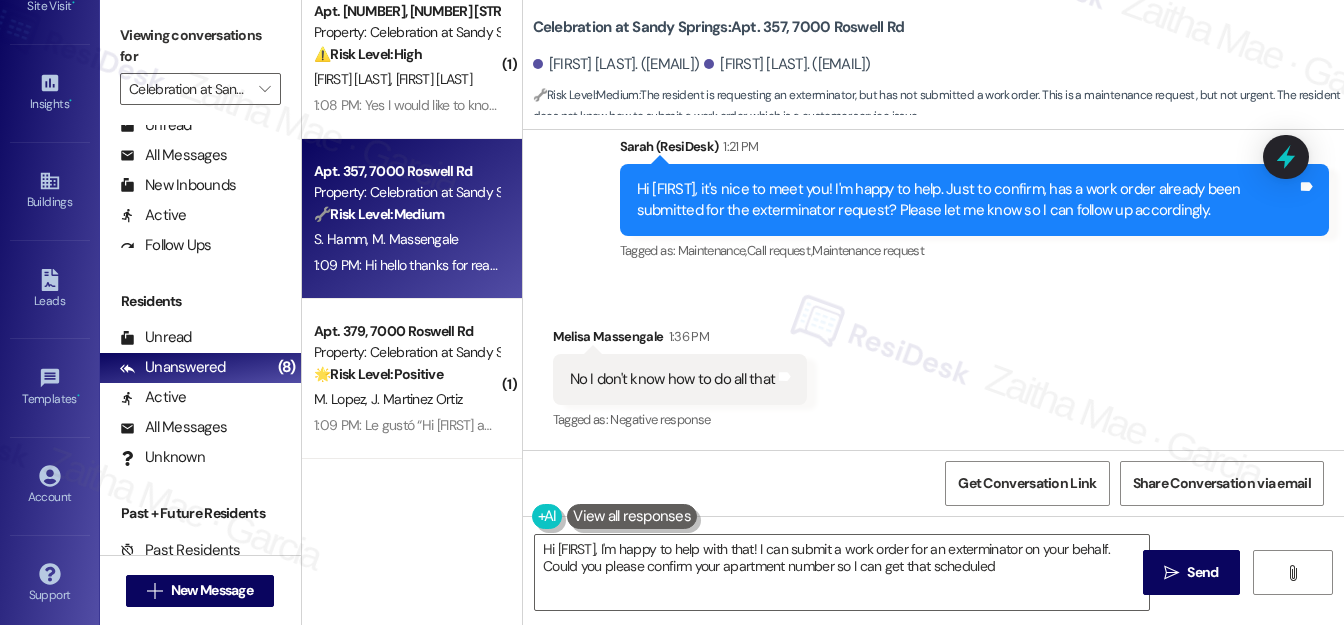 type on "Hi {{first_name}}, I'm happy to help with that! I can submit a work order for an exterminator on your behalf. Could you please confirm your apartment number so I can get that scheduled?" 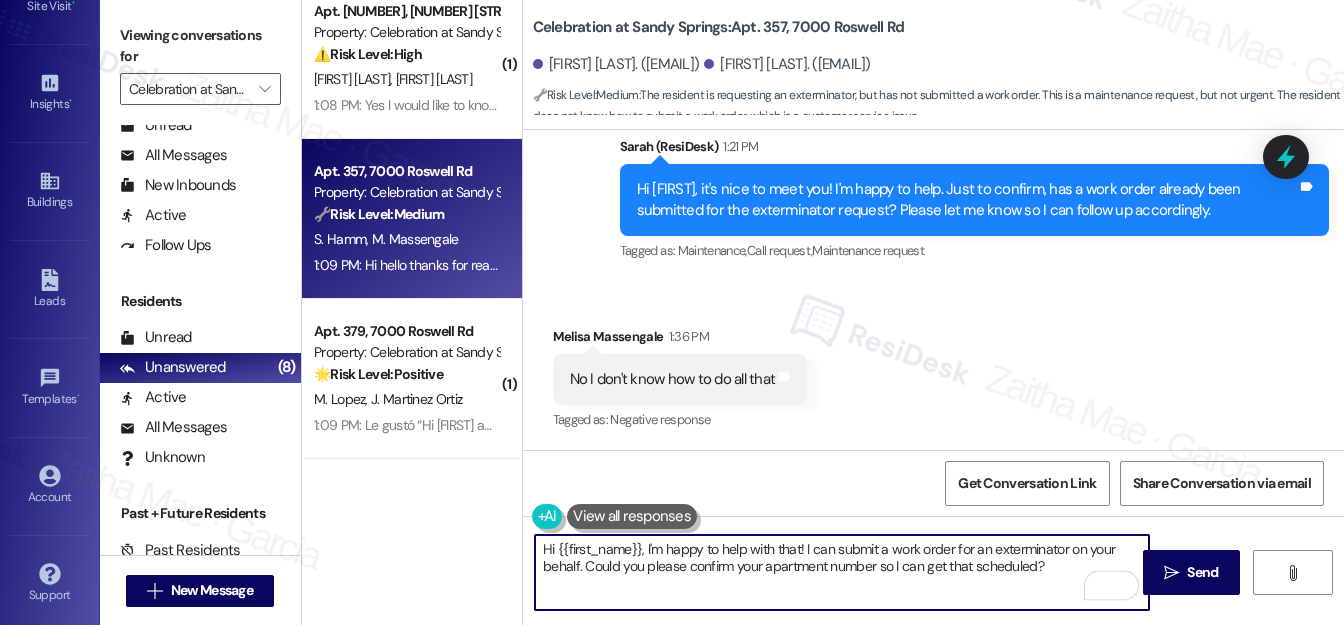 drag, startPoint x: 544, startPoint y: 546, endPoint x: 1044, endPoint y: 570, distance: 500.57568 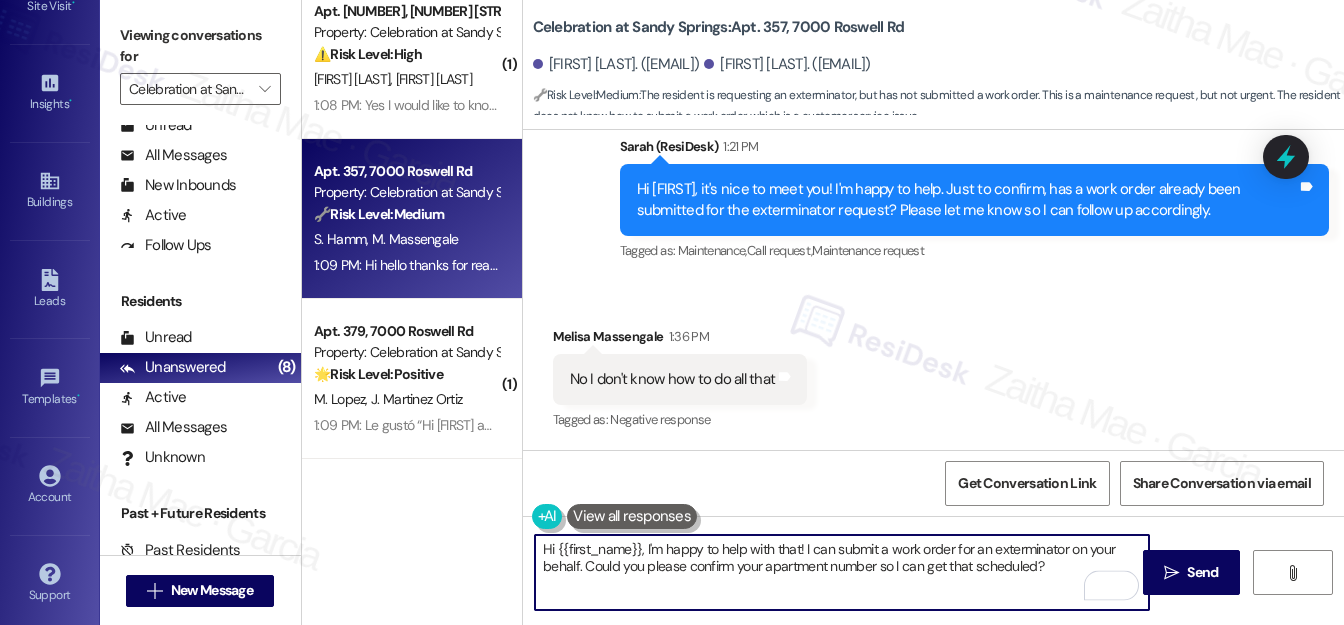 click on "Hi {{first_name}}, I'm happy to help with that! I can submit a work order for an exterminator on your behalf. Could you please confirm your apartment number so I can get that scheduled?" at bounding box center (842, 572) 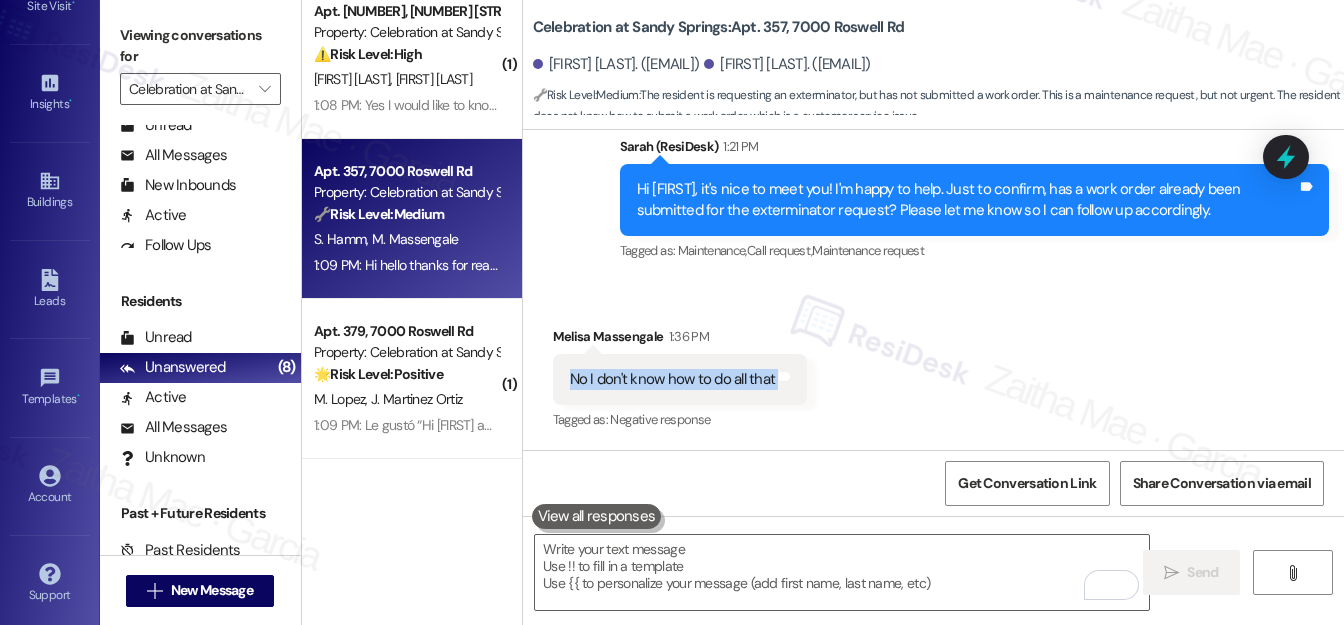drag, startPoint x: 565, startPoint y: 377, endPoint x: 798, endPoint y: 370, distance: 233.10513 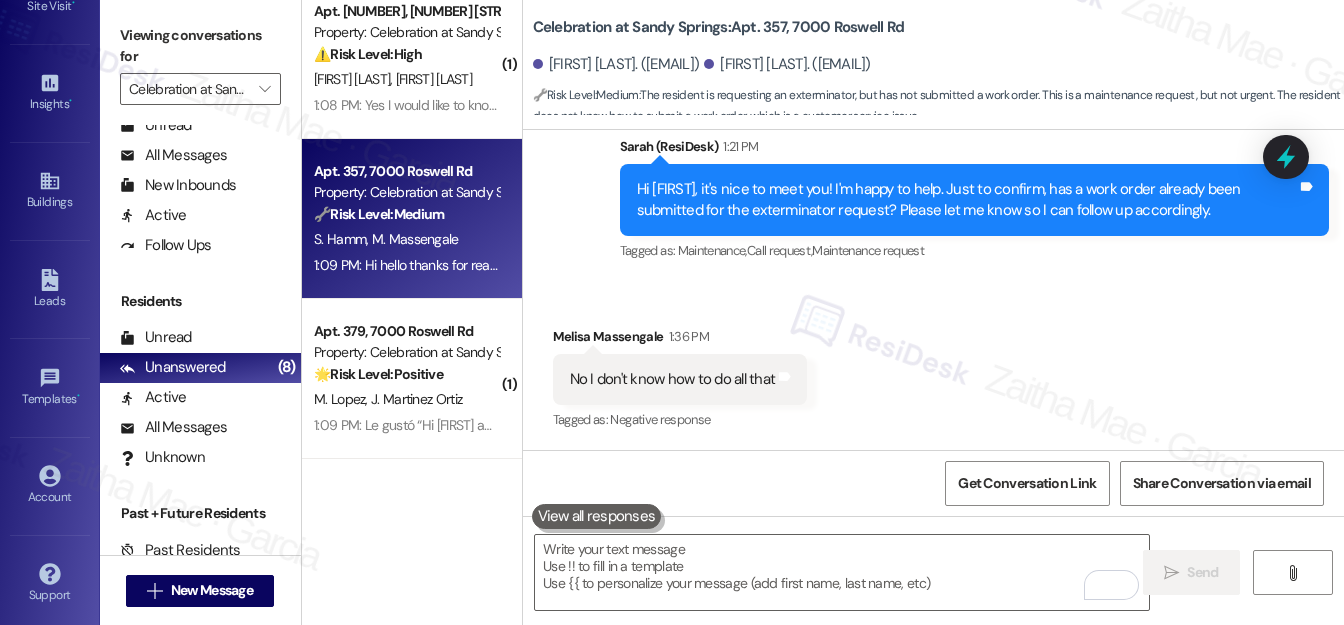 click on "Received via SMS Melisa Massengale 1:36 PM No I don't know how to do all that Tags and notes Tagged as:   Negative response Click to highlight conversations about Negative response" at bounding box center [933, 365] 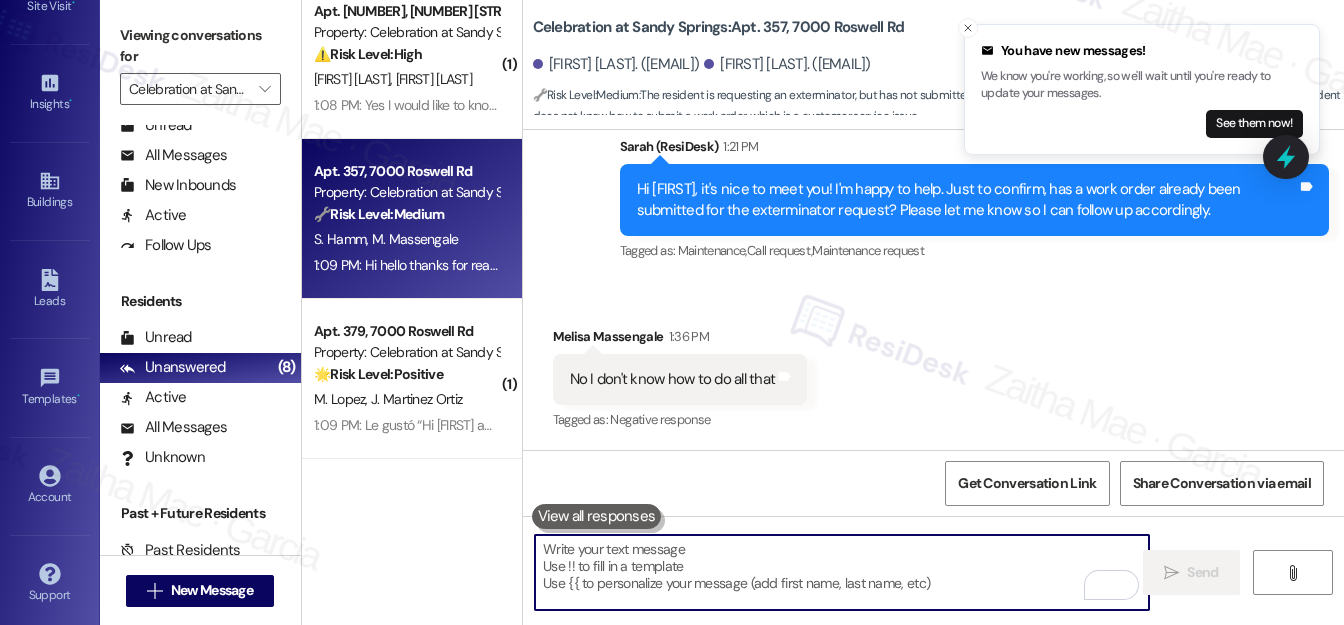click at bounding box center (842, 572) 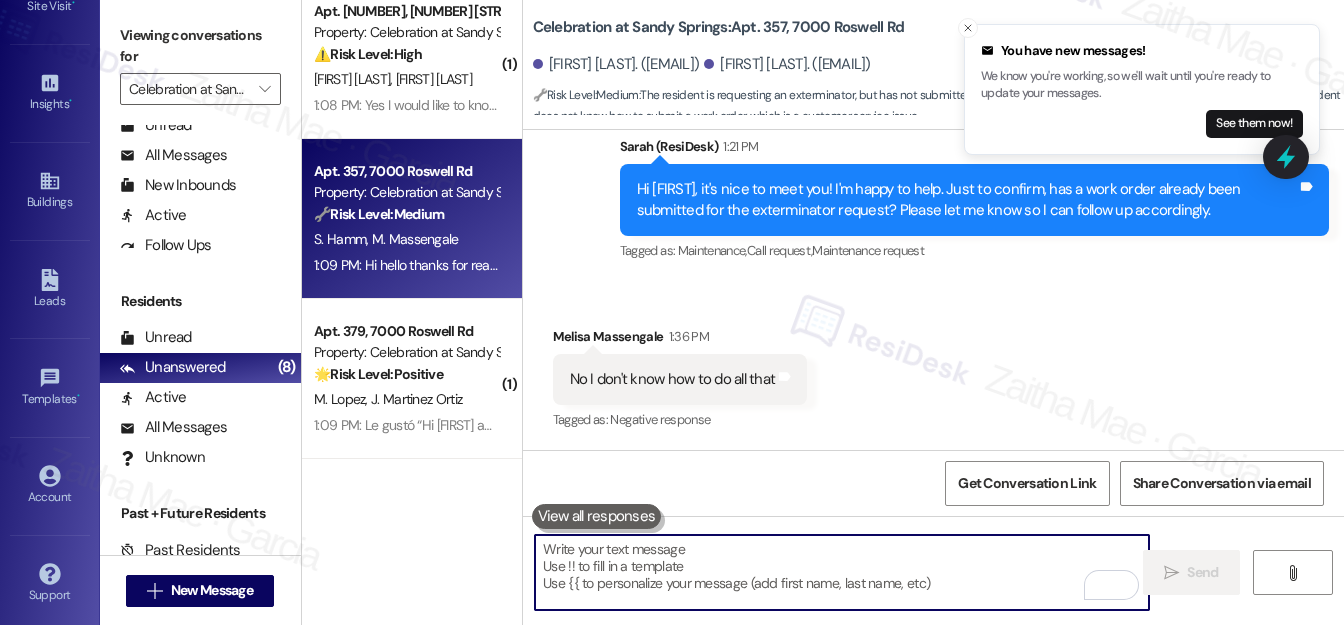 paste on "You can submit your request through the resident portal, and I’ll also go ahead and let the team know to make sure it’s on their radar. Let me know if you need help with the portal." 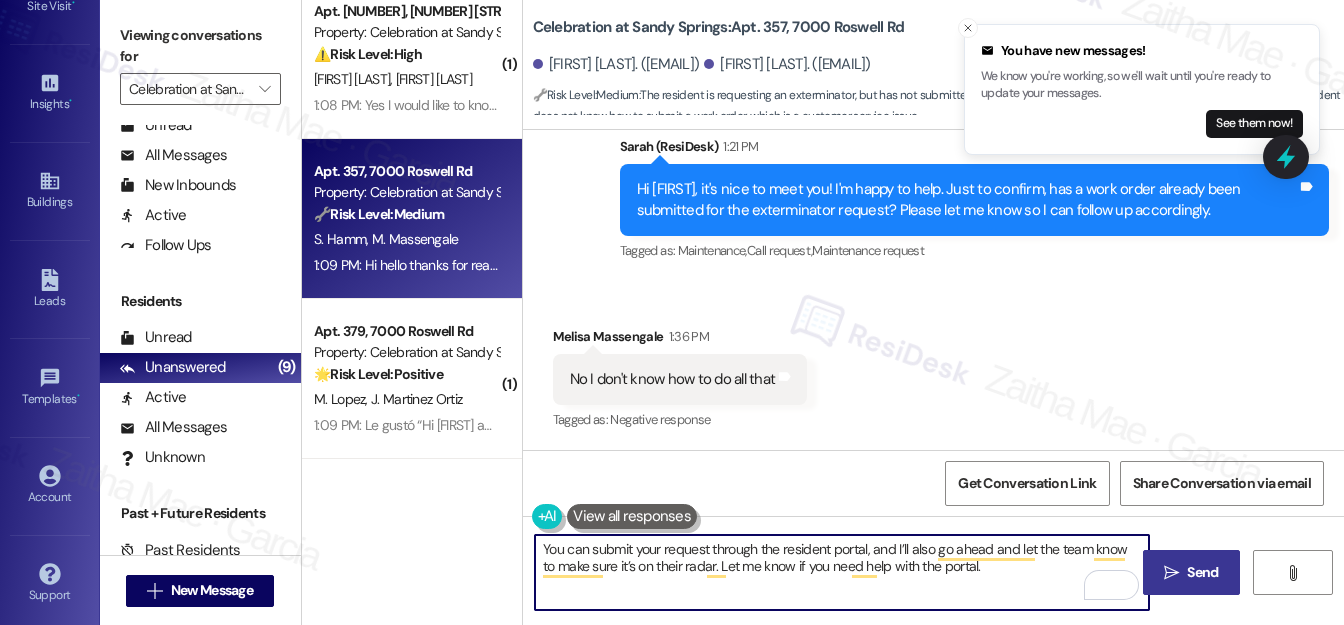 type on "You can submit your request through the resident portal, and I’ll also go ahead and let the team know to make sure it’s on their radar. Let me know if you need help with the portal." 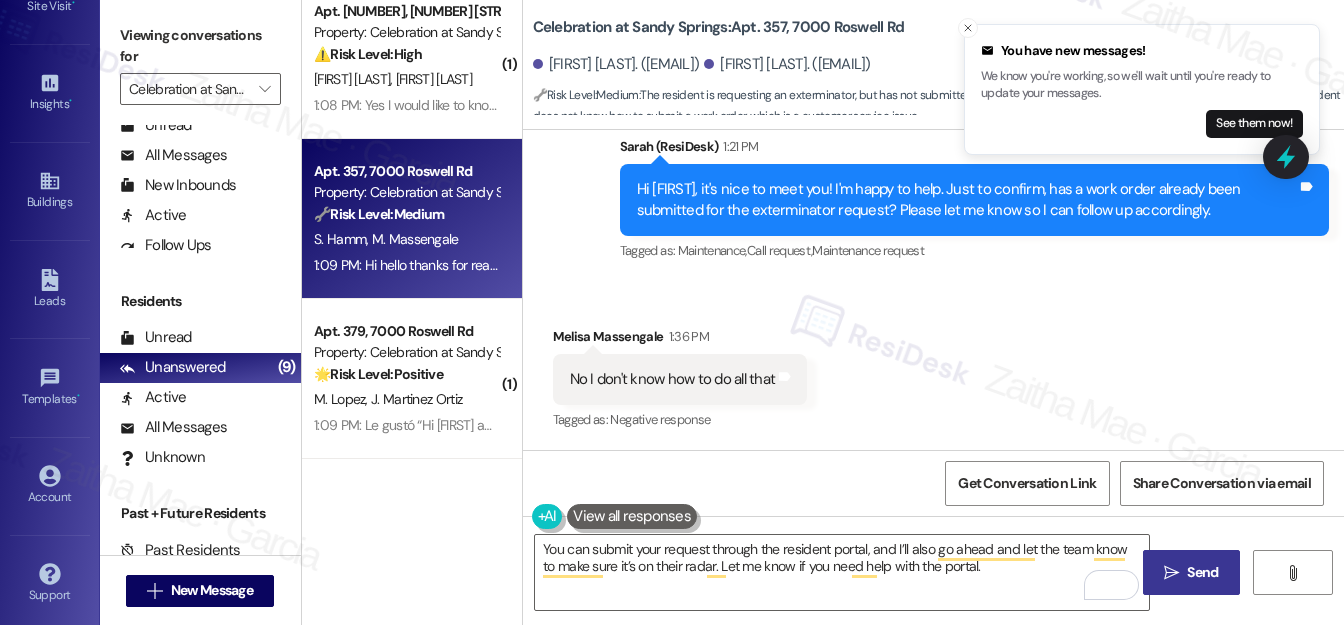 click on "Send" at bounding box center (1202, 572) 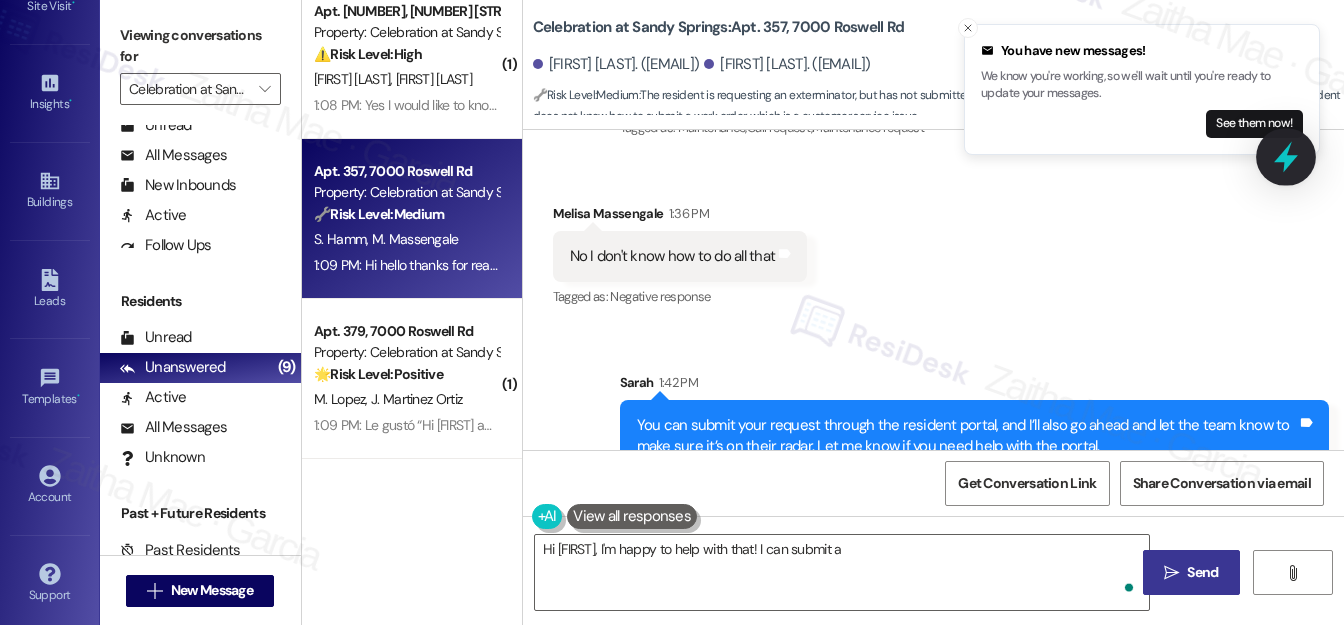 scroll, scrollTop: 736, scrollLeft: 0, axis: vertical 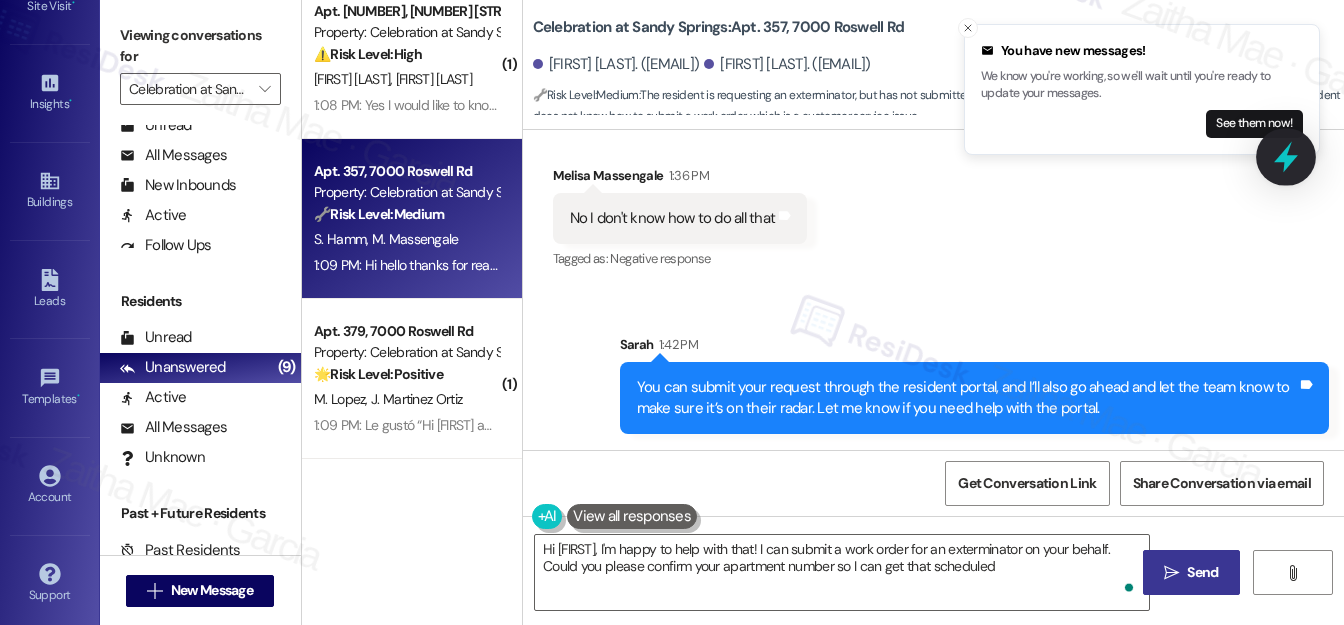 type on "Hi {{first_name}}, I'm happy to help with that! I can submit a work order for an exterminator on your behalf. Could you please confirm your apartment number so I can get that scheduled?" 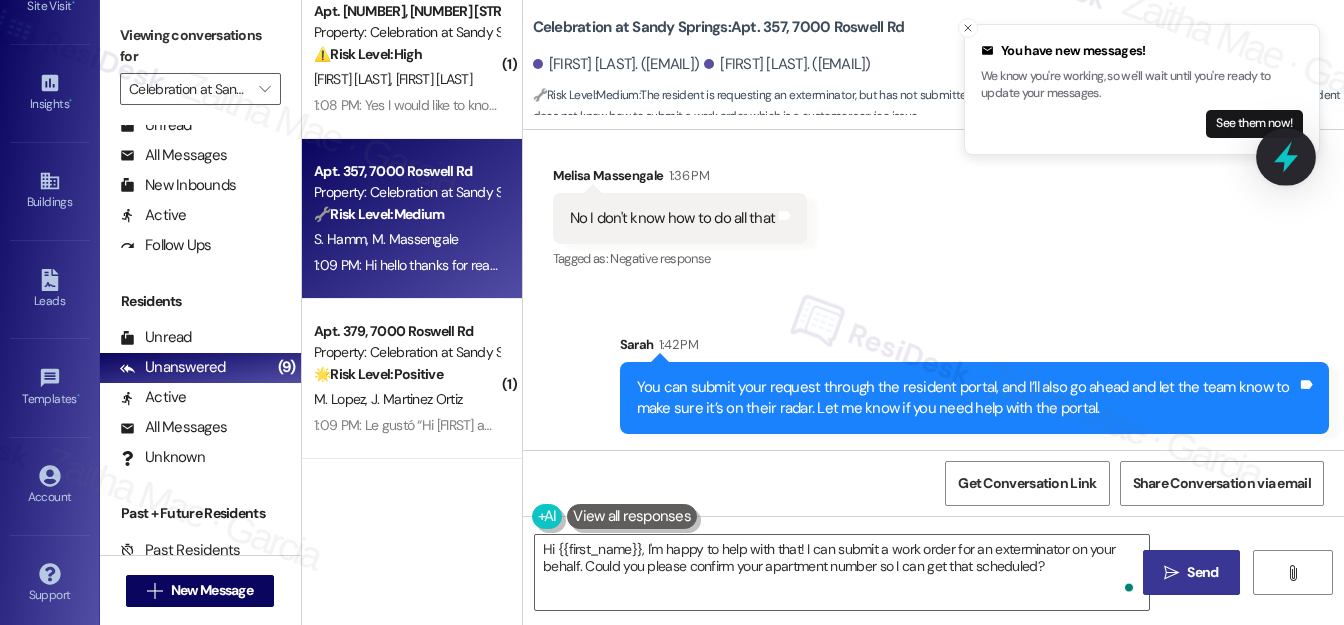 click 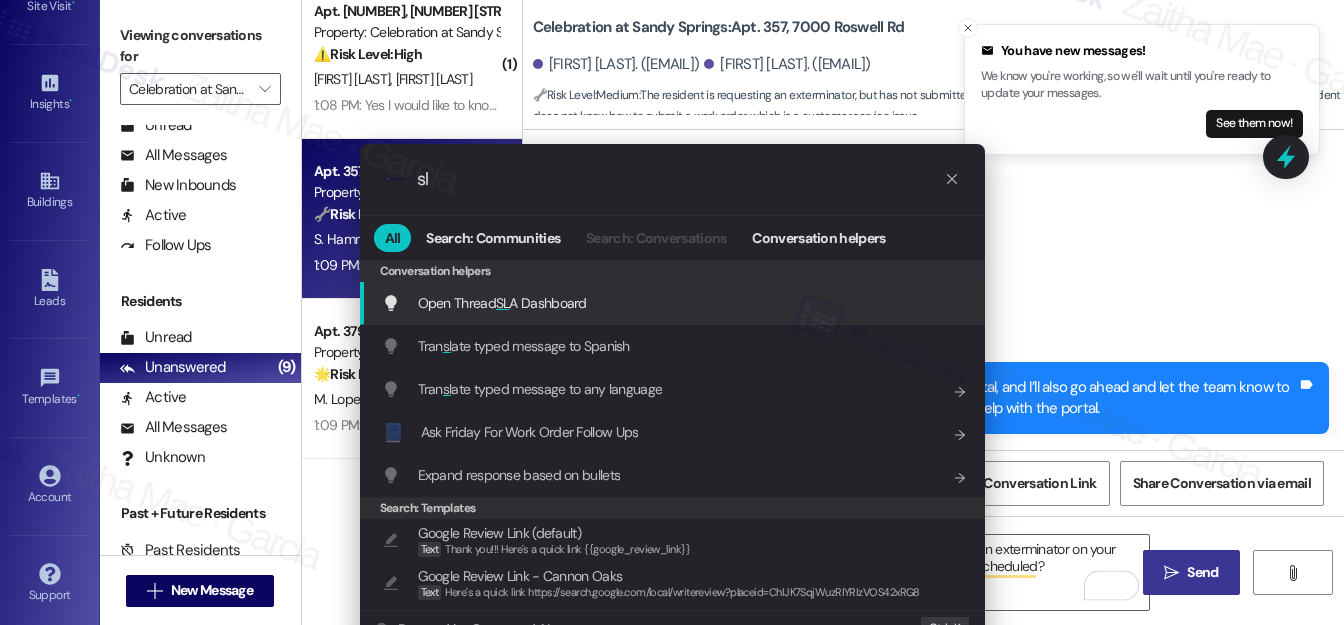 type on "sl" 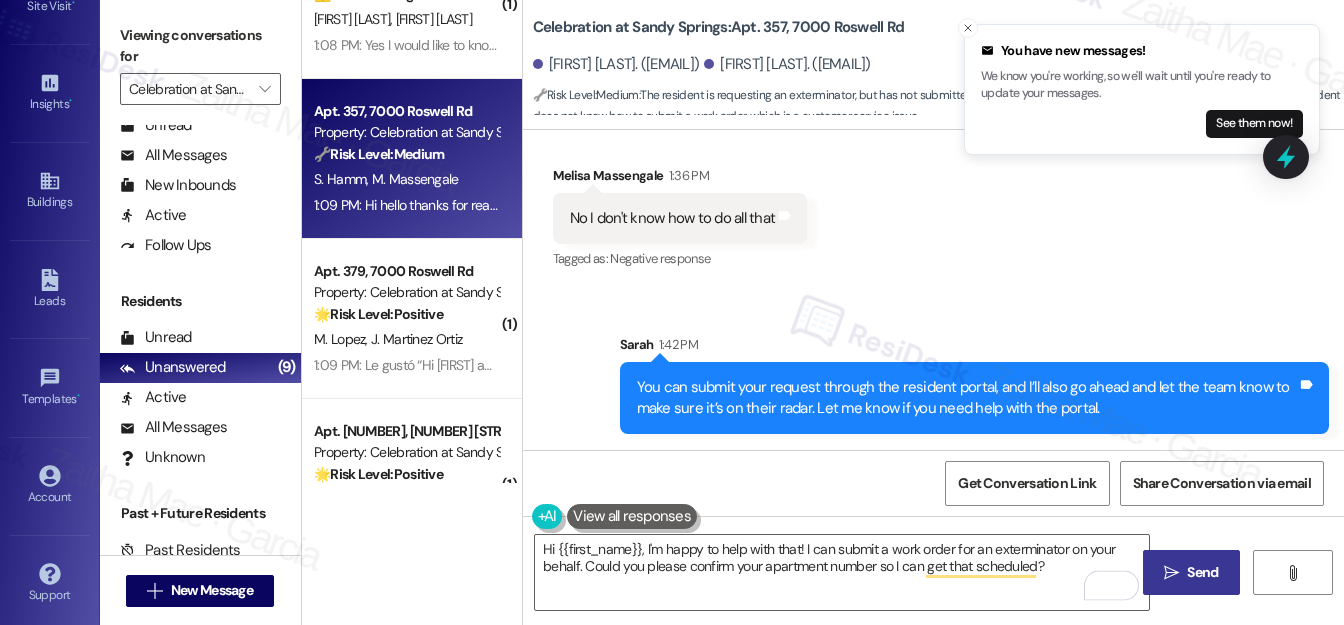 scroll, scrollTop: 272, scrollLeft: 0, axis: vertical 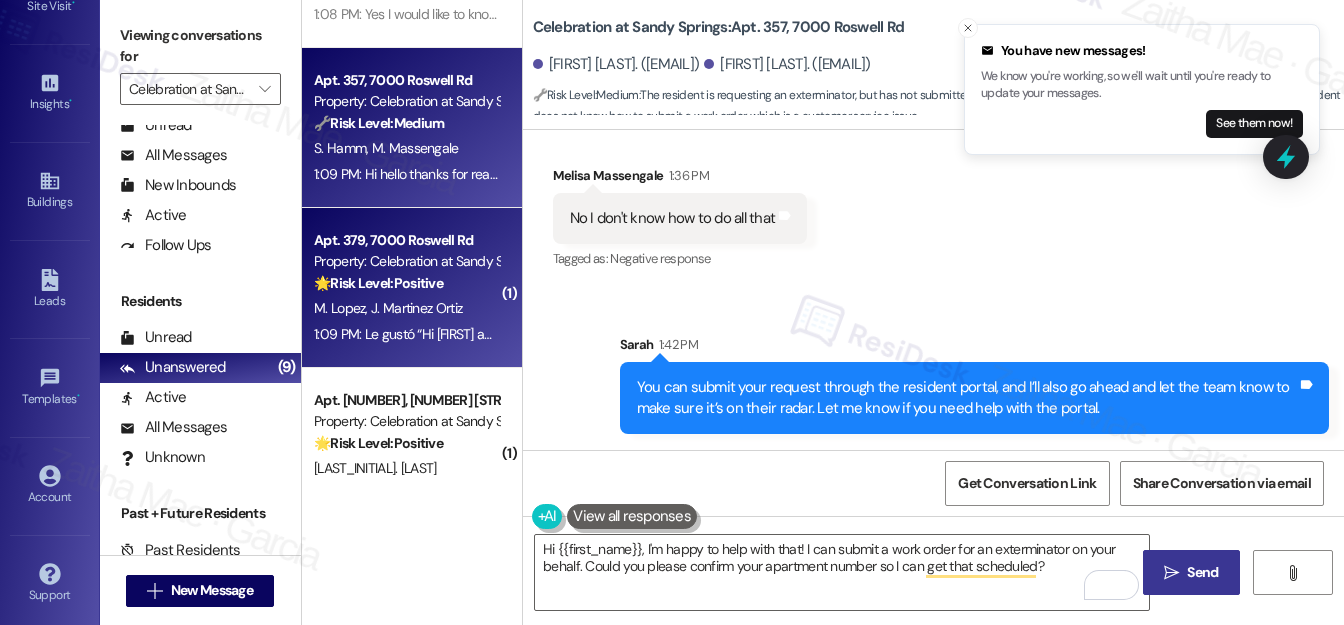 click on "🌟  Risk Level:  Positive The resident is acknowledging the introductory message from the new Resident Support Team. This indicates positive engagement and an opportunity for relationship building." at bounding box center (406, 283) 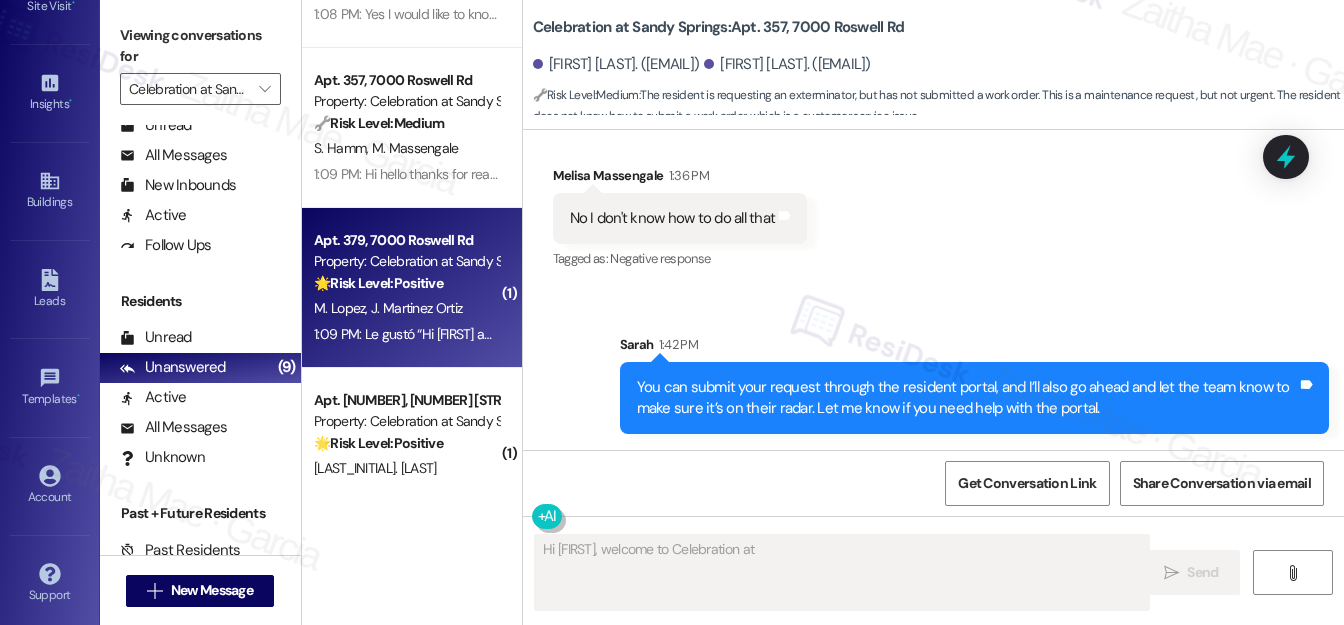 scroll, scrollTop: 470, scrollLeft: 0, axis: vertical 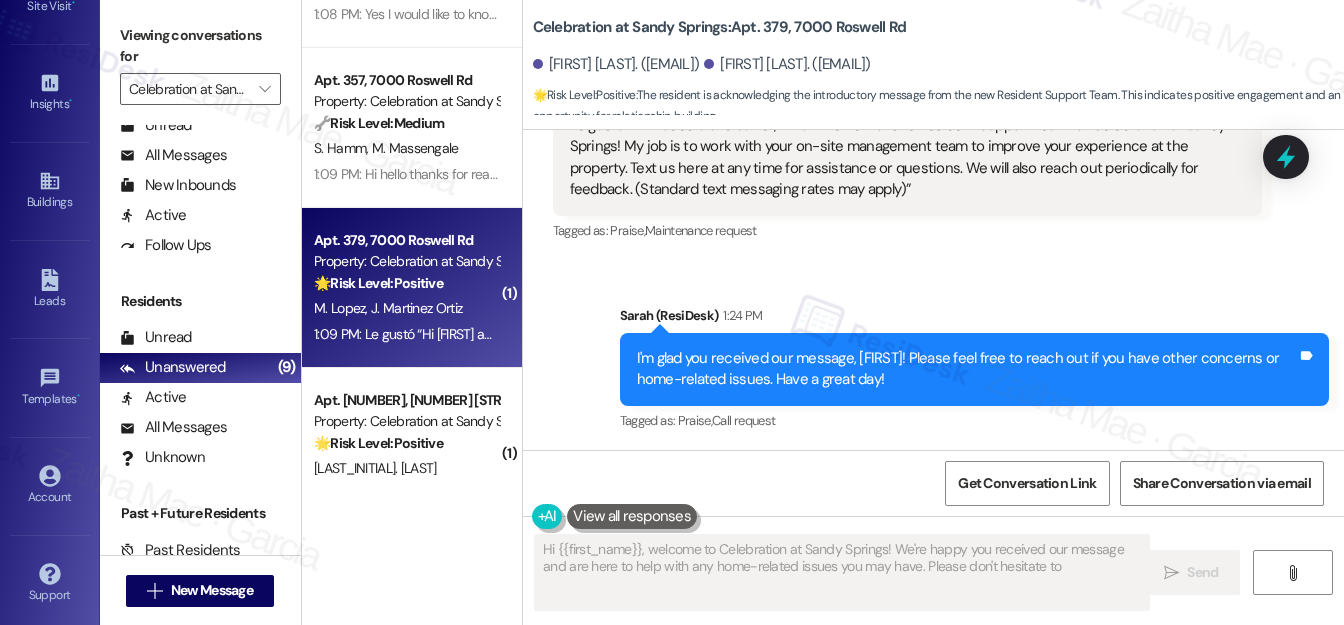 type on "Hi {{first_name}}, welcome to Celebration at Sandy Springs! We're happy you received our message and are here to help with any home-related issues you may have. Please don't hesitate to reach" 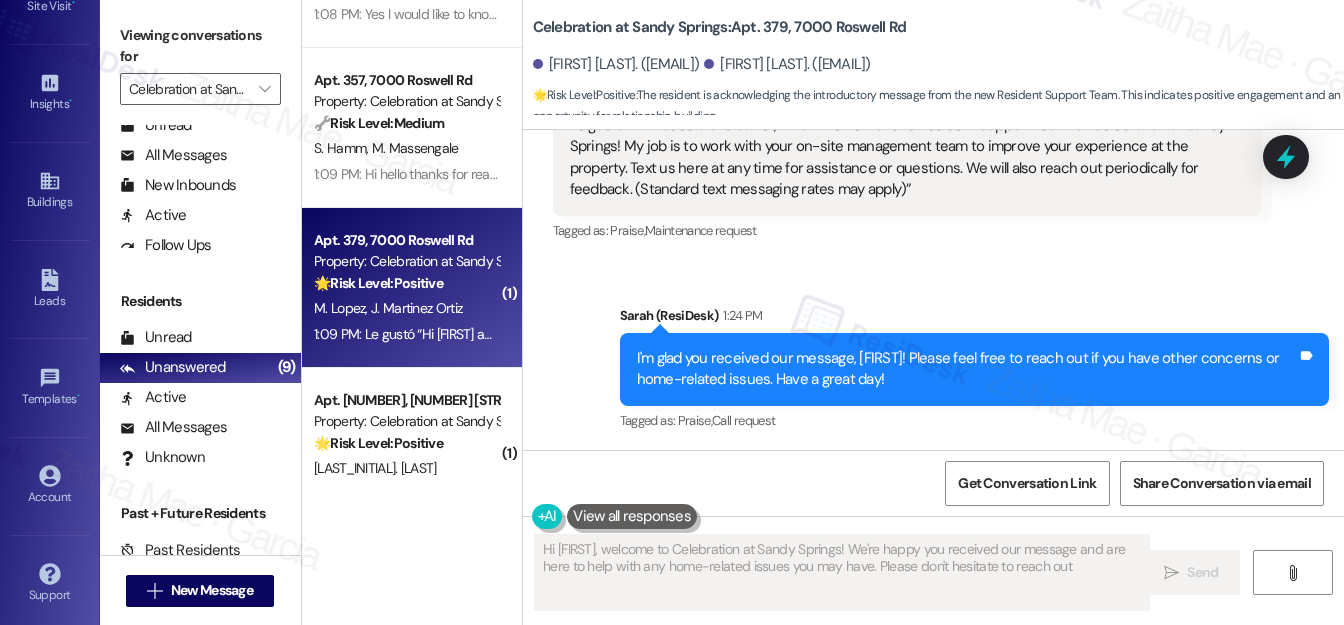 type on "Hi {{first_name}}, welcome to Celebration at Sandy Springs! We're happy you received our message and are here to help with any home-related issues you may have. Please don't hesitate to reach out!" 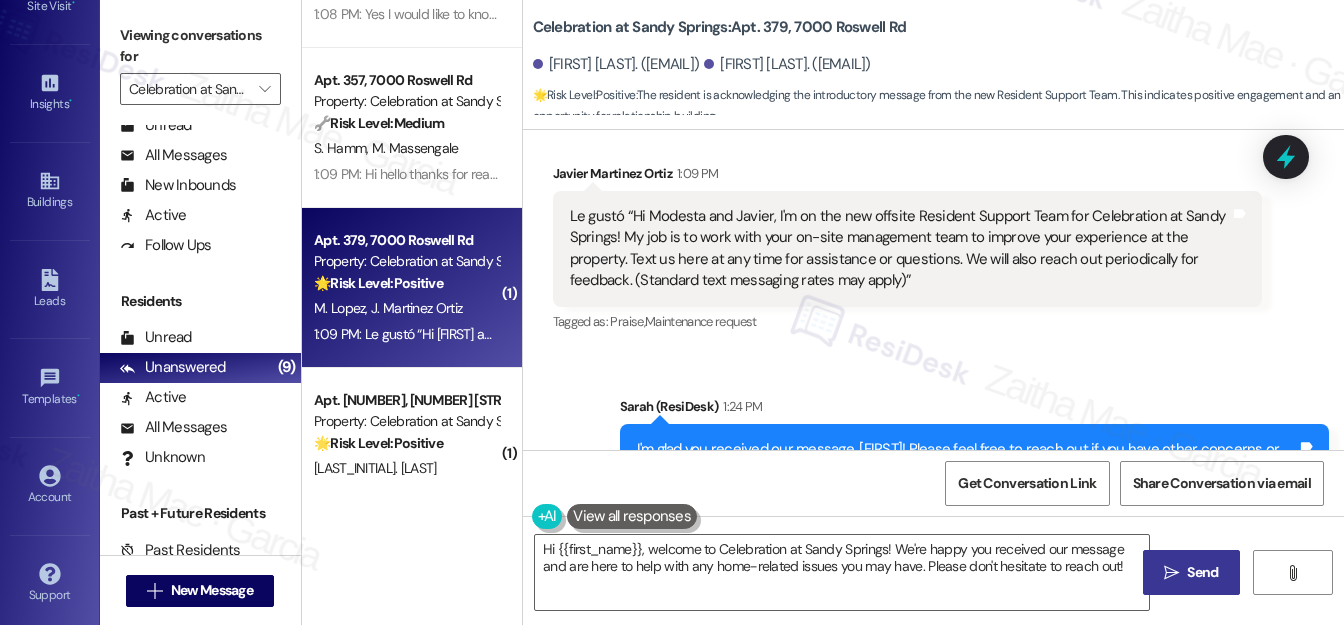 scroll, scrollTop: 470, scrollLeft: 0, axis: vertical 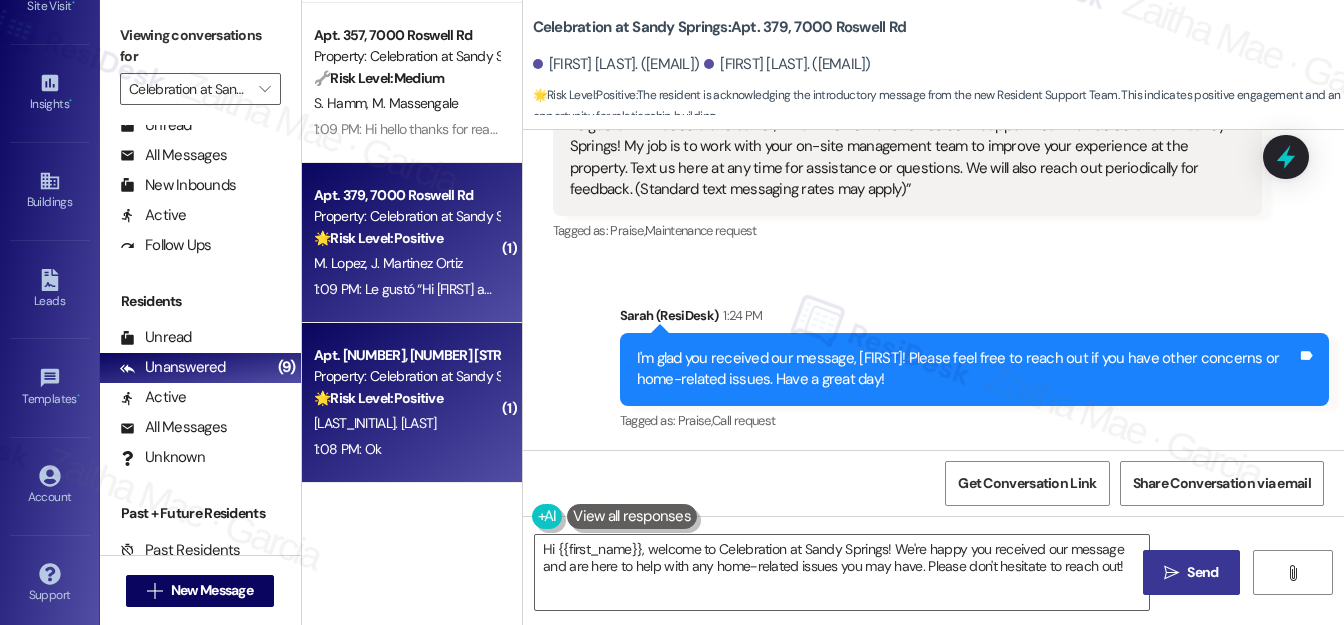 click on "[FIRST] [LAST]" at bounding box center [406, 423] 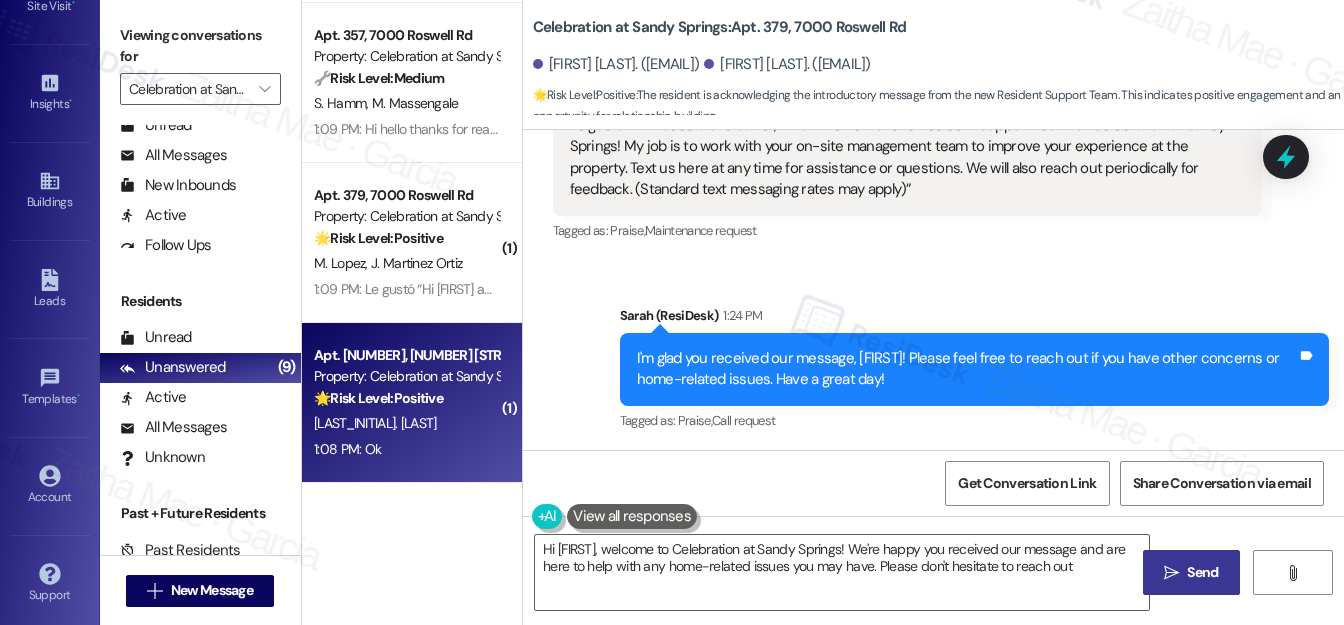 type on "Hi {{first_name}}, welcome to Celebration at Sandy Springs! We're happy you received our message and are here to help with any home-related issues you may have. Please don't hesitate to reach out!" 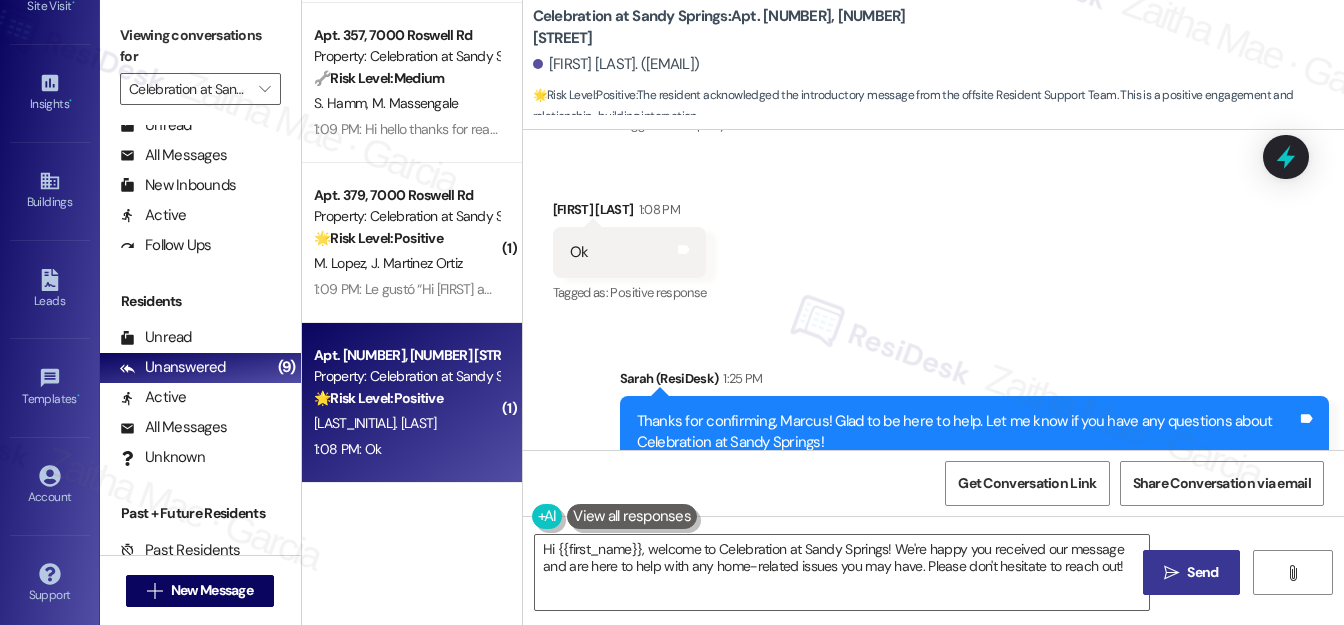scroll, scrollTop: 406, scrollLeft: 0, axis: vertical 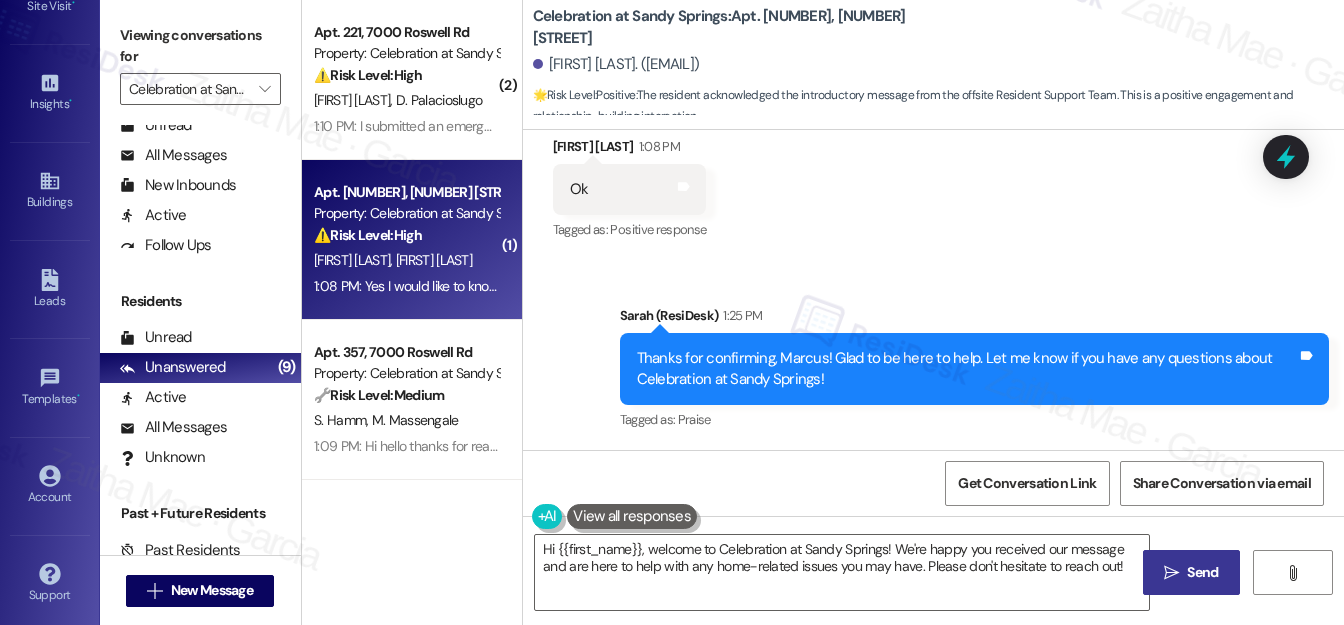 click on "G. Glenn K. Glenn" at bounding box center [406, 260] 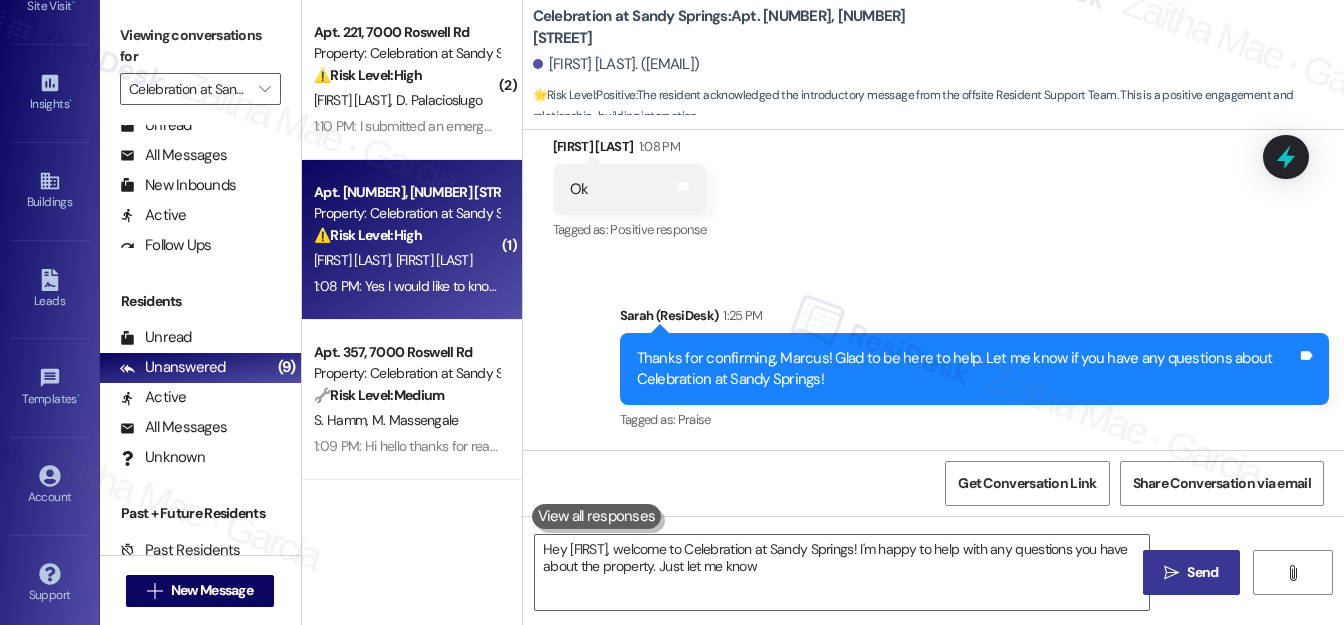 type on "Hey {{first_name}}, welcome to Celebration at Sandy Springs! I'm happy to help with any questions you have about the property. Just let me know!" 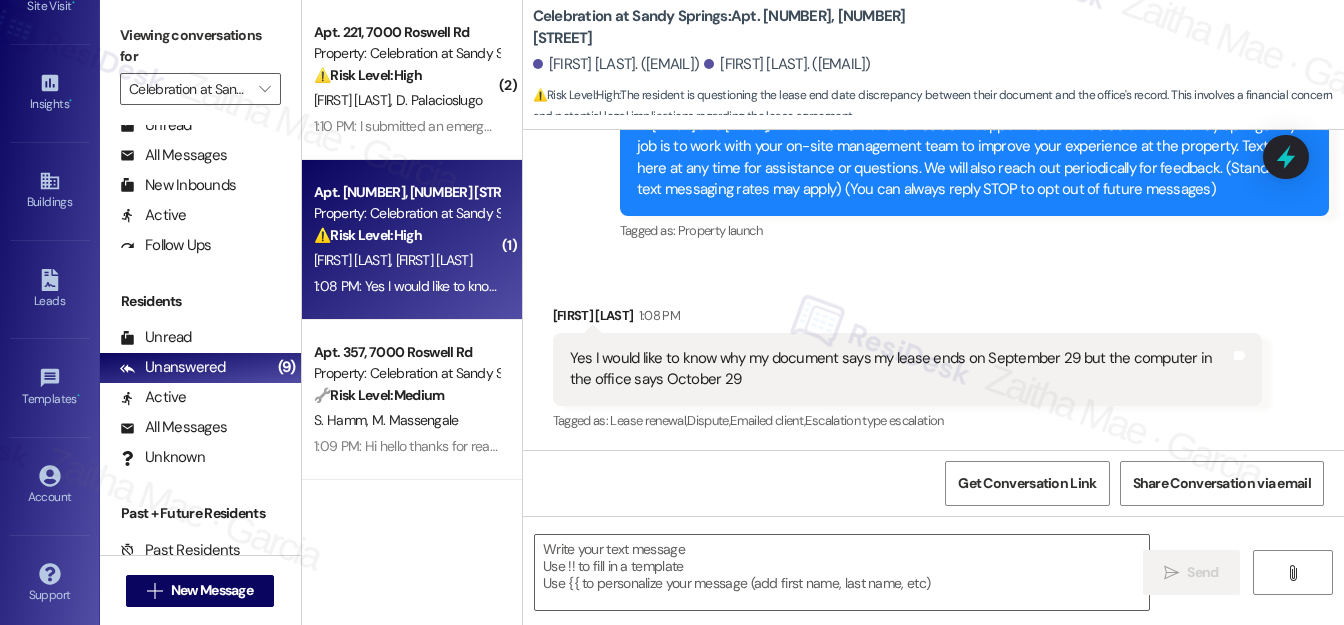 type on "Fetching suggested responses. Please feel free to read through the conversation in the meantime." 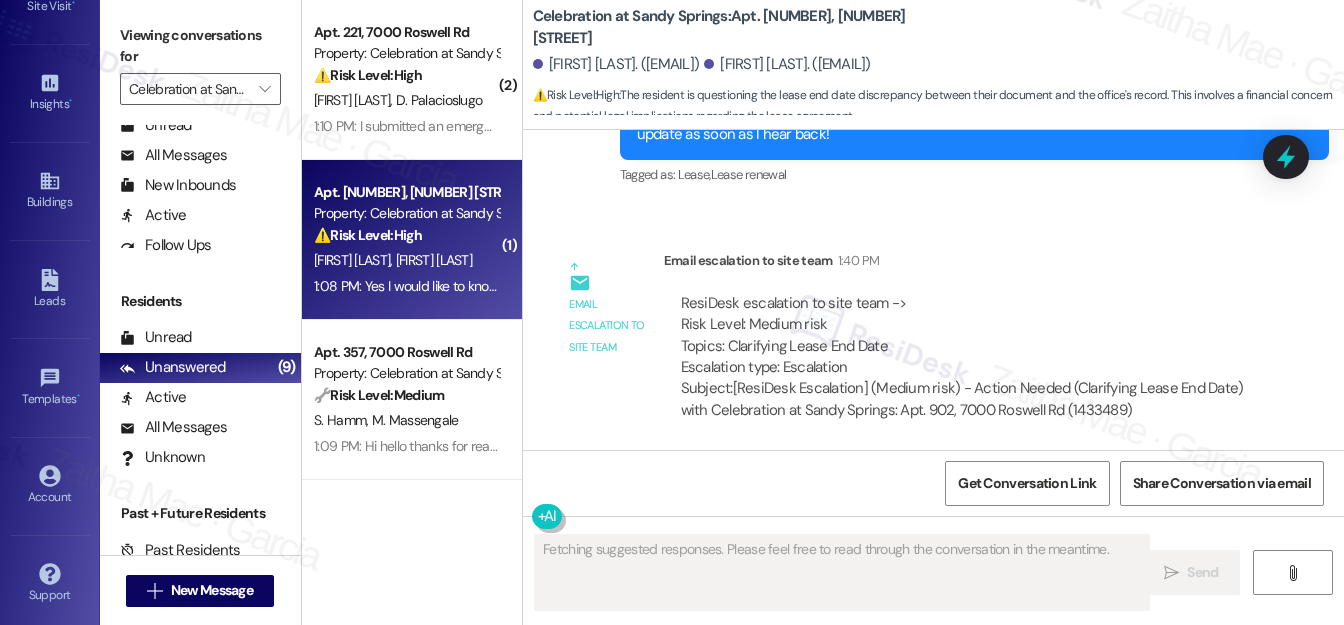 scroll, scrollTop: 696, scrollLeft: 0, axis: vertical 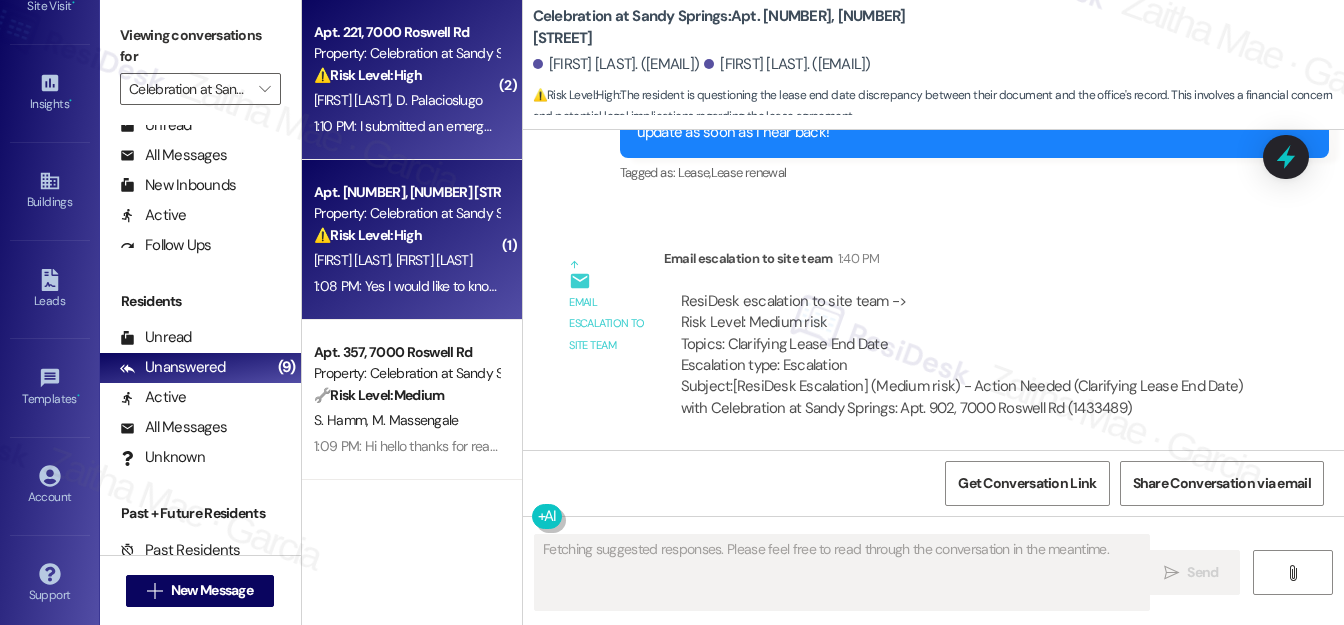click on "C. Fears D. Palacioslugo" at bounding box center (406, 100) 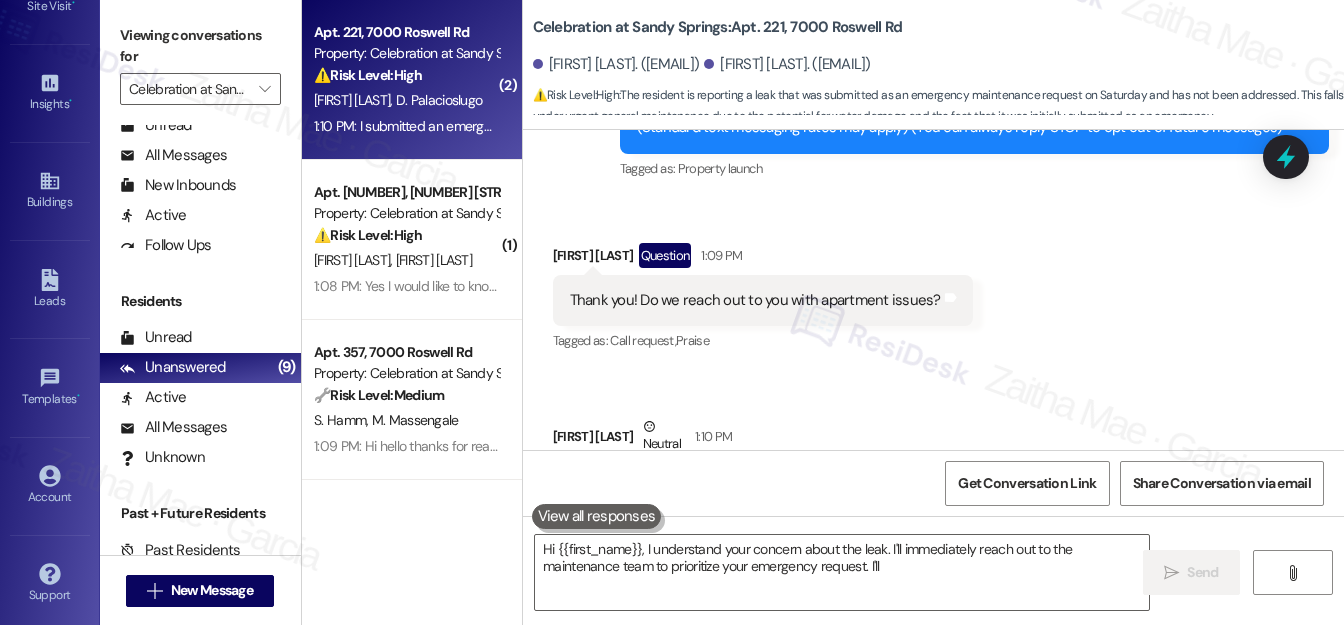 scroll, scrollTop: 430, scrollLeft: 0, axis: vertical 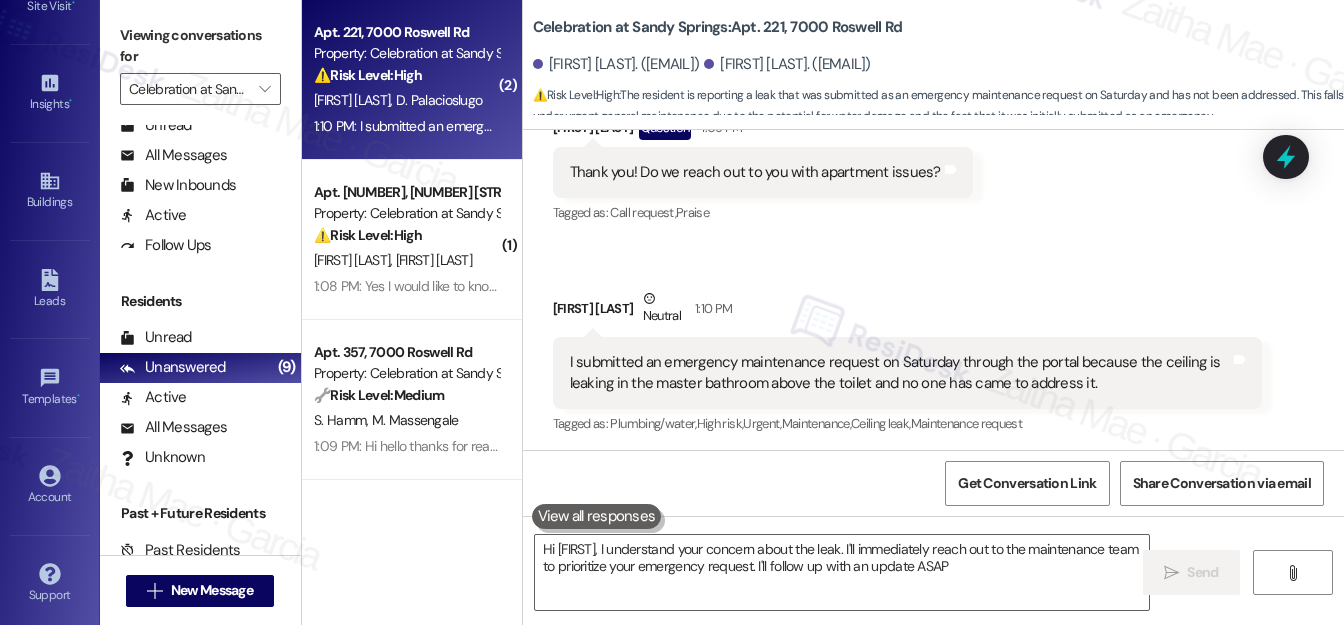 type on "Hi {{first_name}}, I understand your concern about the leak. I'll immediately reach out to the maintenance team to prioritize your emergency request. I'll follow up with an update ASAP!" 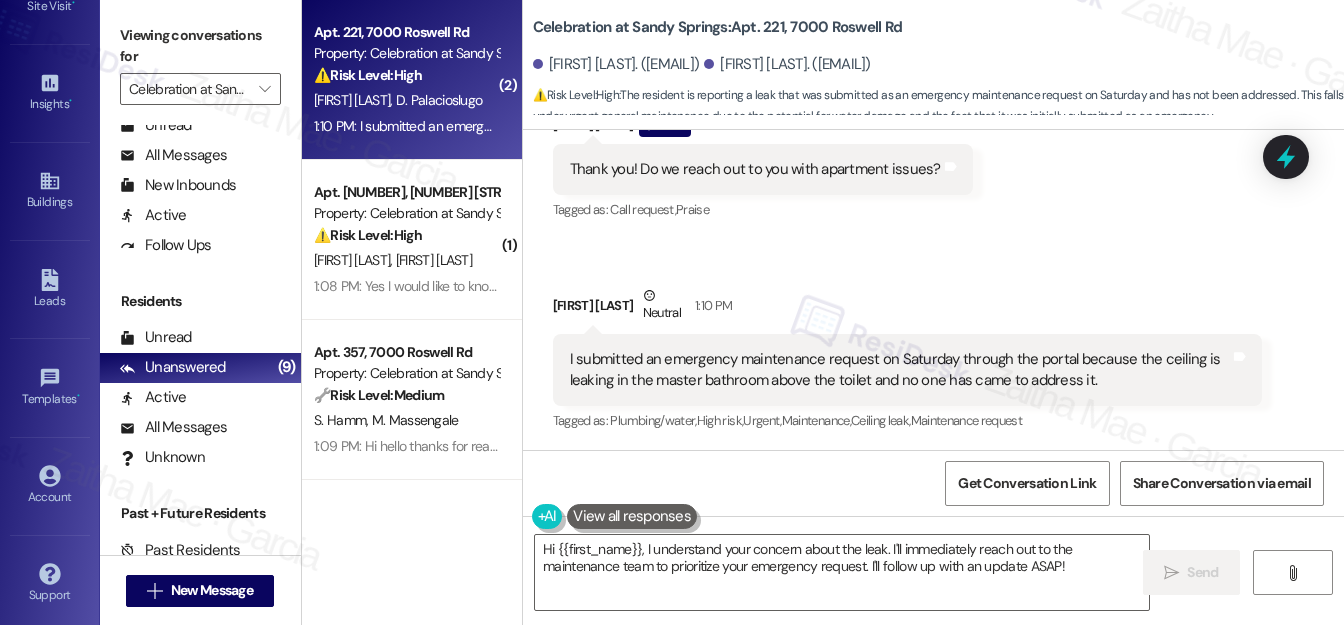 scroll, scrollTop: 431, scrollLeft: 0, axis: vertical 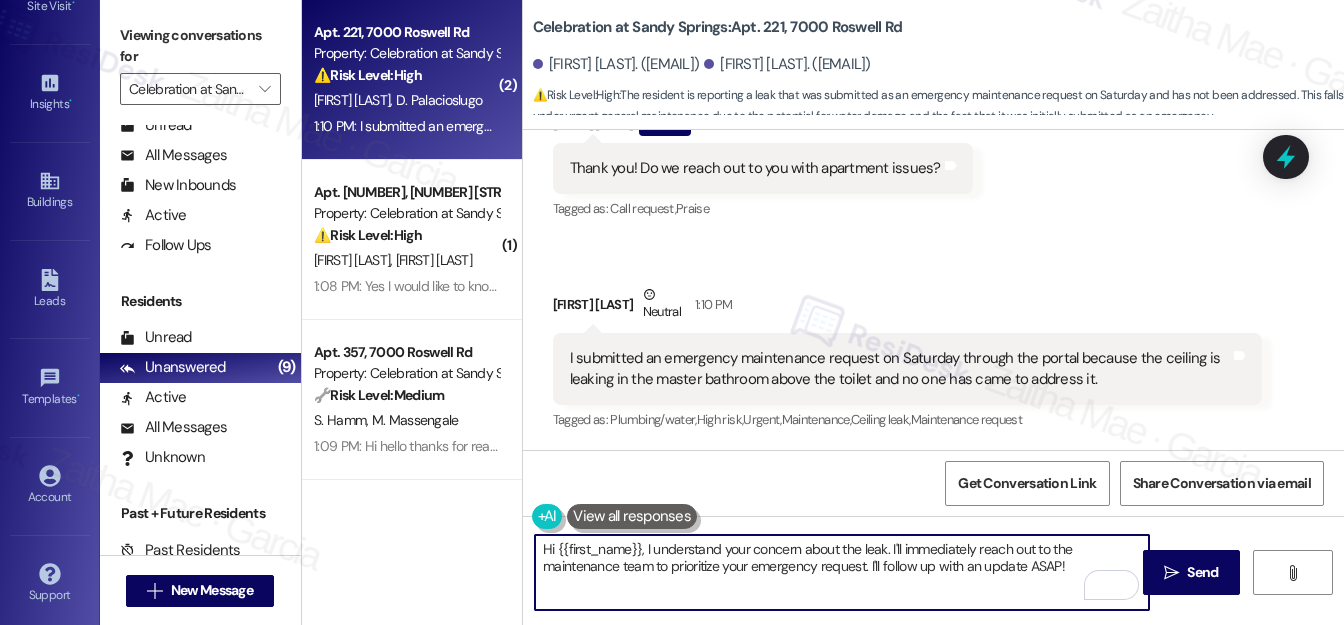drag, startPoint x: 543, startPoint y: 547, endPoint x: 1066, endPoint y: 566, distance: 523.34503 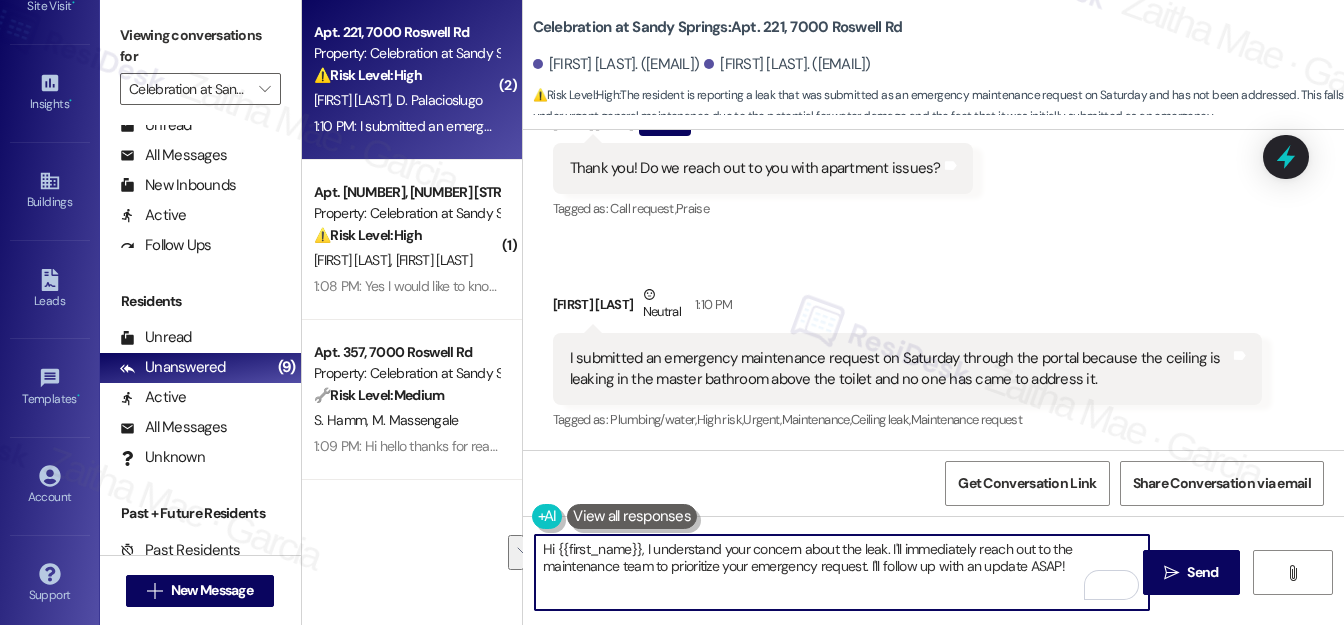 type 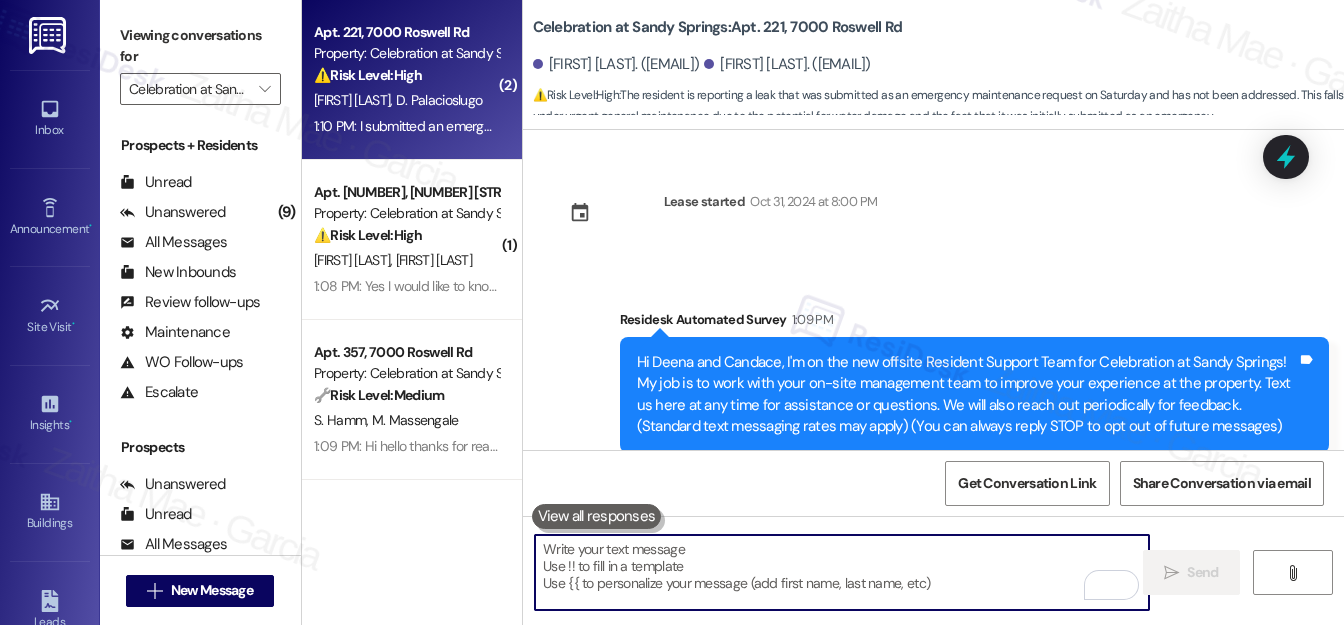 scroll, scrollTop: 0, scrollLeft: 0, axis: both 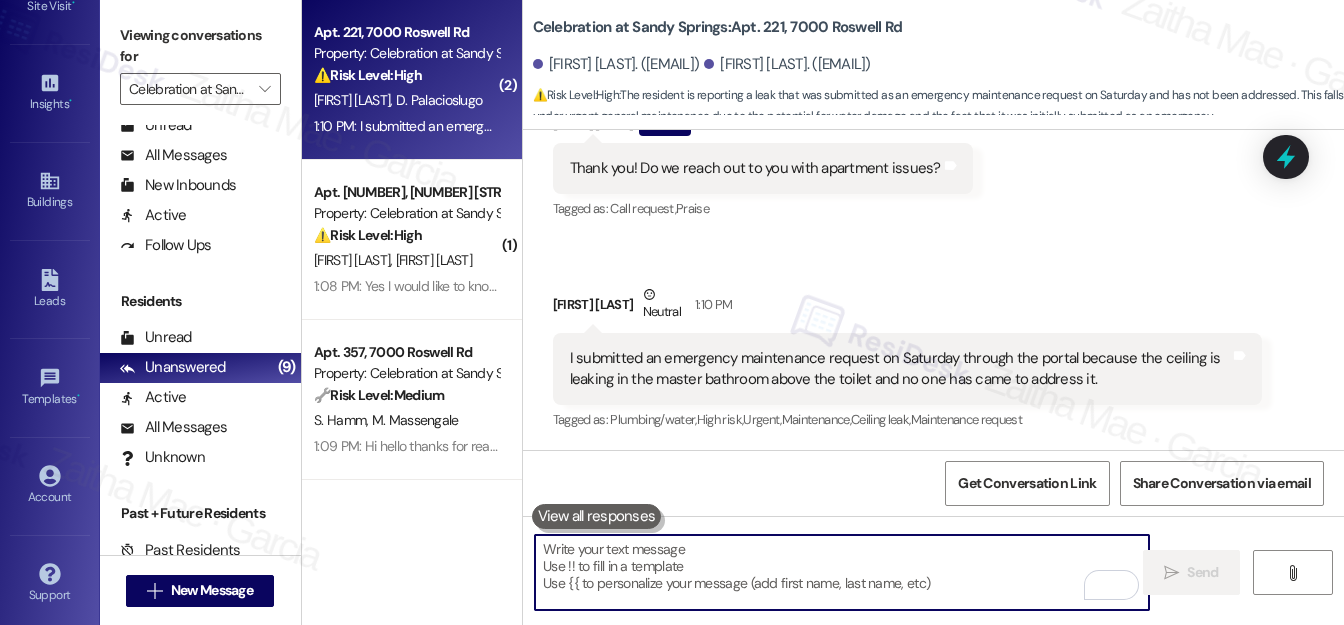 click at bounding box center (842, 572) 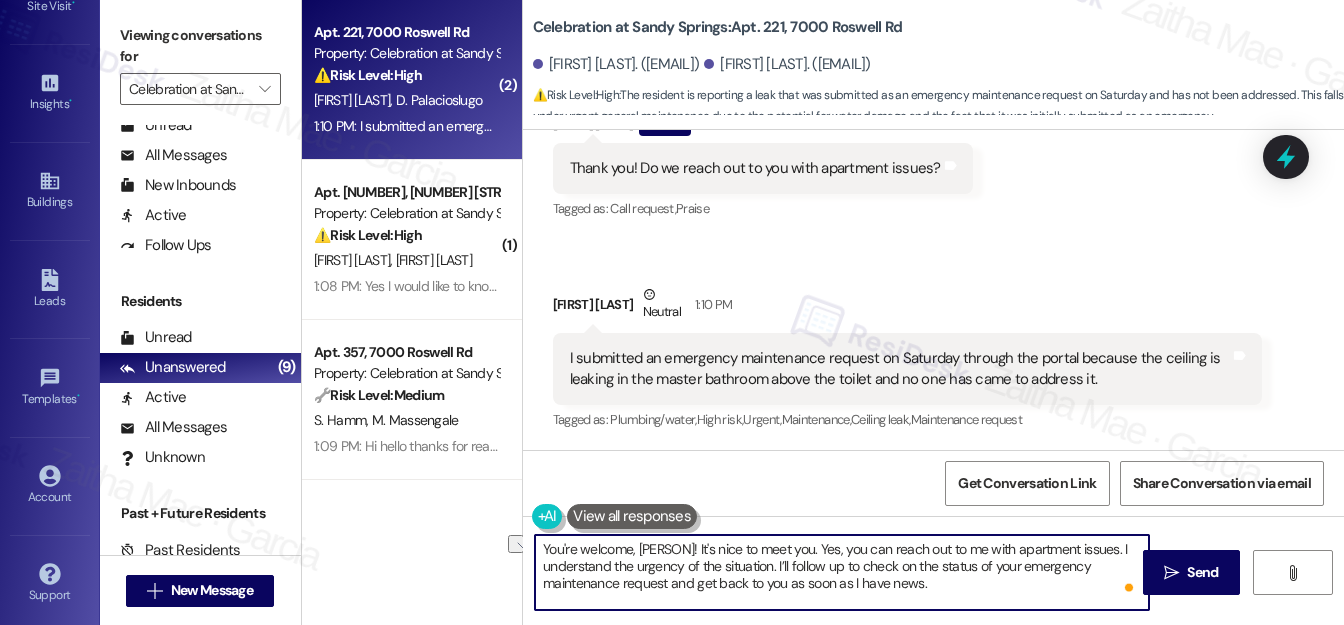 drag, startPoint x: 850, startPoint y: 548, endPoint x: 730, endPoint y: 542, distance: 120.14991 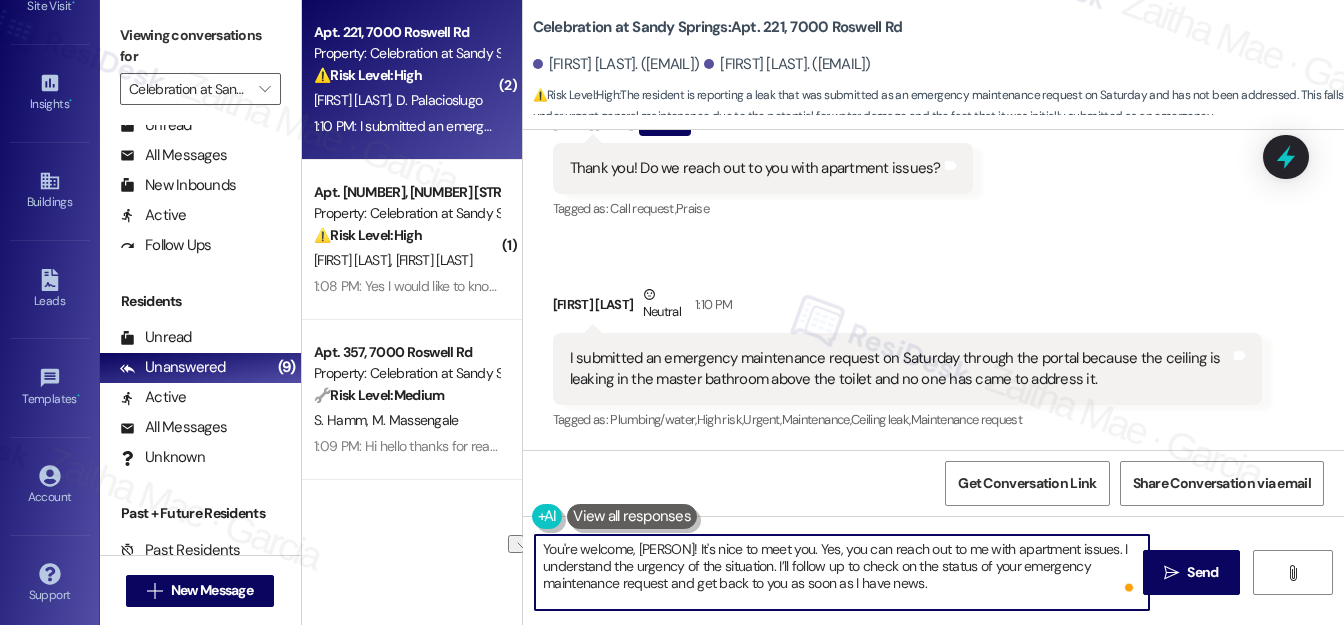 click on "You're welcome, [PERSON]! It's nice to meet you. Yes, you can reach out to me with apartment issues. I understand the urgency of the situation. I’ll follow up to check on the status of your emergency maintenance request and get back to you as soon as I have news." at bounding box center (842, 572) 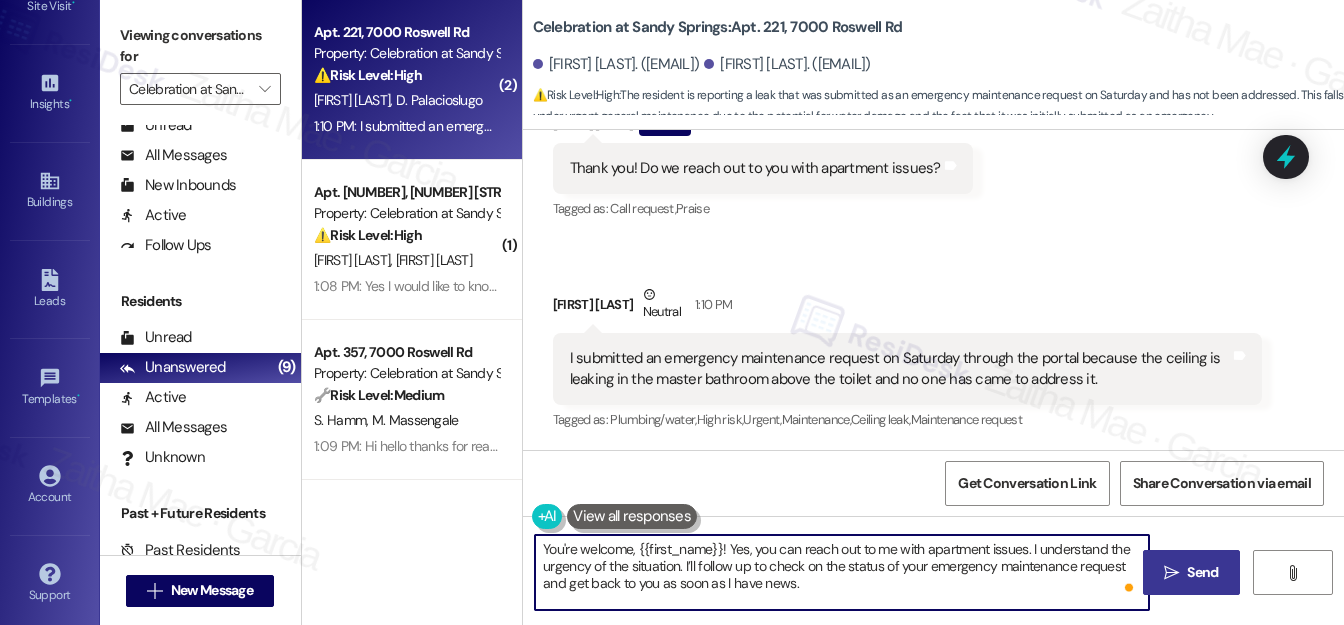 type on "You're welcome, {{first_name}}! Yes, you can reach out to me with apartment issues. I understand the urgency of the situation. I’ll follow up to check on the status of your emergency maintenance request and get back to you as soon as I have news." 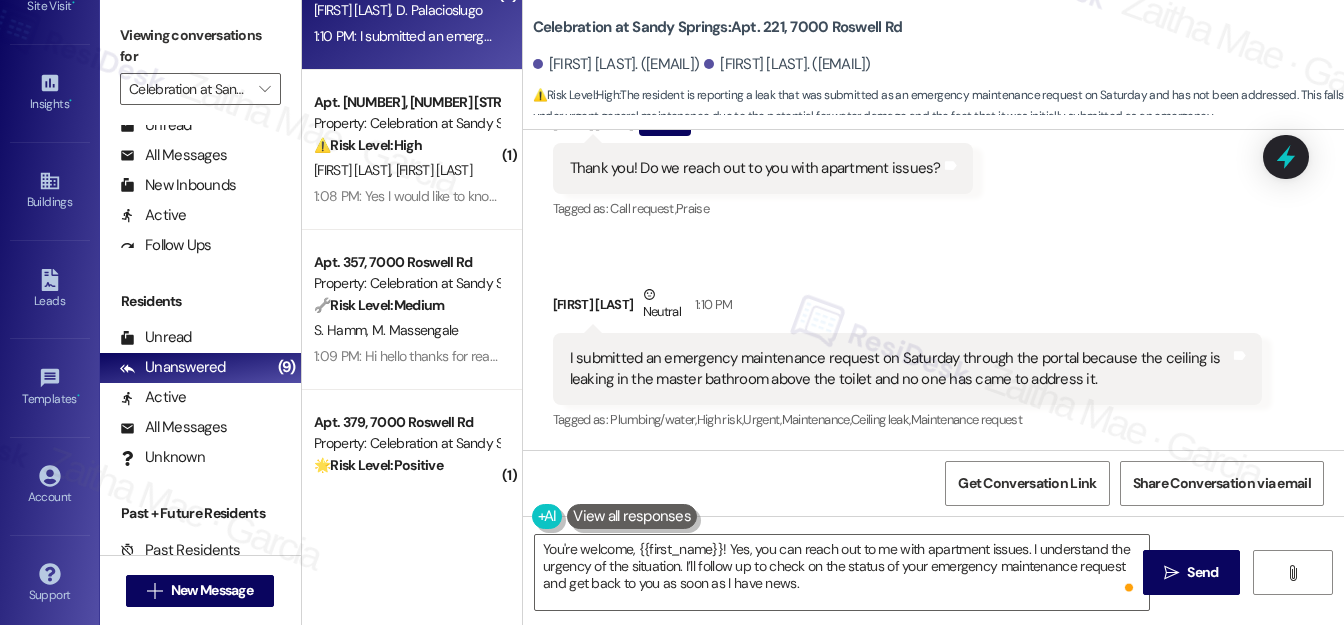 scroll, scrollTop: 181, scrollLeft: 0, axis: vertical 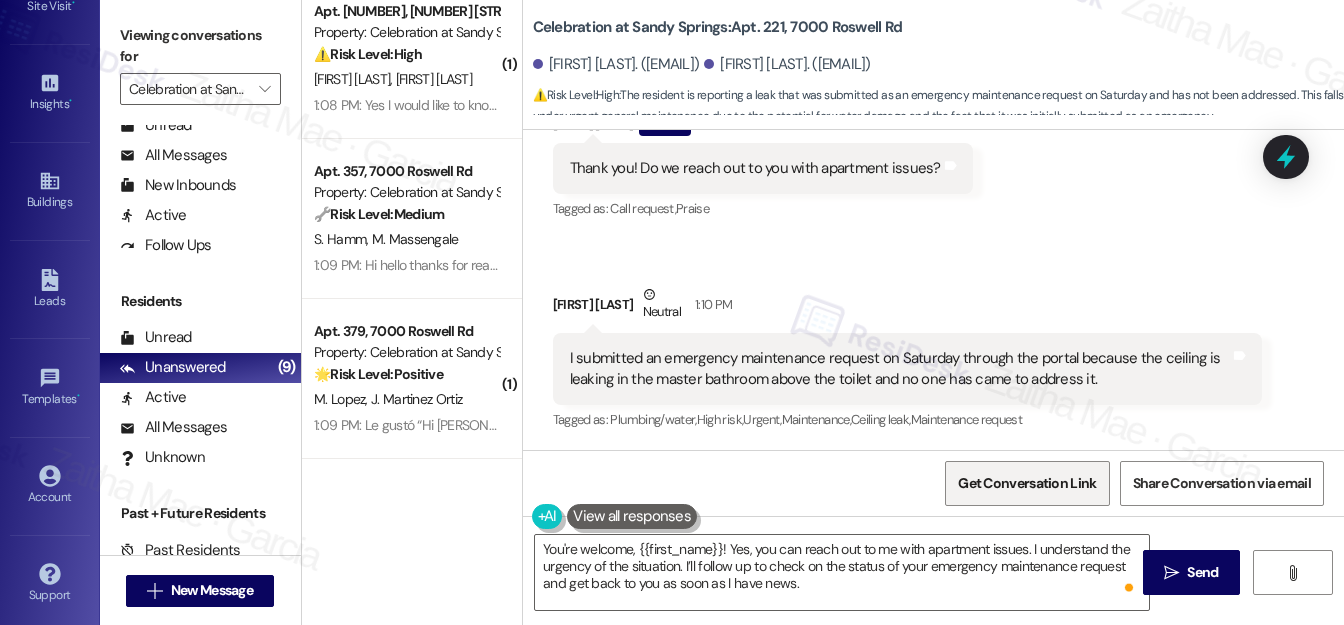 click on "Get Conversation Link" at bounding box center (1027, 483) 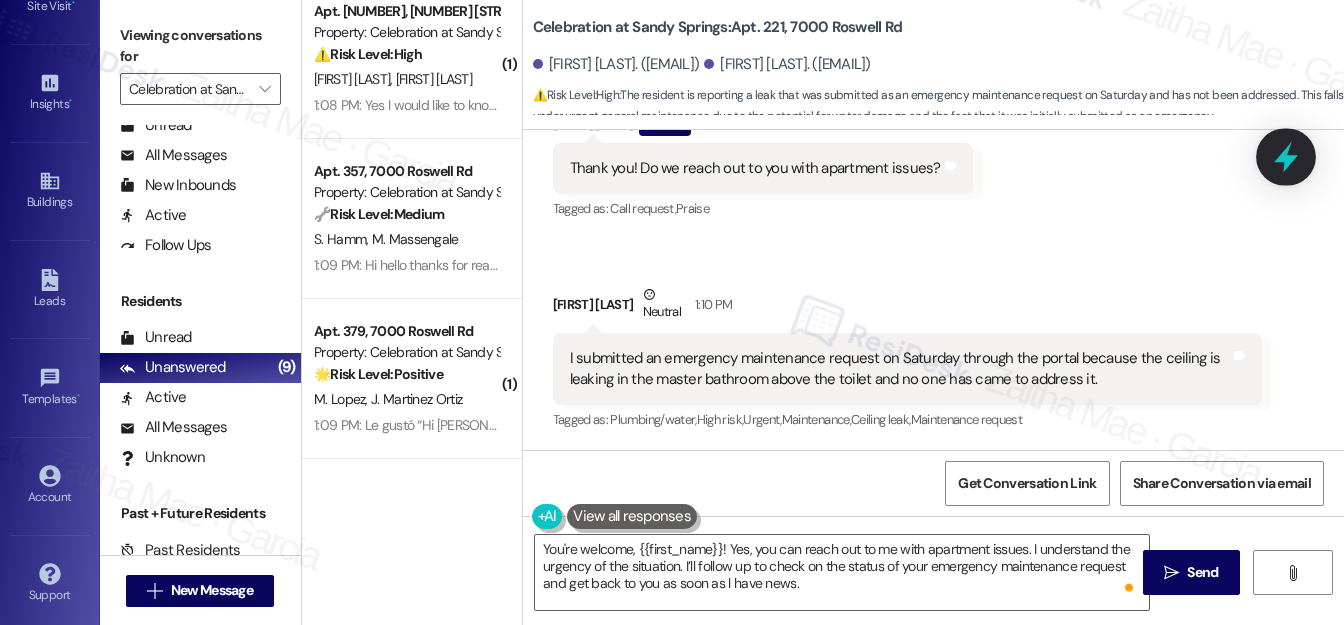 click 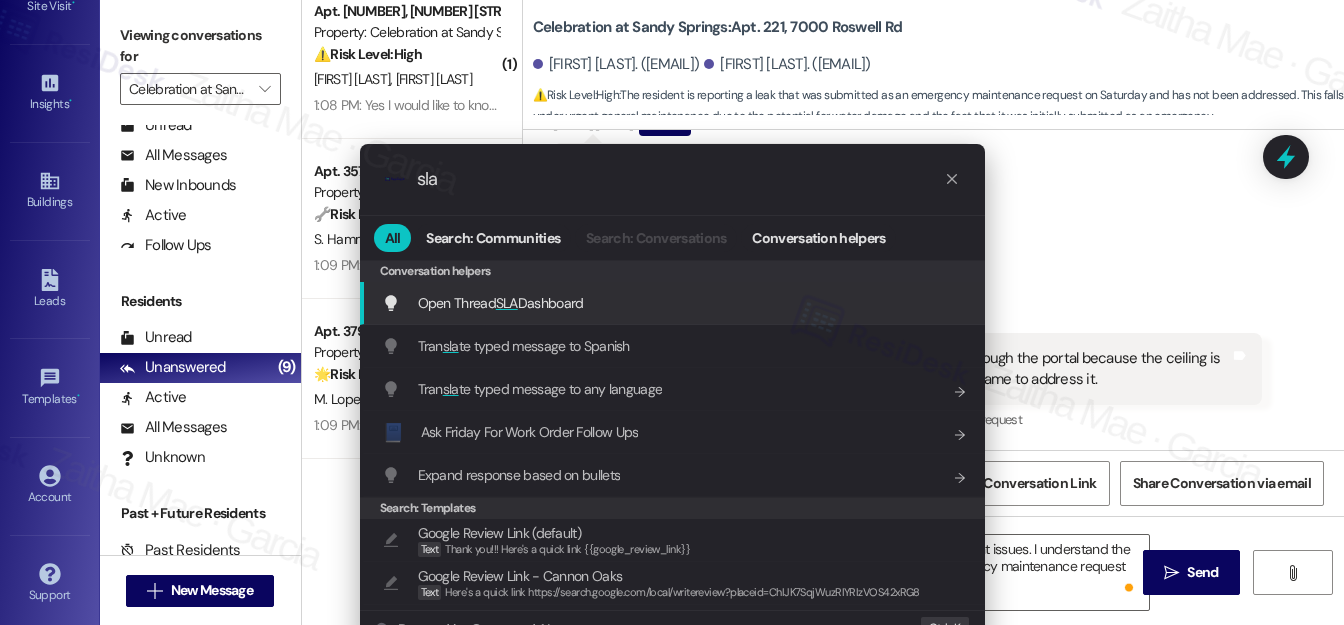 type on "sla" 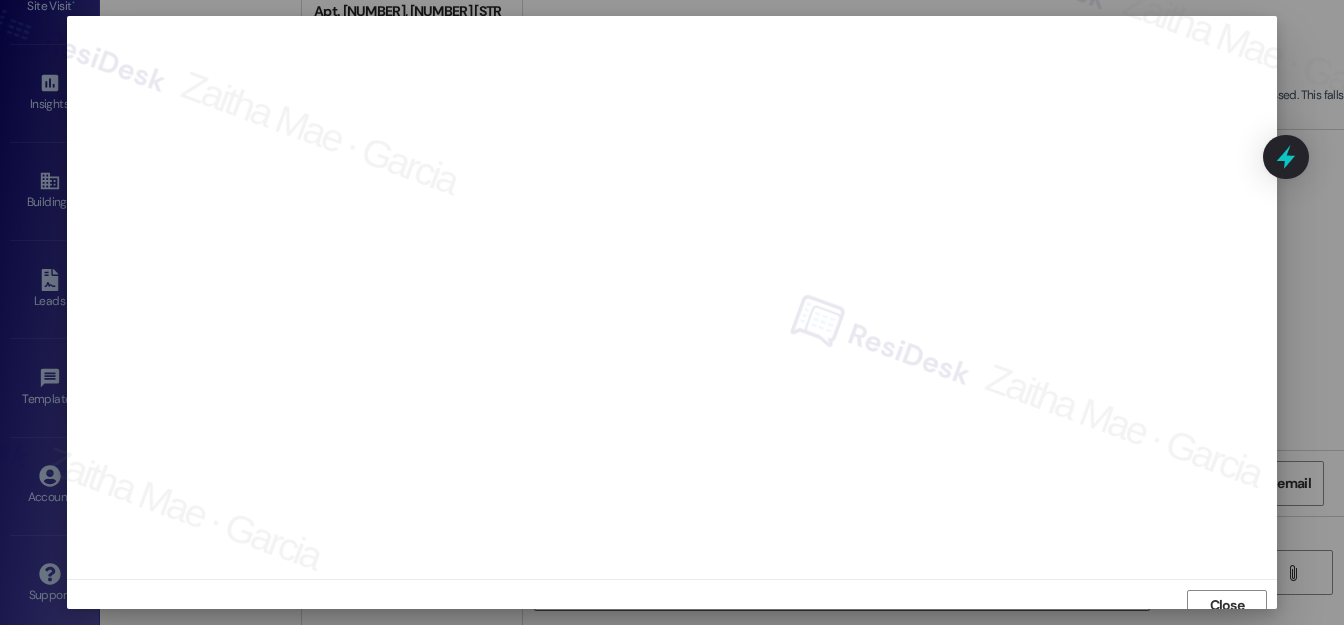 scroll, scrollTop: 12, scrollLeft: 0, axis: vertical 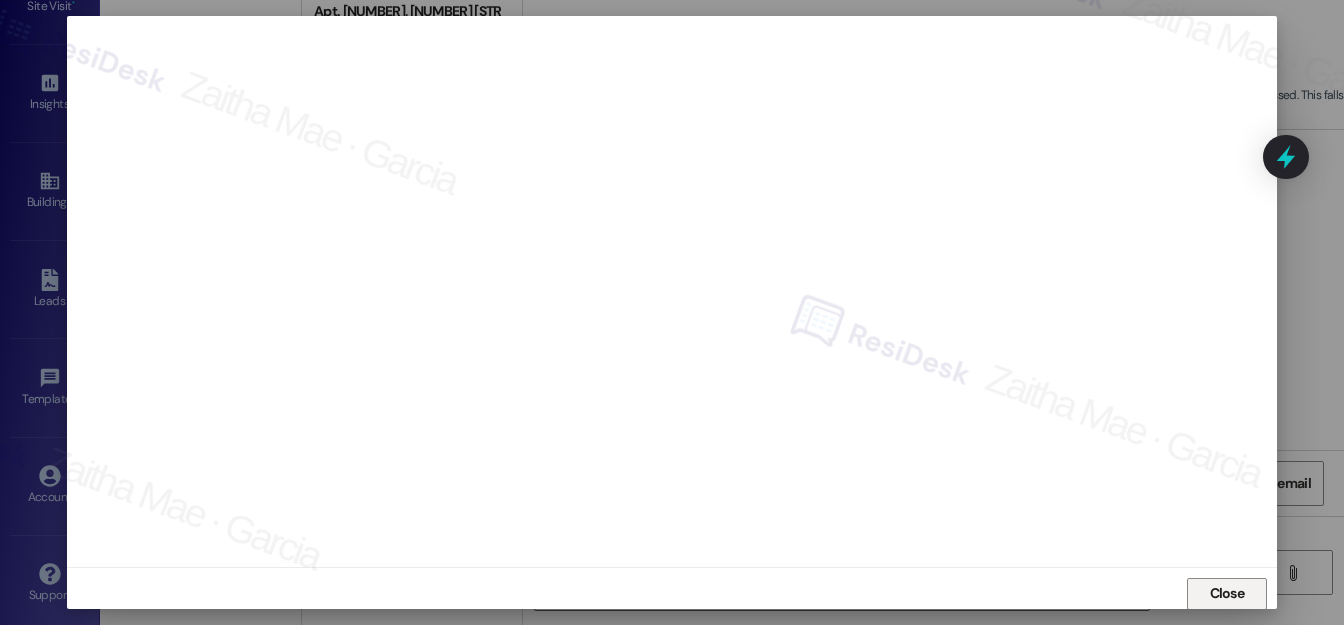 click on "Close" at bounding box center (1227, 593) 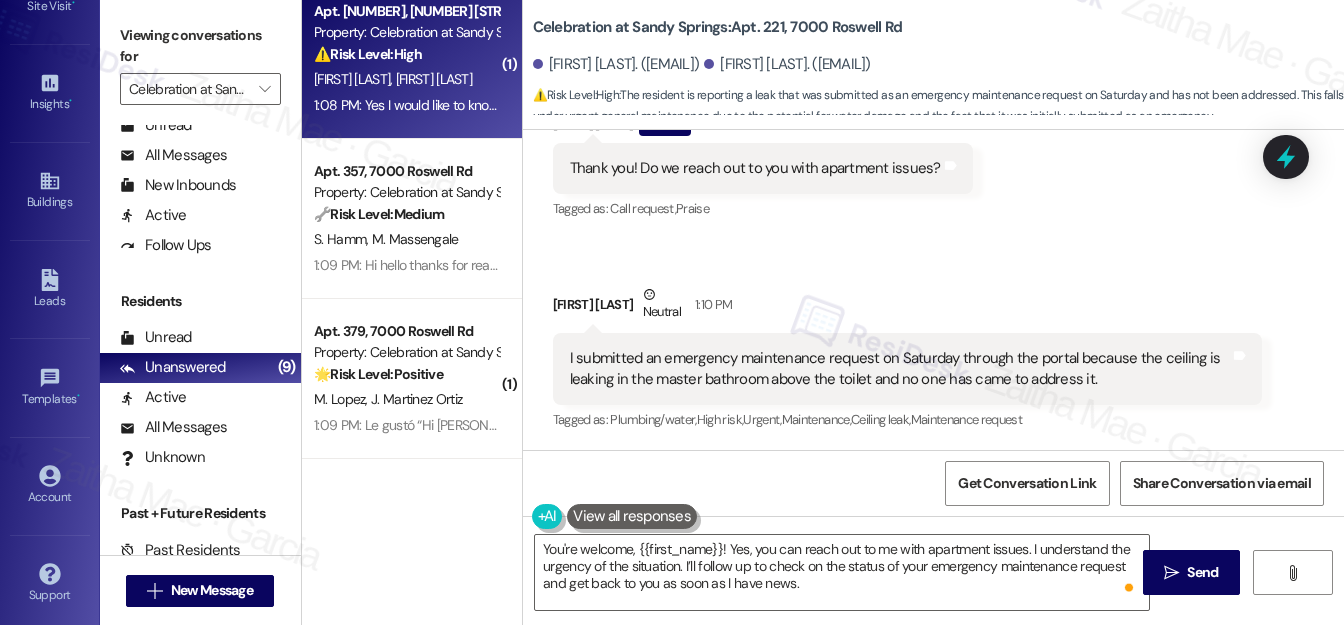click on "1:08 PM: Yes I would like to know why my document says my lease ends on September 29 but the computer in the office says October 29 1:08 PM: Yes I would like to know why my document says my lease ends on September 29 but the computer in the office says October 29" at bounding box center (406, 105) 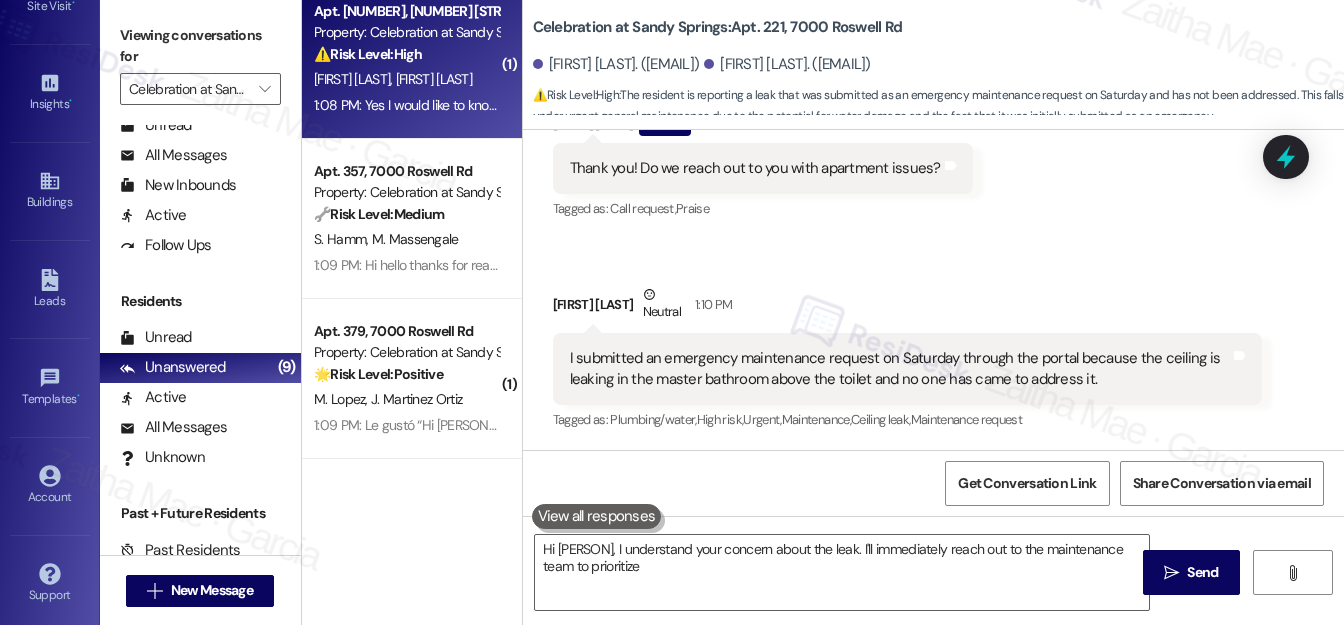 type on "Hi [PERSON], I understand your concern about the leak. I'll immediately reach out to the maintenance team to prioritize" 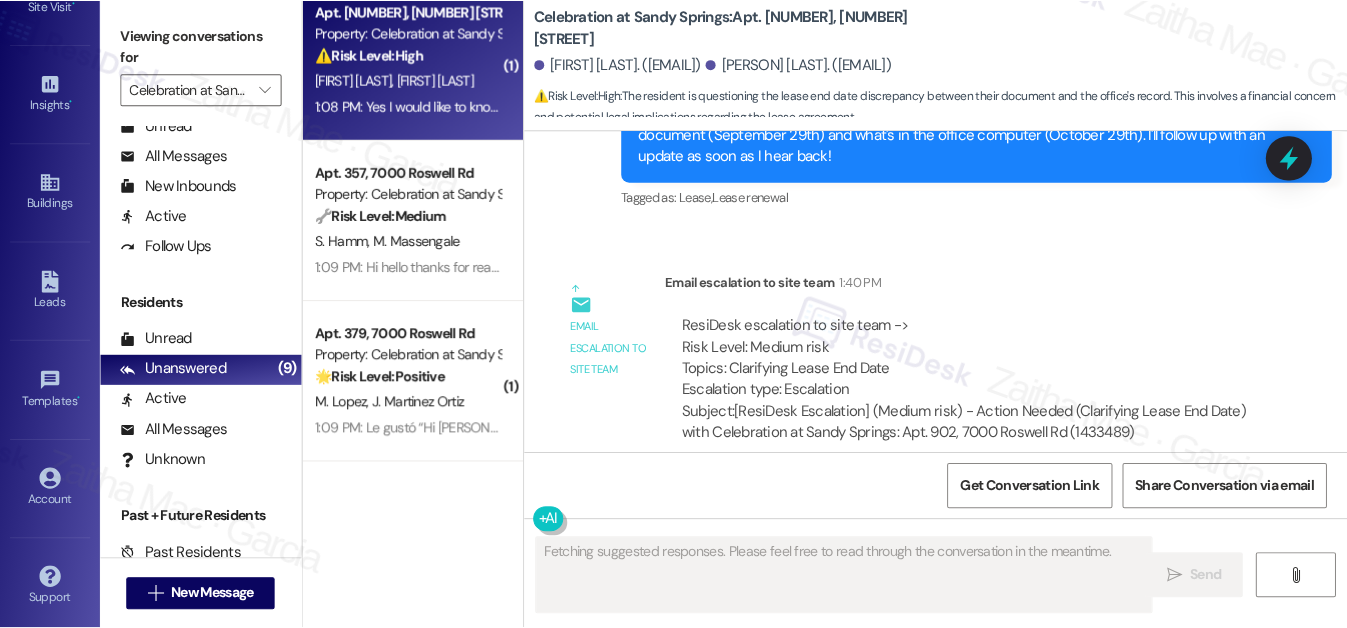 scroll, scrollTop: 696, scrollLeft: 0, axis: vertical 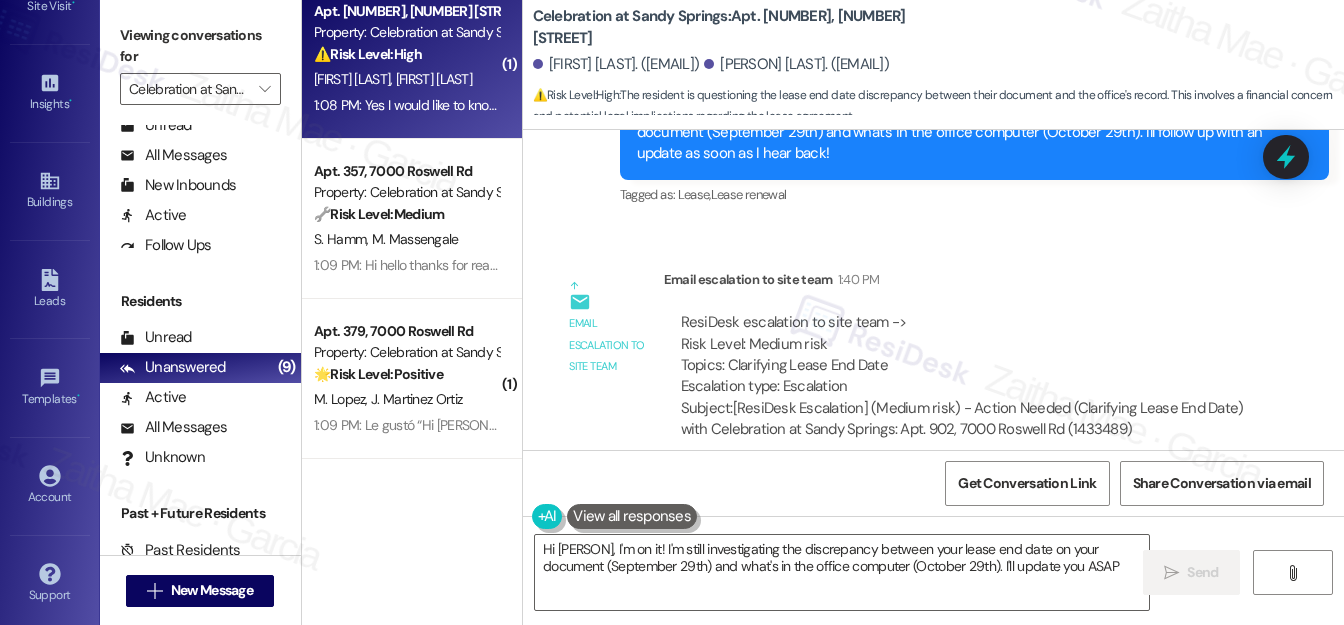 type on "Hi [PERSON], I'm on it! I'm still investigating the discrepancy between your lease end date on your document (September 29th) and what's in the office computer (October 29th). I'll update you ASAP!" 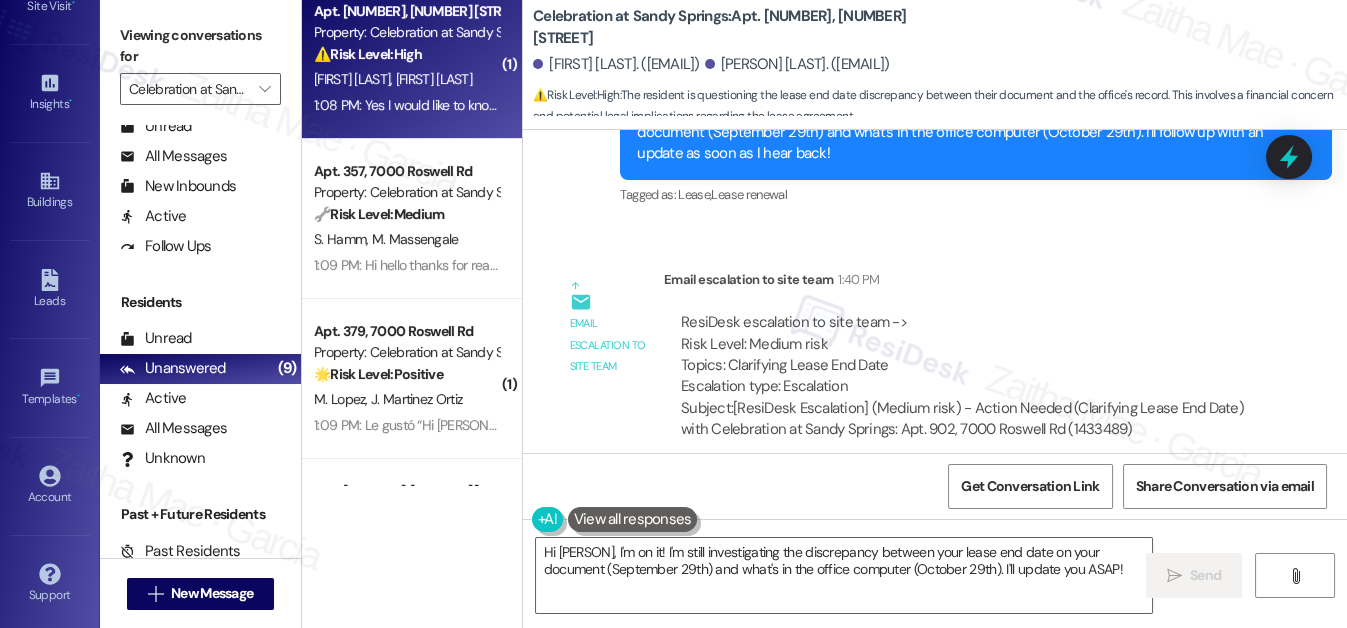 scroll, scrollTop: 318, scrollLeft: 0, axis: vertical 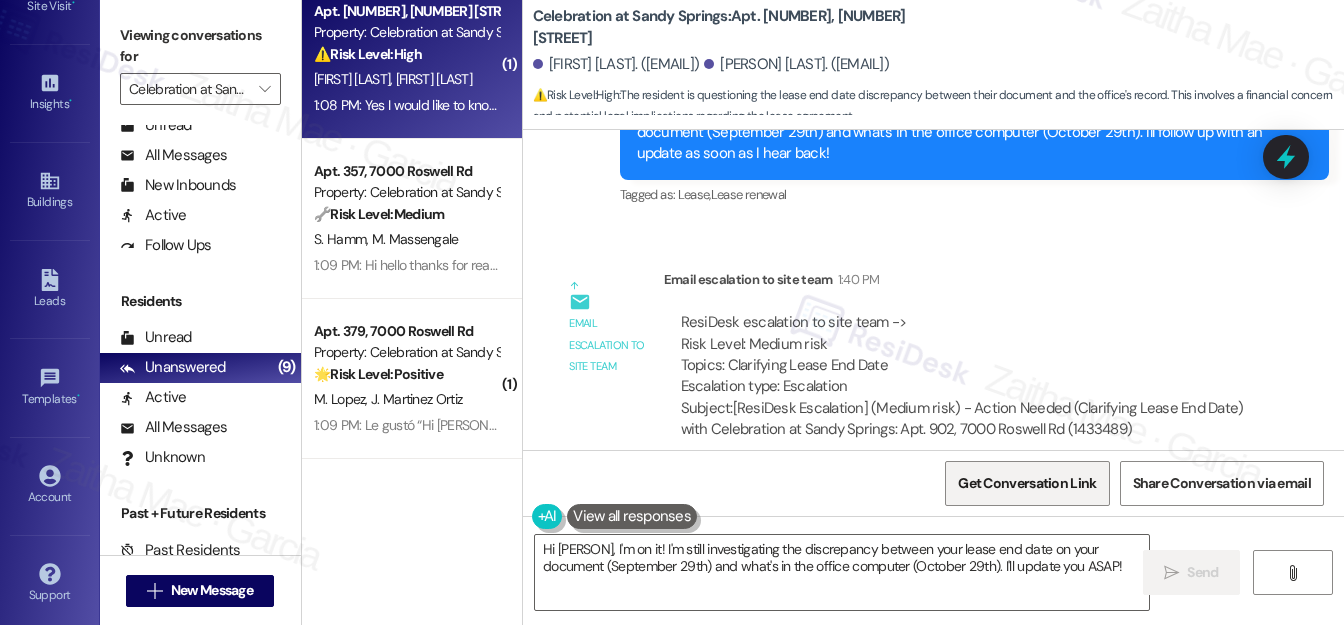 click on "Get Conversation Link" at bounding box center (1027, 483) 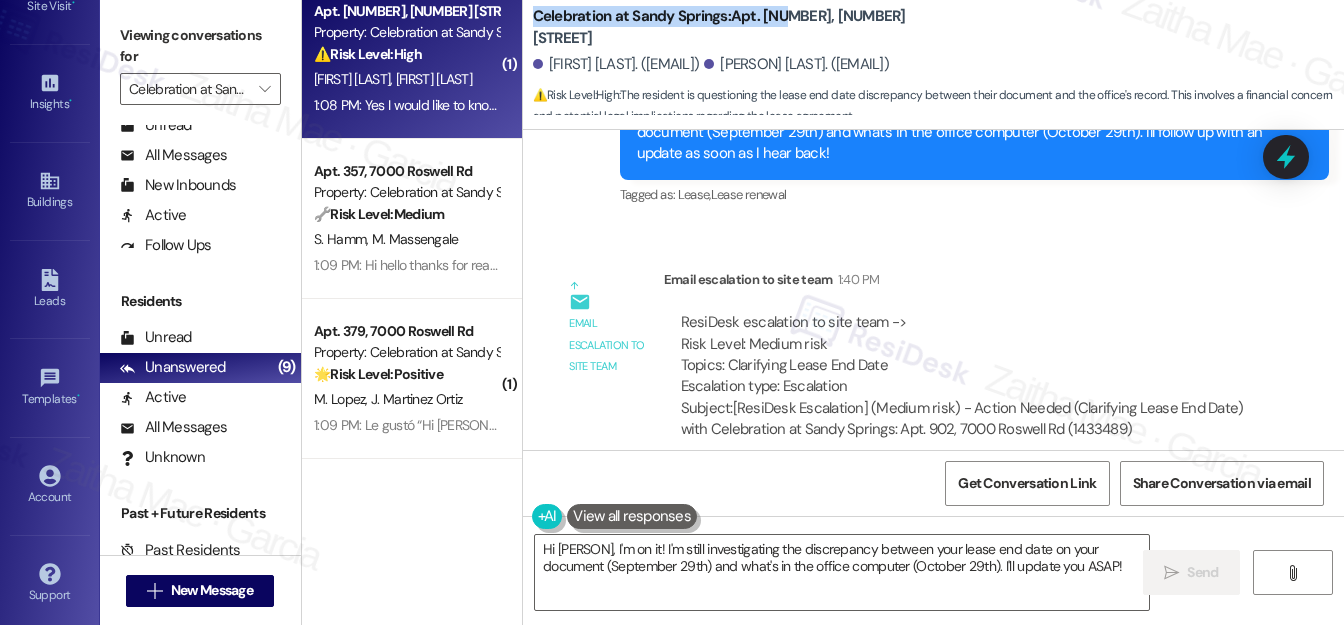 drag, startPoint x: 531, startPoint y: 21, endPoint x: 786, endPoint y: 28, distance: 255.09605 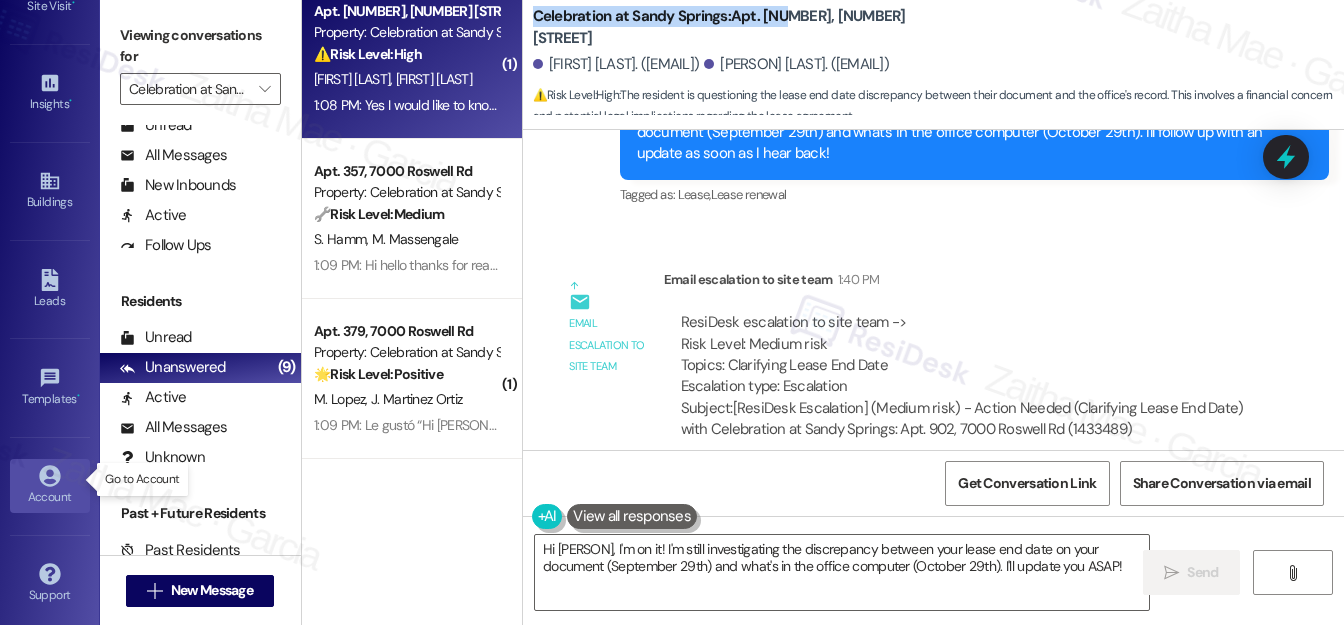 click on "Account" at bounding box center (50, 497) 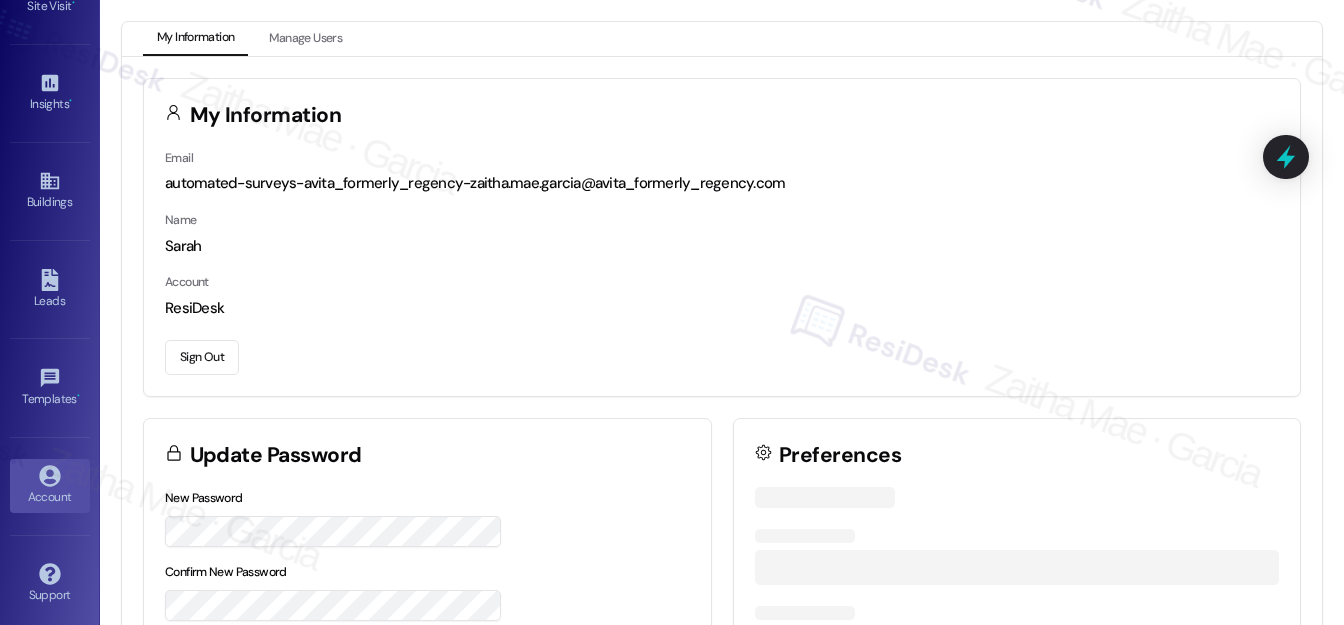 click on "Sign Out" at bounding box center (202, 357) 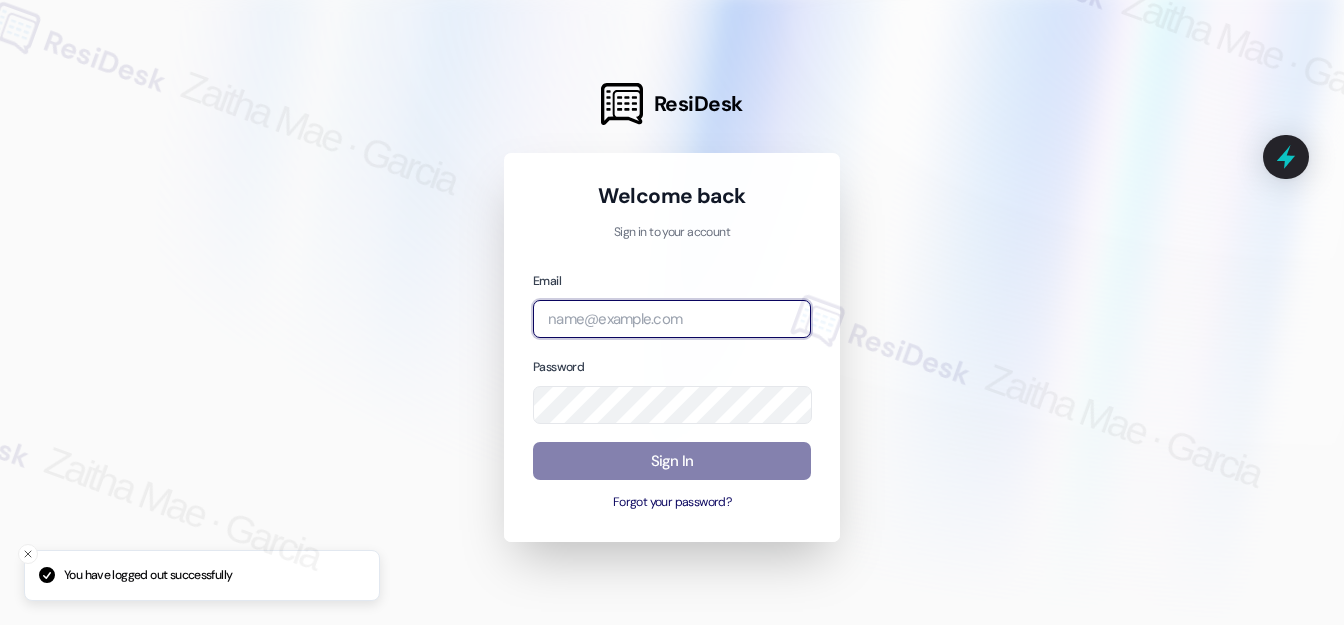 click at bounding box center [672, 319] 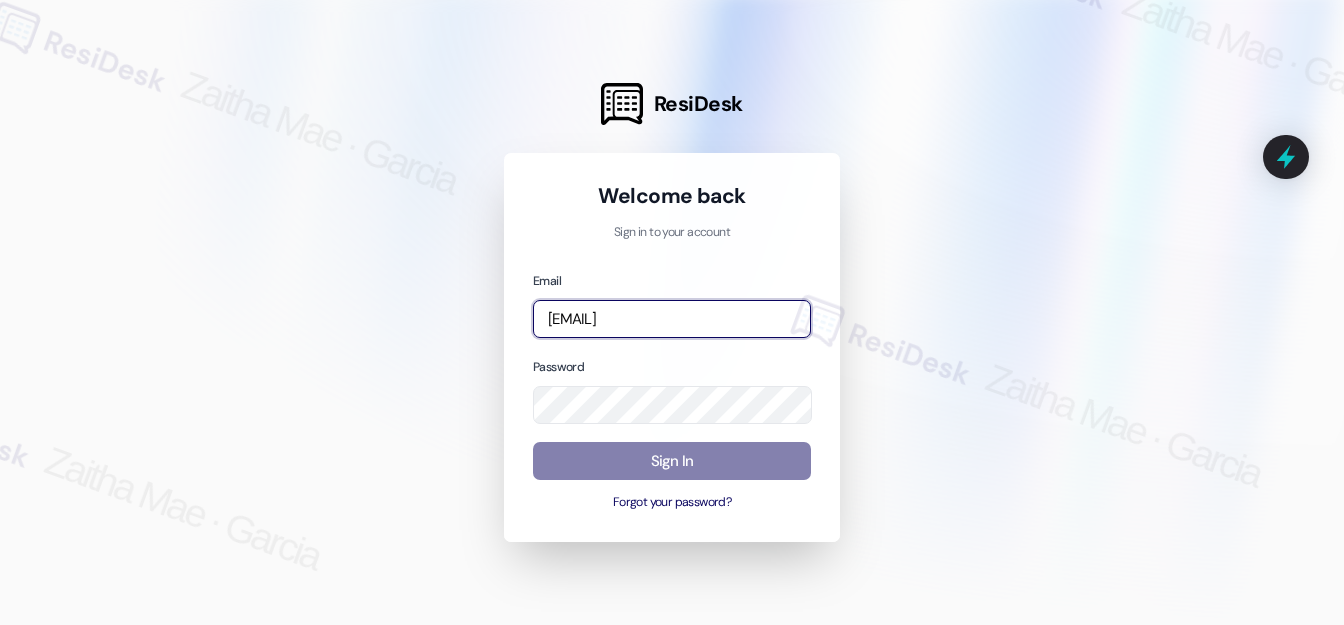 type on "[EMAIL]" 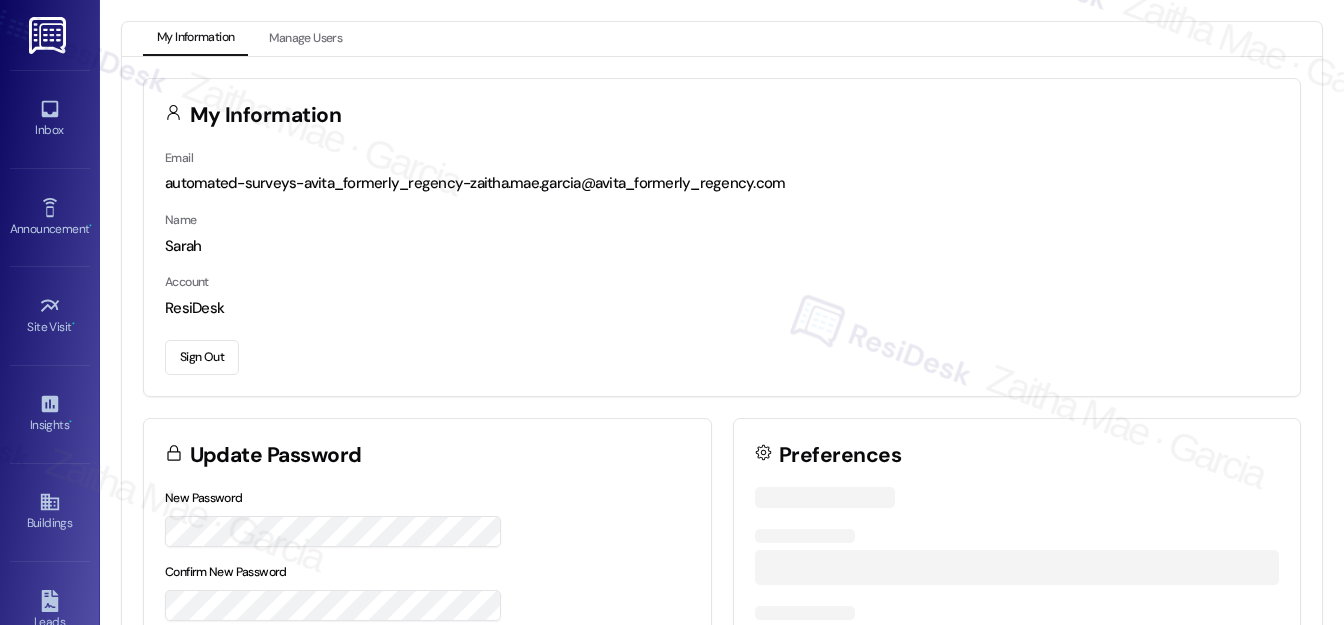 scroll, scrollTop: 0, scrollLeft: 0, axis: both 